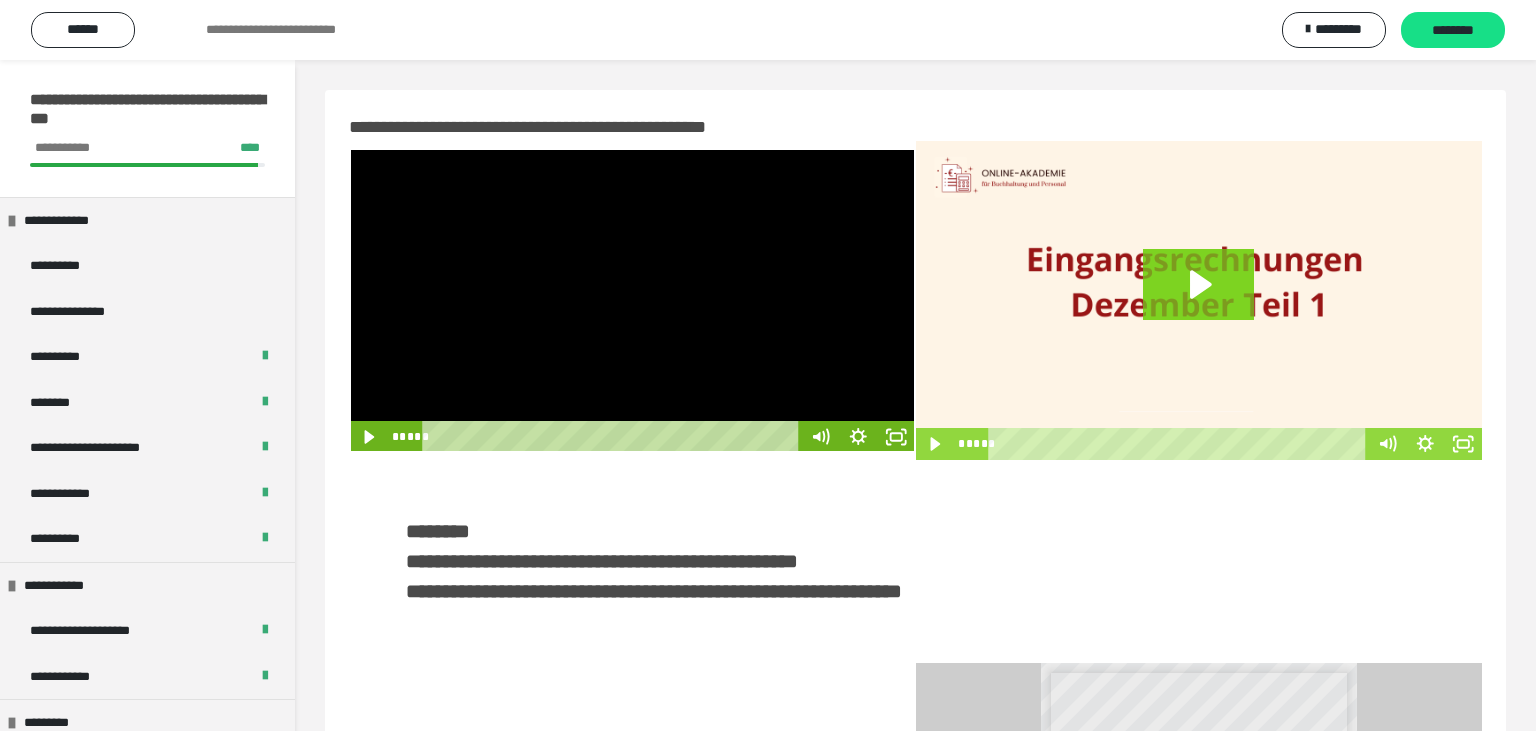 scroll, scrollTop: 0, scrollLeft: 0, axis: both 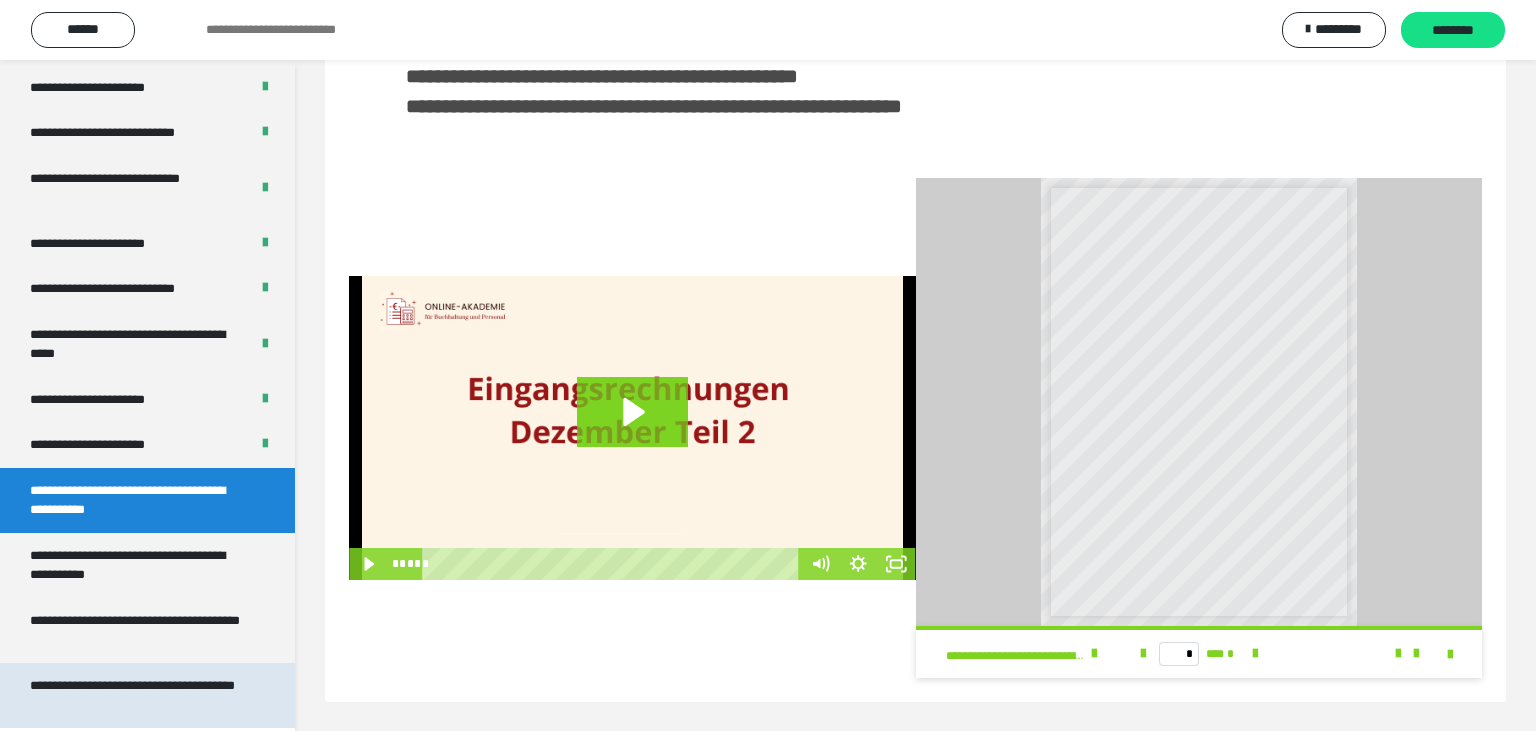 click on "**********" at bounding box center [139, 695] 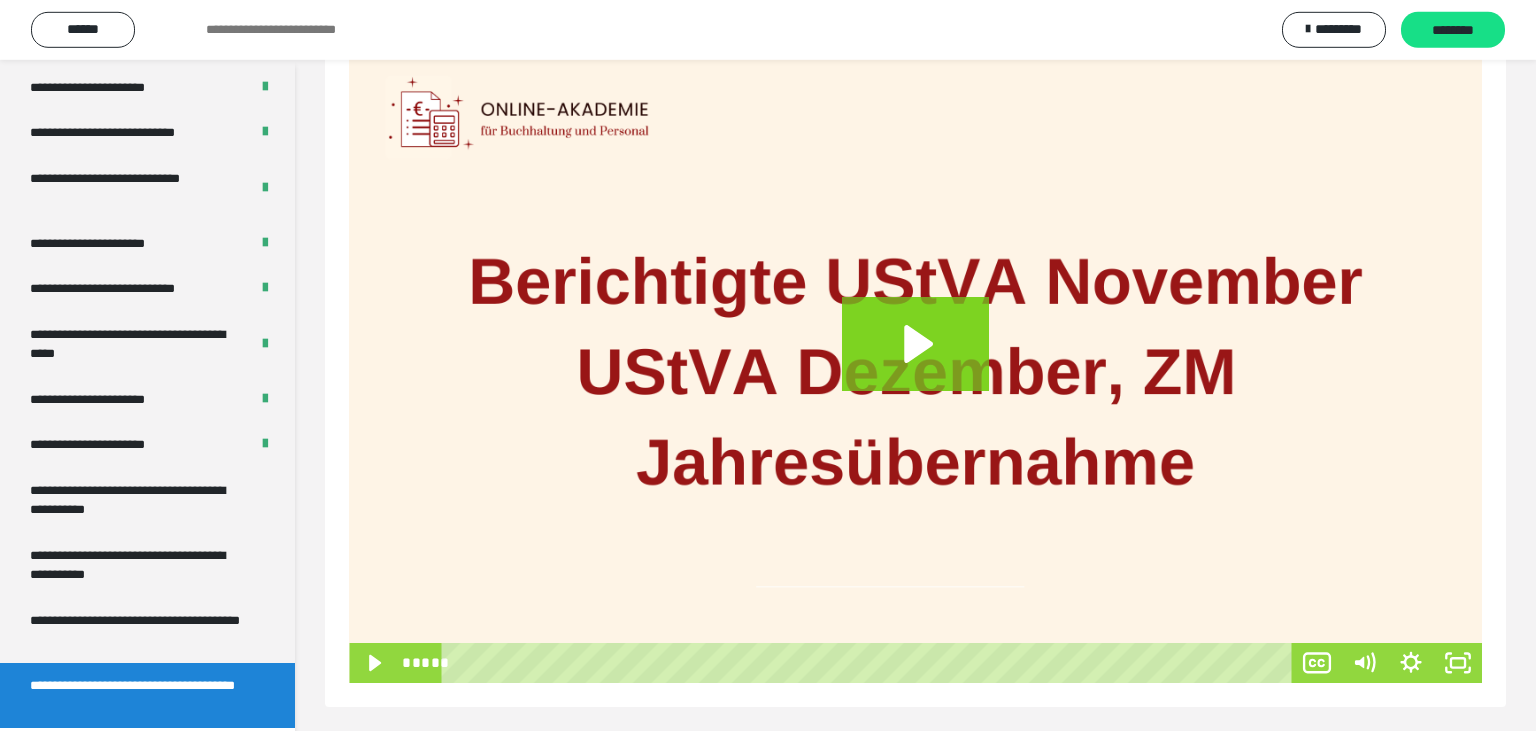 scroll, scrollTop: 320, scrollLeft: 0, axis: vertical 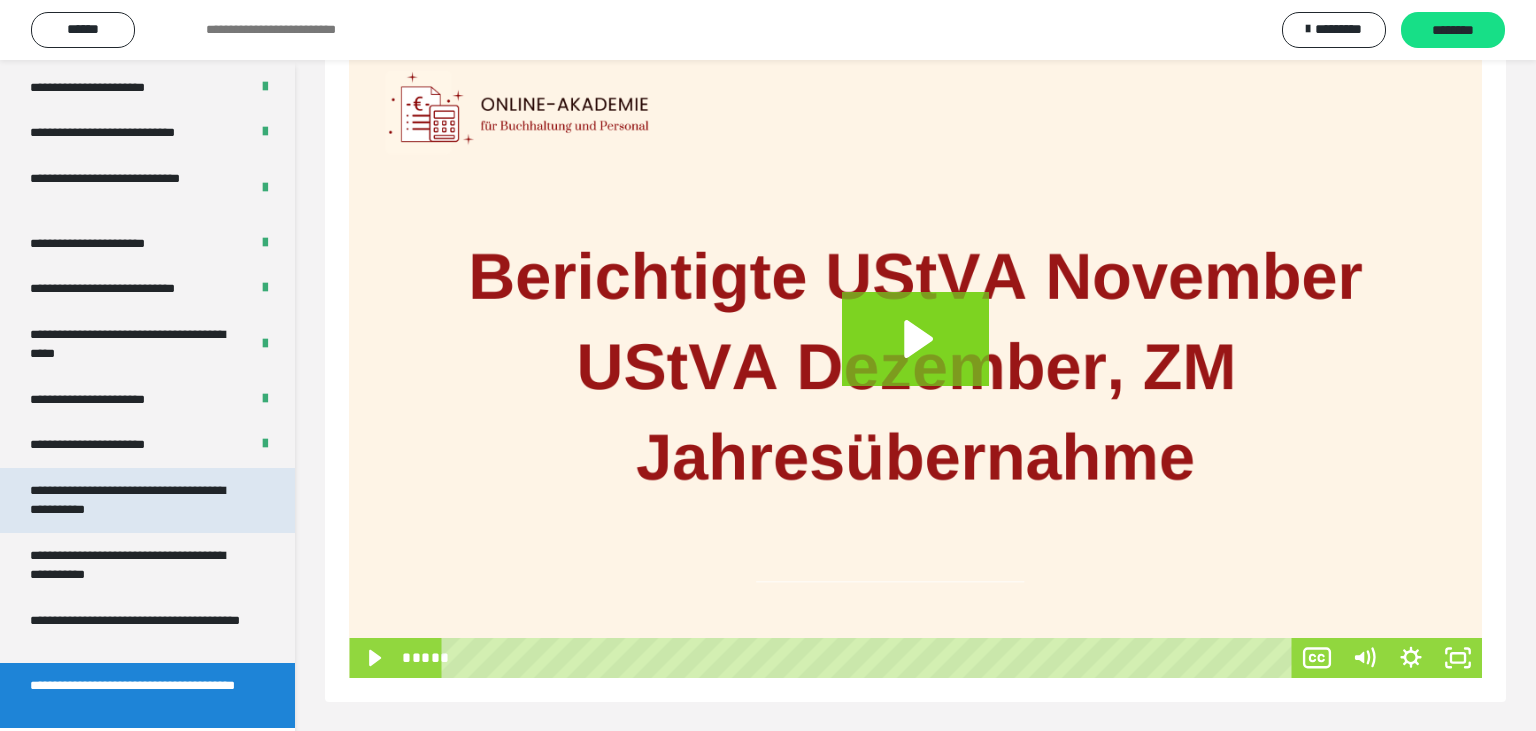 click on "**********" at bounding box center (139, 500) 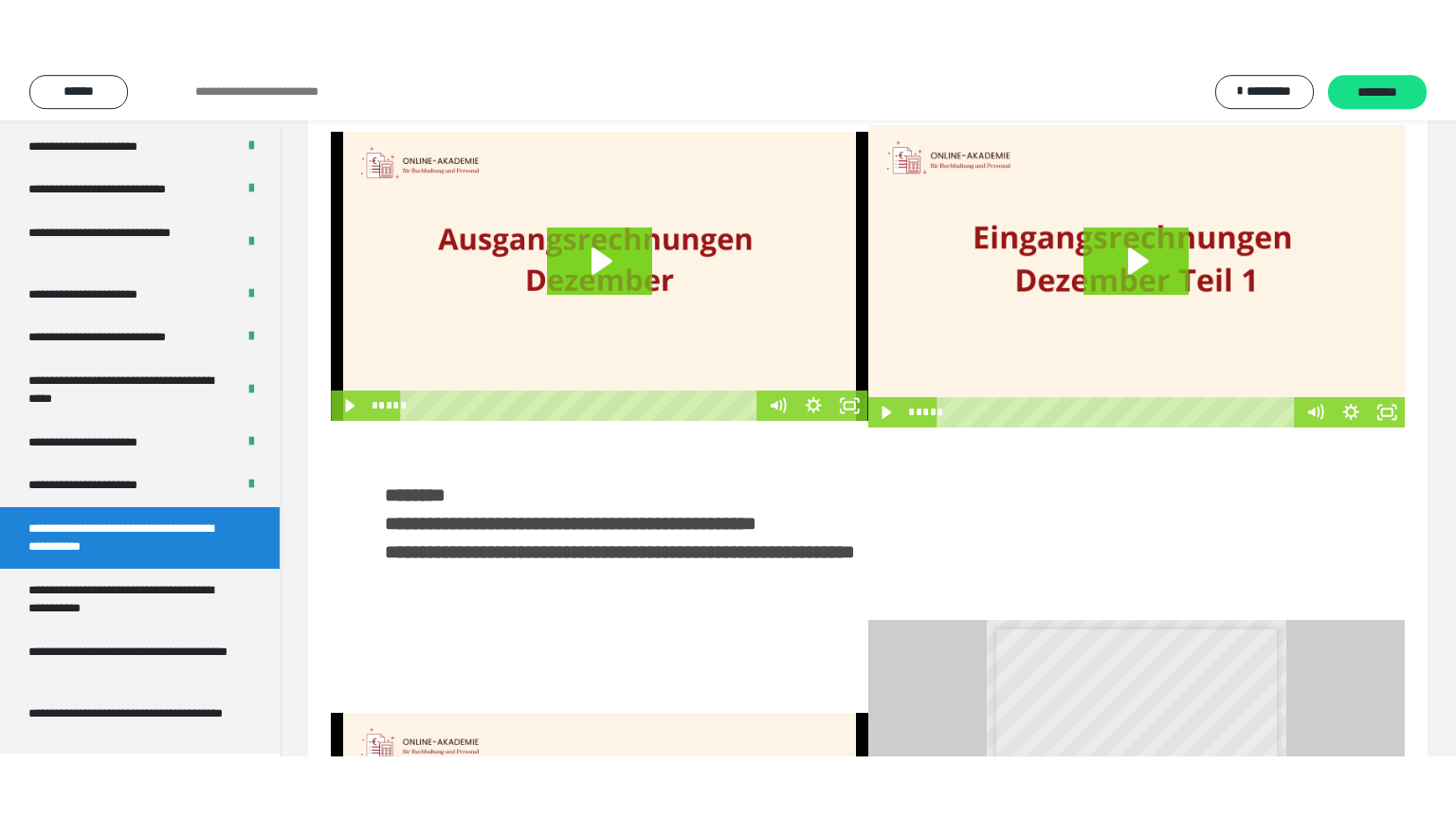 scroll, scrollTop: 0, scrollLeft: 0, axis: both 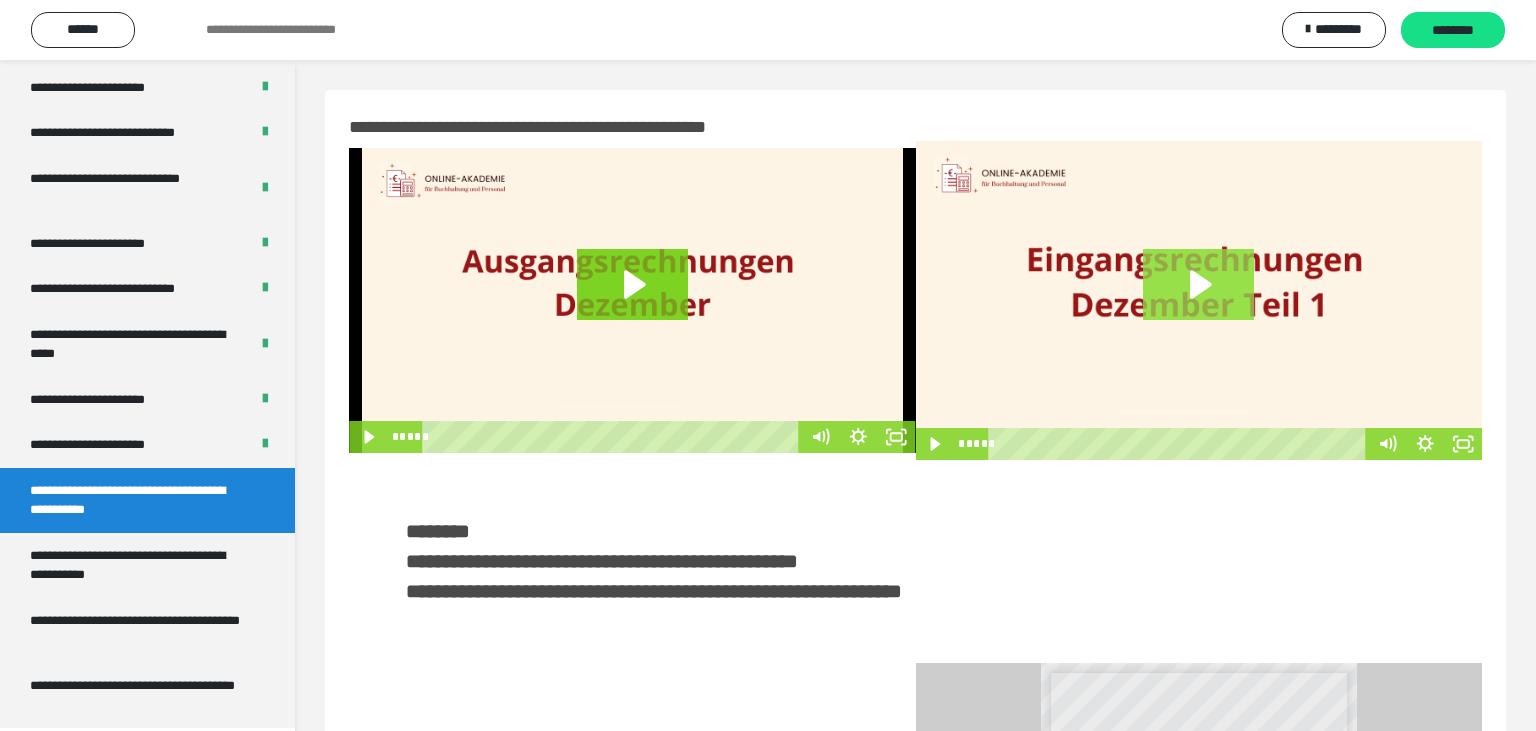 click 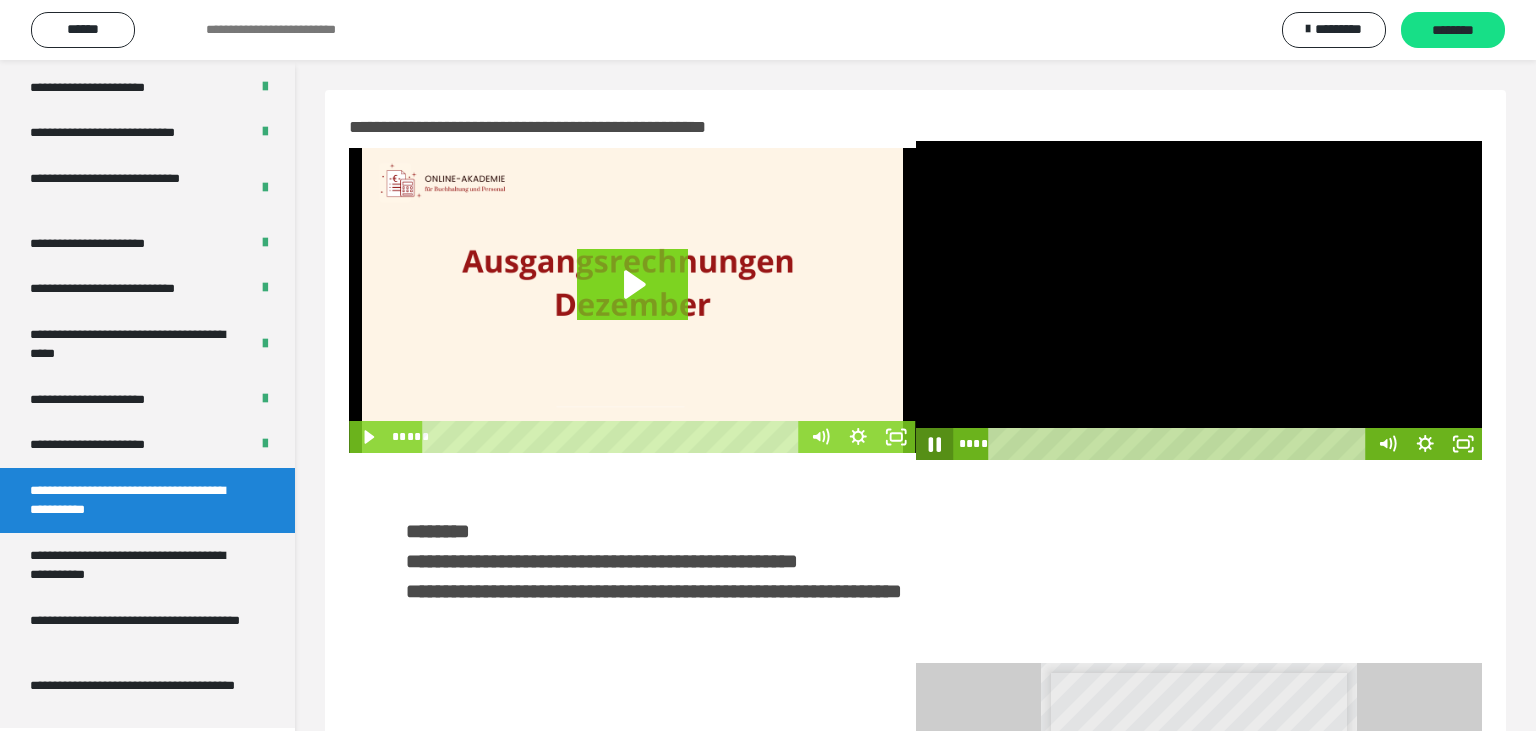 click 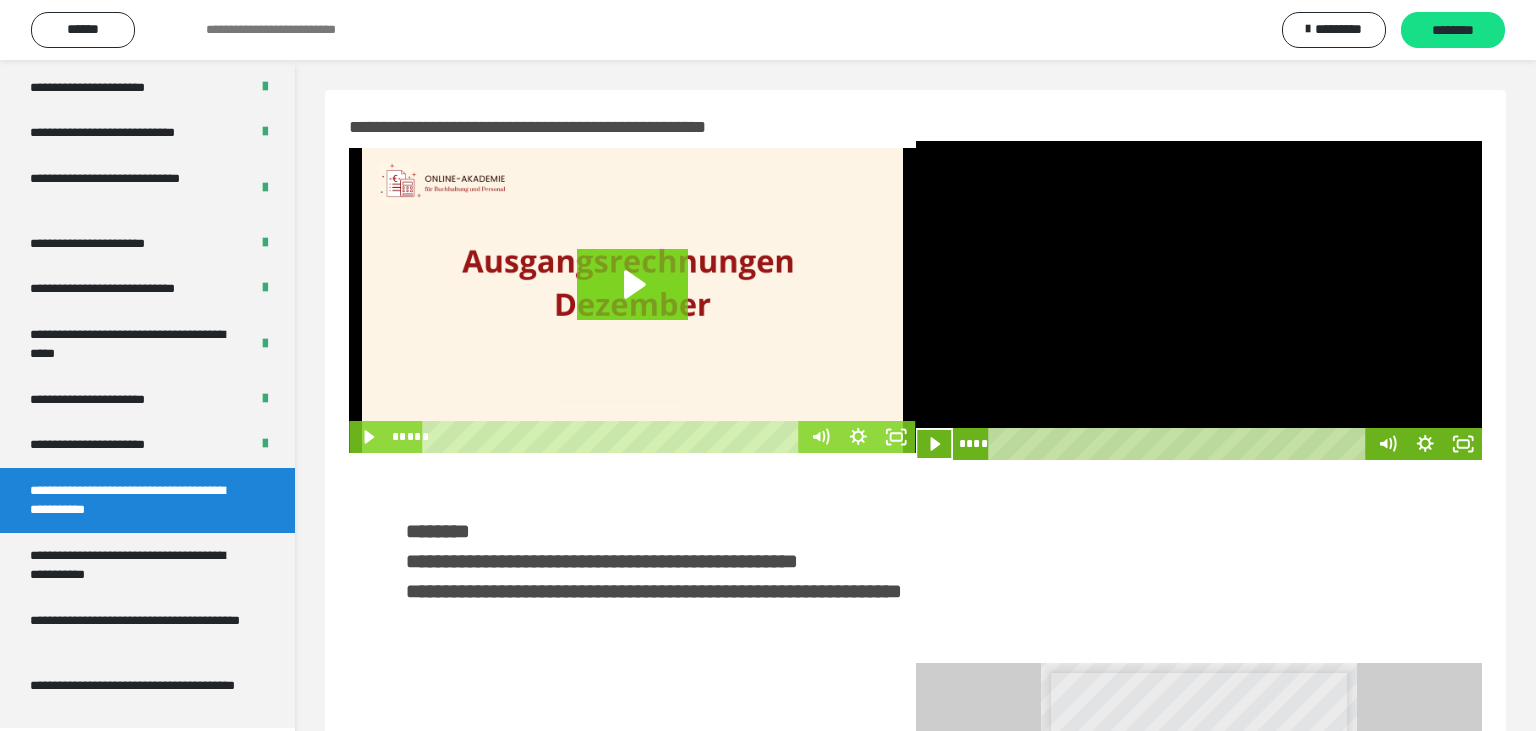 click at bounding box center [1199, 300] 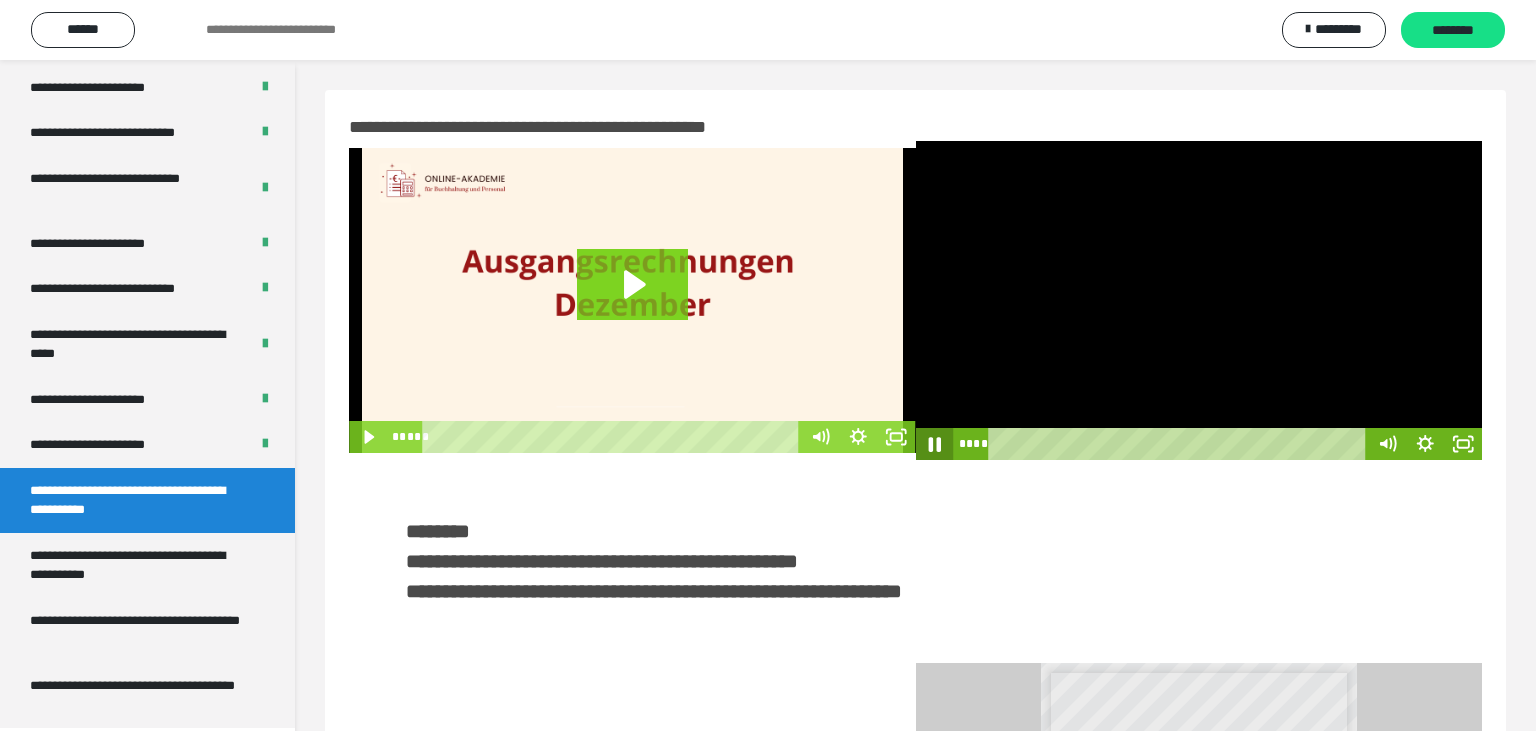 click 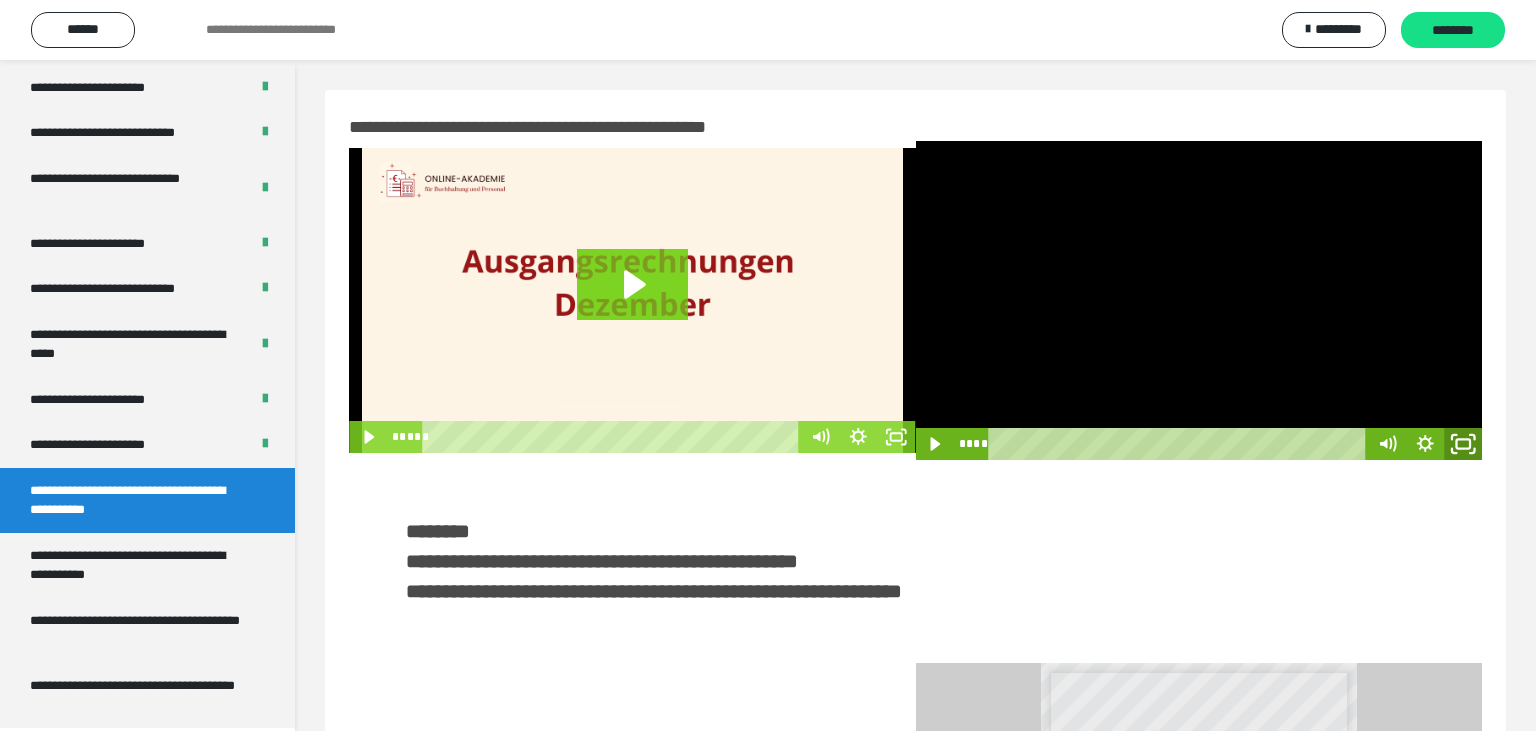 click 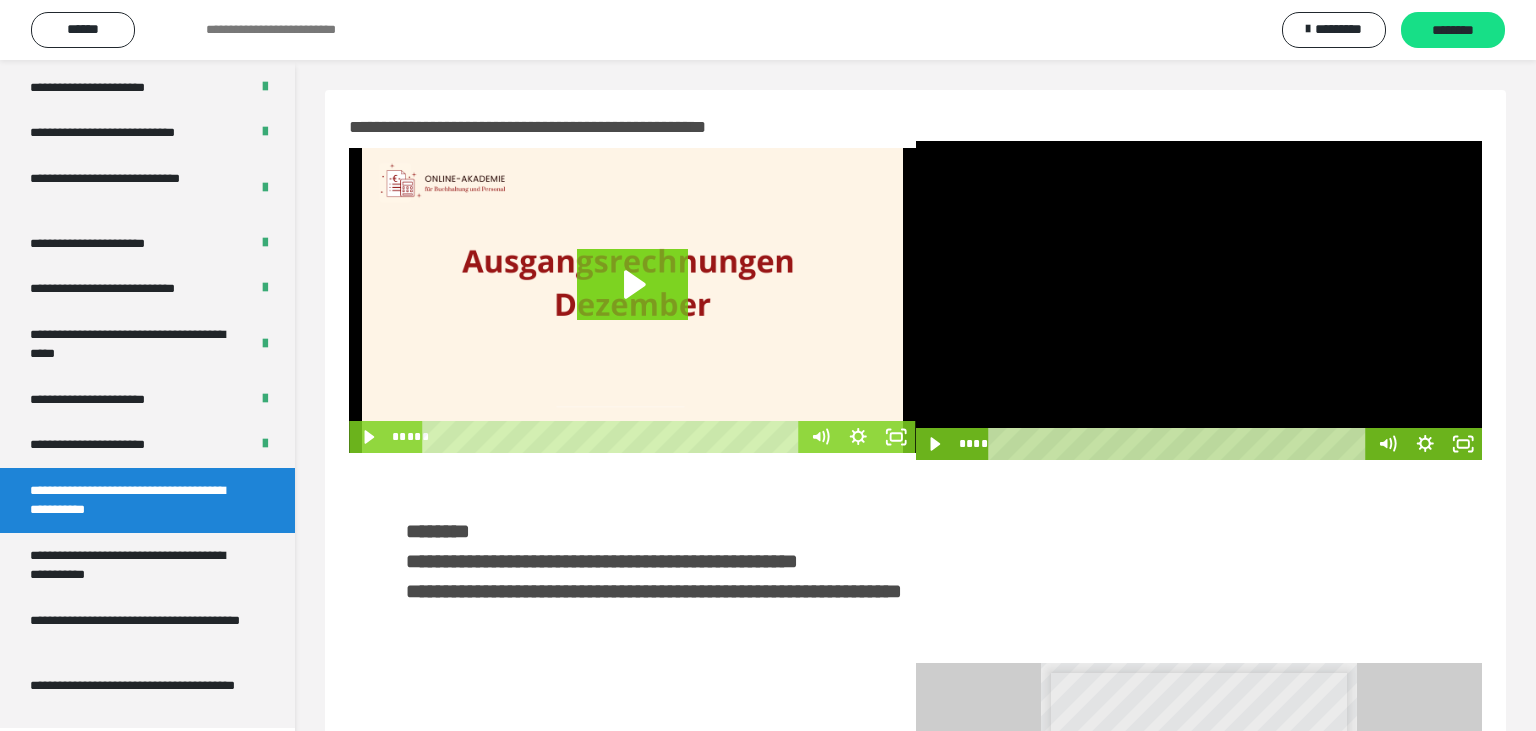 scroll, scrollTop: 3648, scrollLeft: 0, axis: vertical 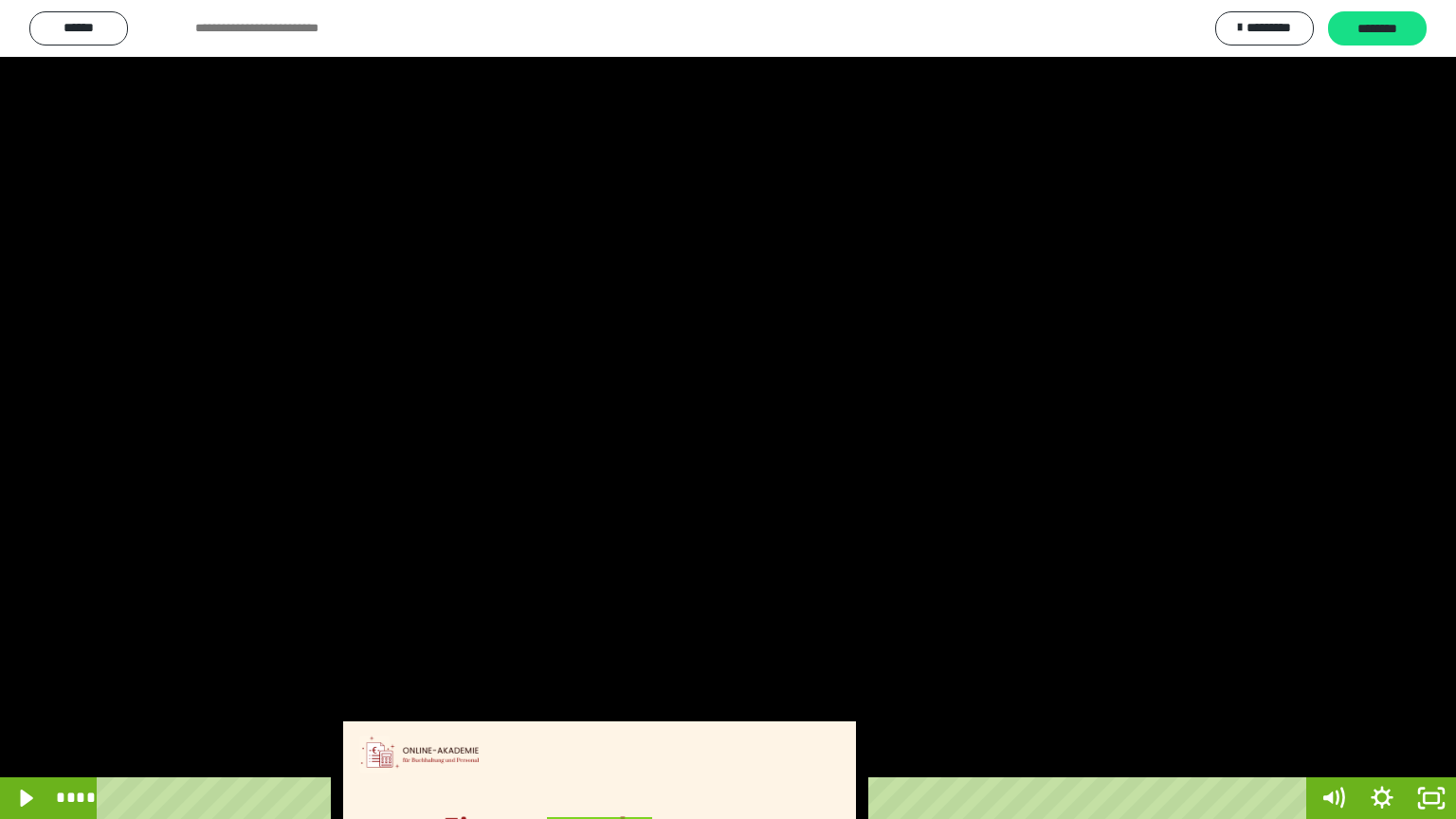 click at bounding box center [728, 410] 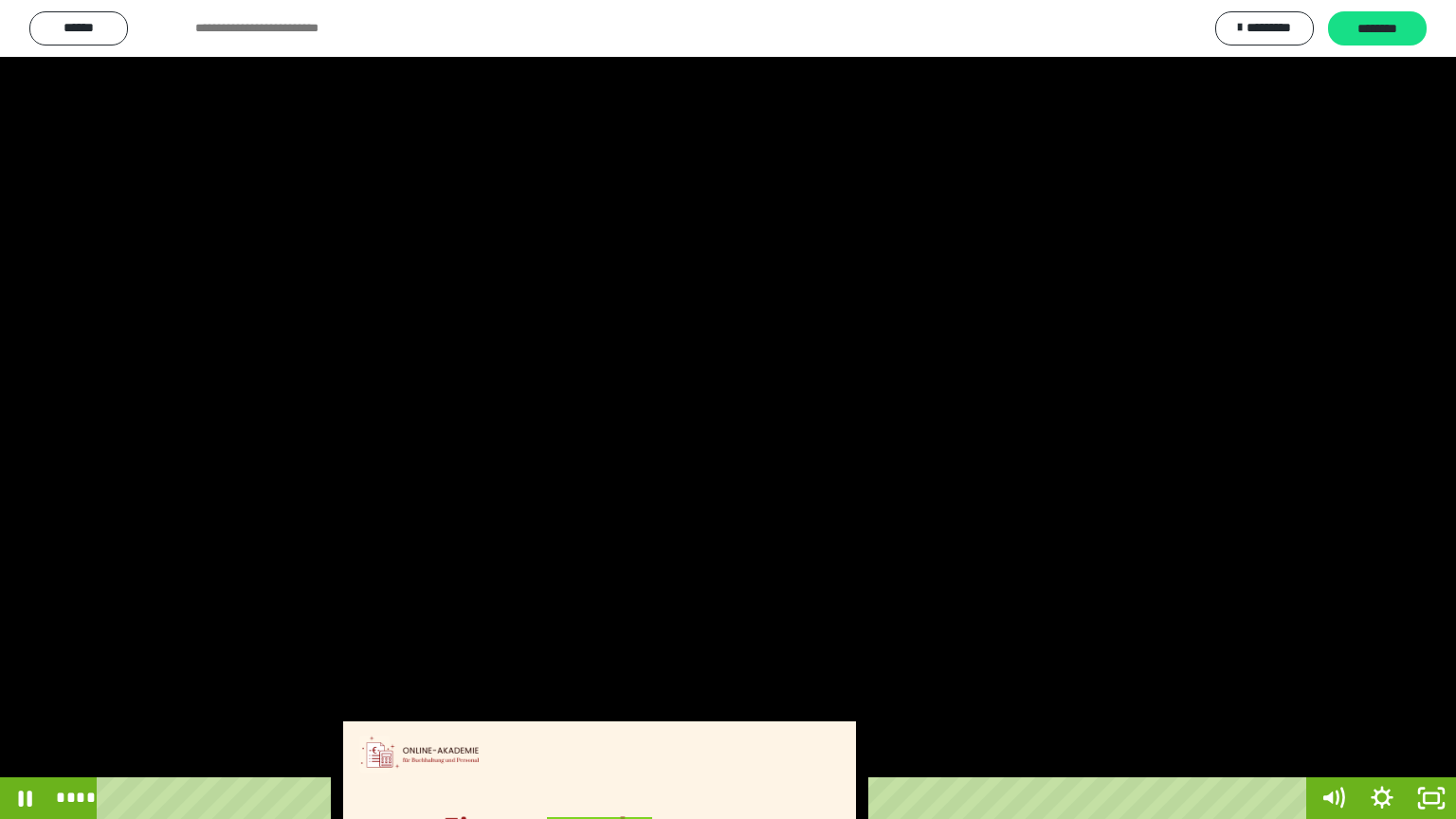 click at bounding box center (728, 410) 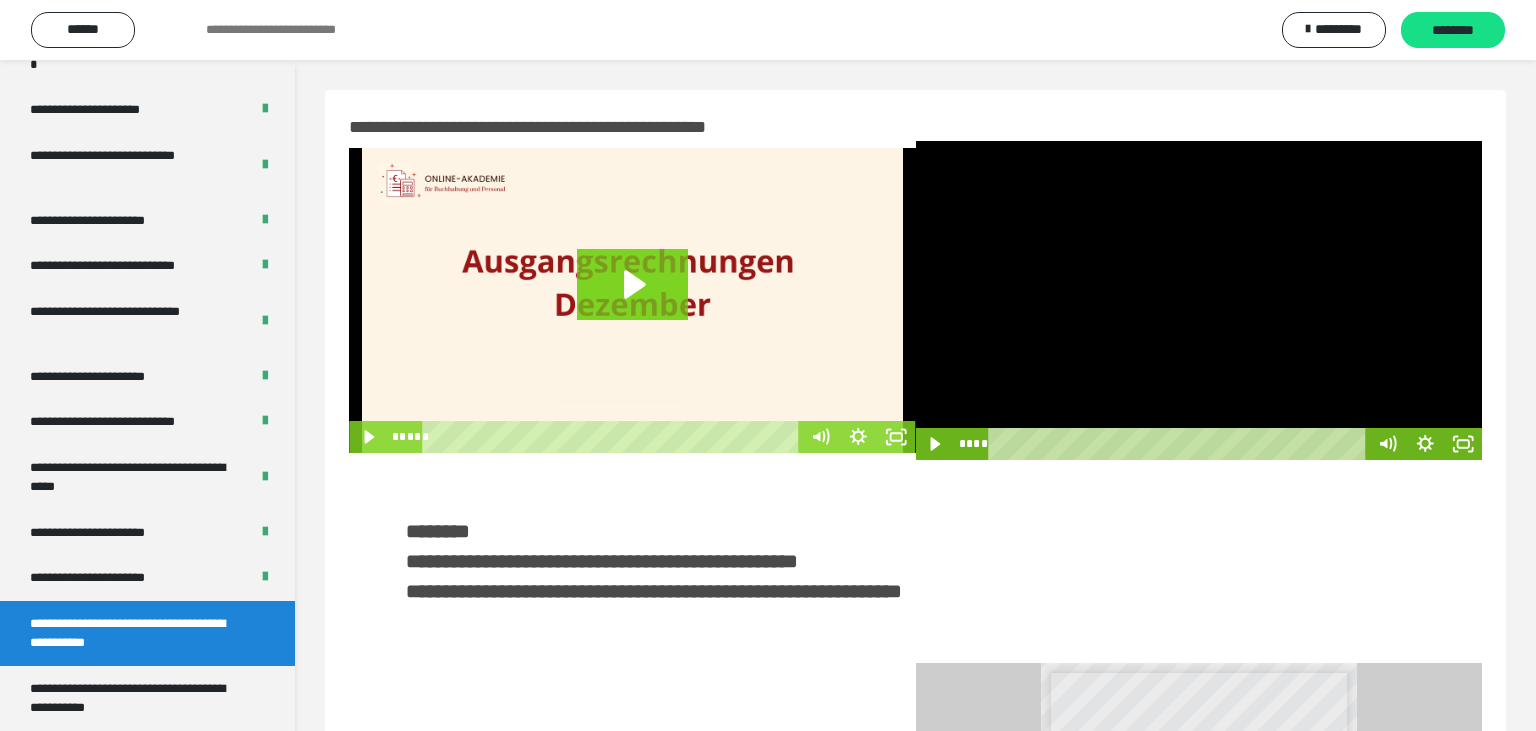 click at bounding box center (1199, 300) 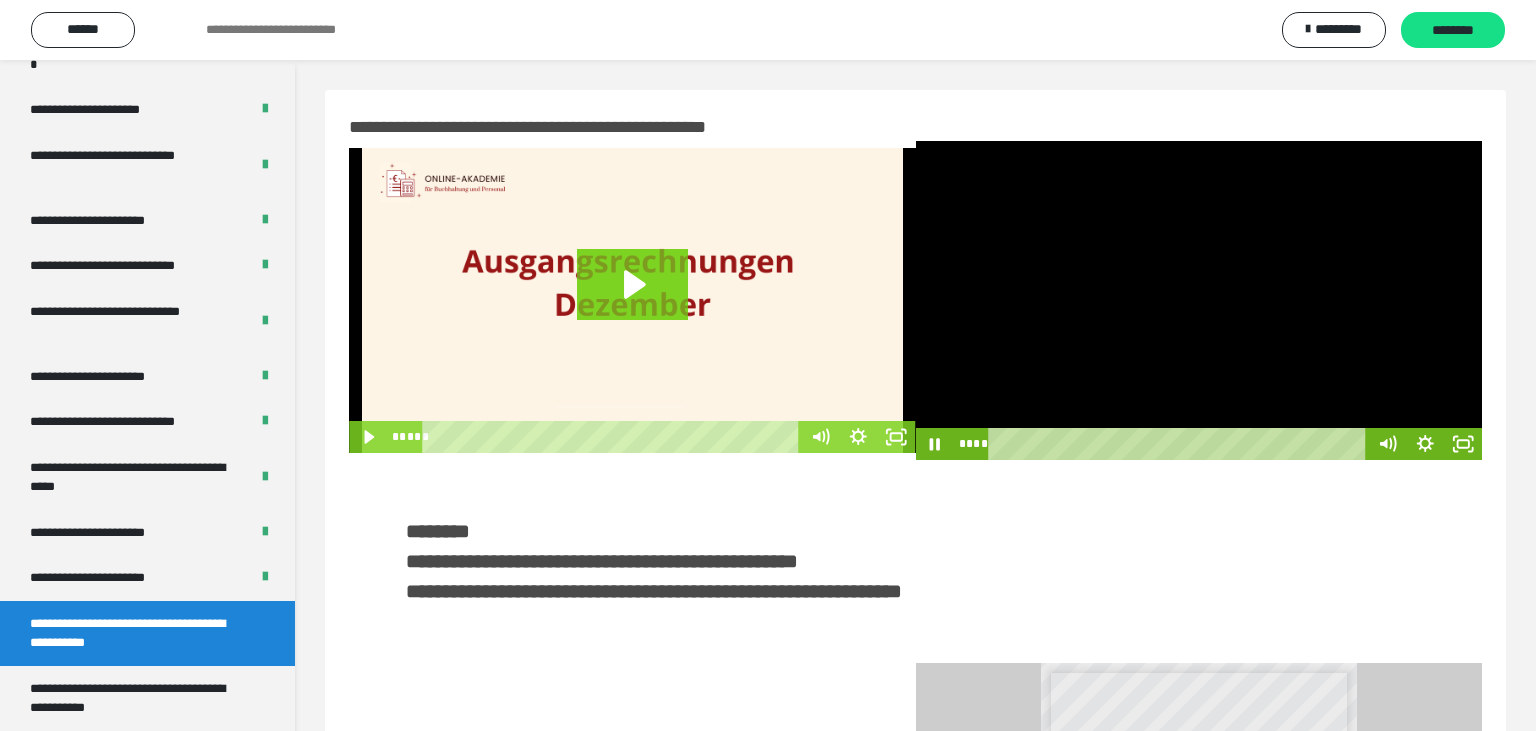 click at bounding box center (1199, 300) 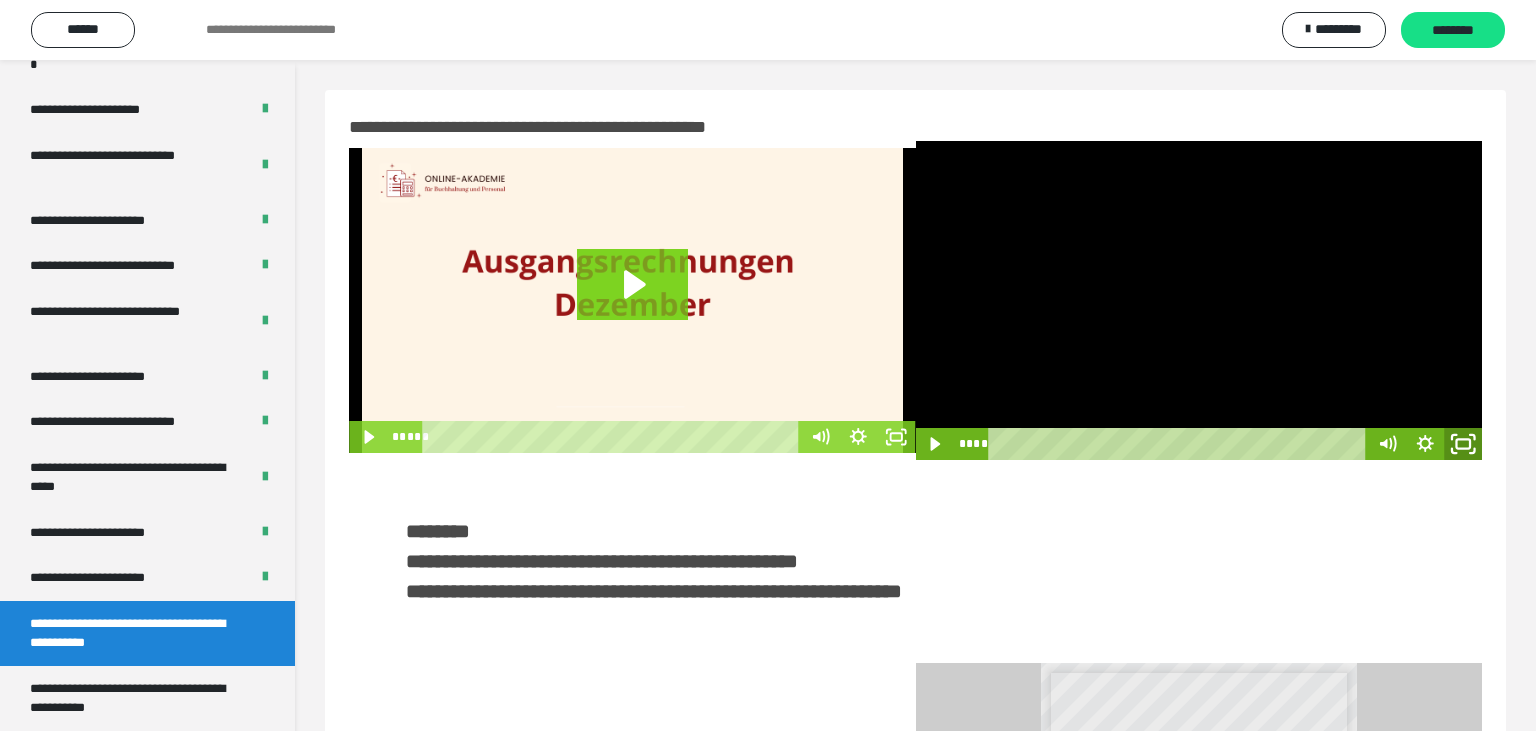 click 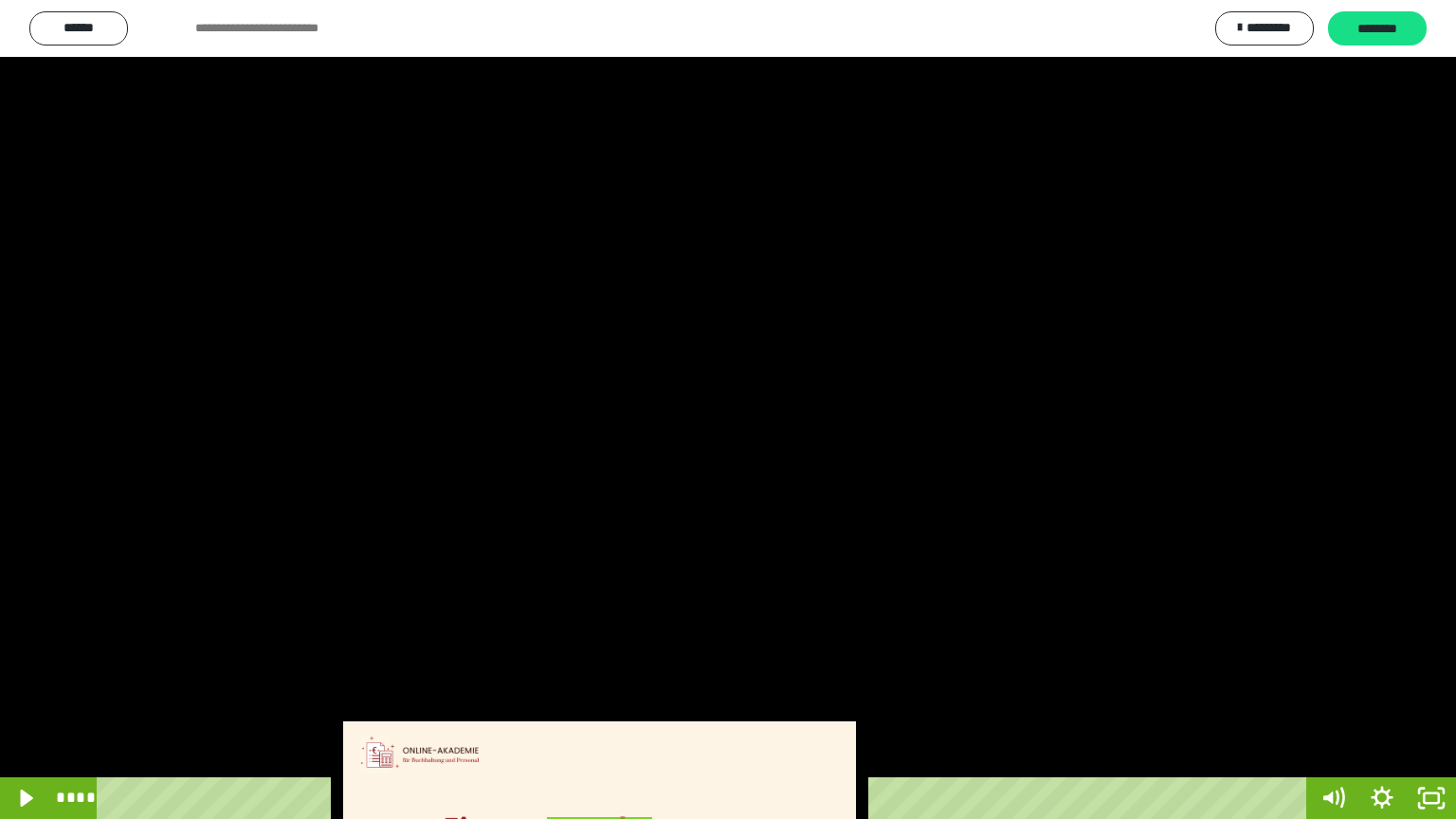 click at bounding box center (728, 410) 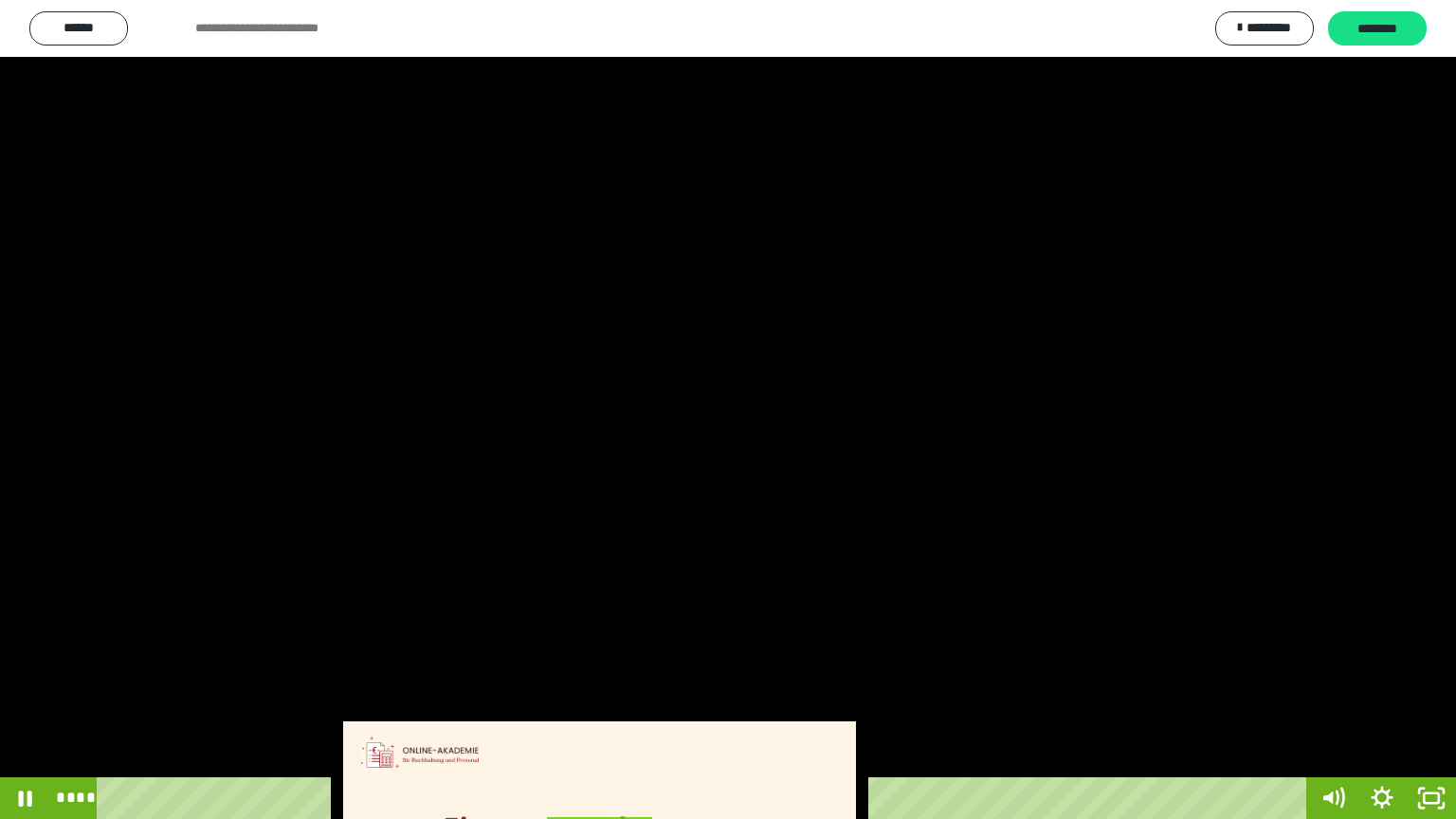 click at bounding box center (728, 410) 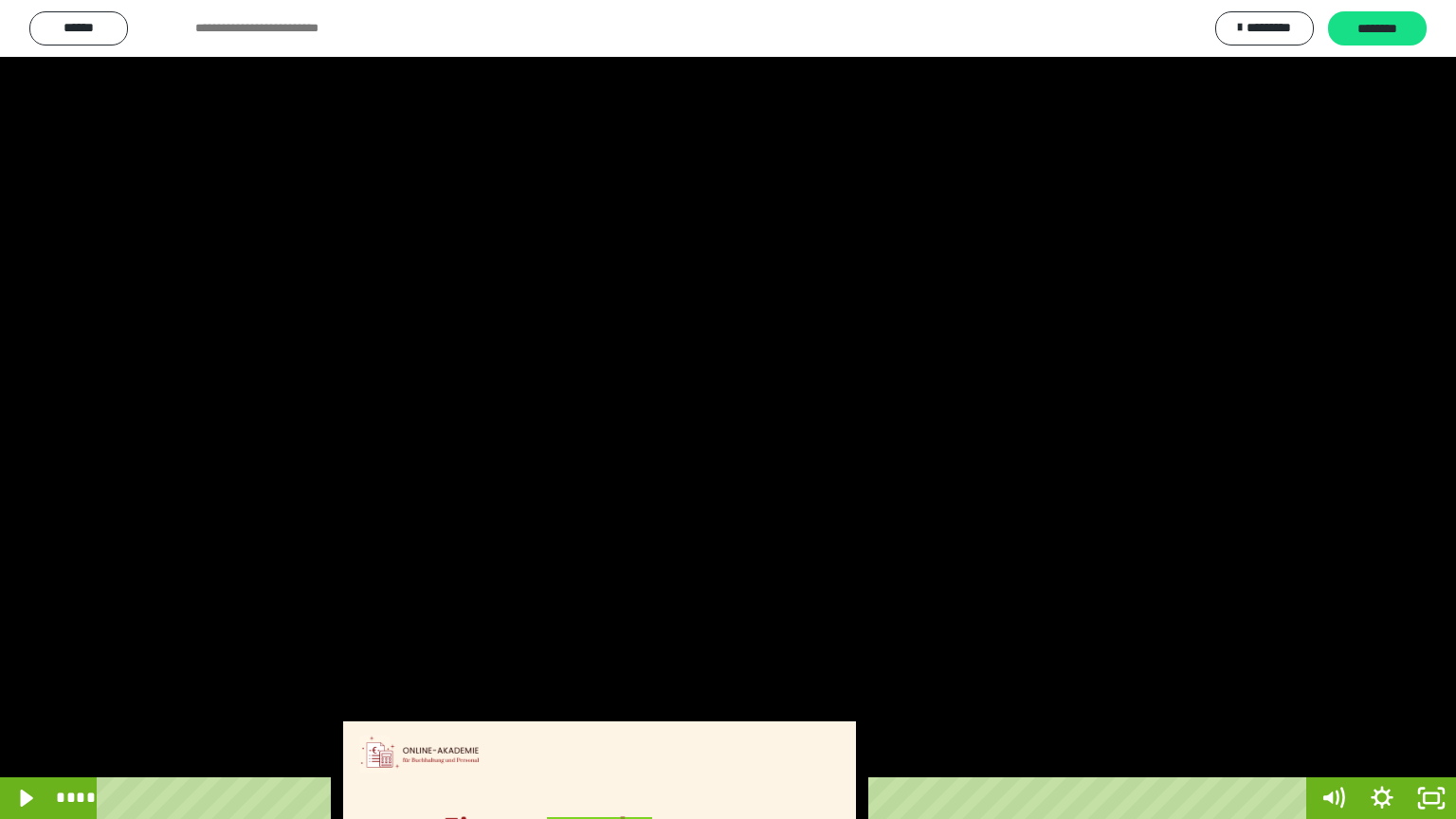 click at bounding box center [728, 410] 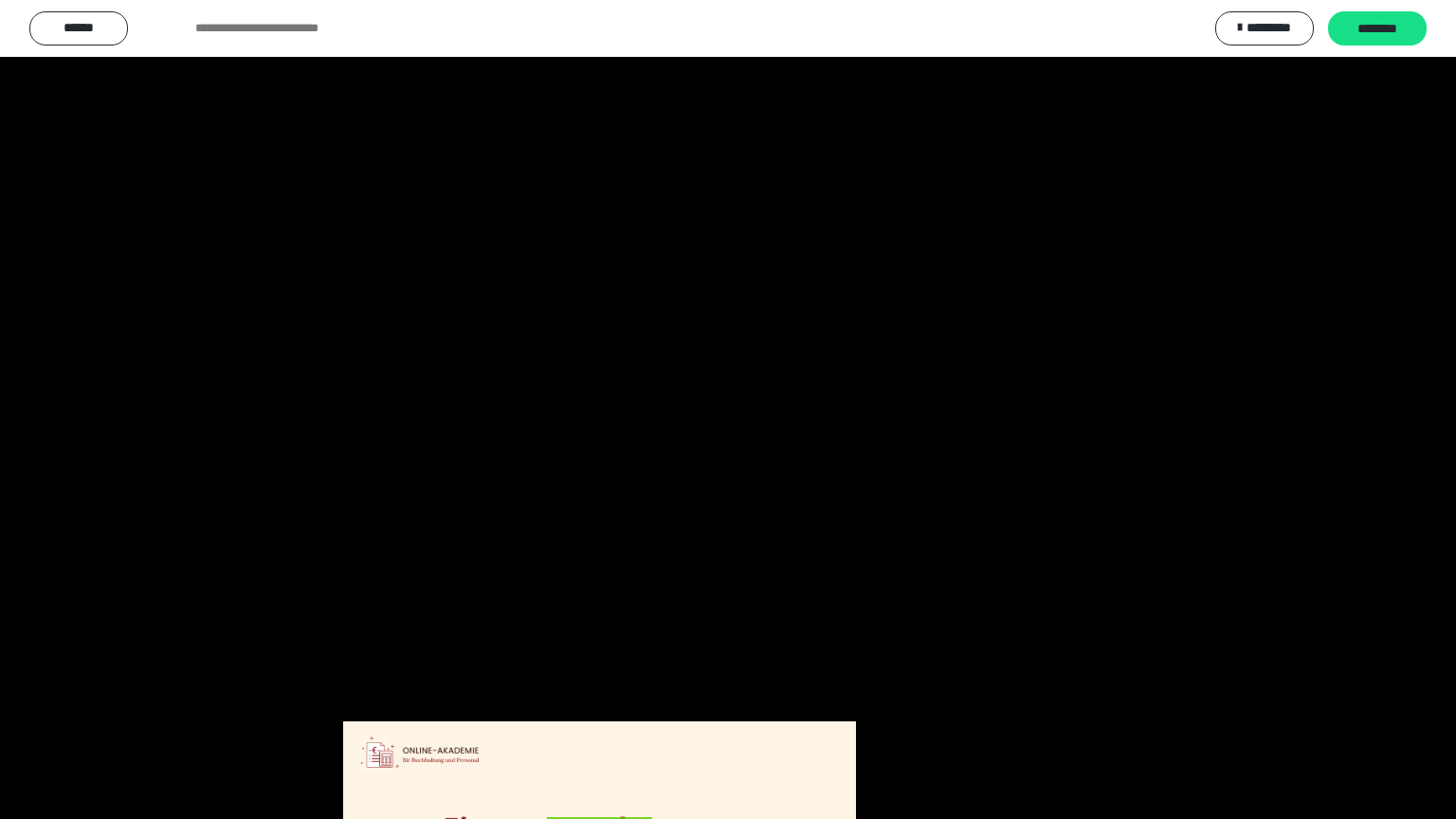 click at bounding box center [728, 410] 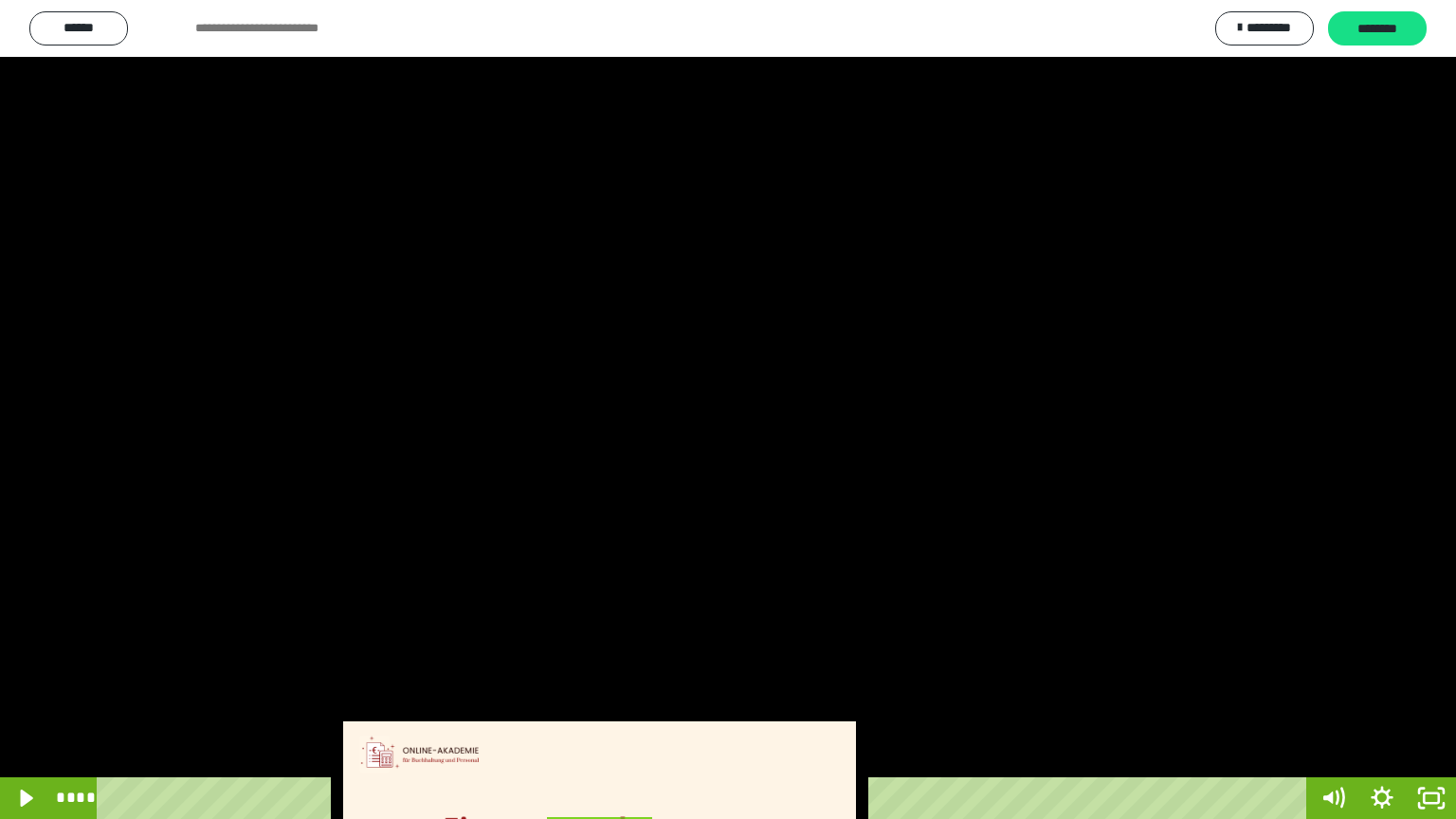 click at bounding box center [728, 410] 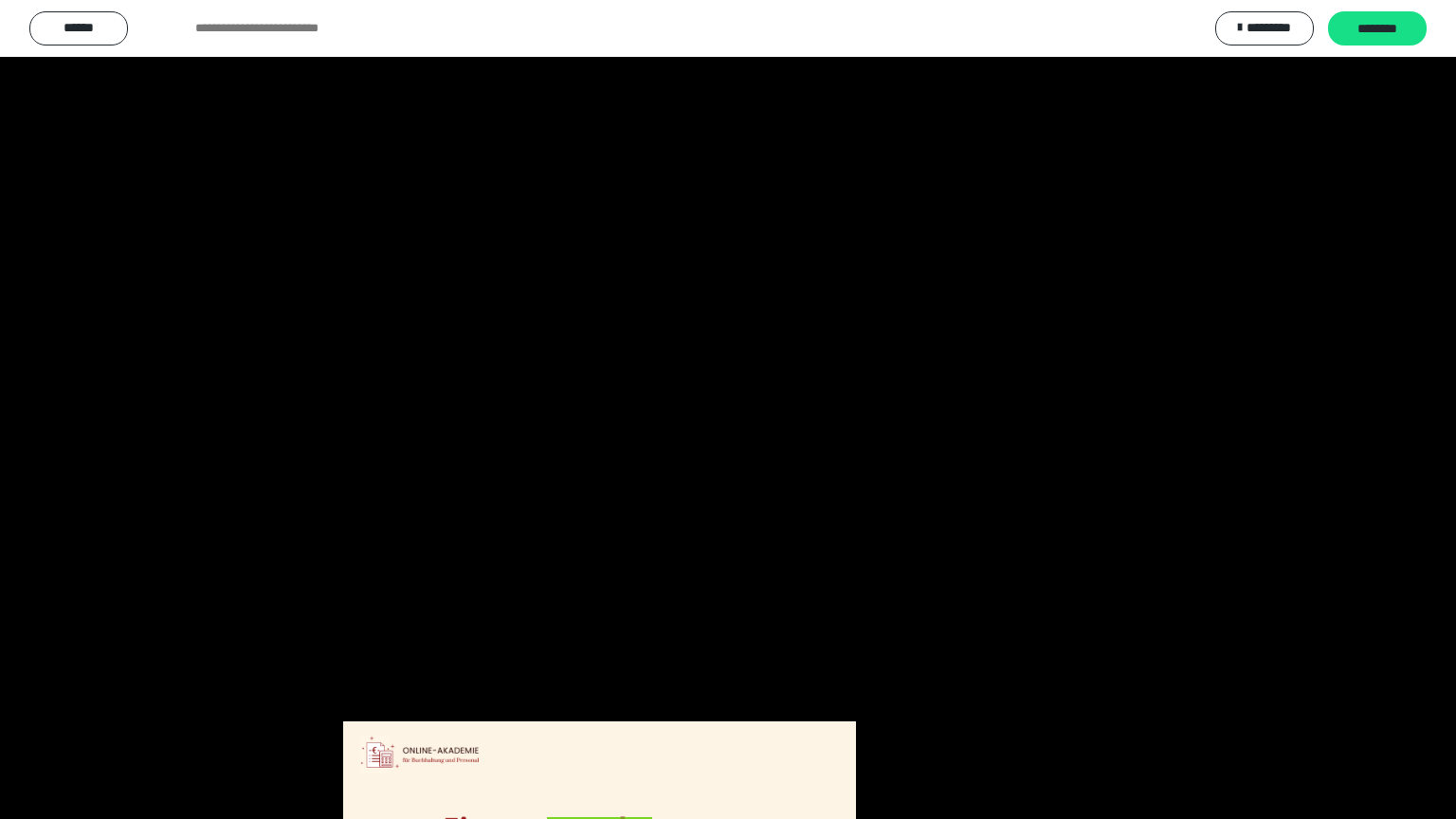 click at bounding box center [728, 410] 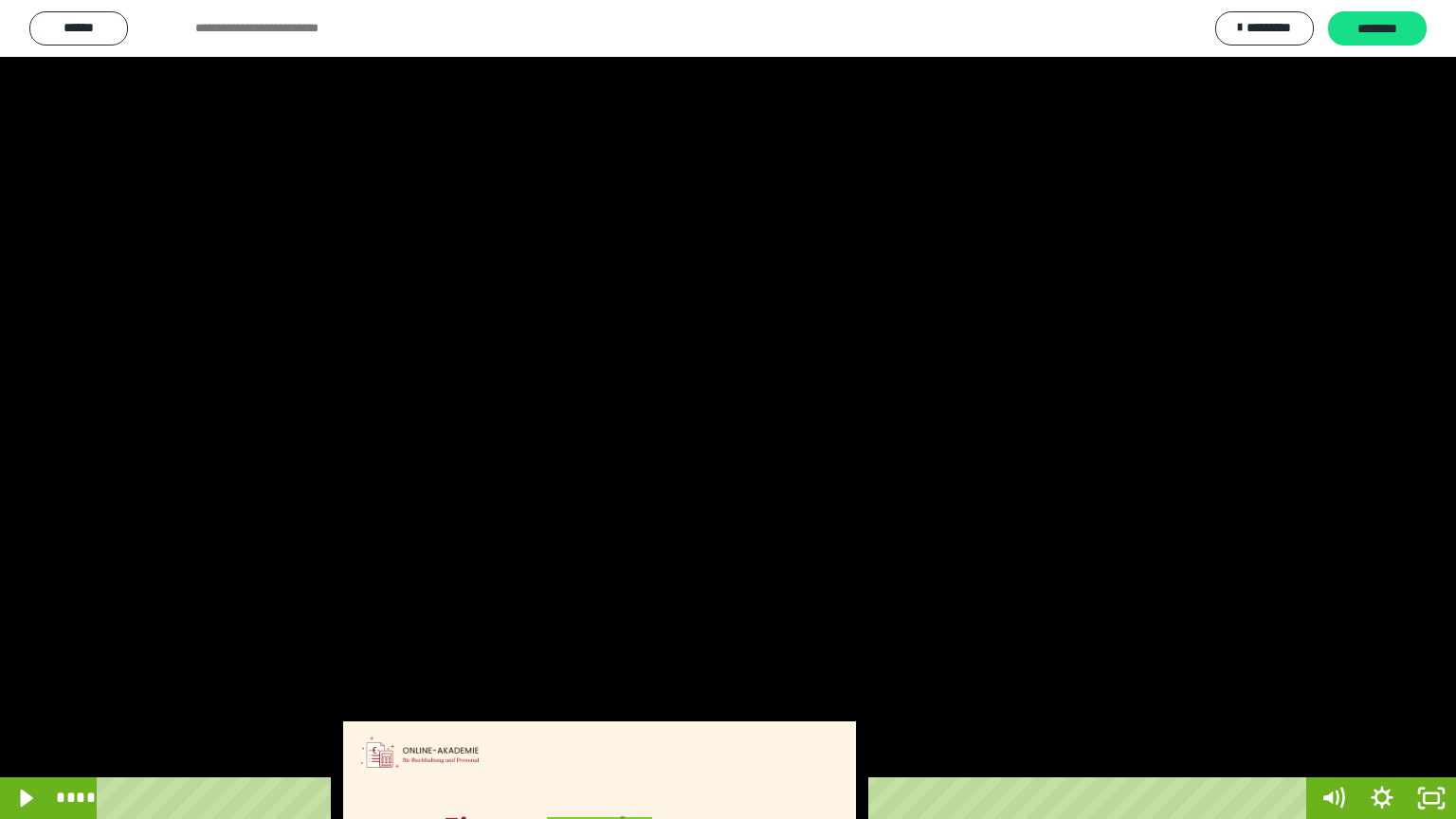 click at bounding box center (728, 410) 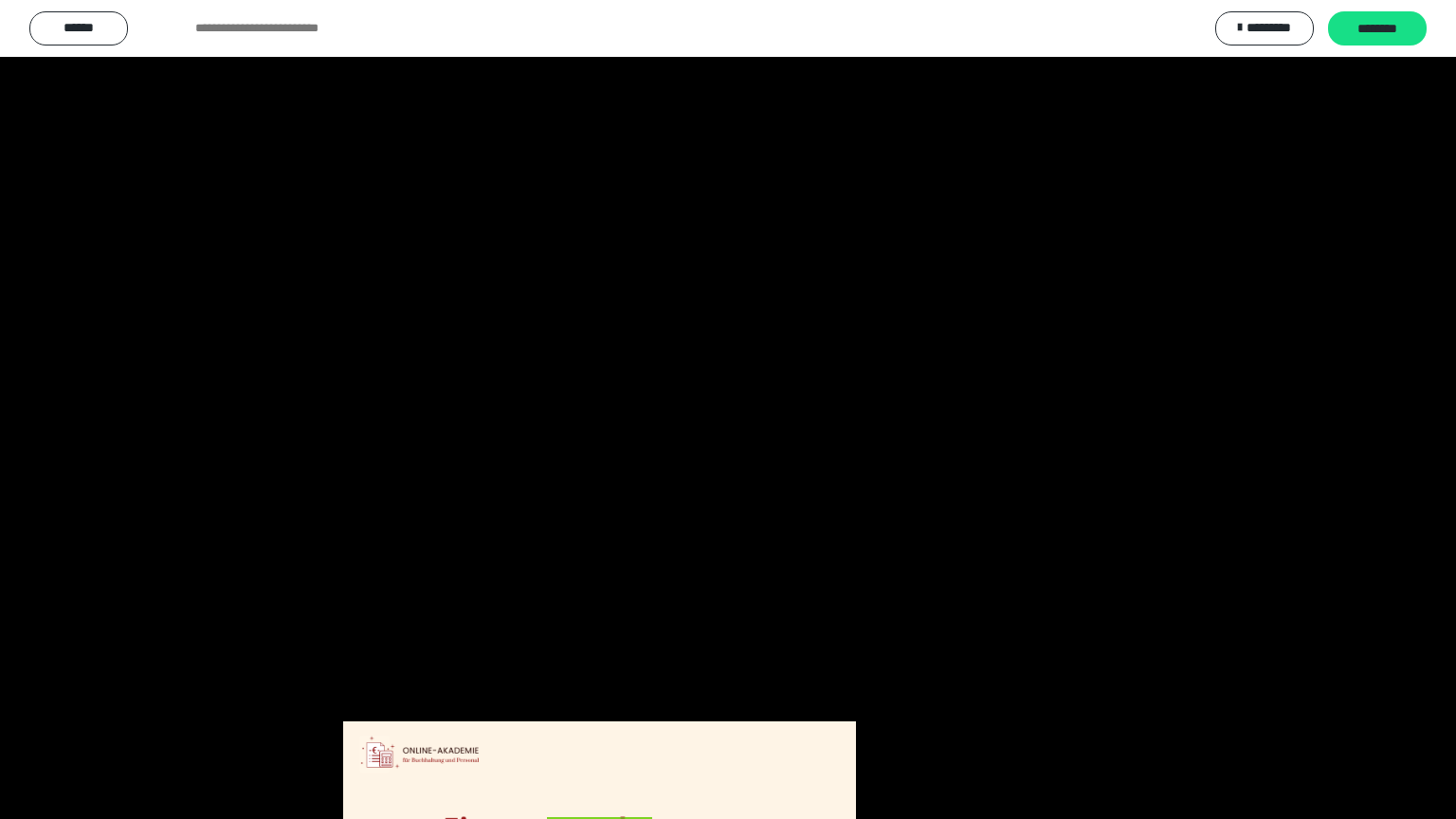 click at bounding box center [728, 410] 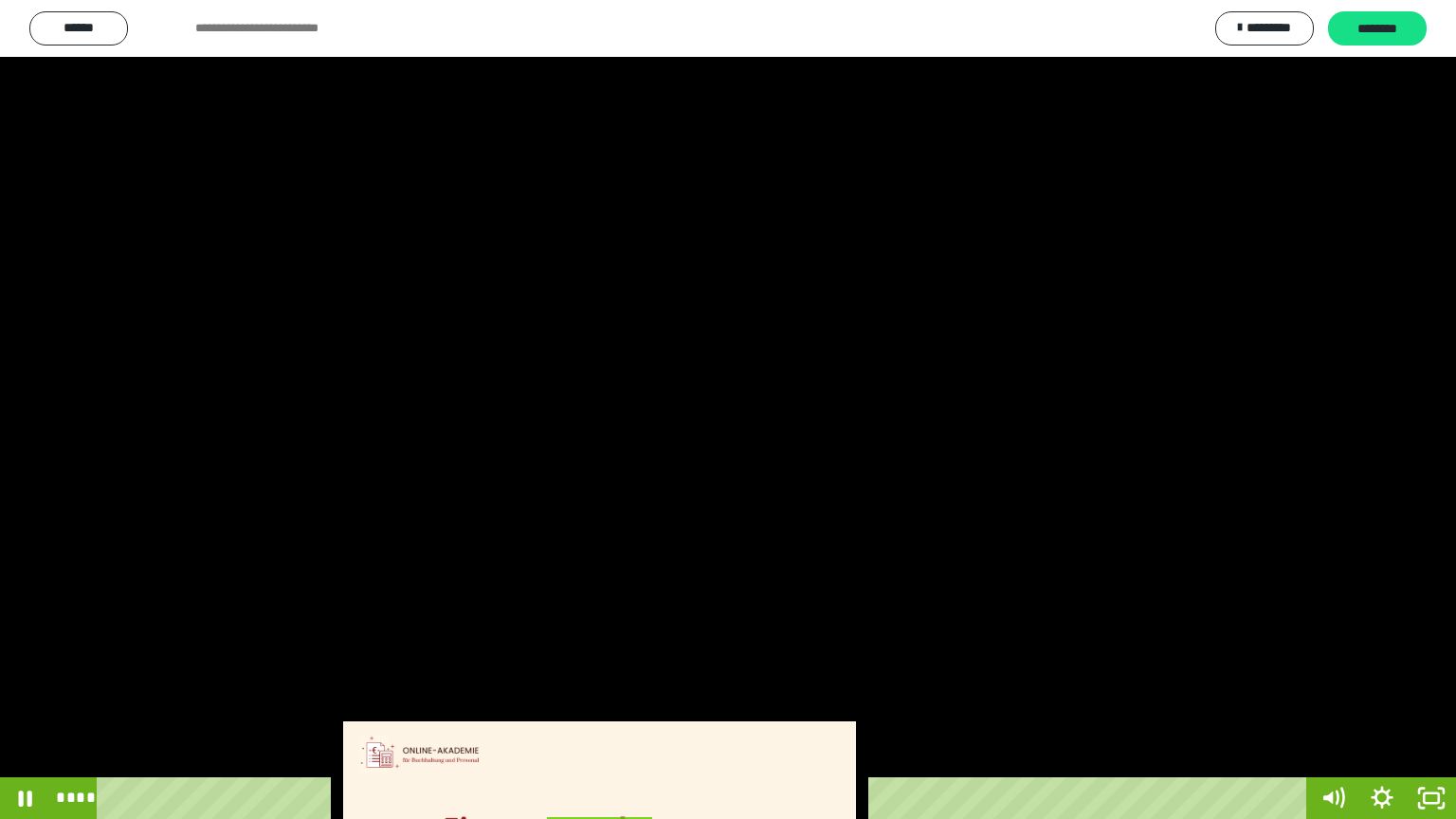 click at bounding box center [728, 410] 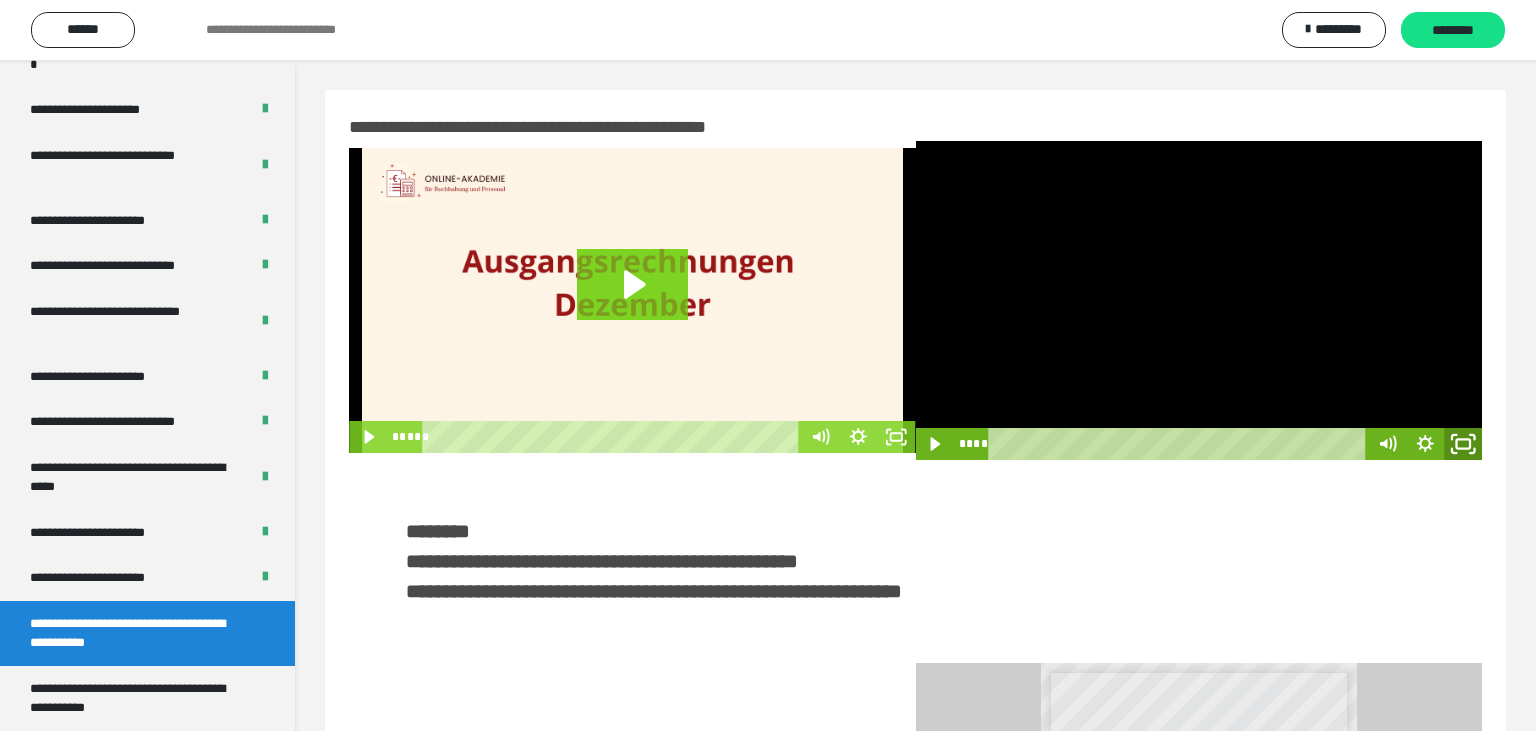click 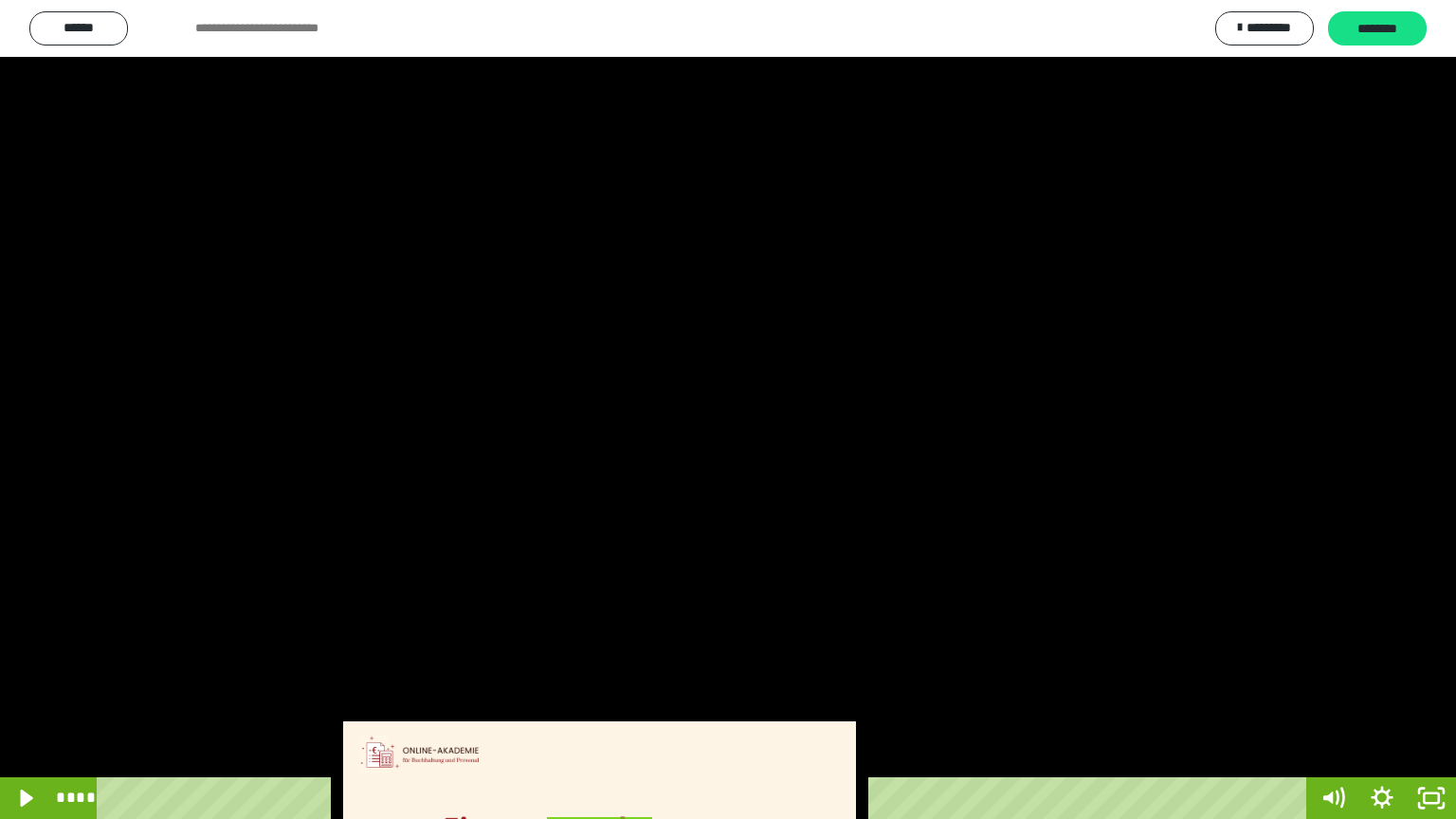 click at bounding box center [728, 410] 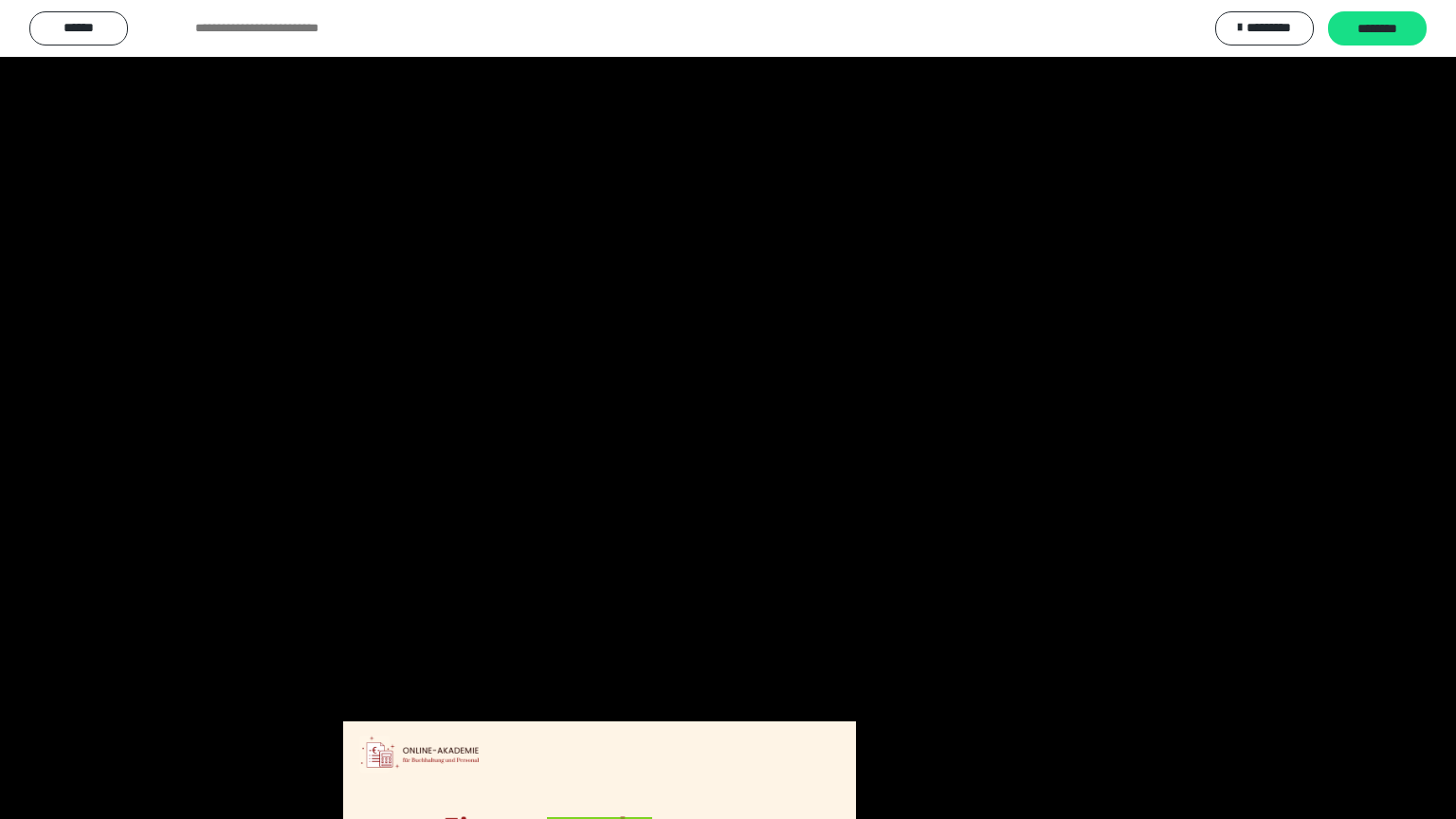 click at bounding box center (728, 410) 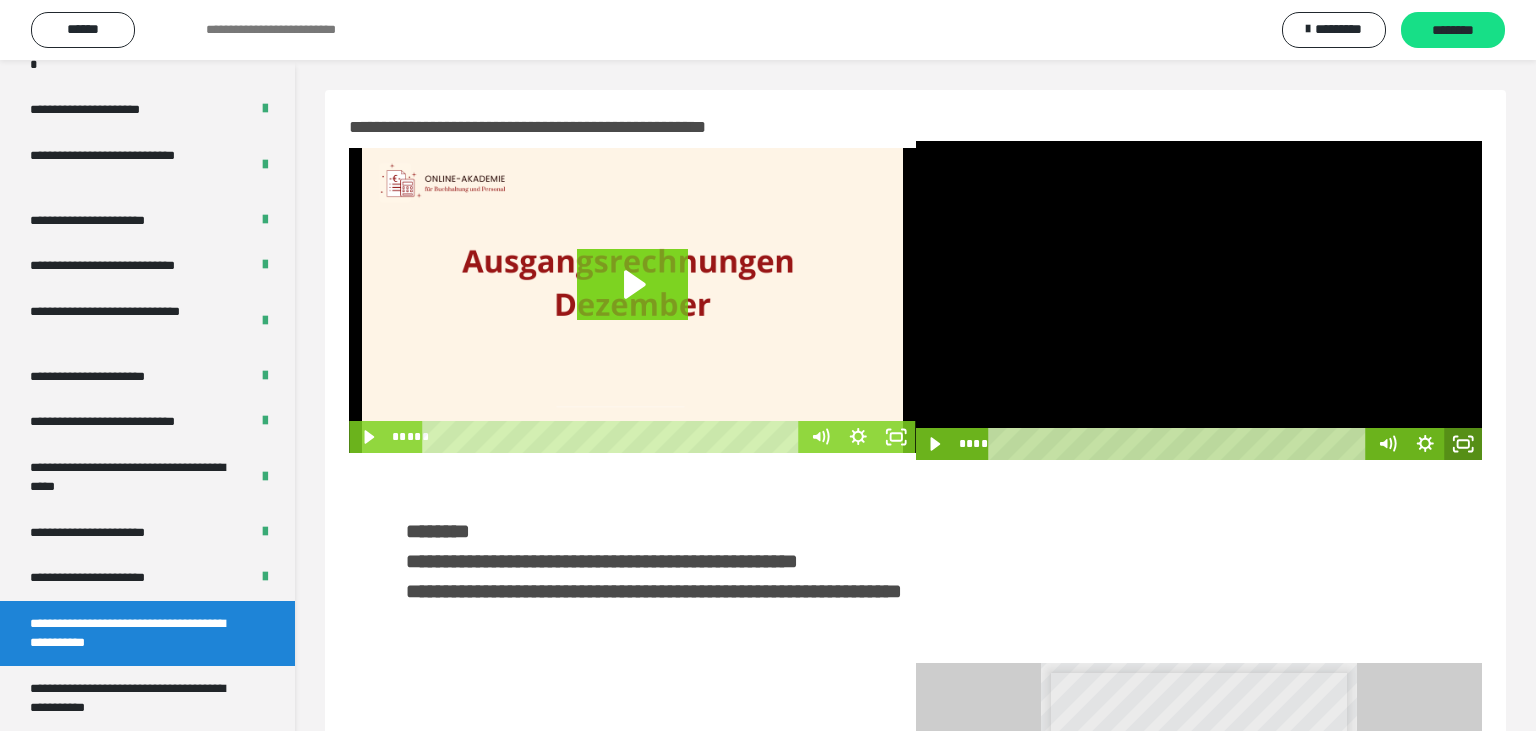 click 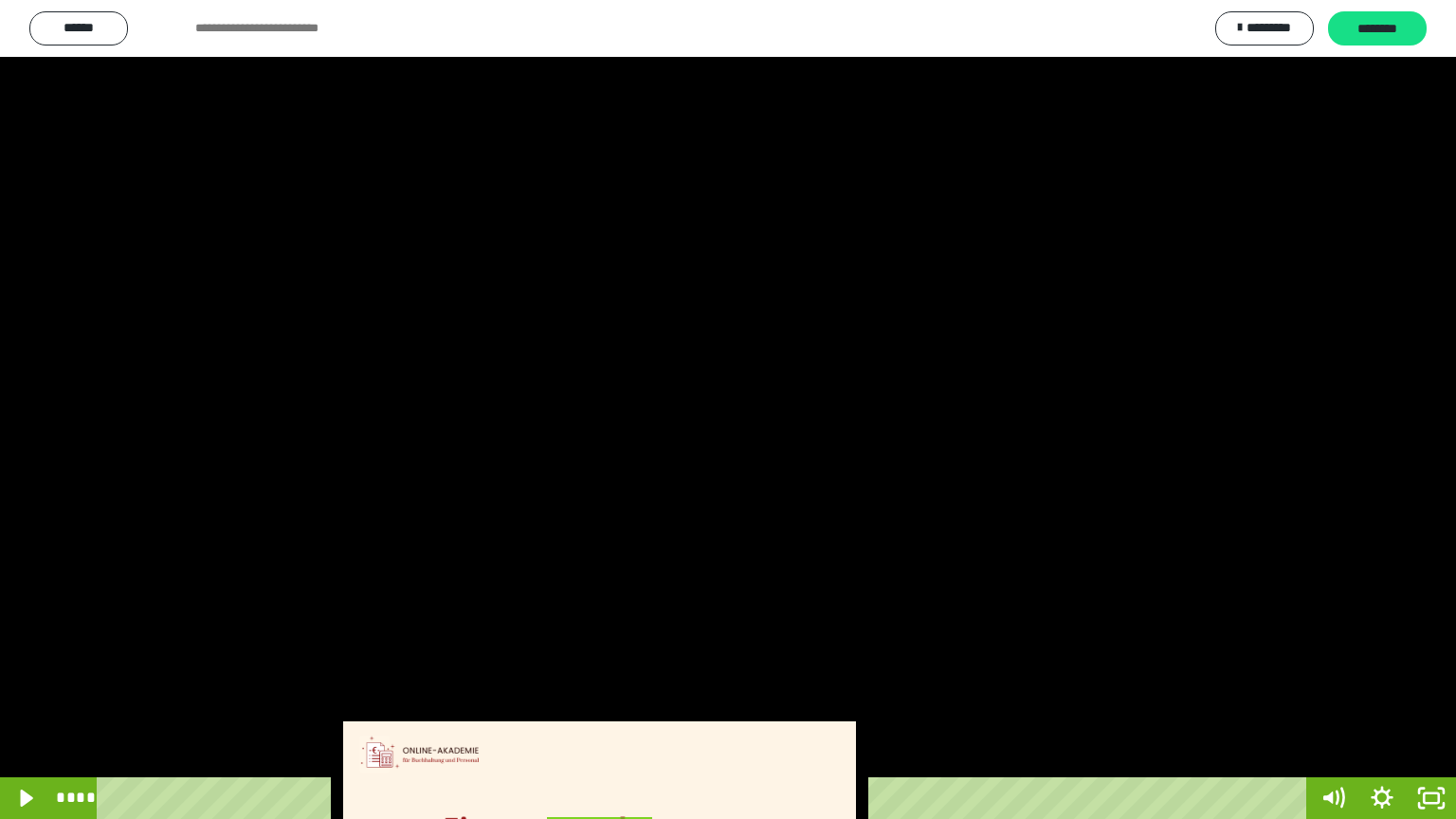 click at bounding box center [728, 410] 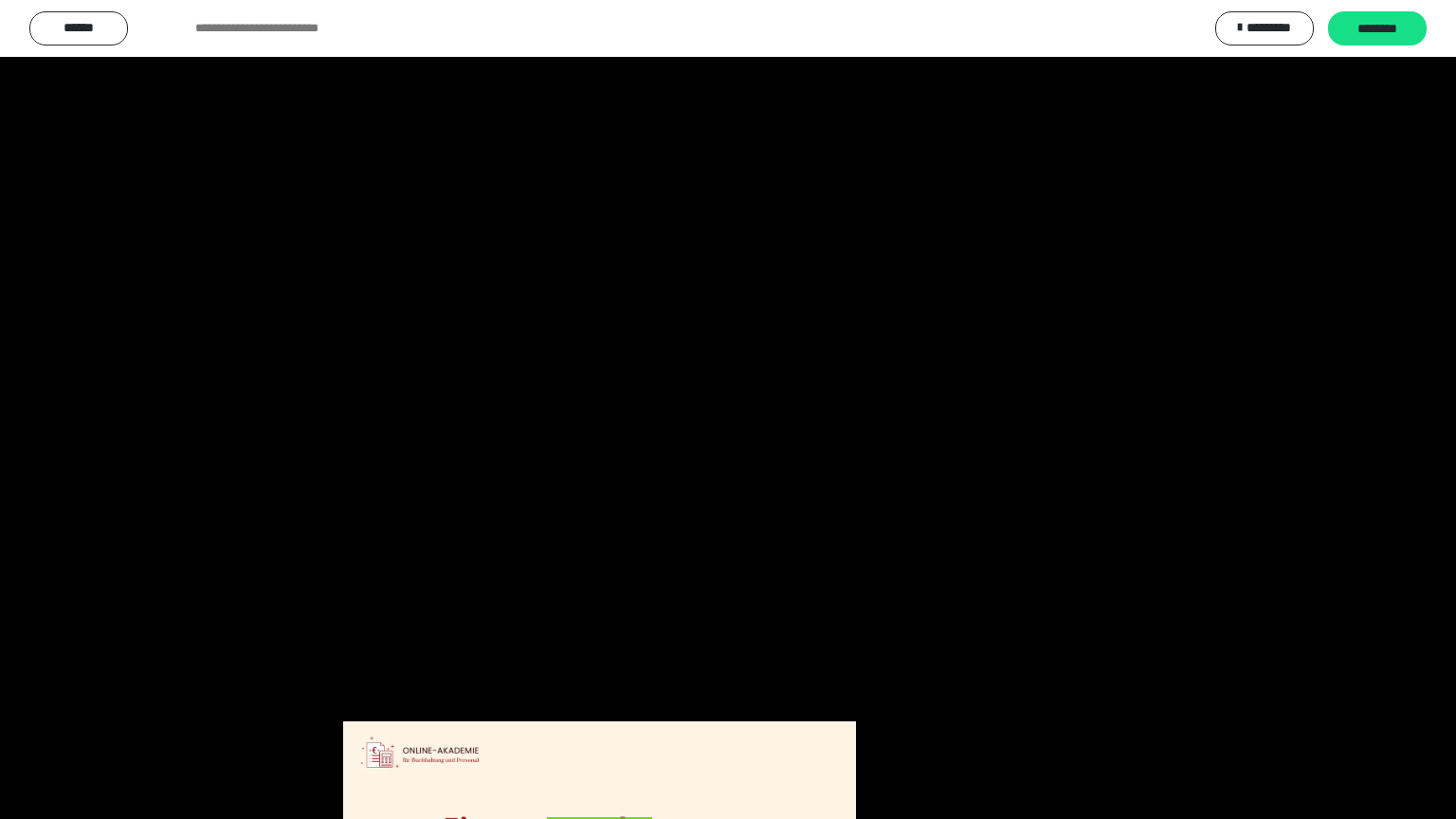 type 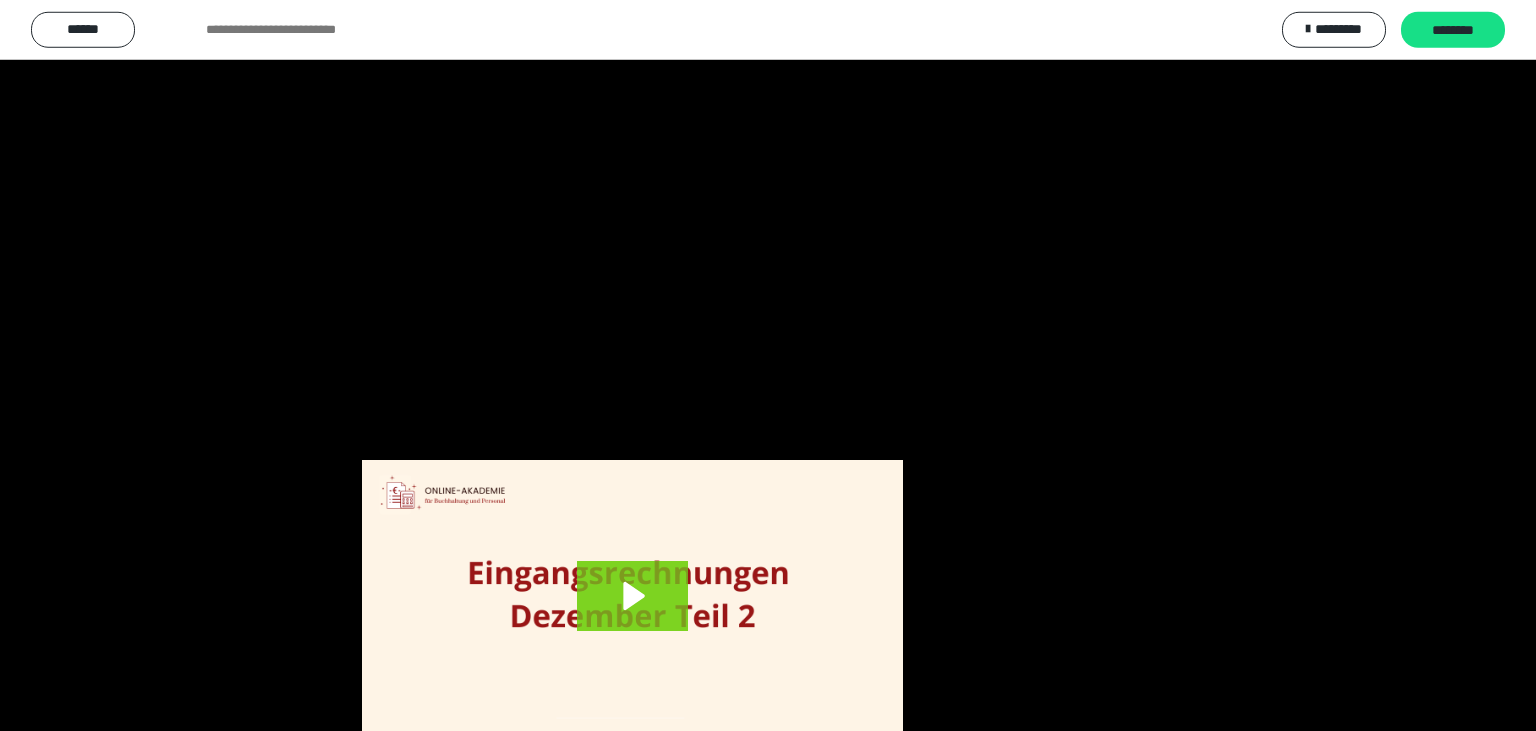 scroll, scrollTop: 0, scrollLeft: 0, axis: both 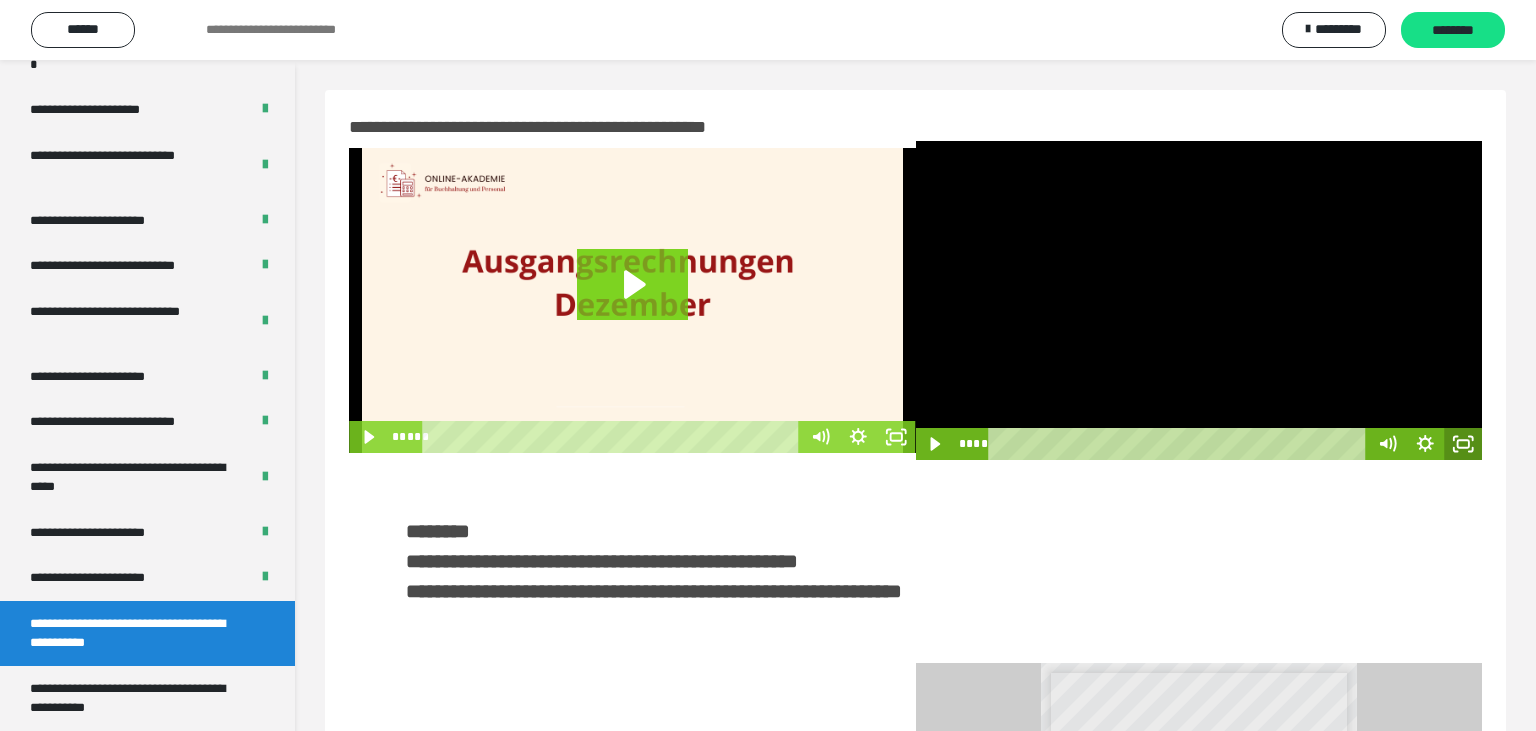 click 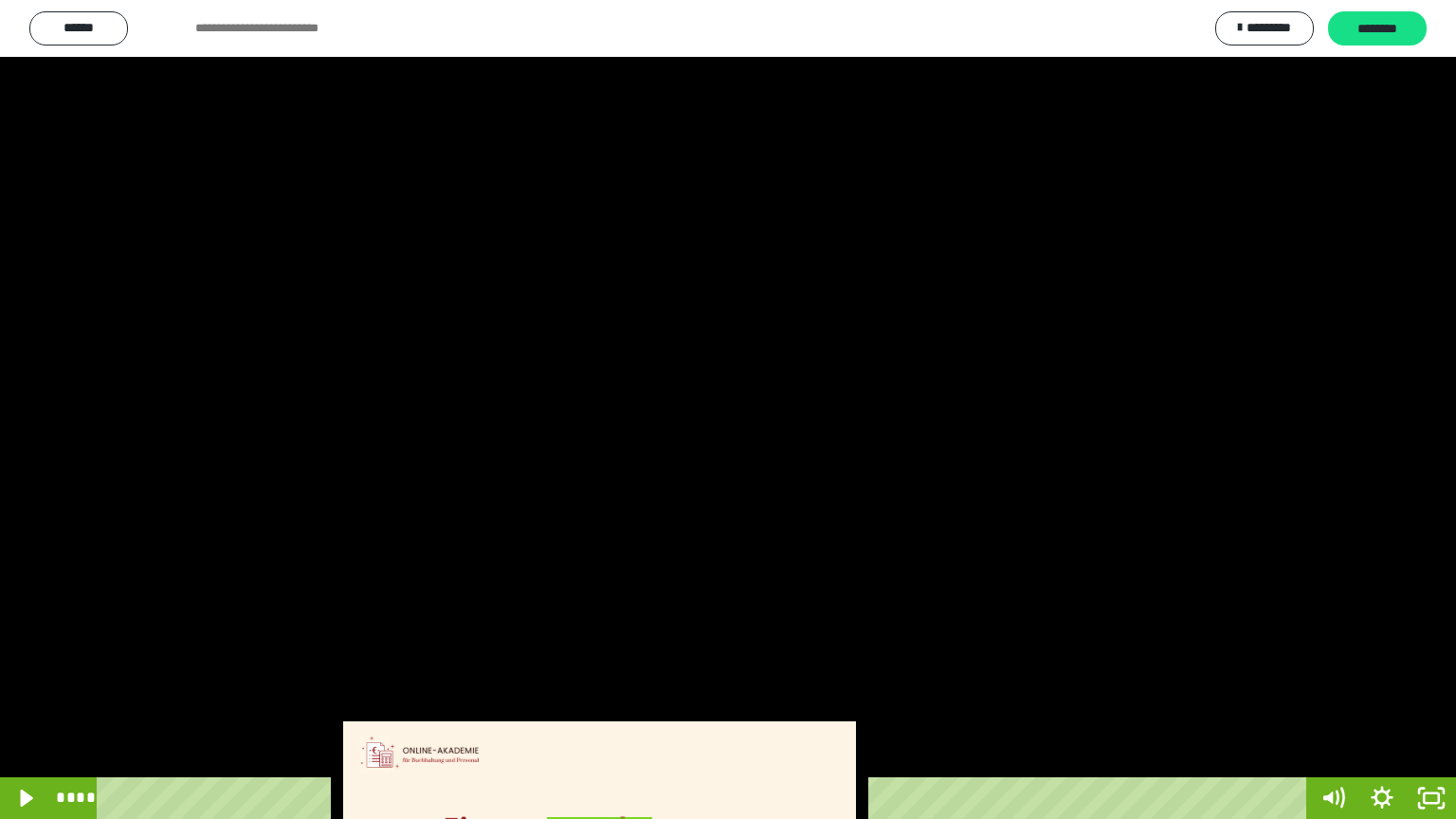 click at bounding box center [728, 410] 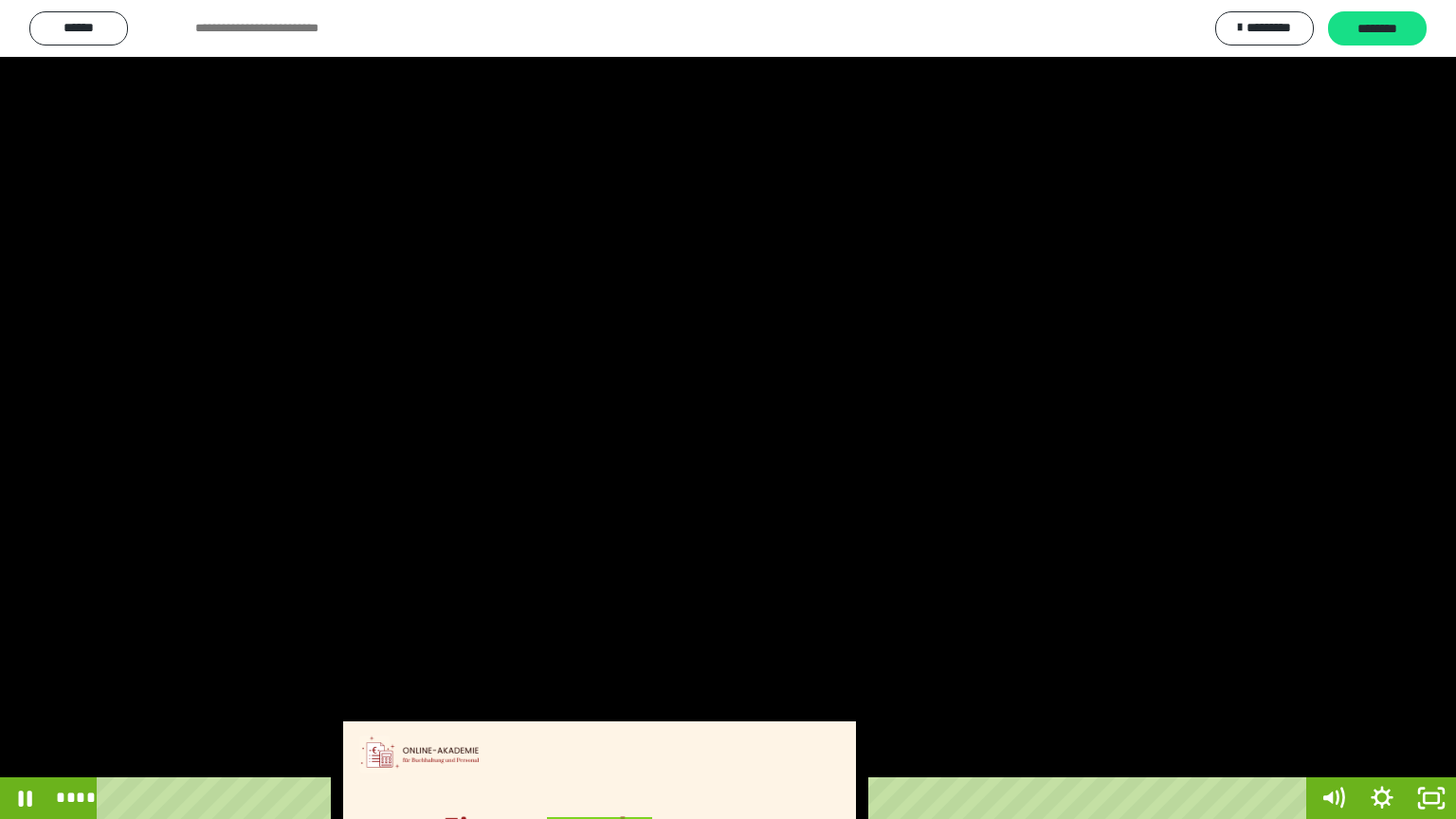 click at bounding box center (728, 410) 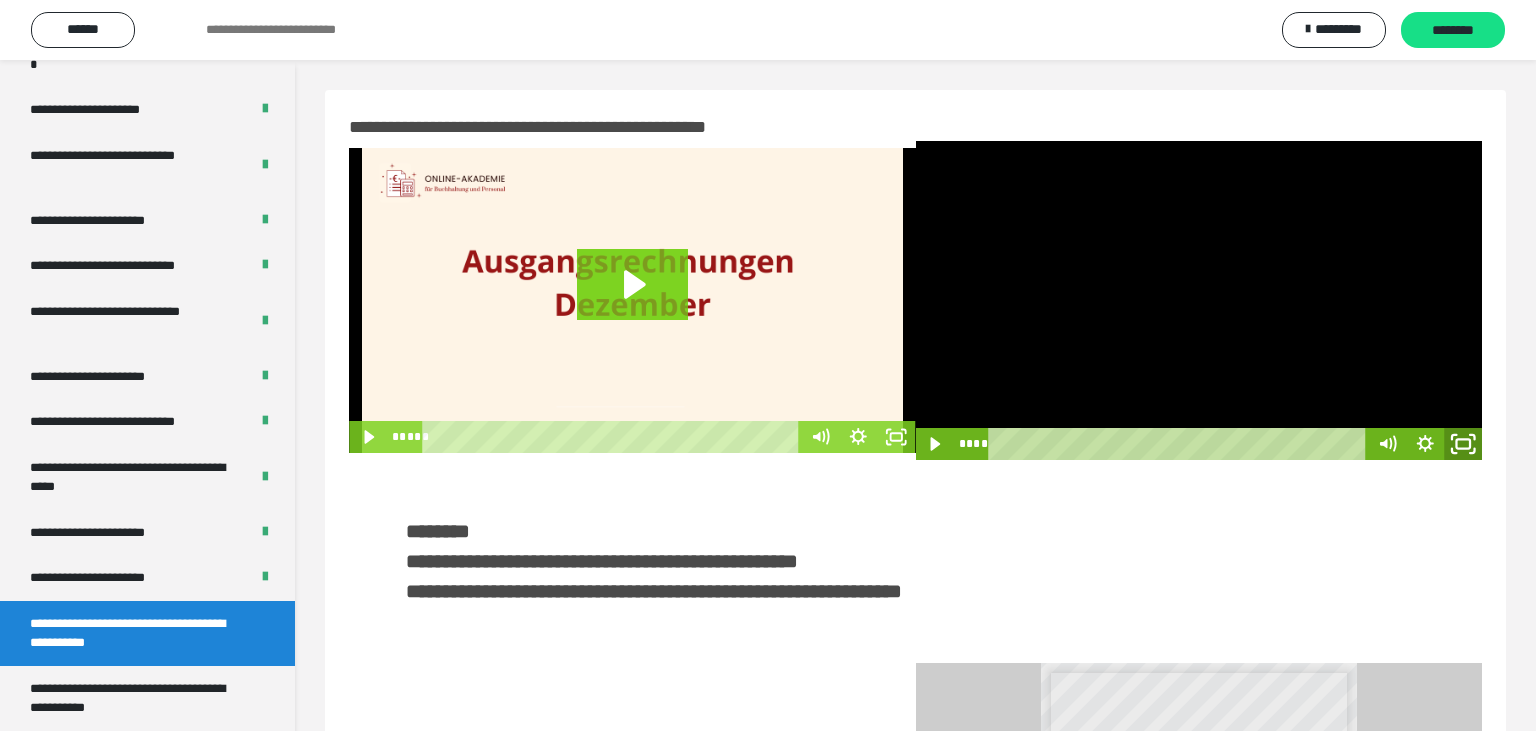 click 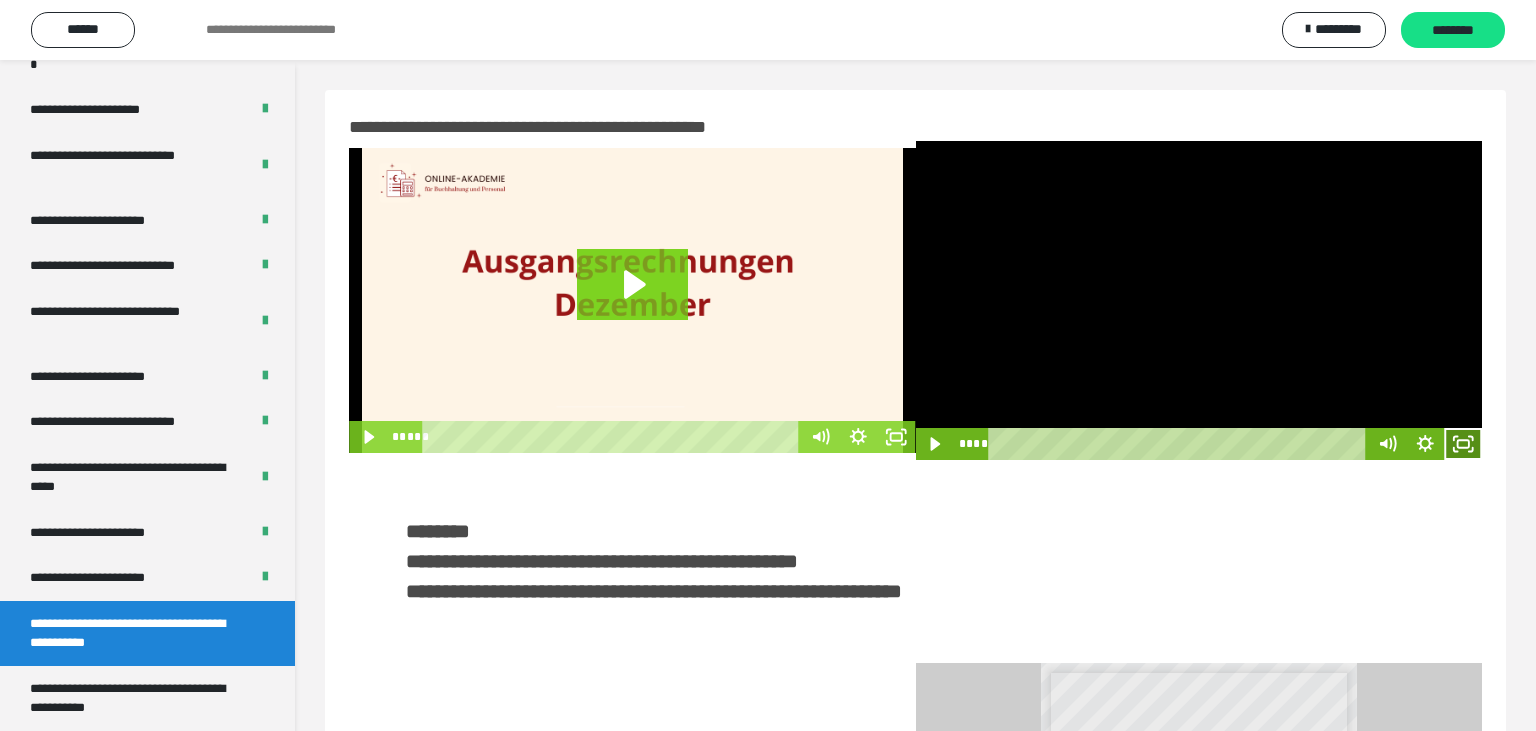 click 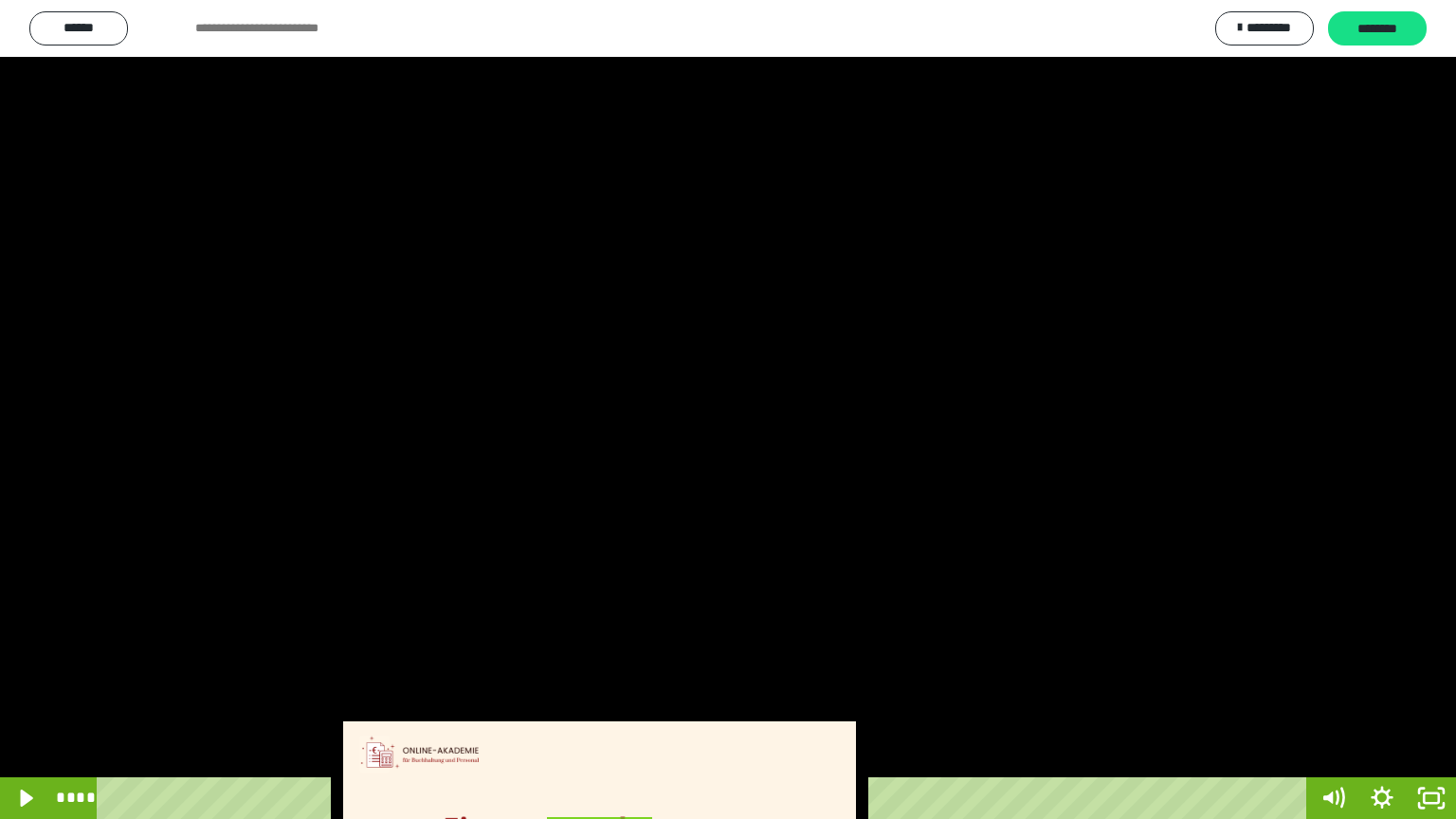 click at bounding box center [728, 410] 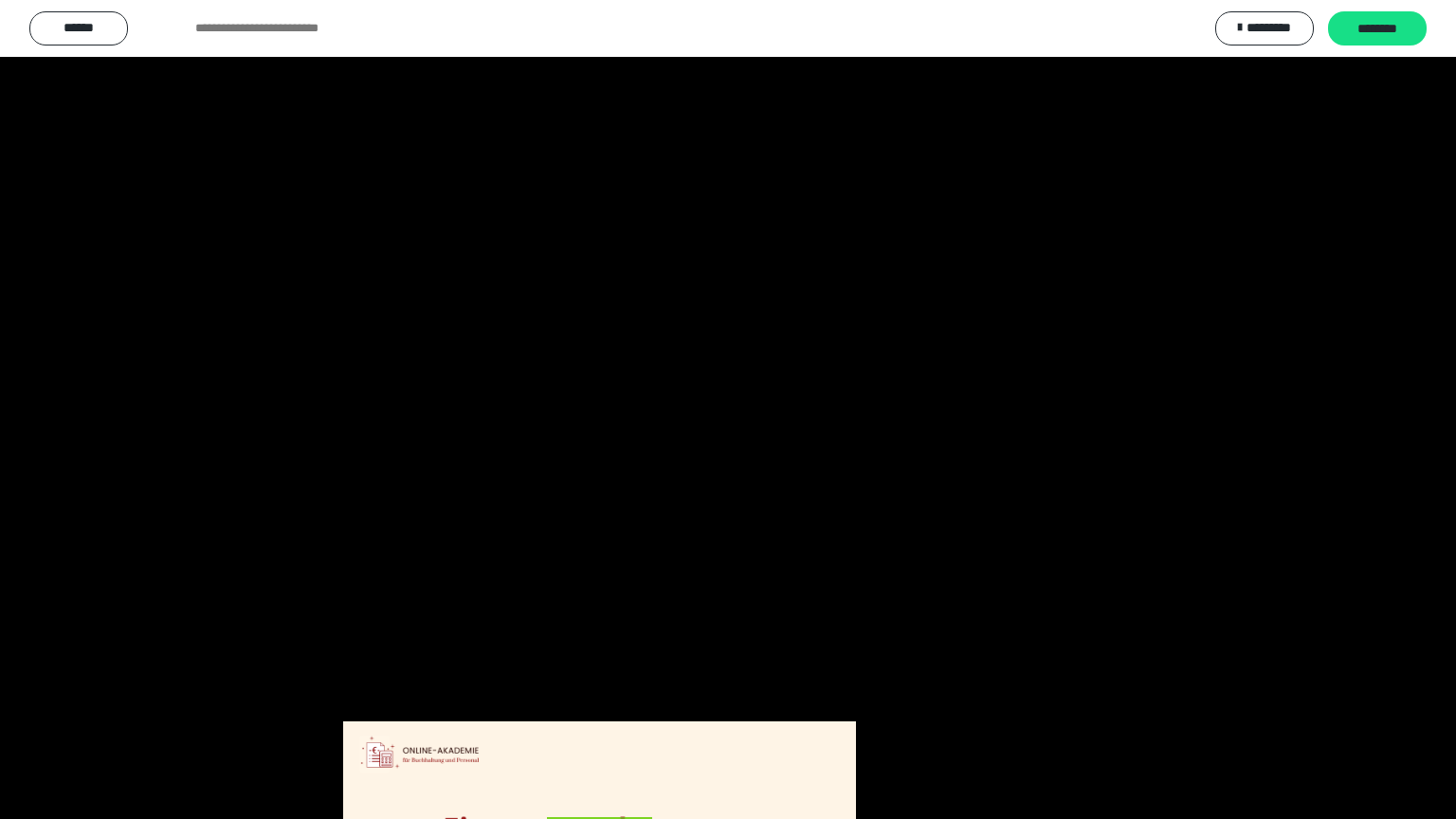 click at bounding box center (728, 410) 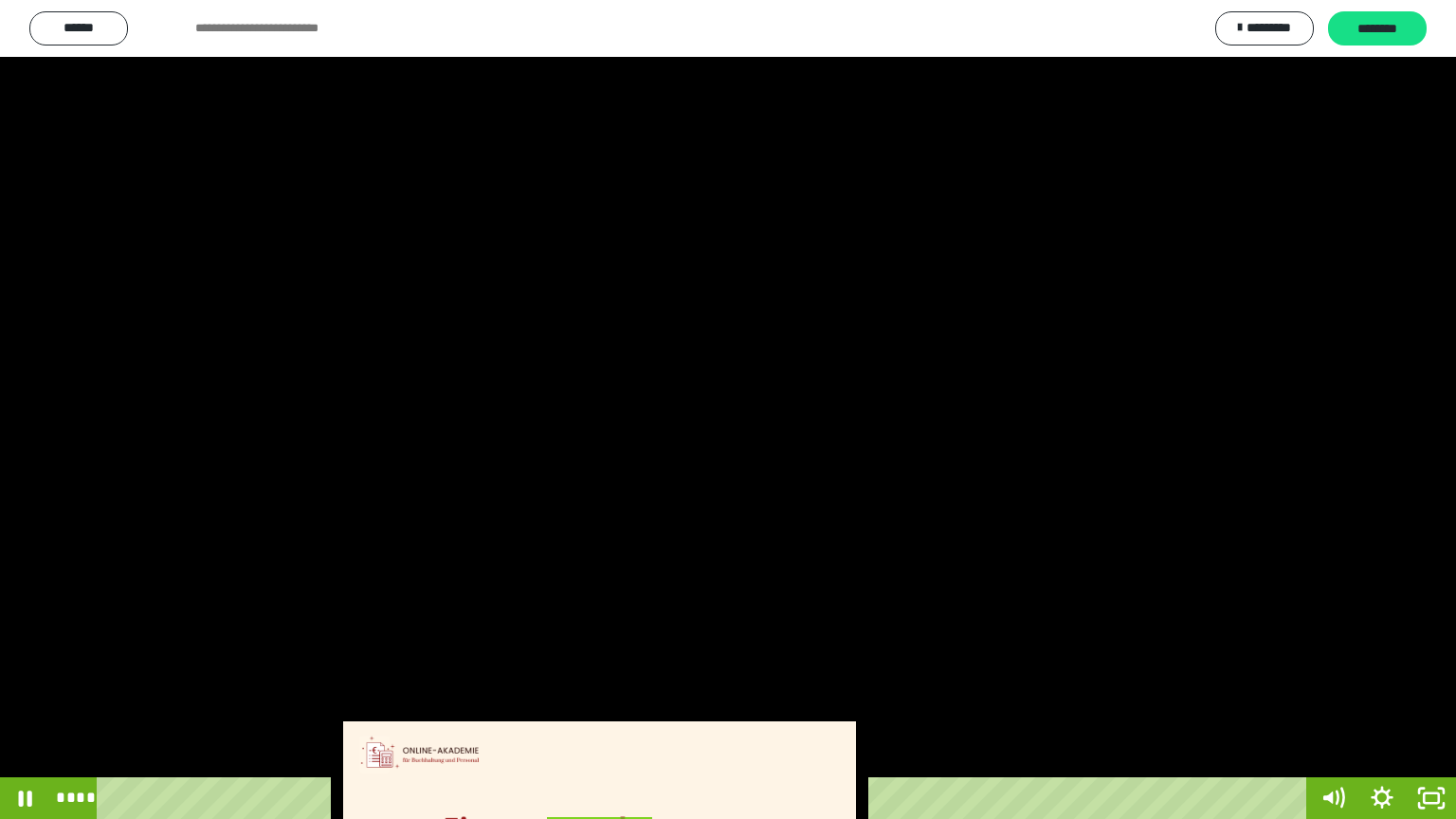 click at bounding box center [728, 410] 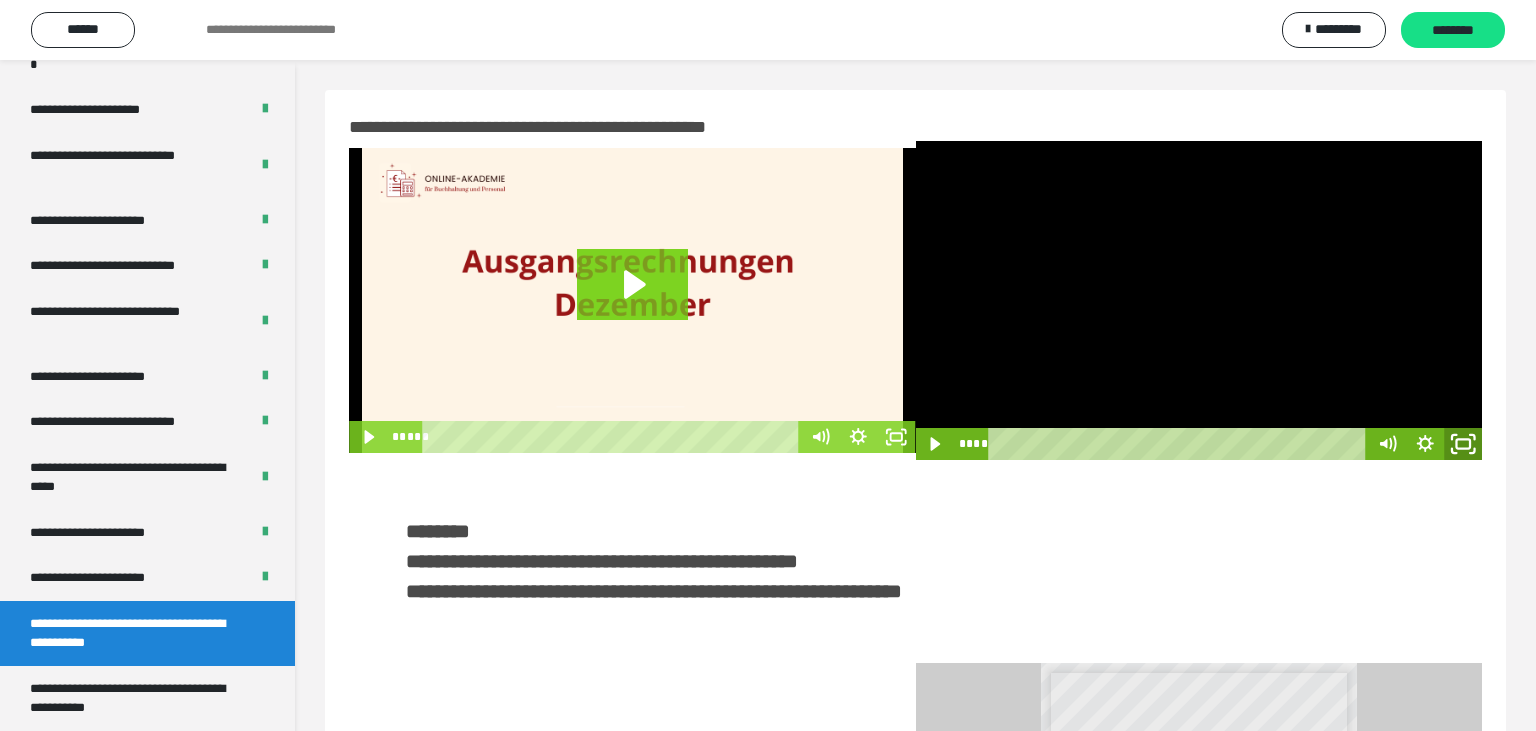 click 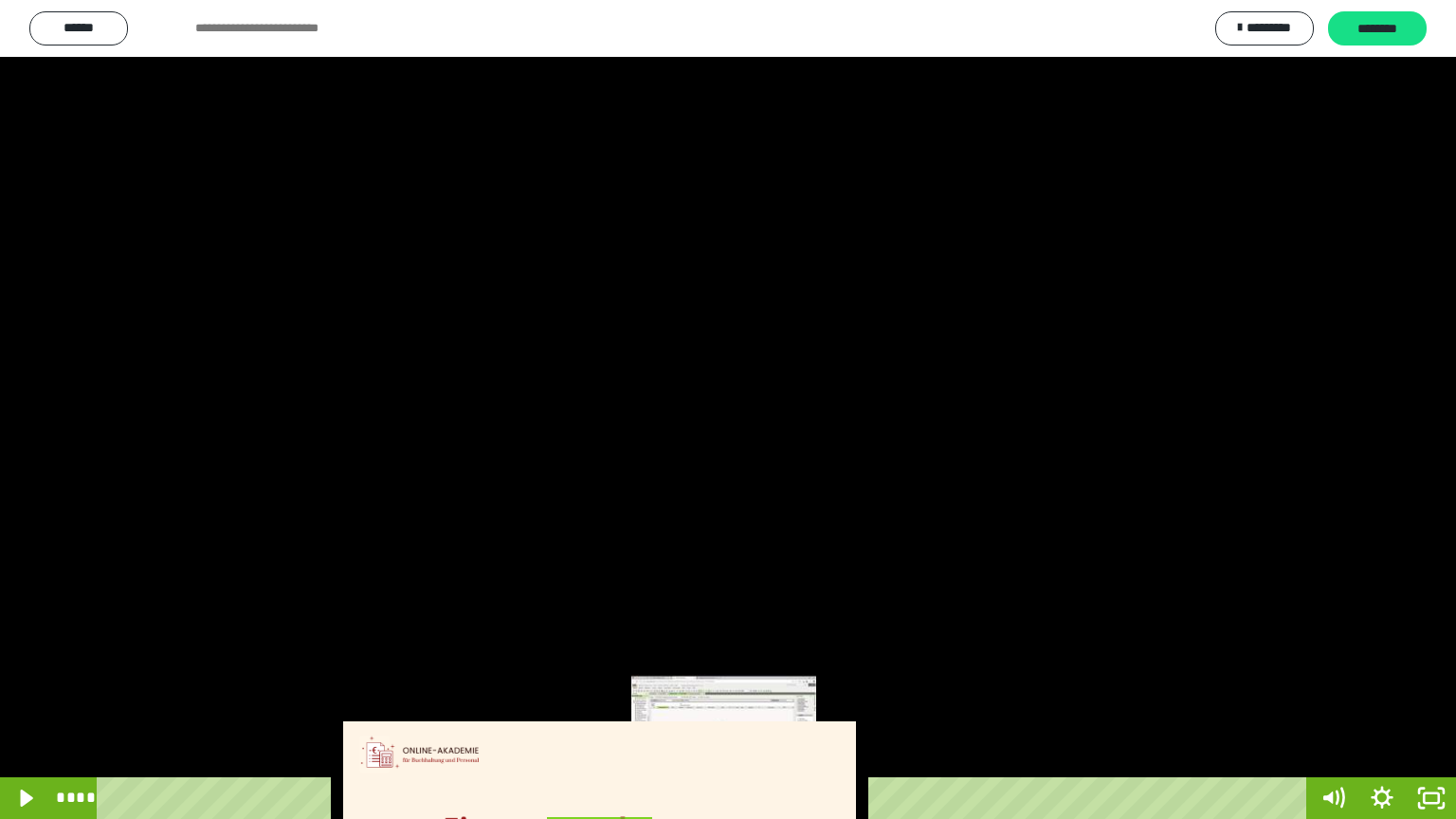 click at bounding box center [723, 798] 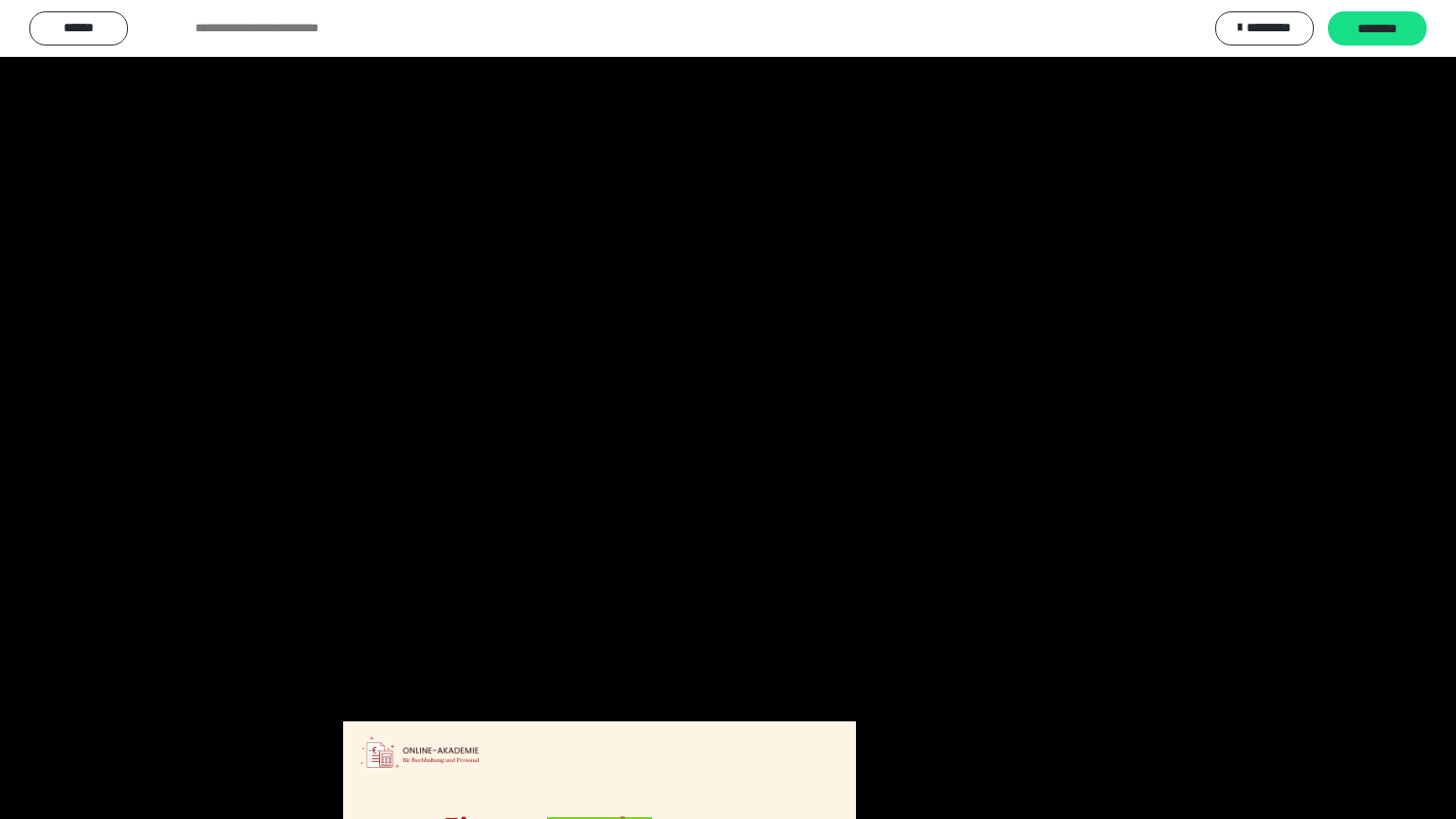 click at bounding box center [728, 410] 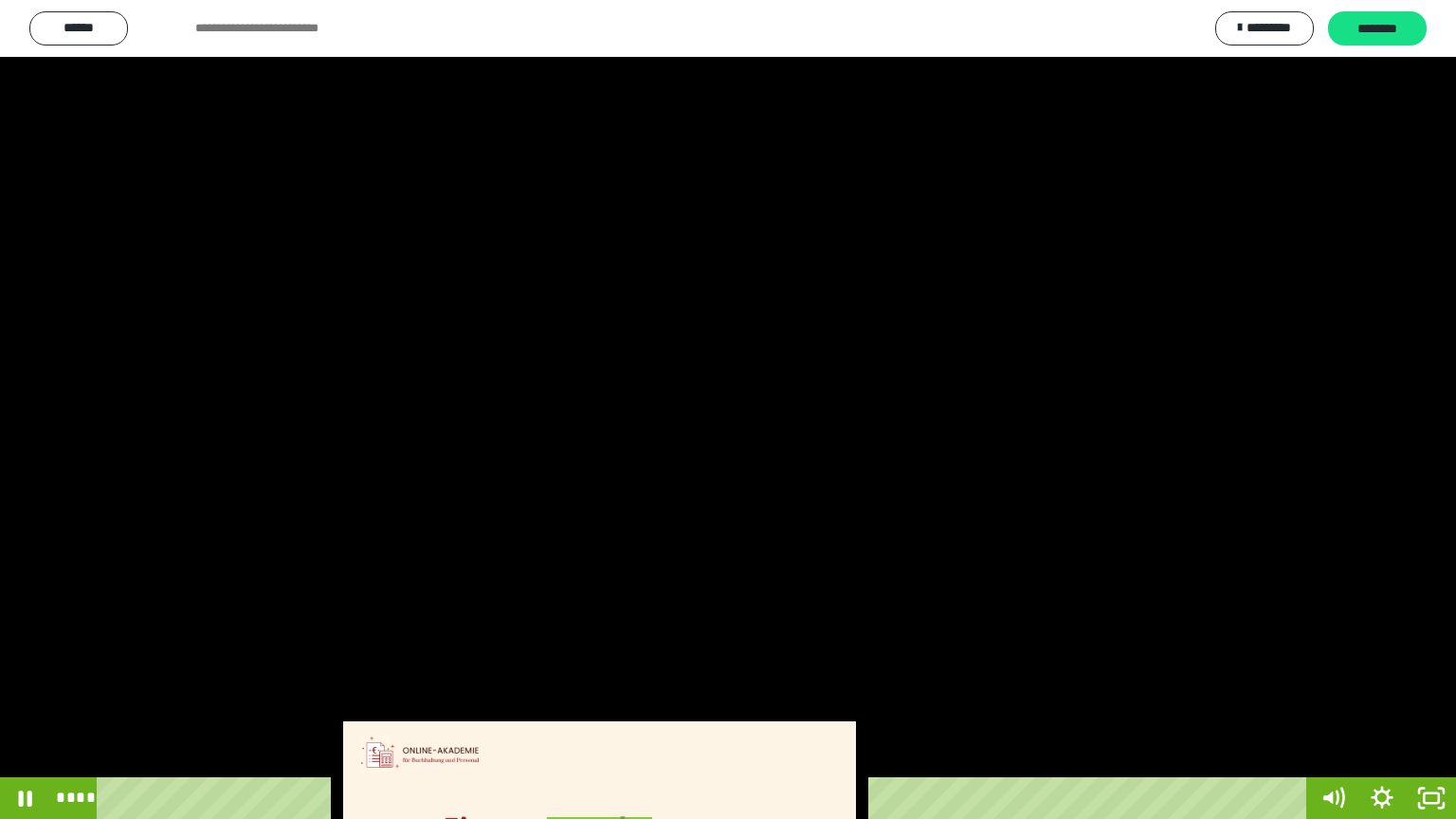 click at bounding box center (728, 410) 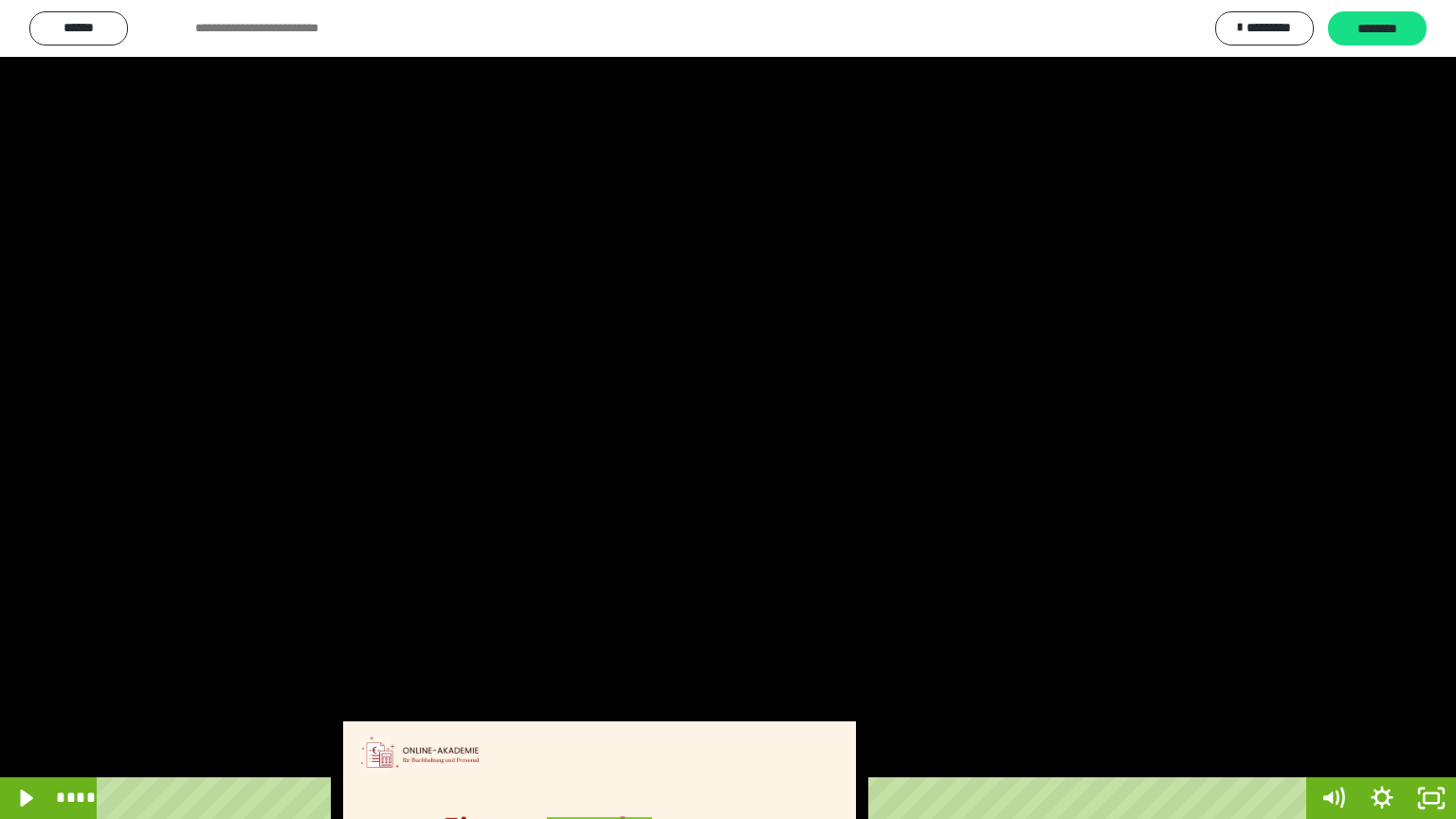 click at bounding box center [728, 410] 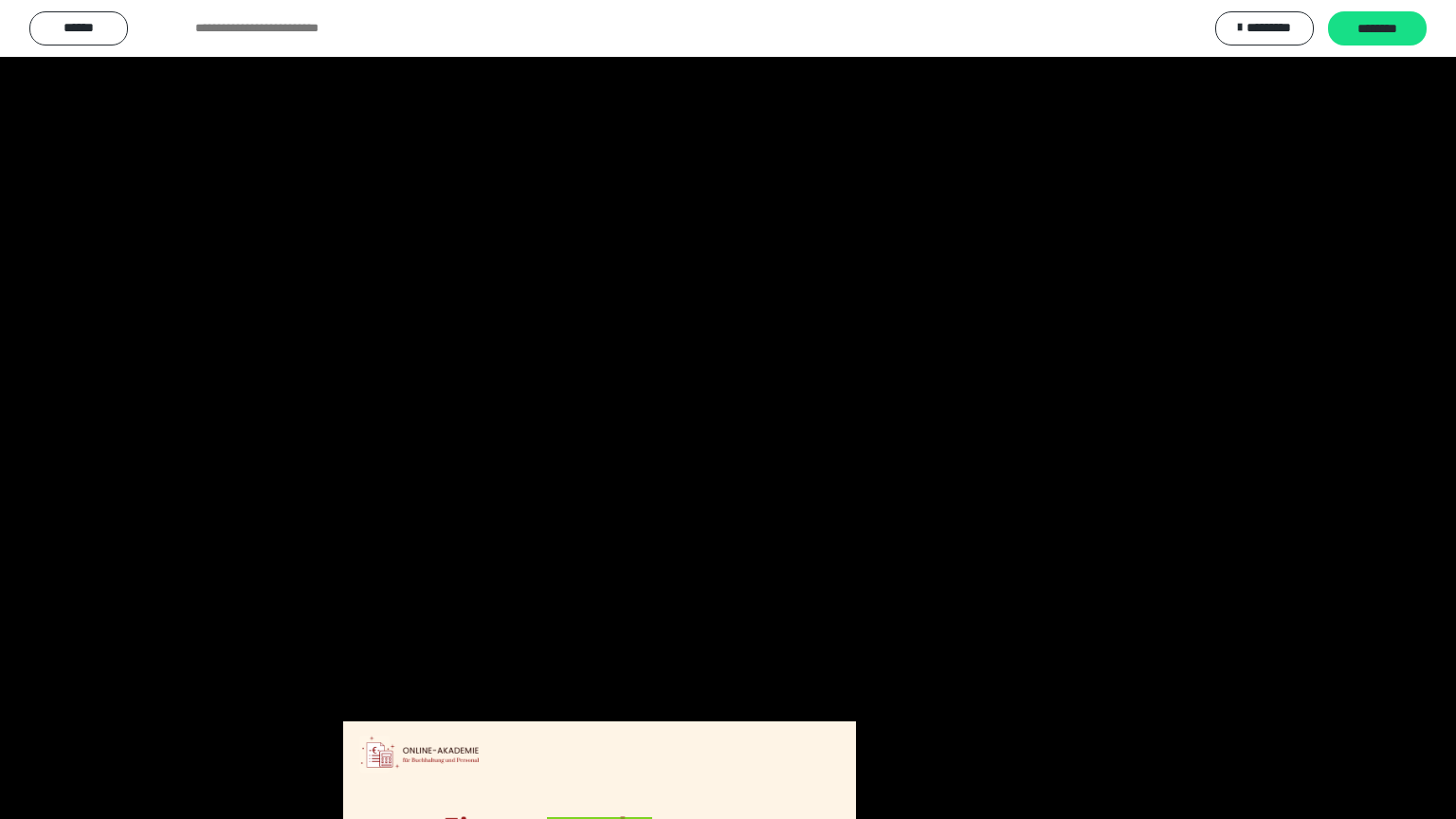 click at bounding box center [728, 410] 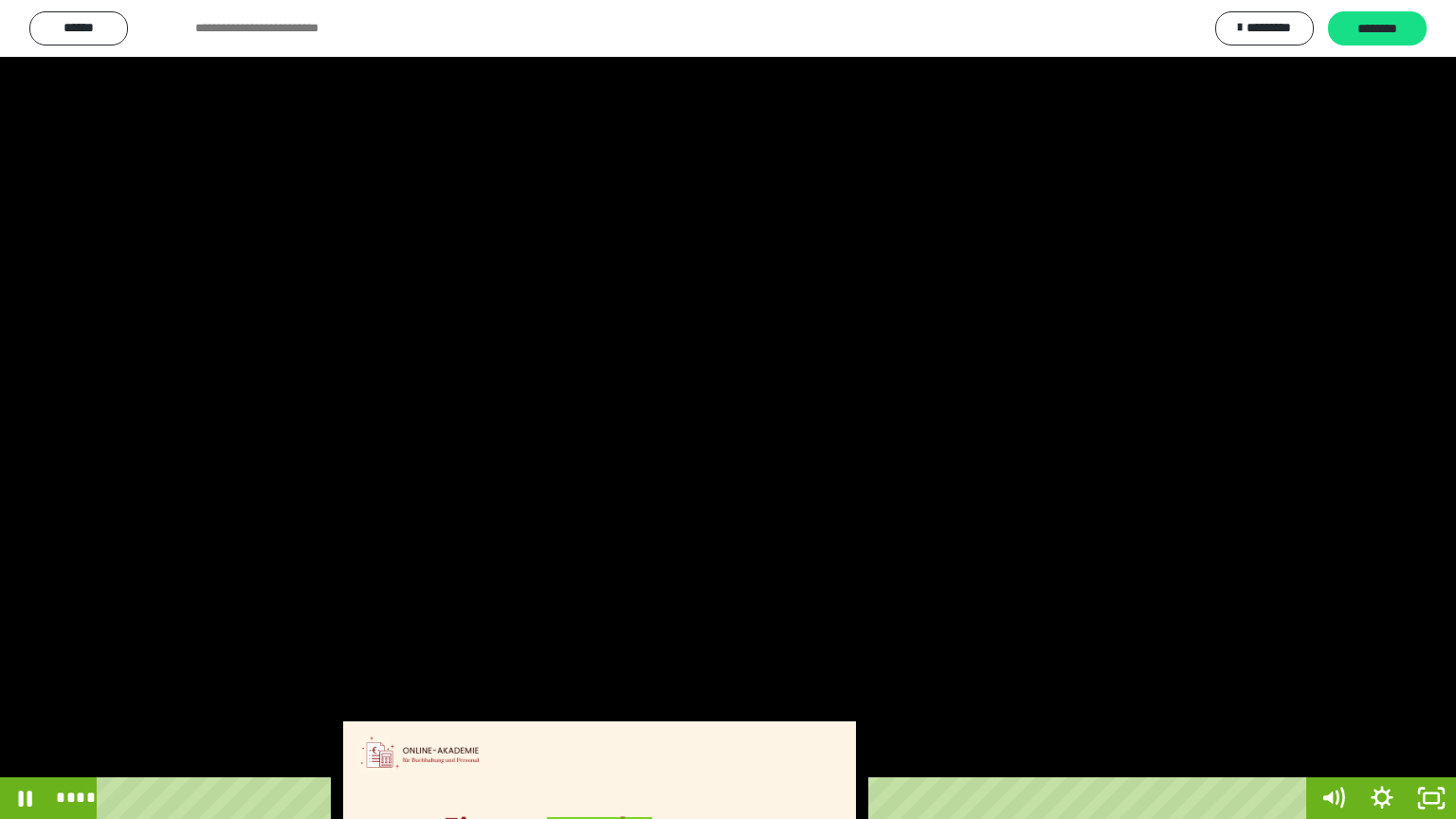 click at bounding box center [728, 410] 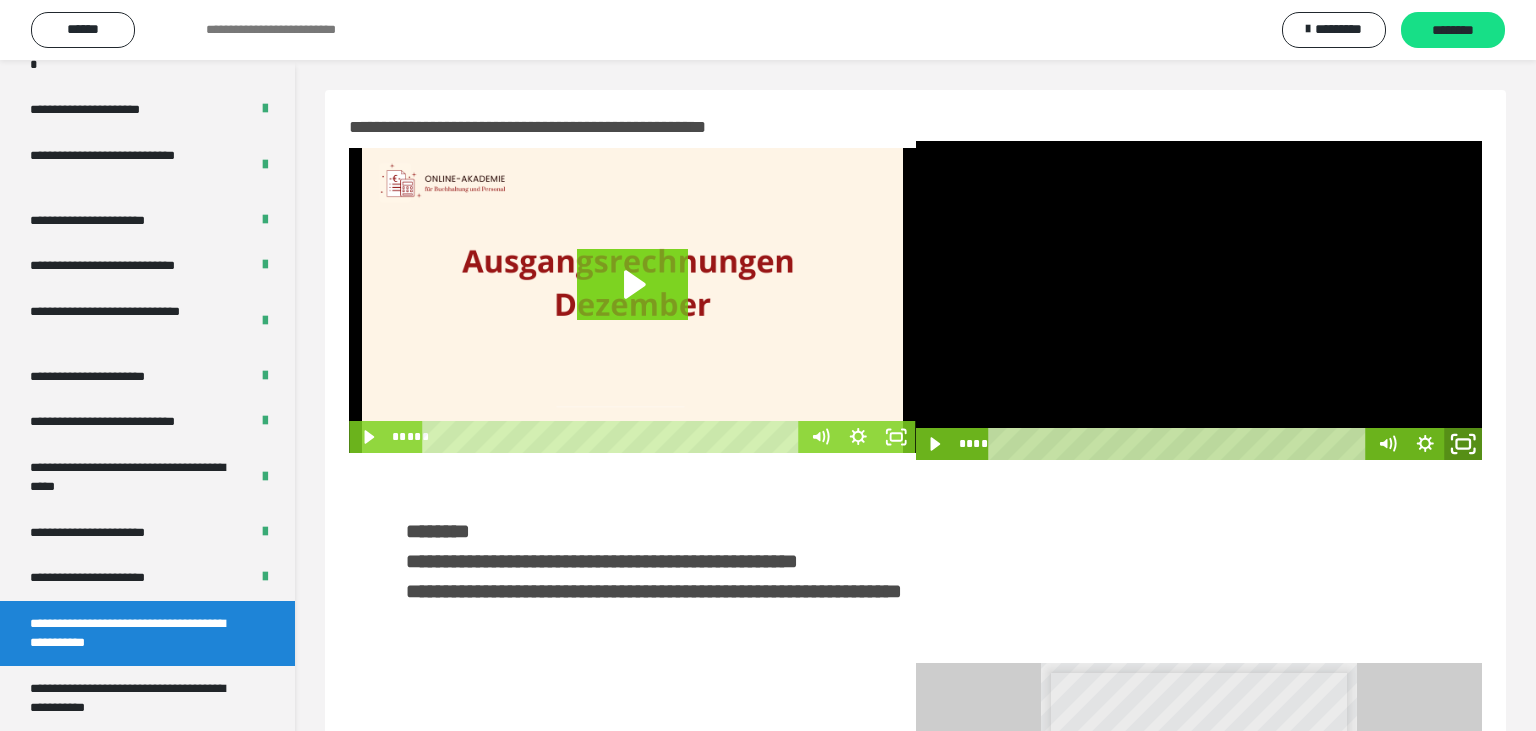 click 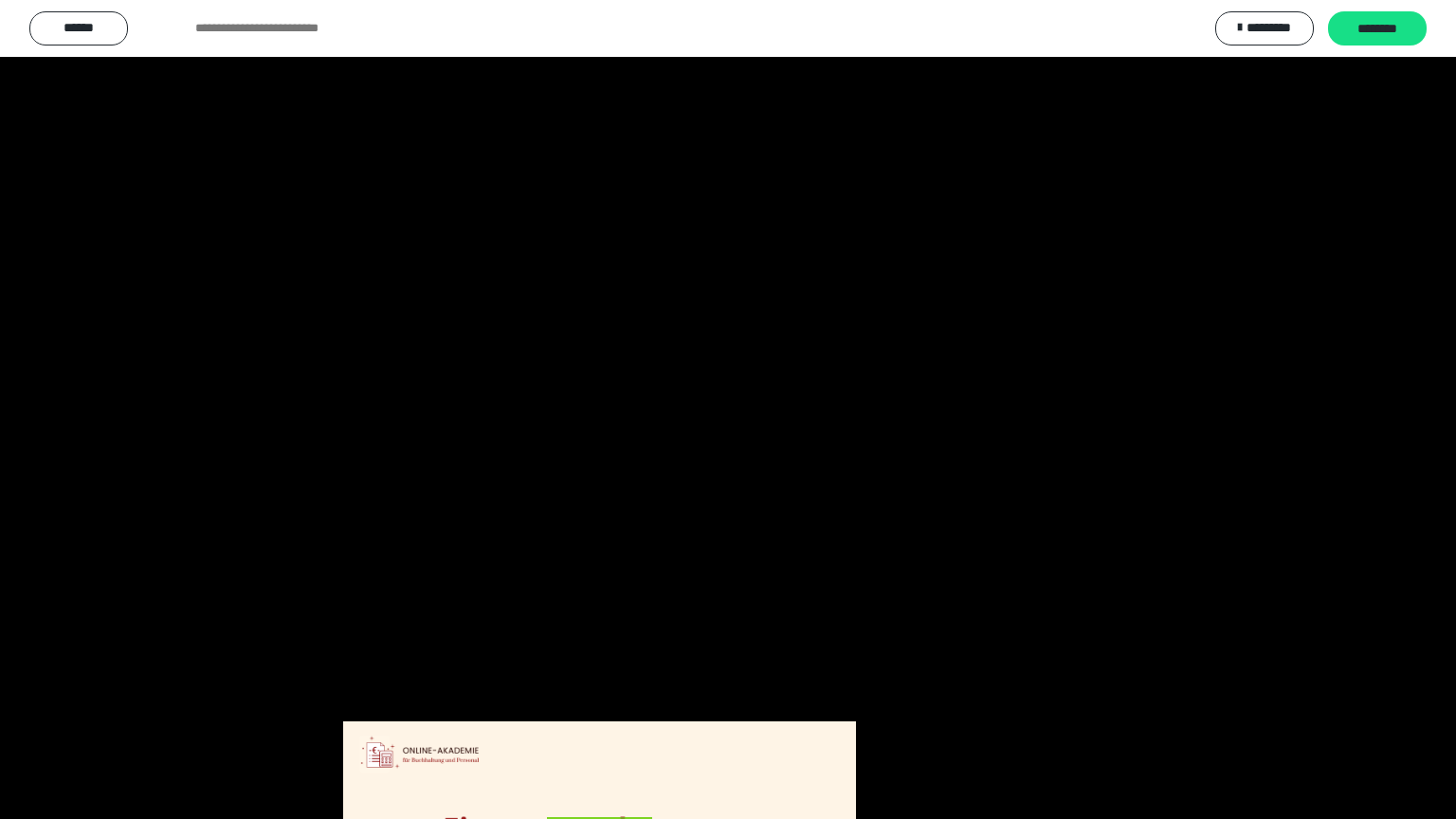 click at bounding box center [728, 410] 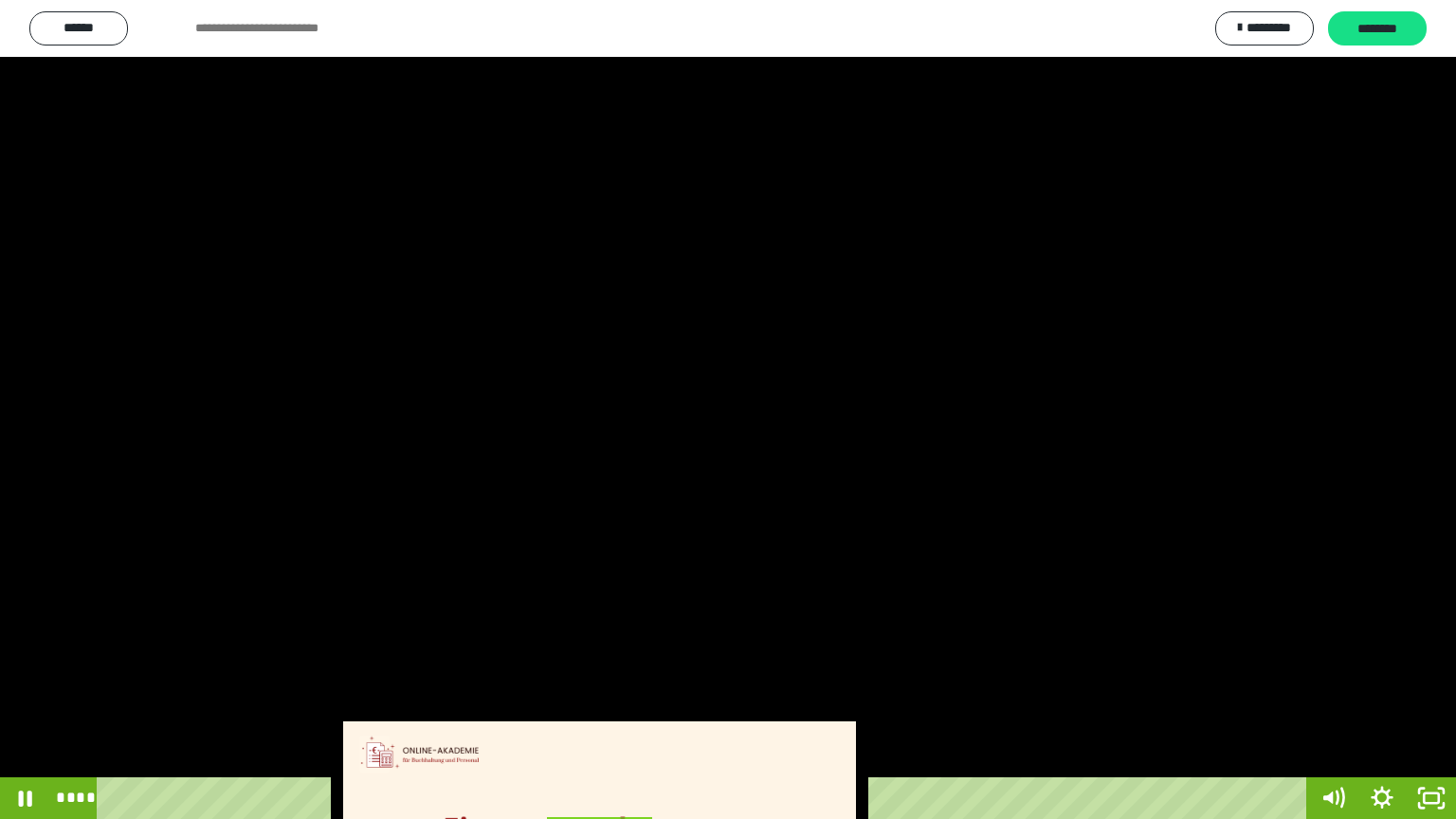click at bounding box center [728, 410] 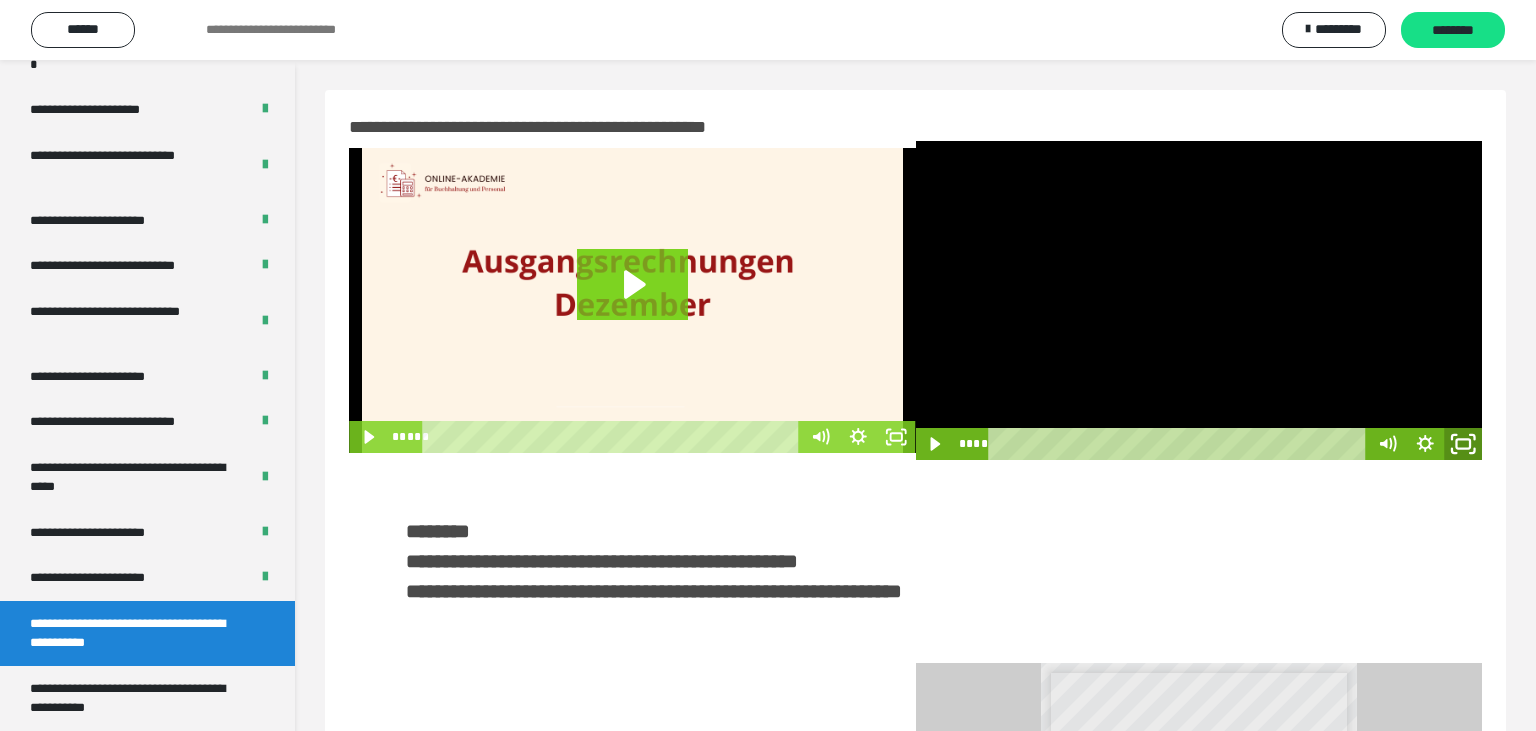 click 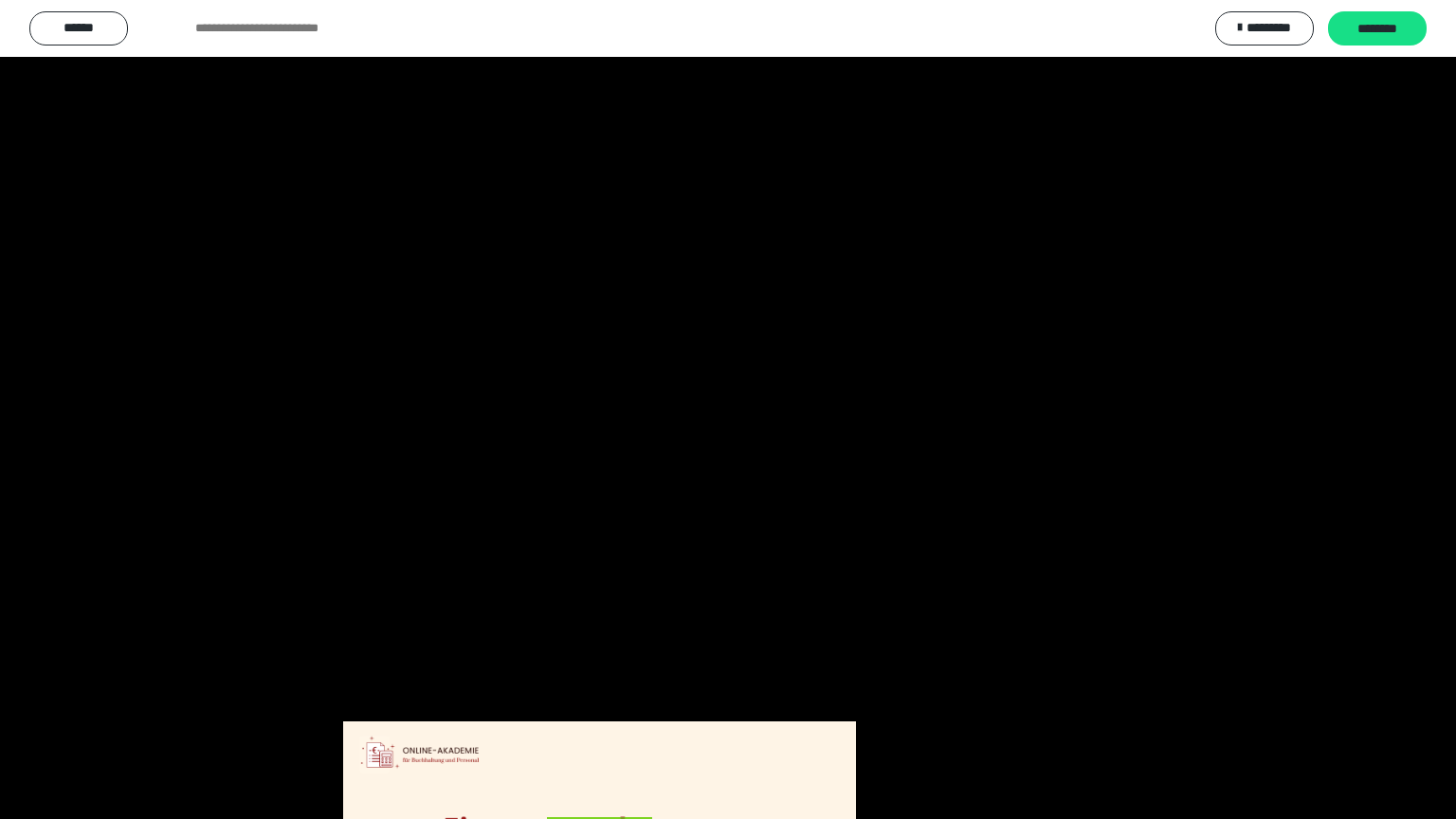 click at bounding box center [728, 410] 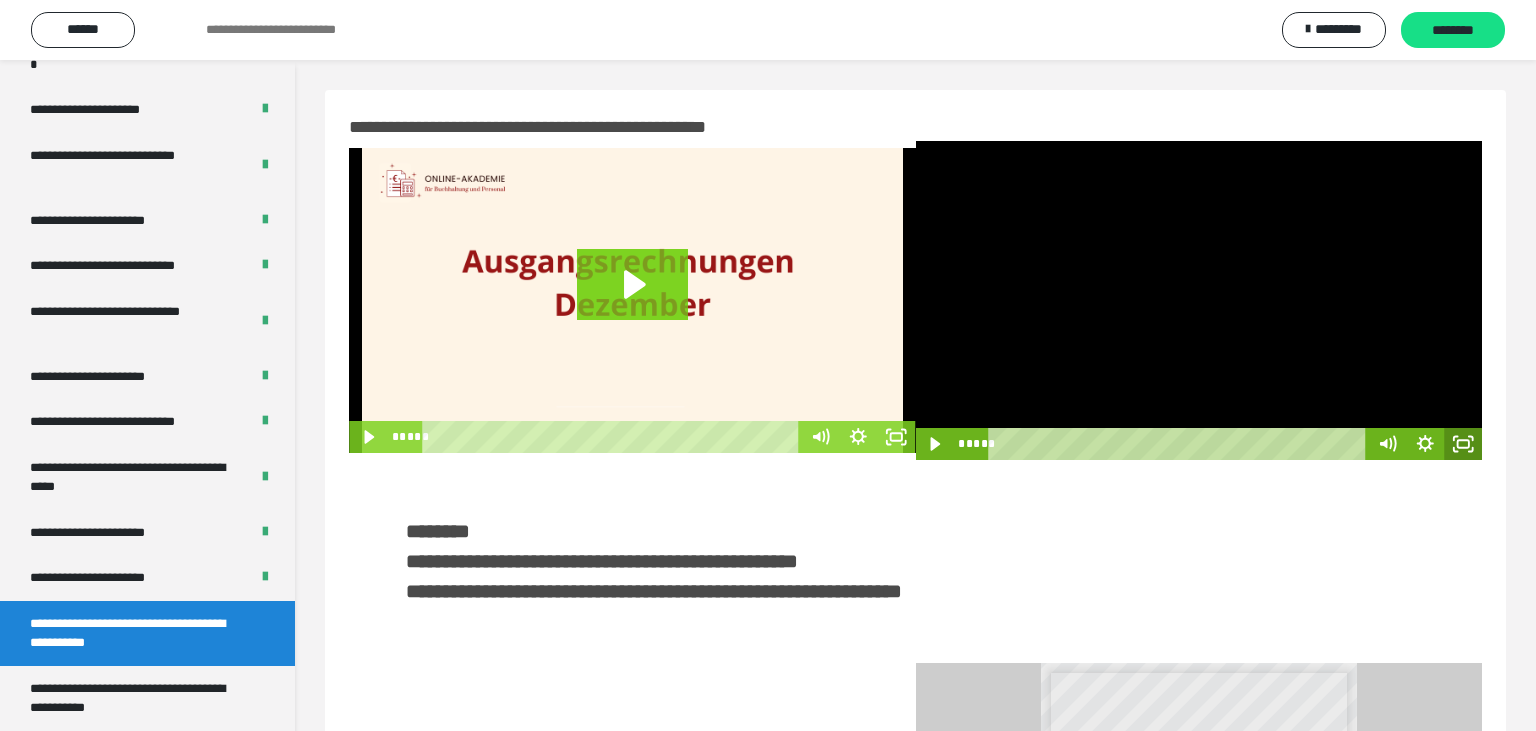 click 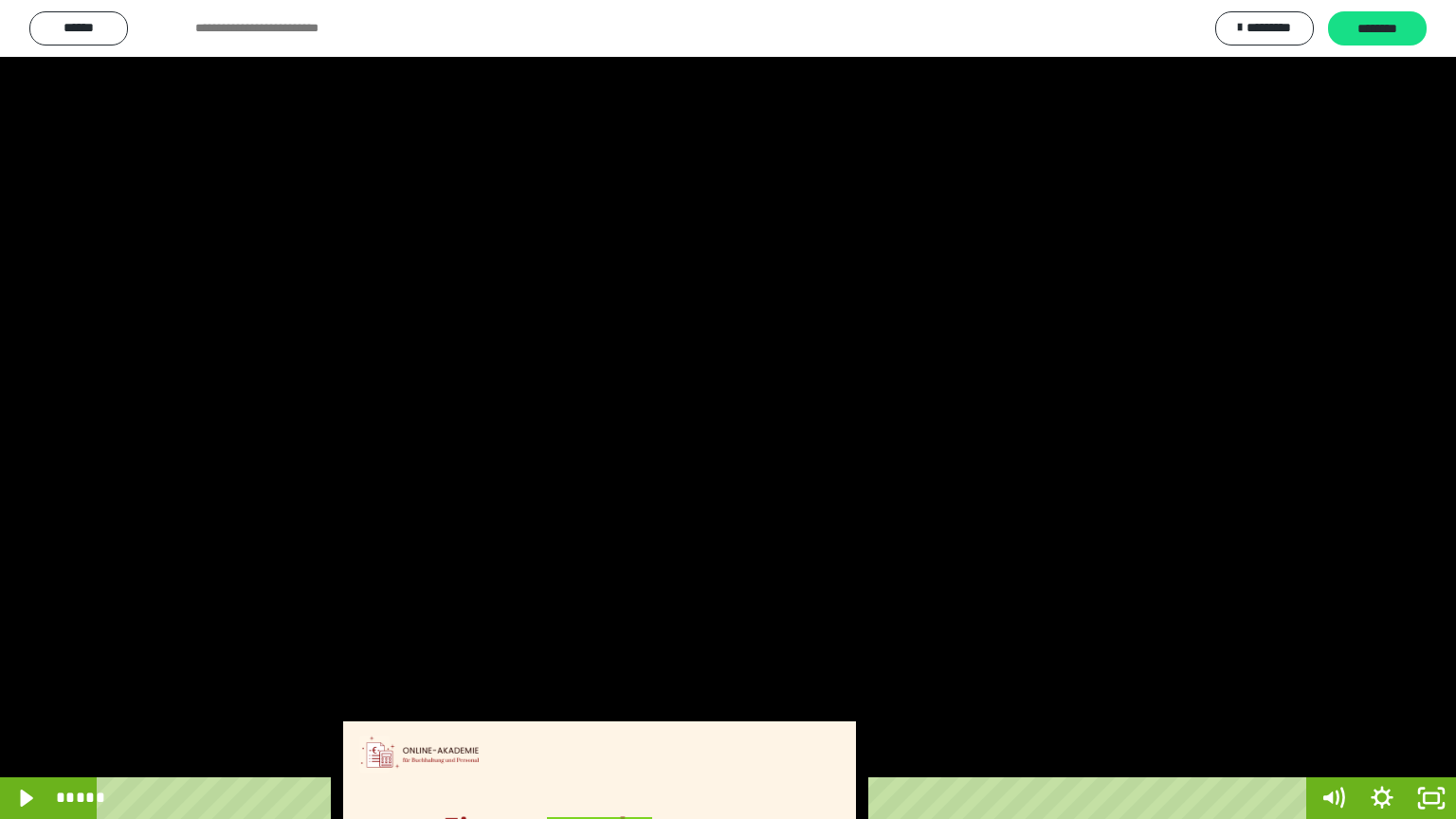 click at bounding box center (728, 410) 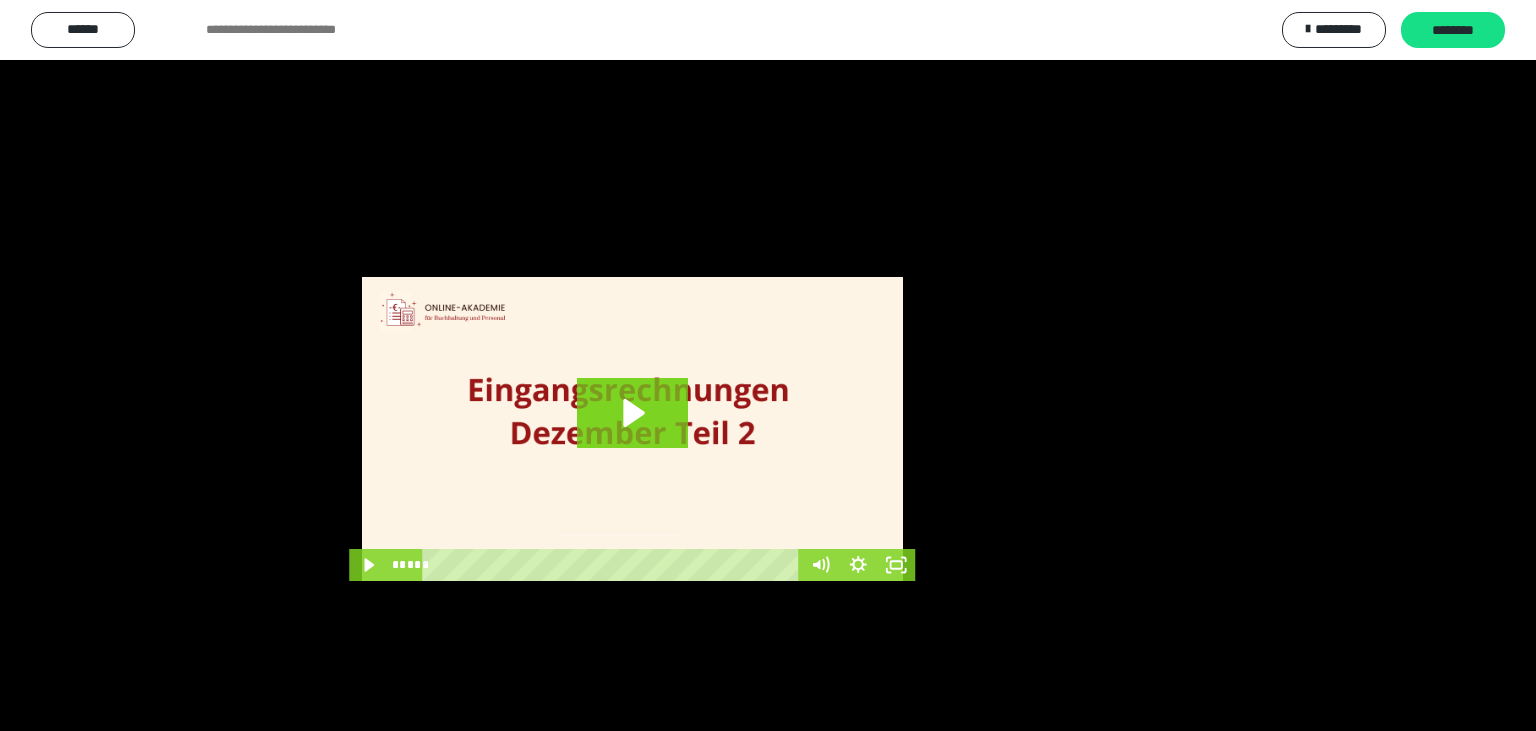 scroll, scrollTop: 485, scrollLeft: 0, axis: vertical 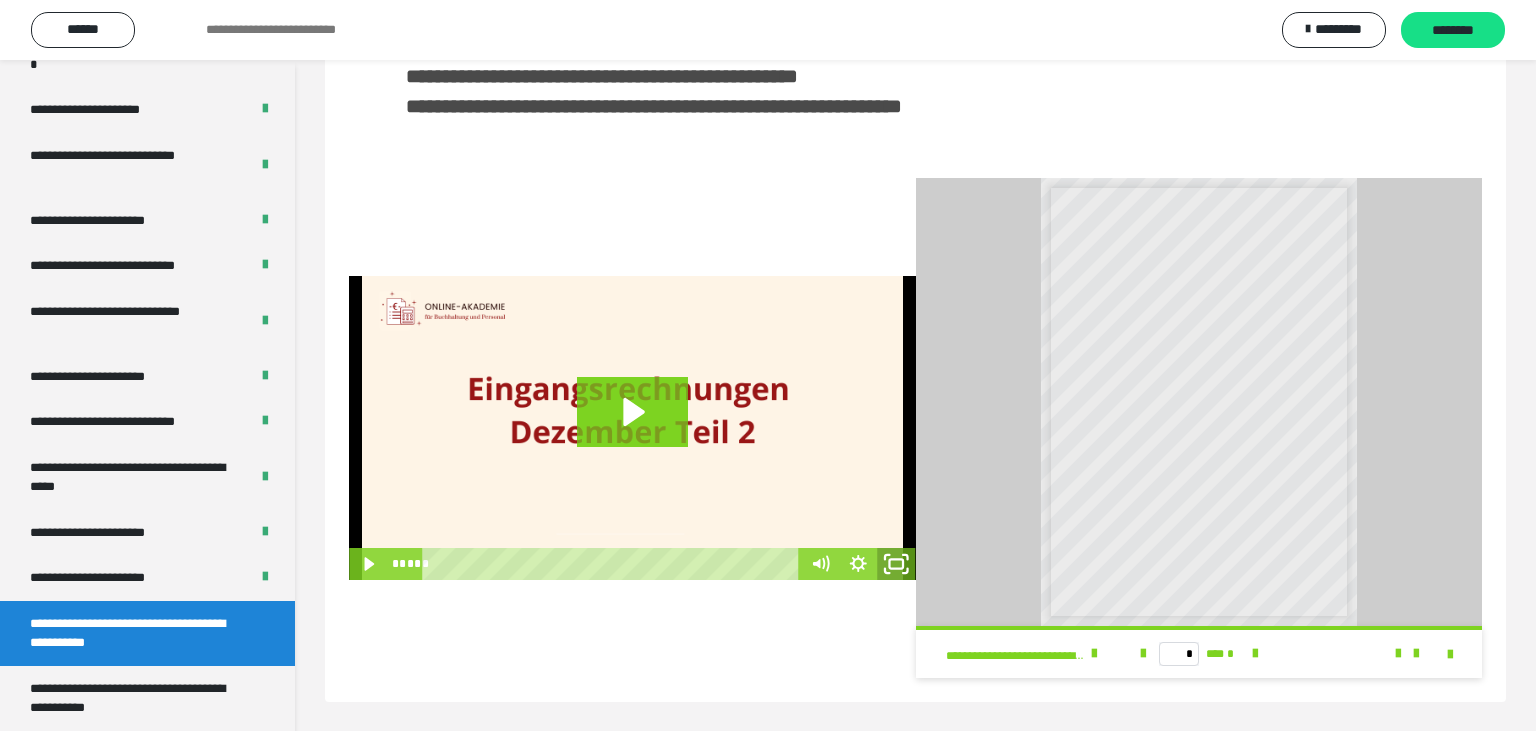 click 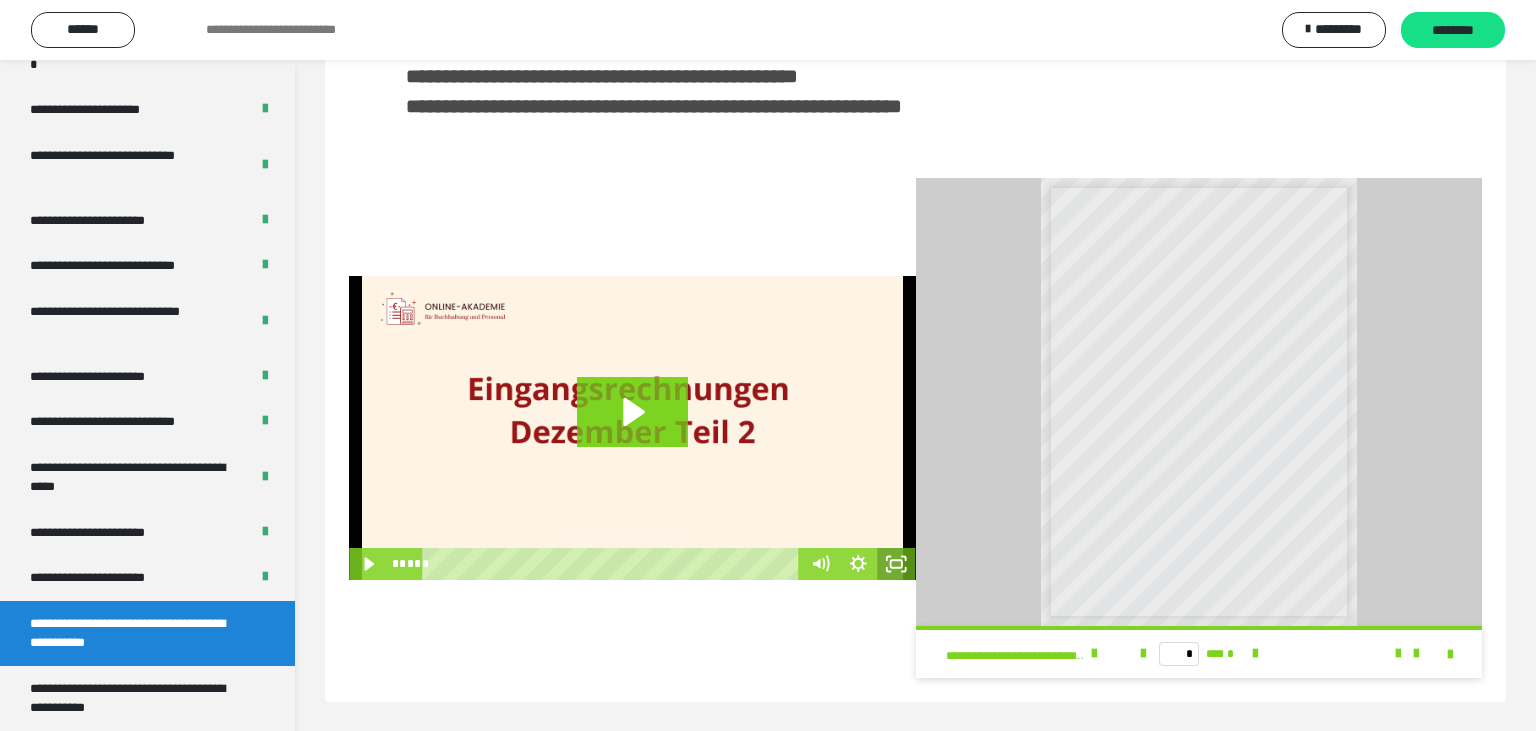 scroll, scrollTop: 352, scrollLeft: 0, axis: vertical 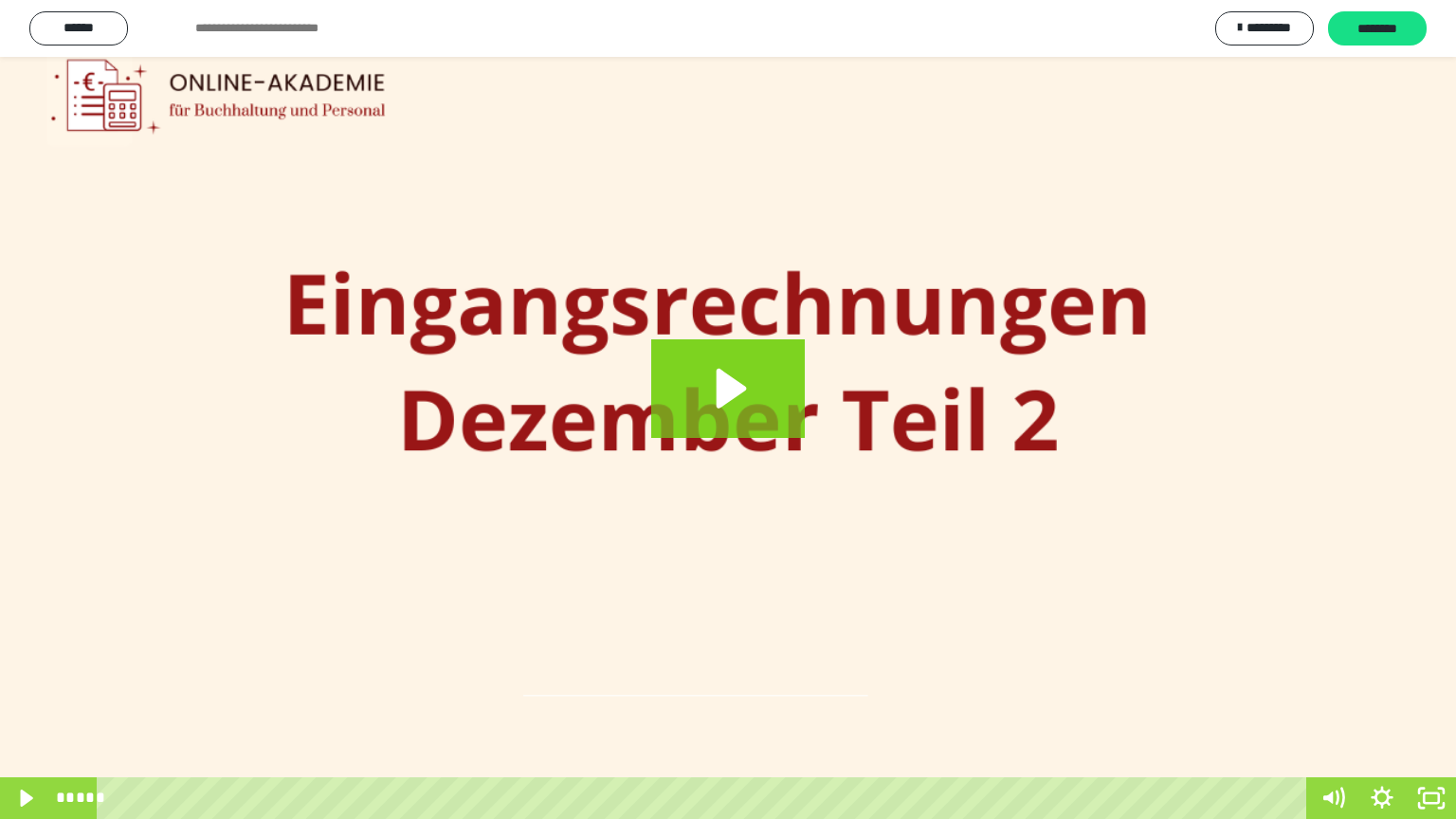 click 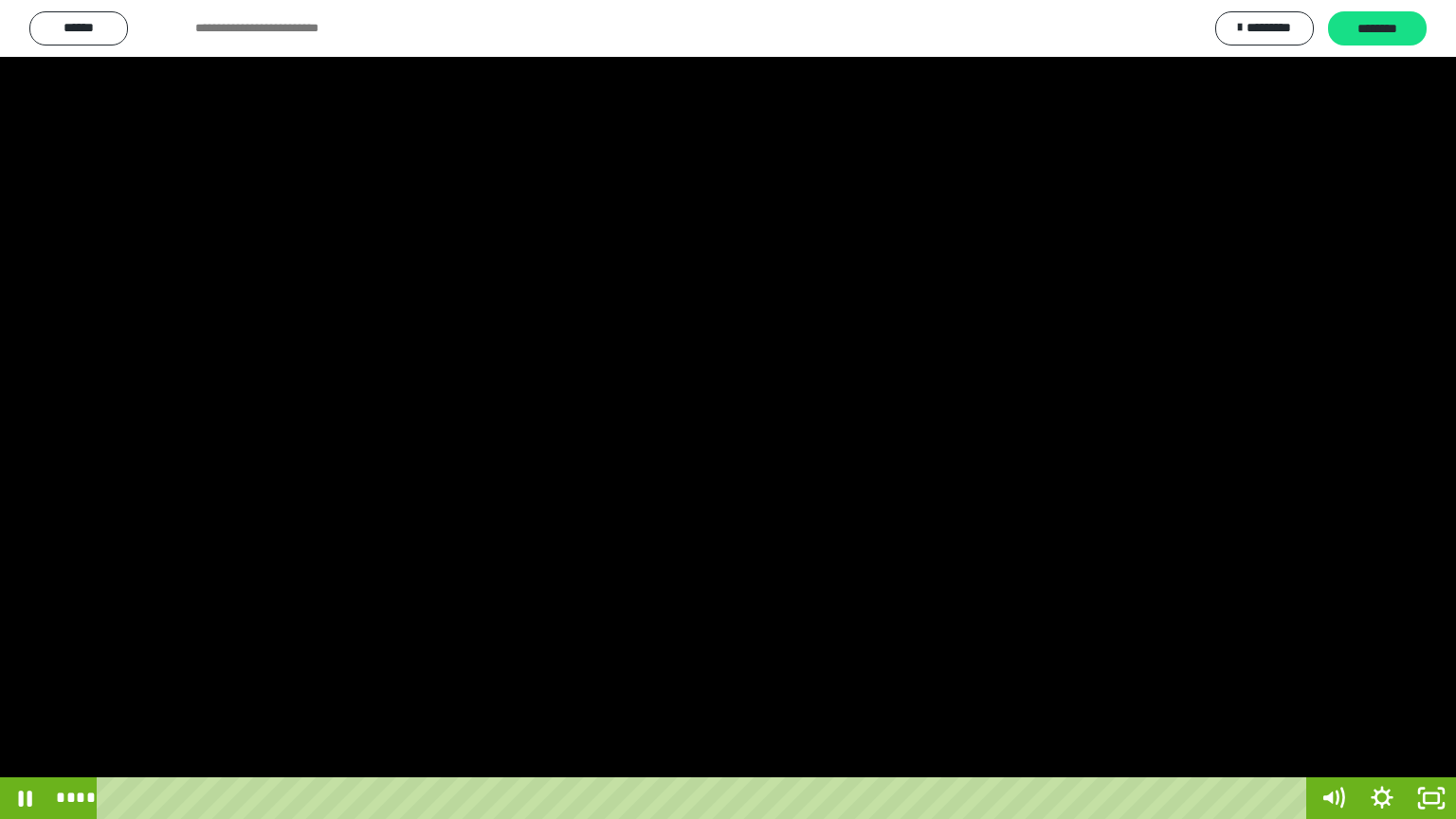 click at bounding box center (728, 410) 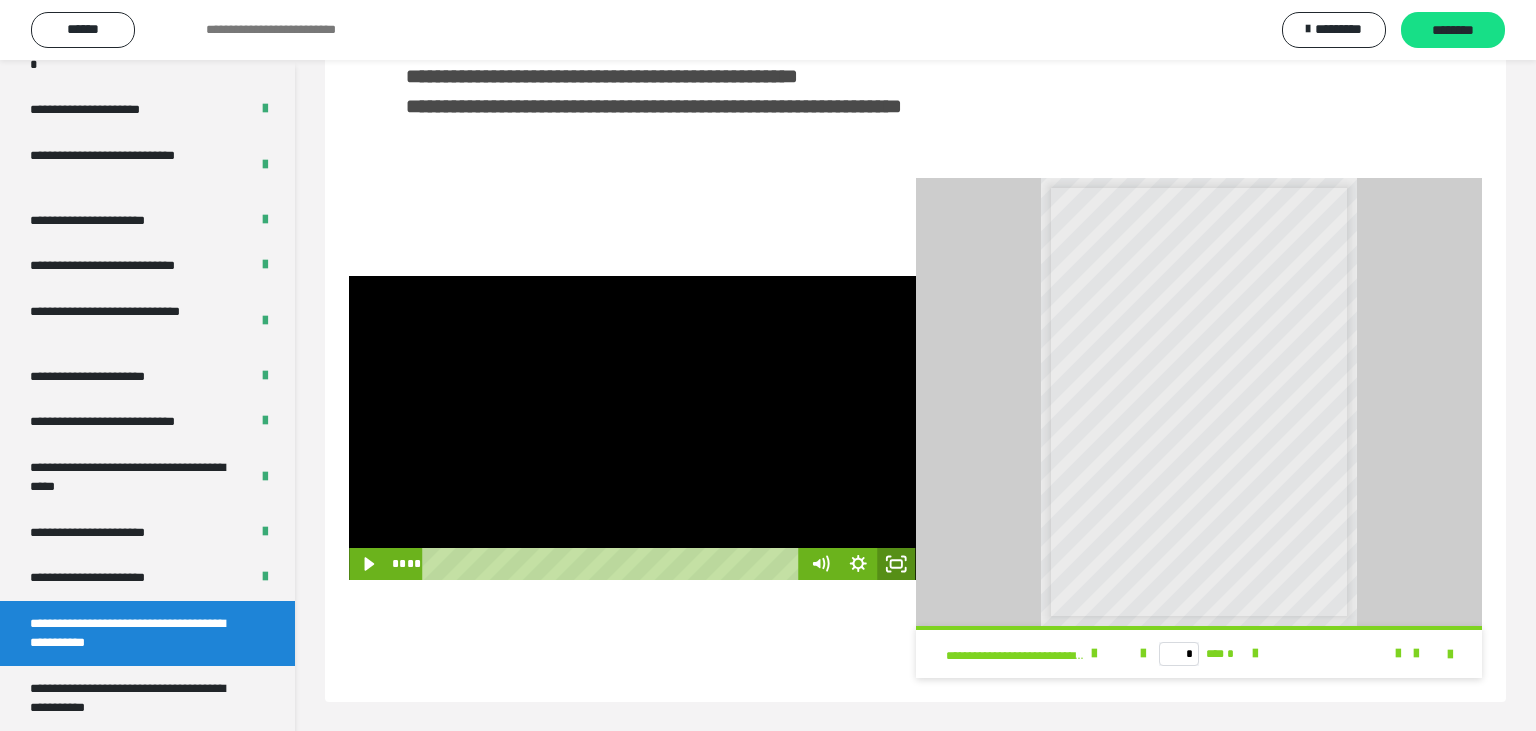 click 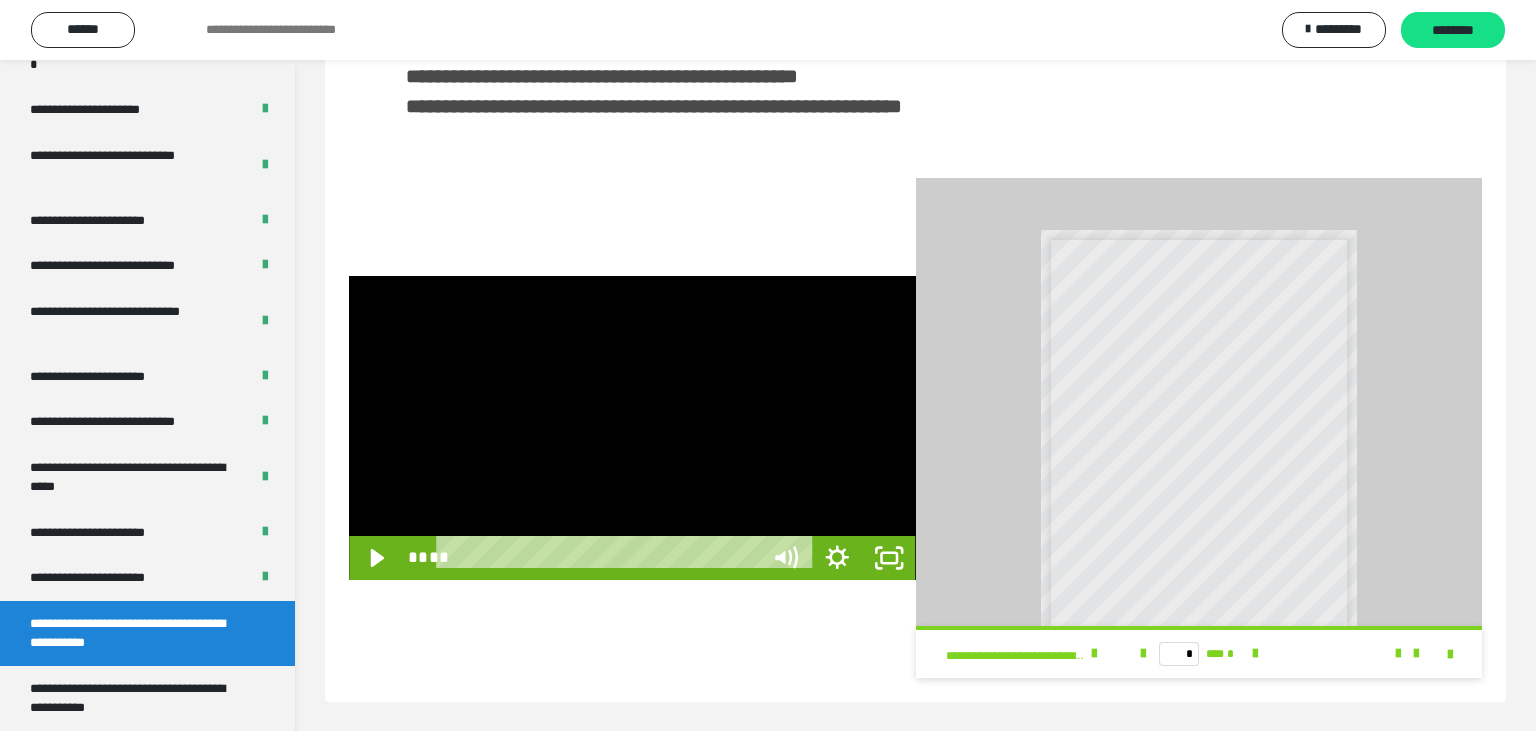 scroll, scrollTop: 352, scrollLeft: 0, axis: vertical 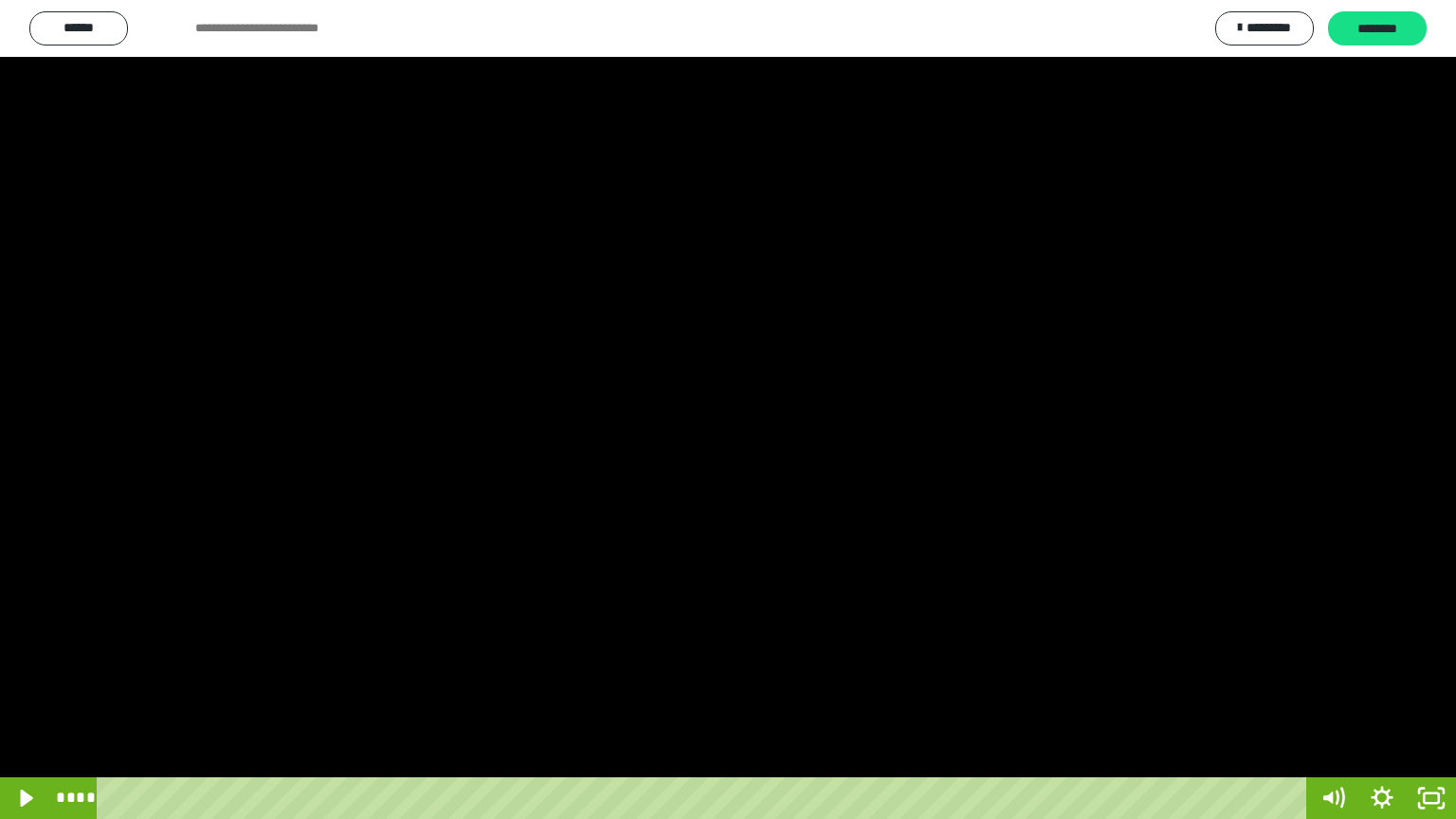 click at bounding box center (728, 410) 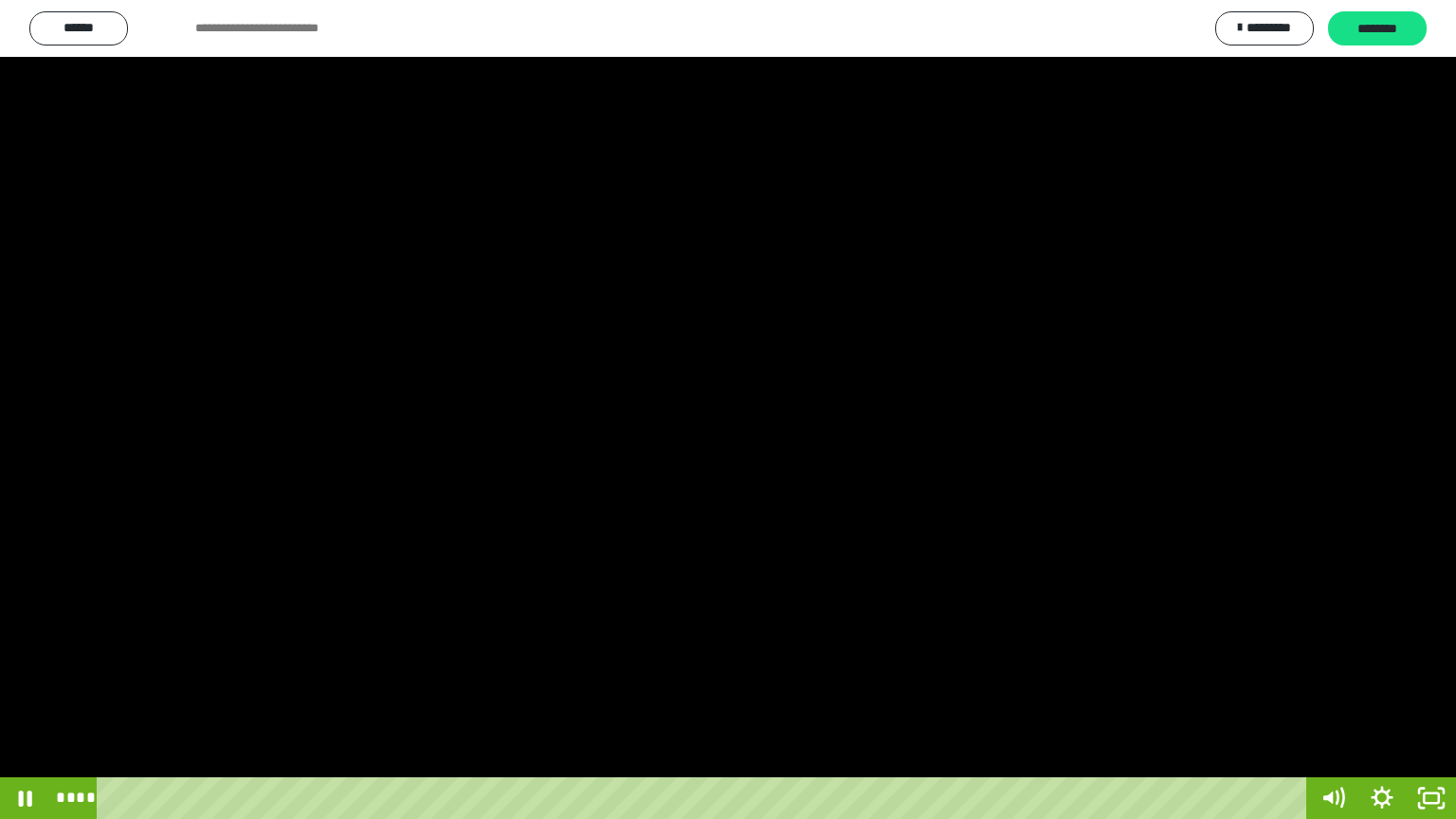 click at bounding box center (728, 410) 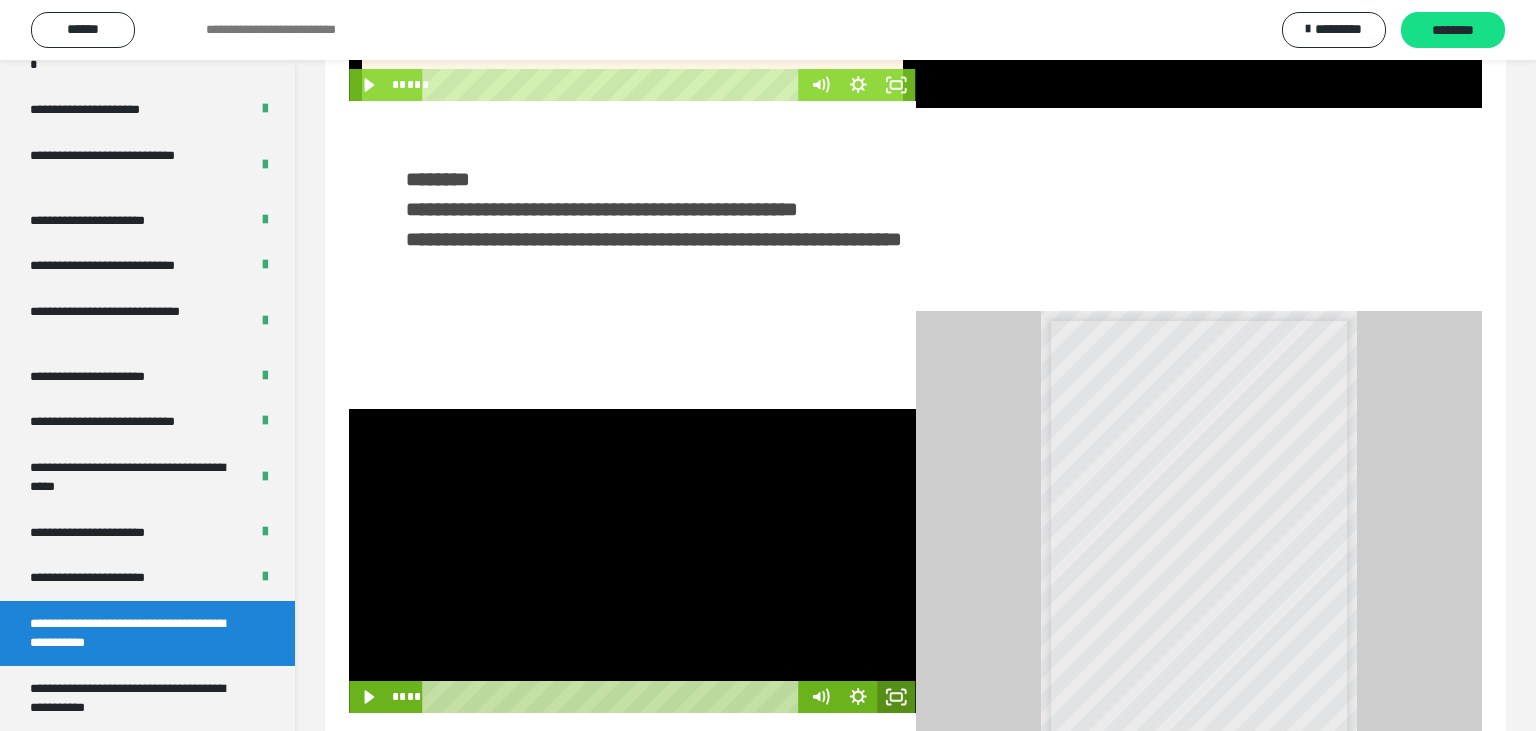 click 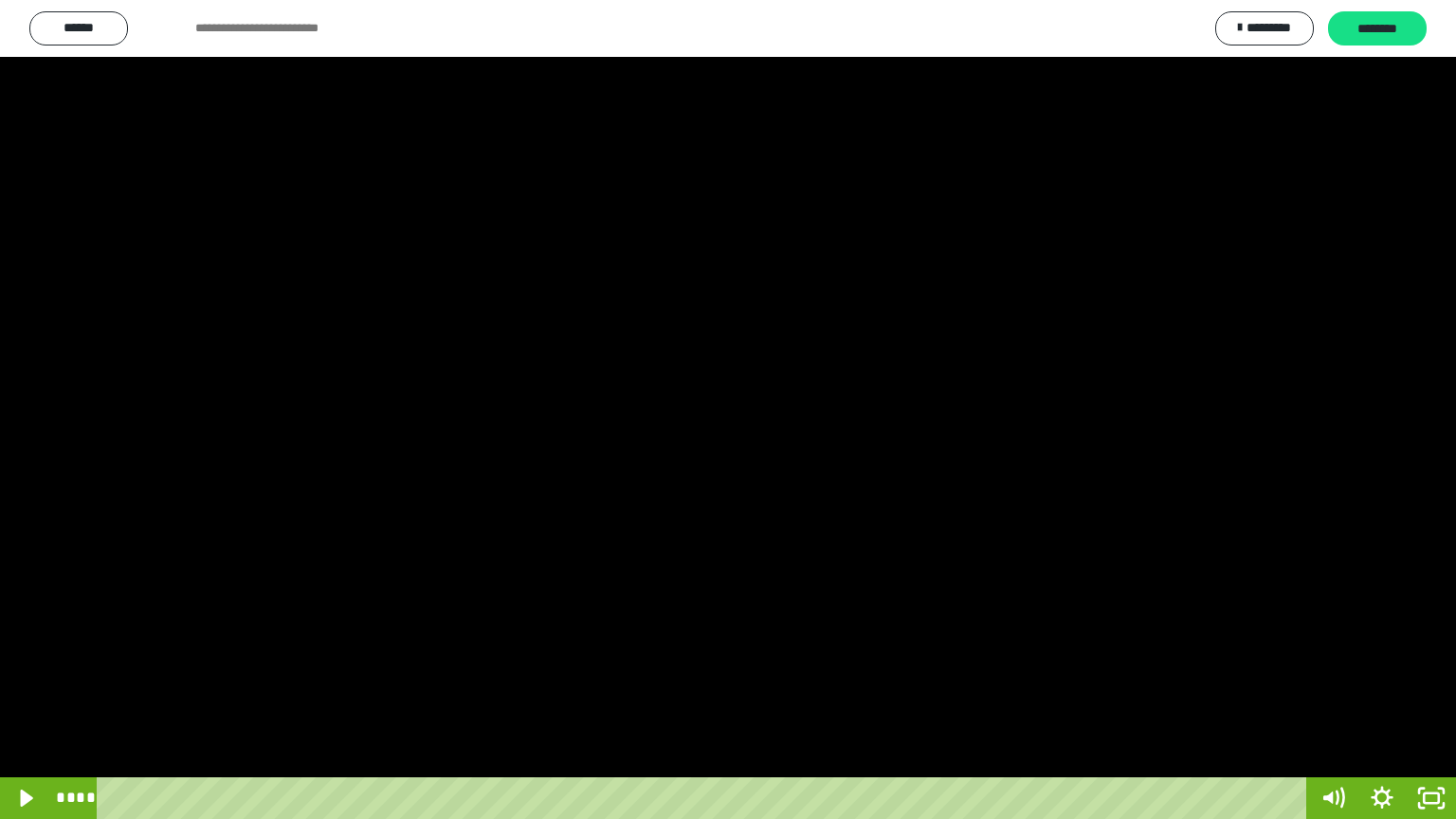 click at bounding box center [728, 410] 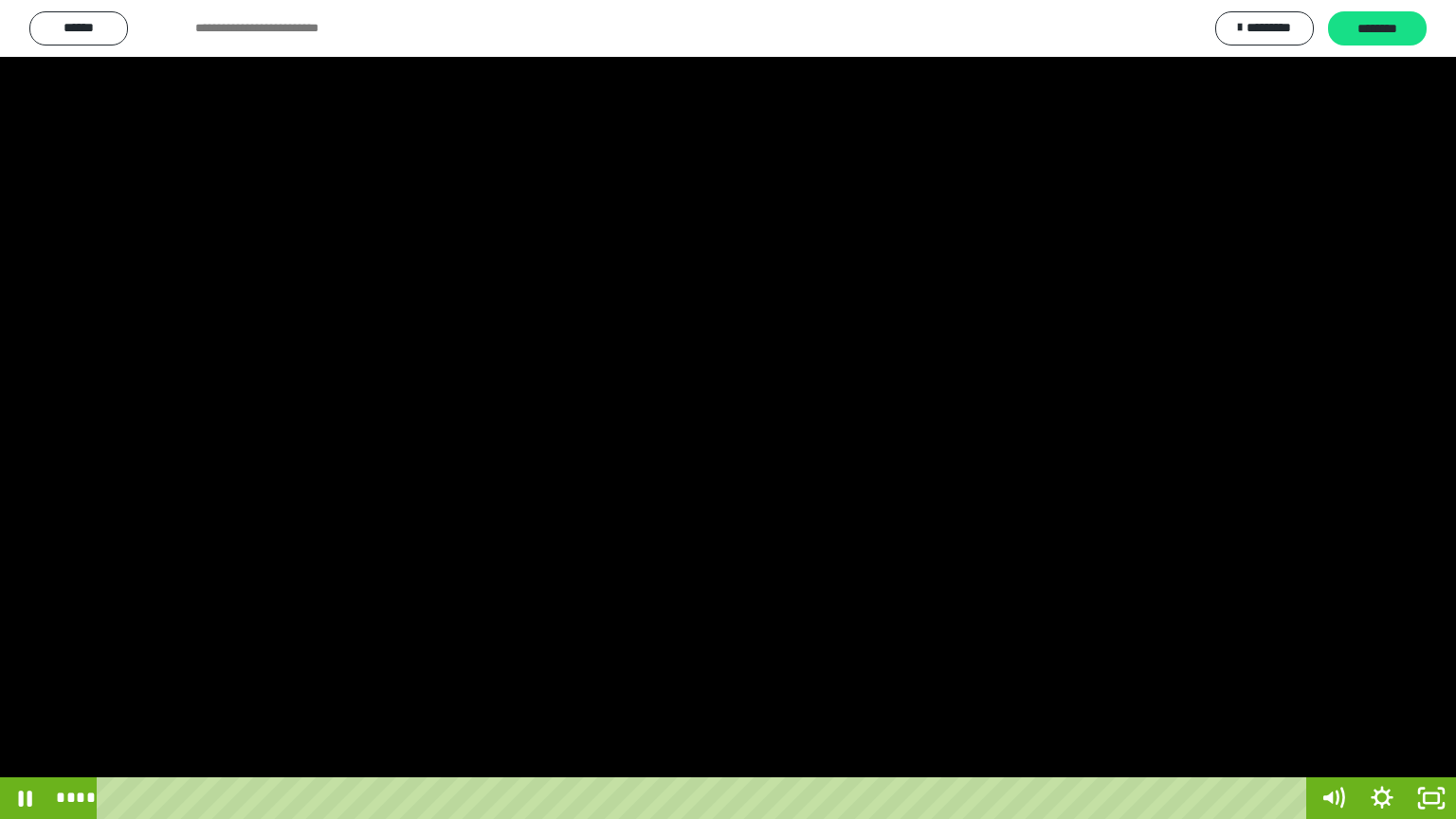 click at bounding box center [728, 410] 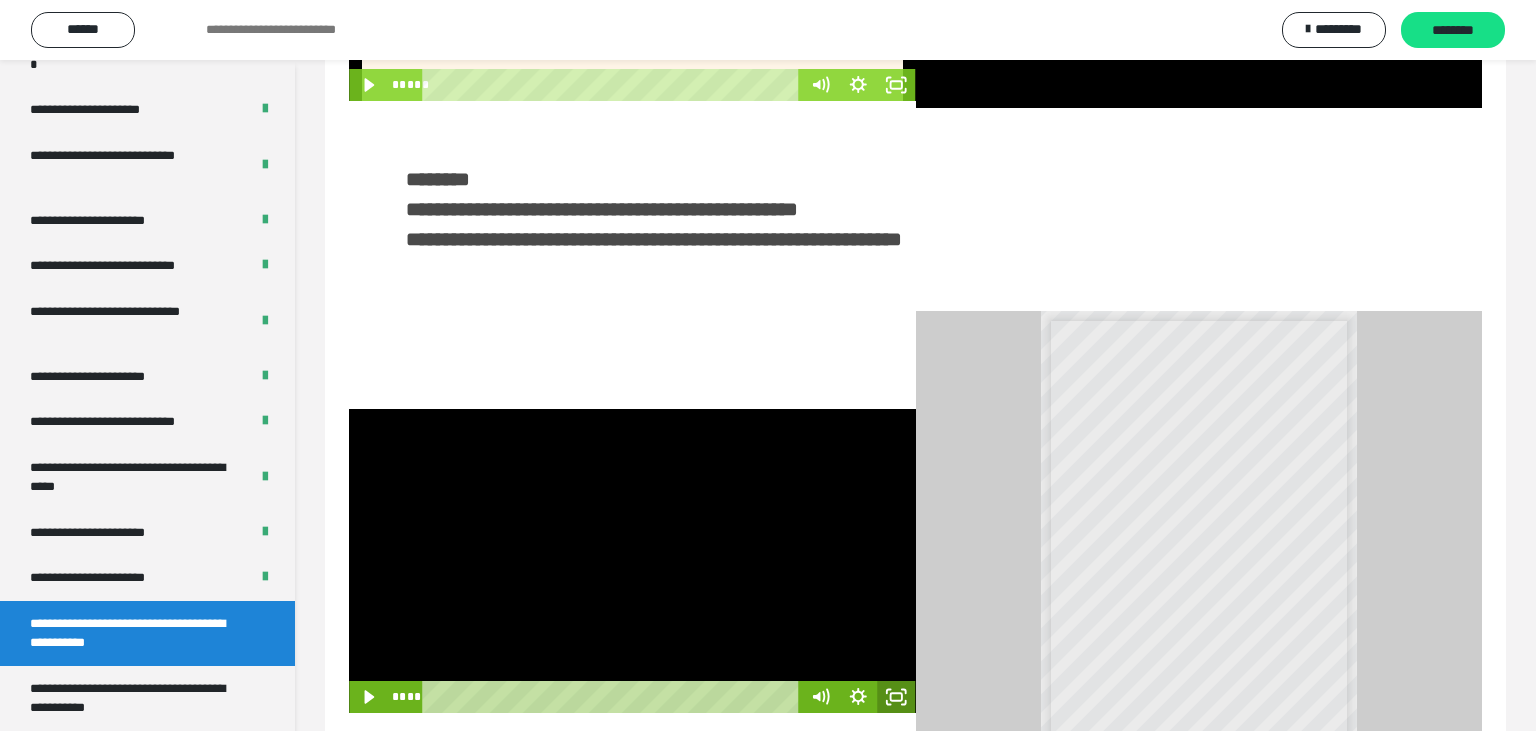 click 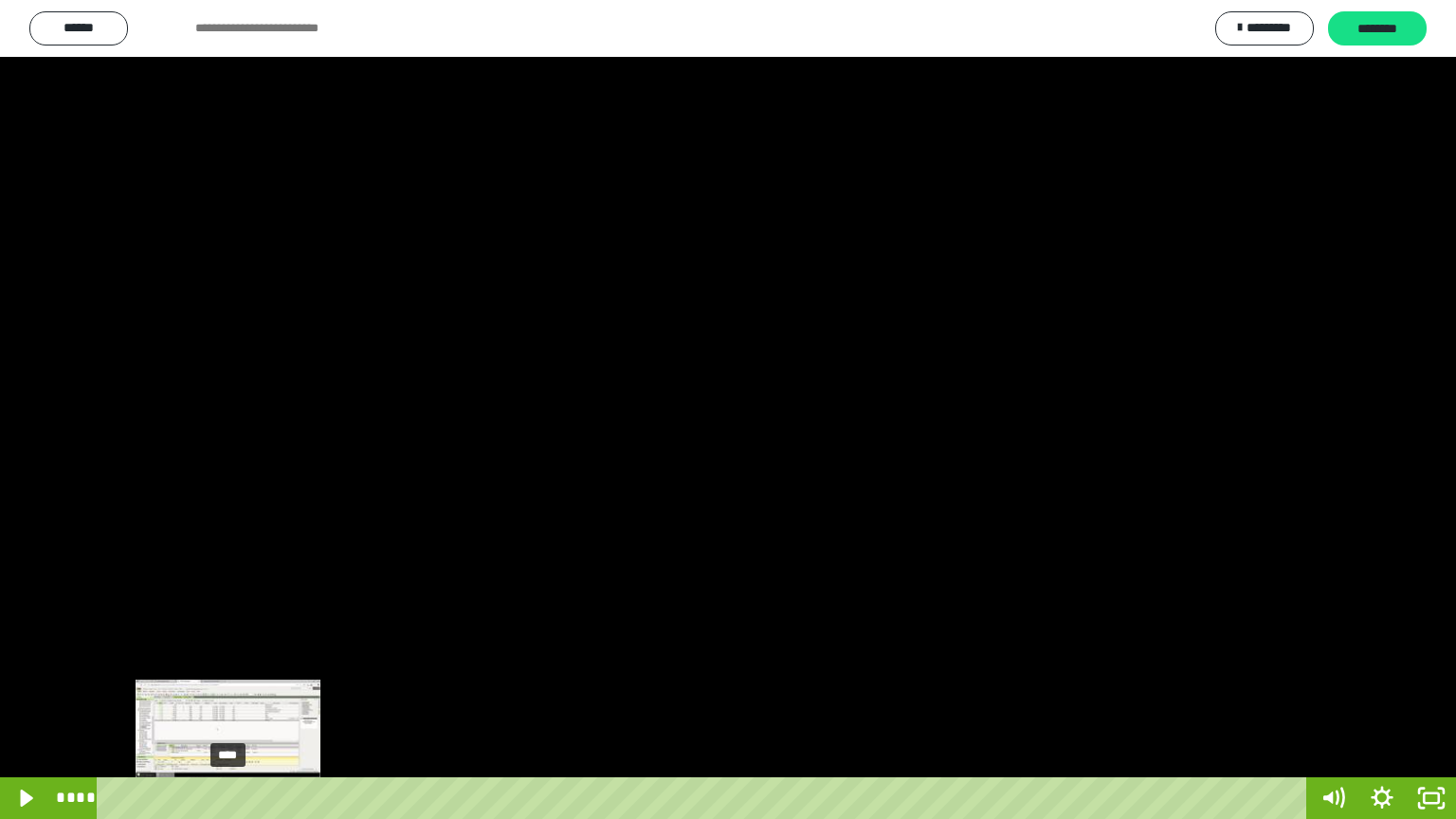 click at bounding box center (228, 798) 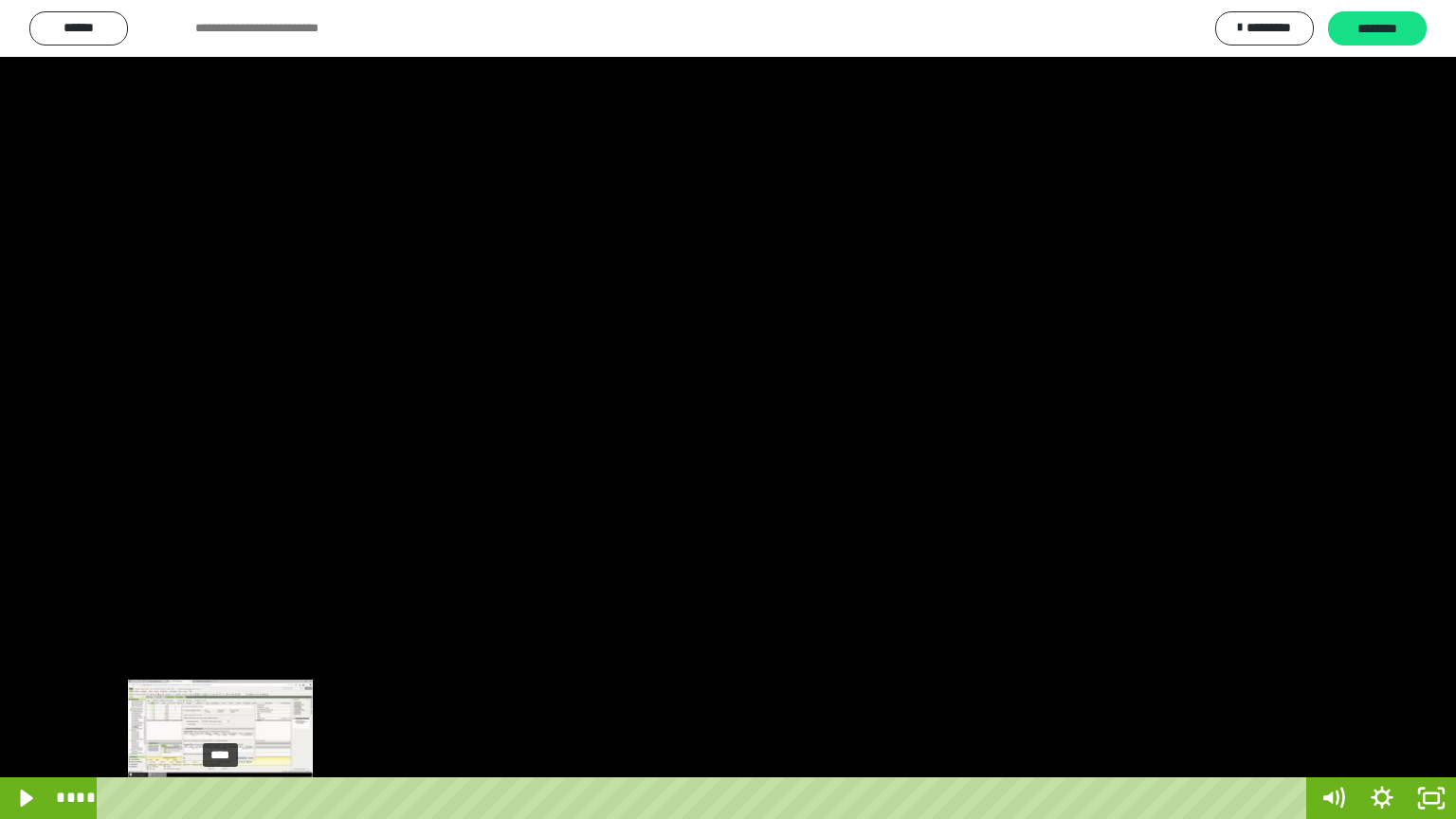 click at bounding box center [220, 798] 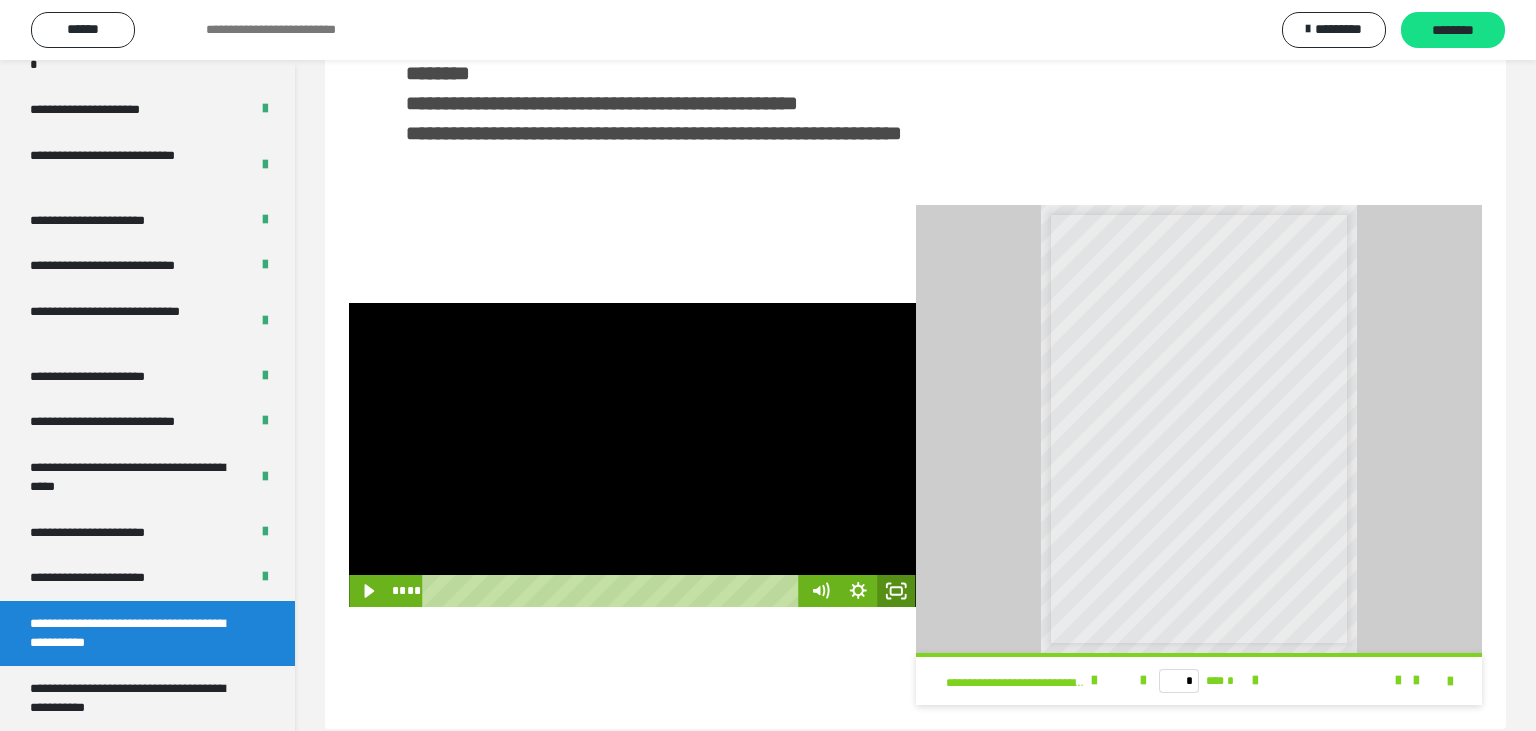 click 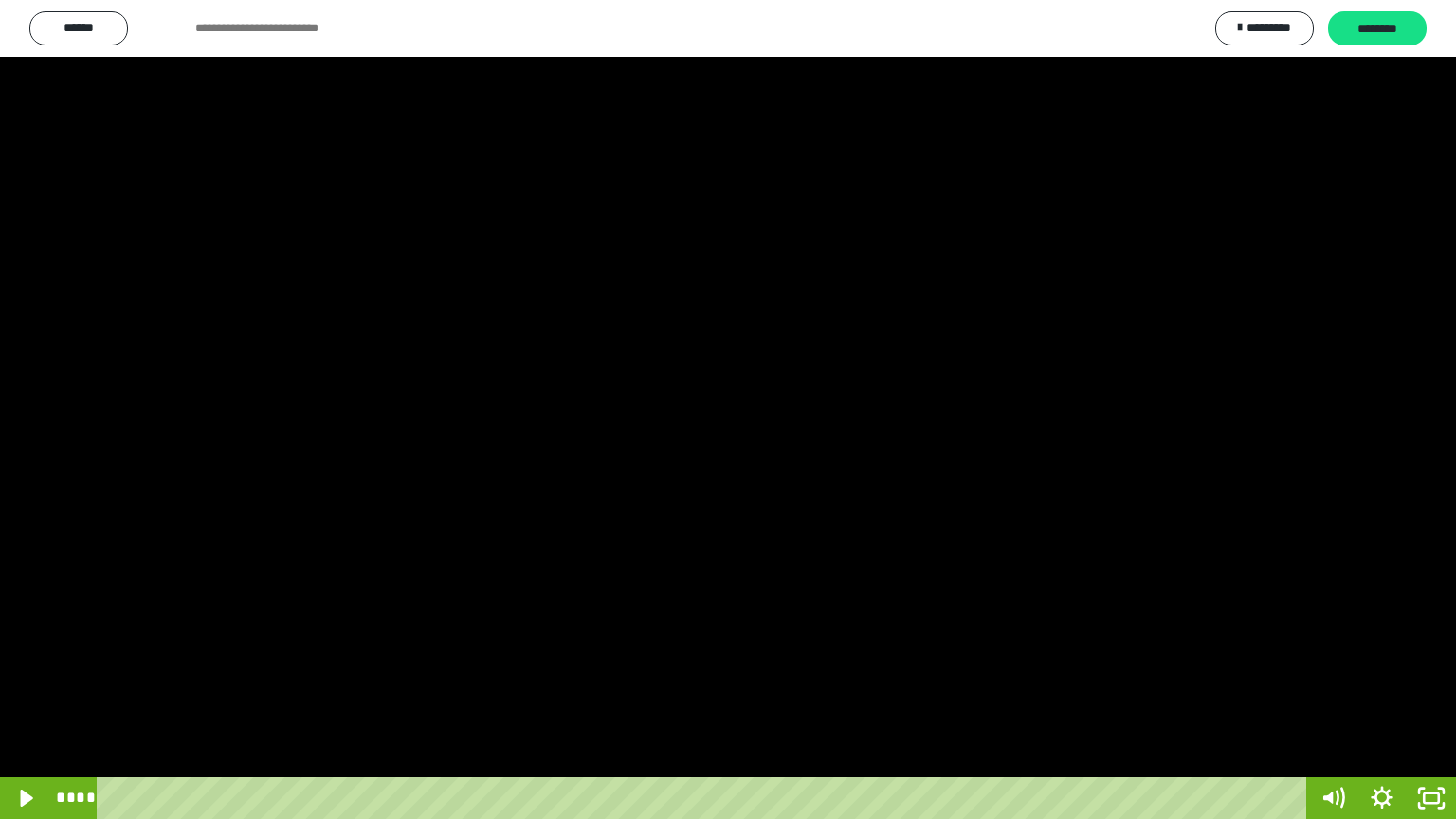 click at bounding box center (728, 410) 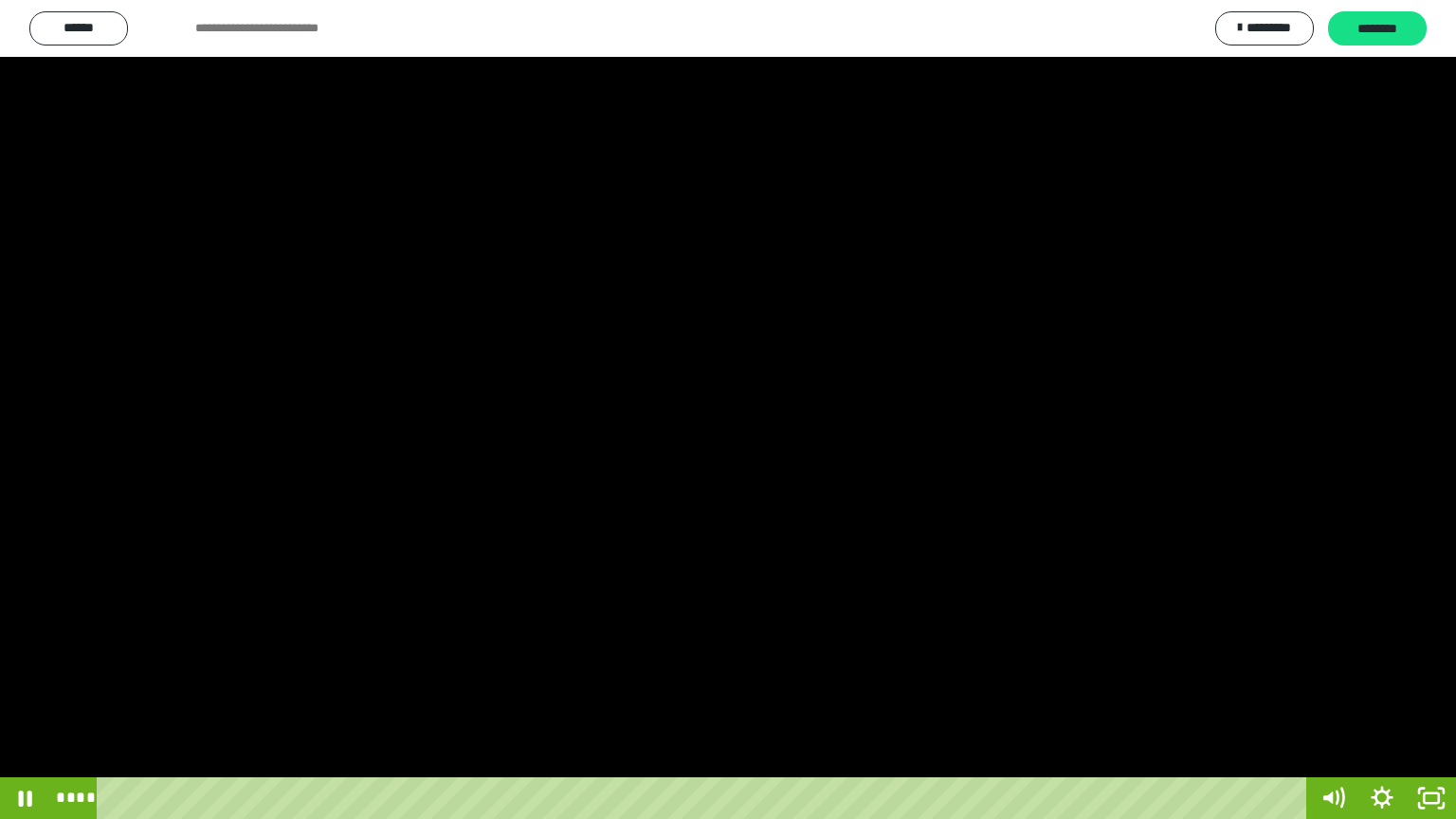 click at bounding box center (728, 410) 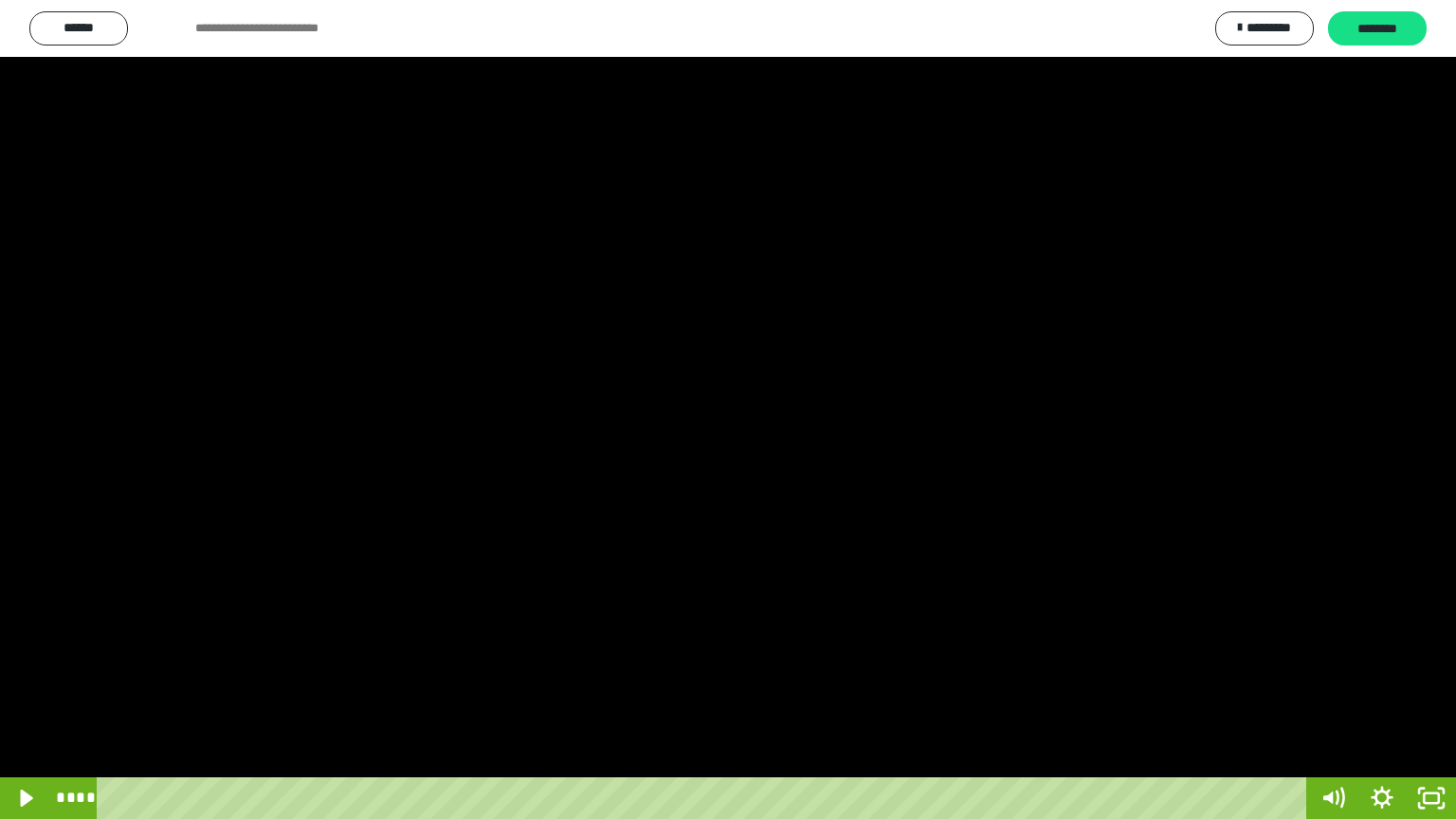 click at bounding box center [728, 410] 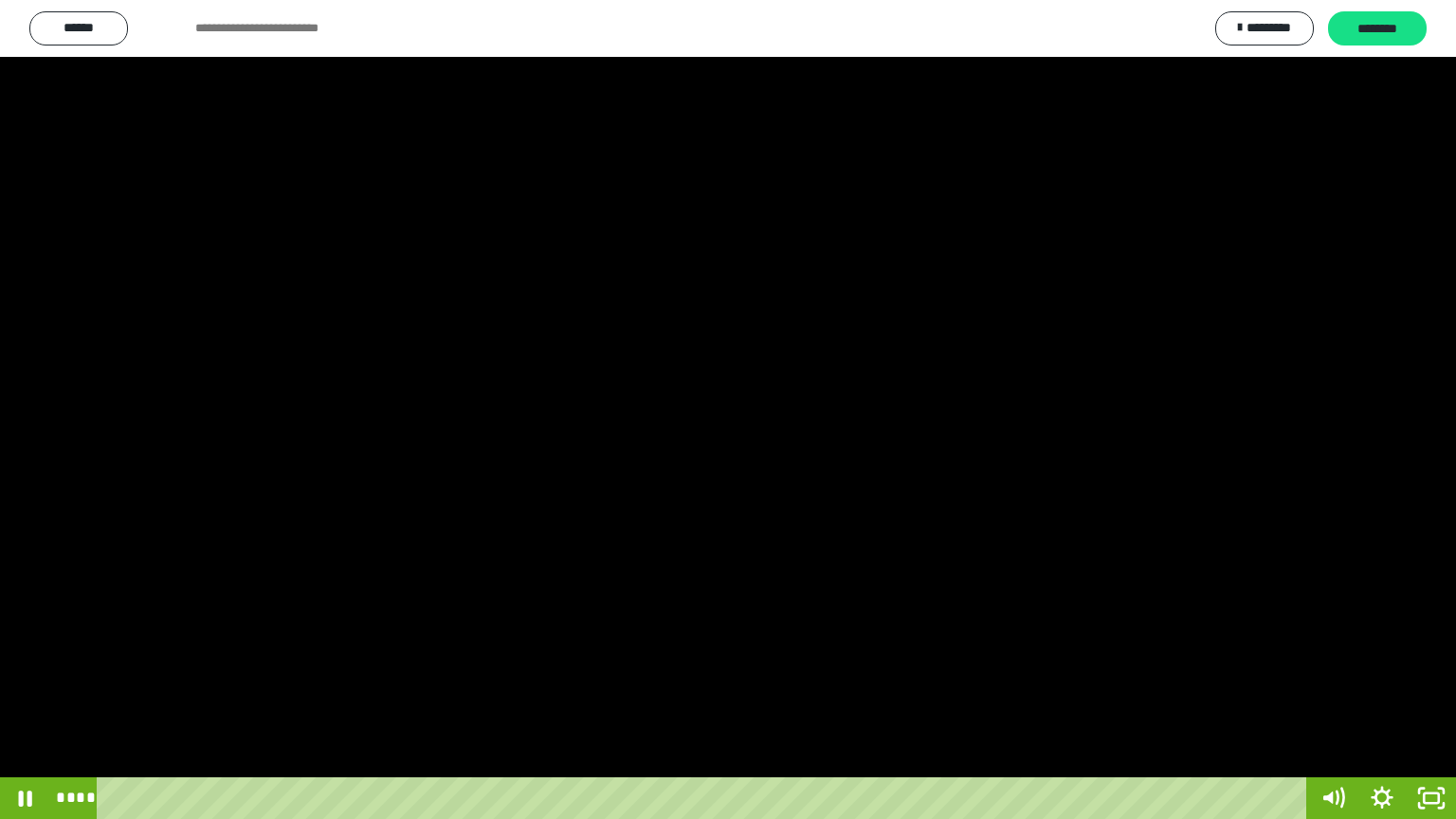 click at bounding box center [728, 410] 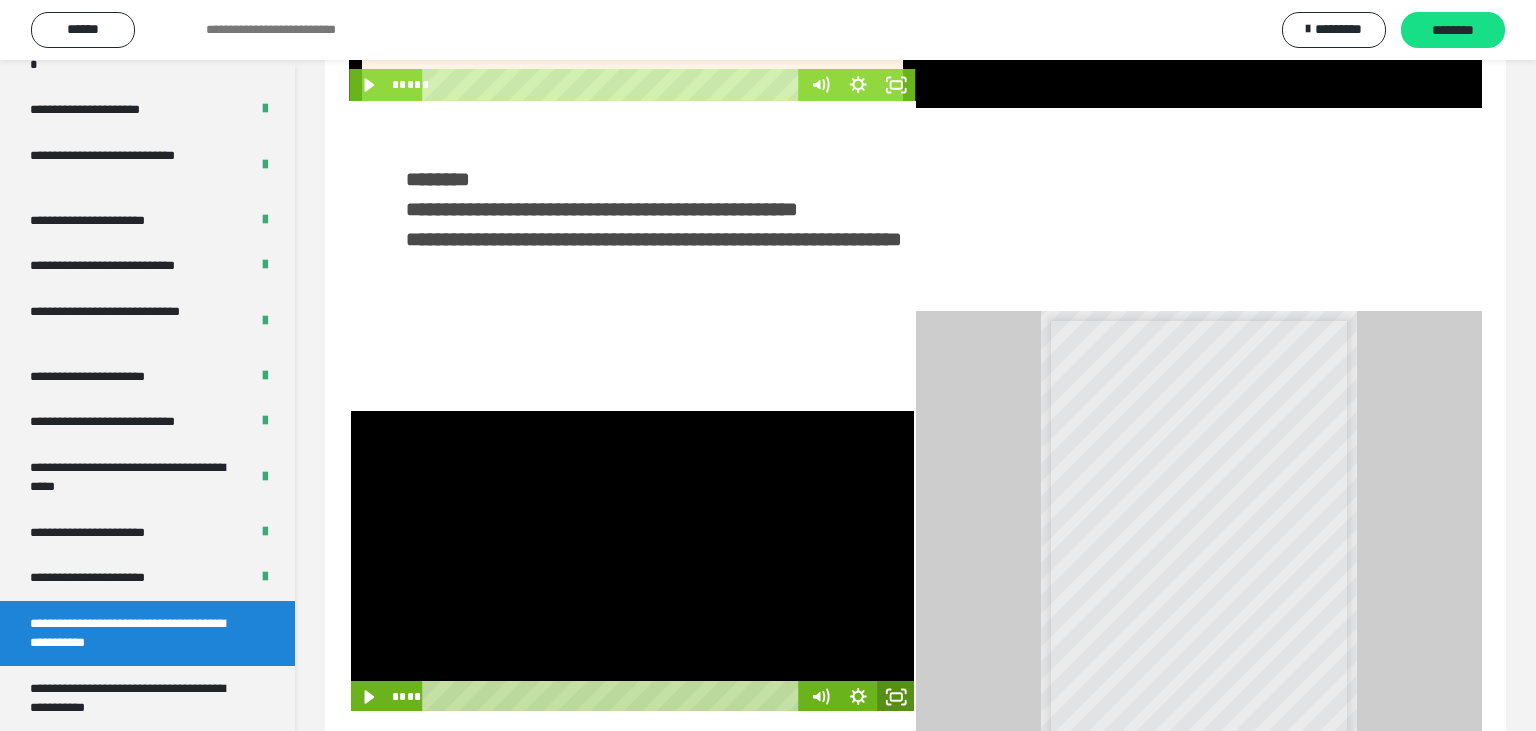 click 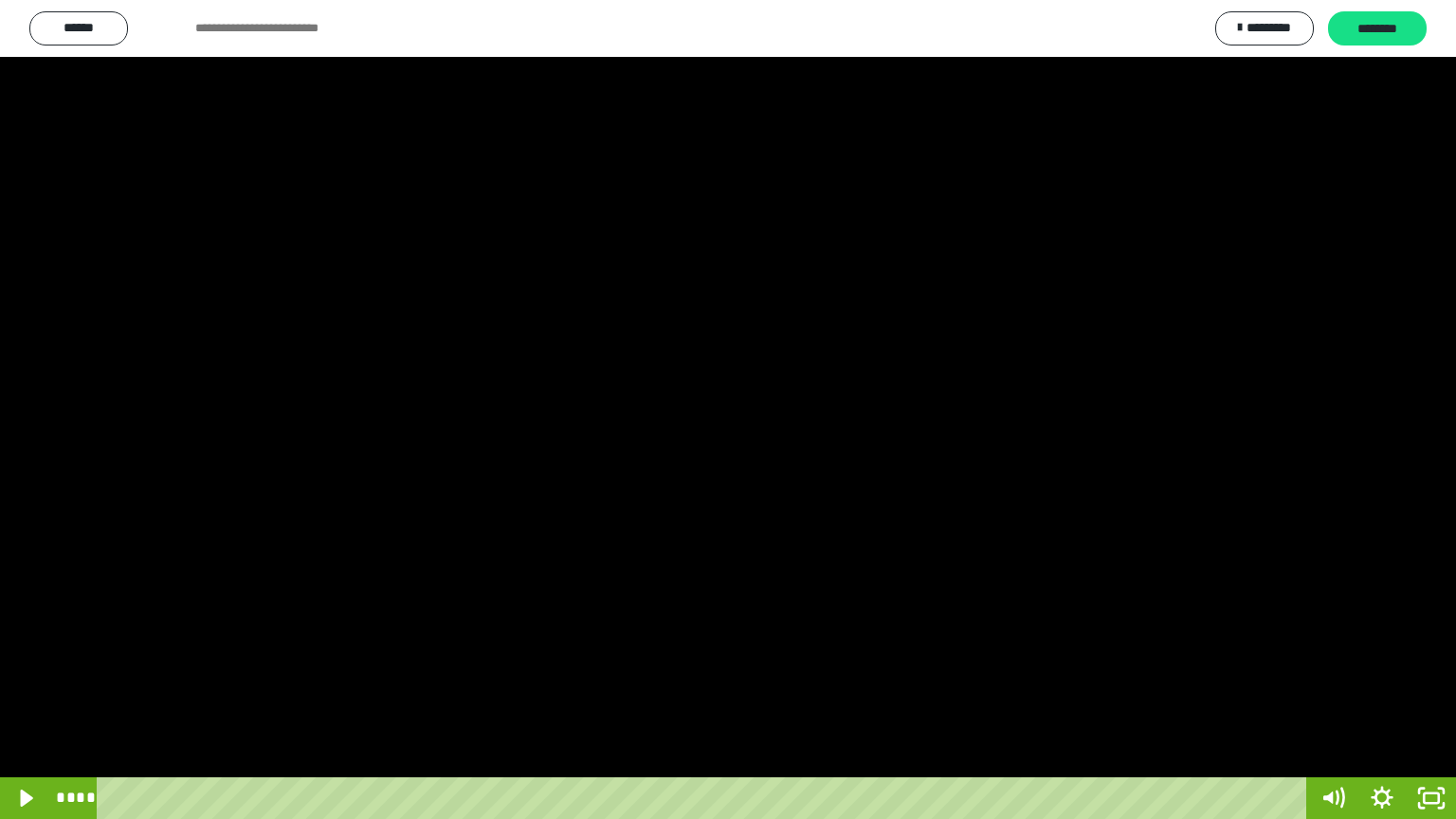 click at bounding box center [728, 410] 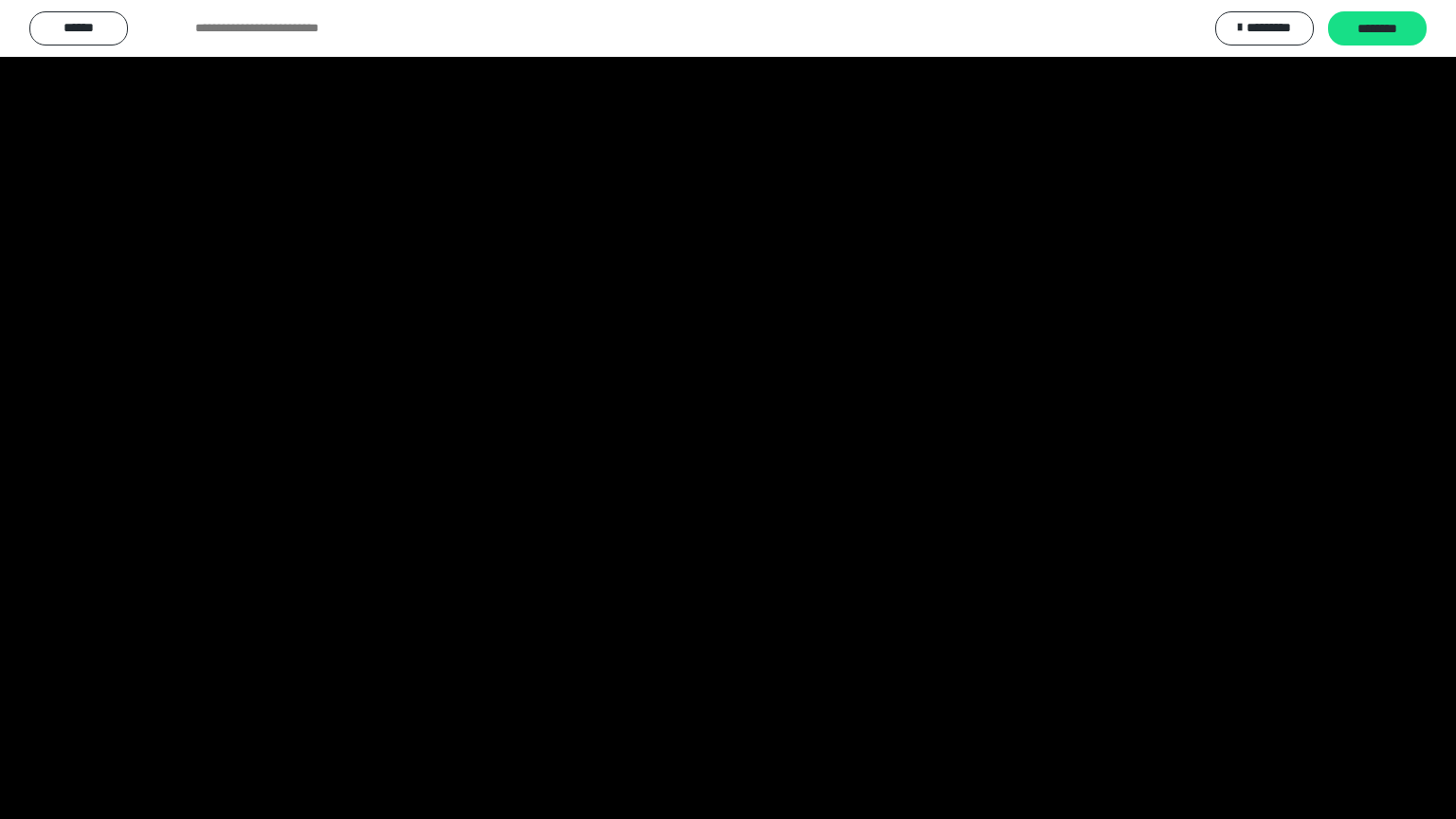 click at bounding box center [728, 410] 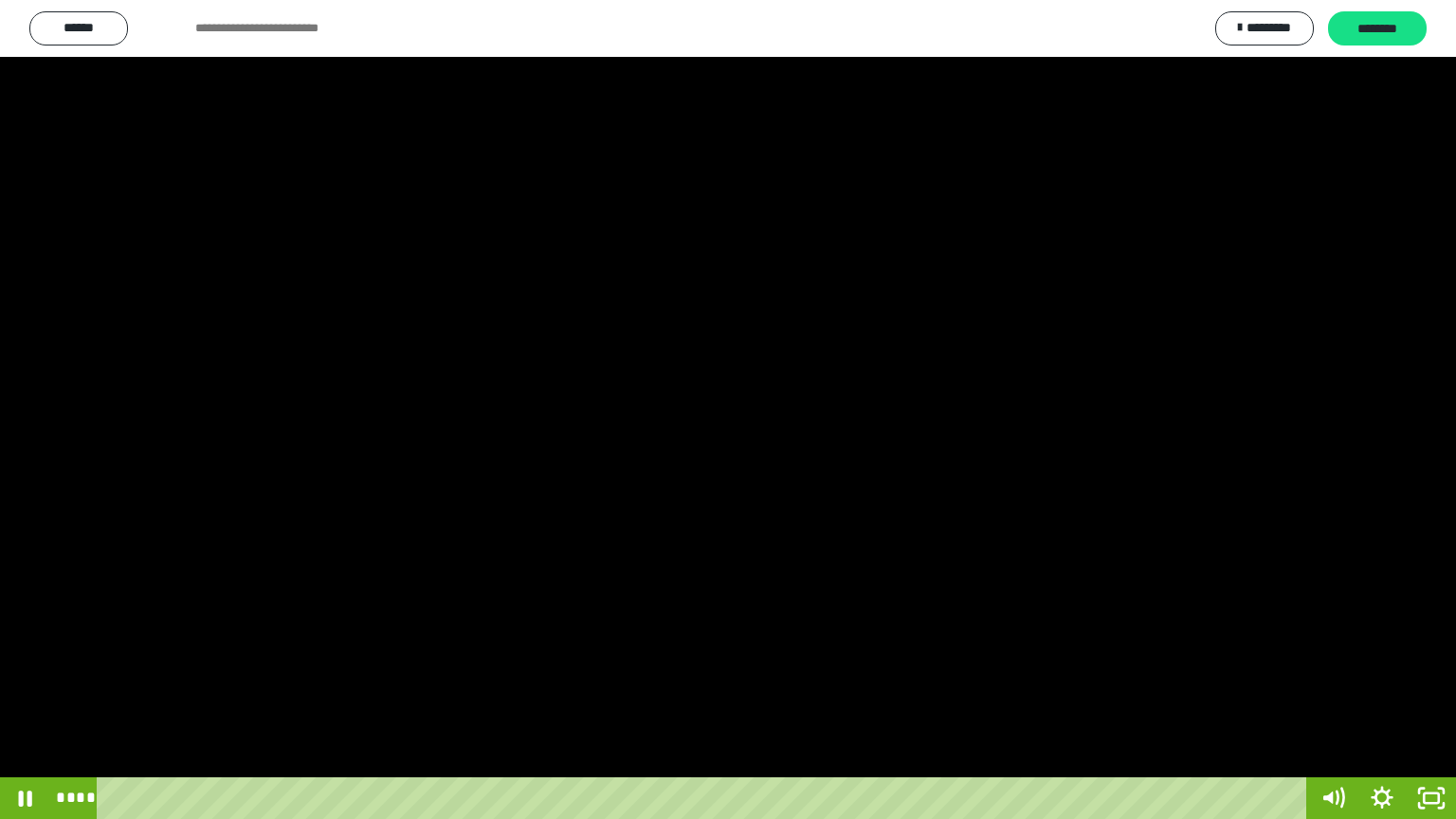 click at bounding box center [728, 410] 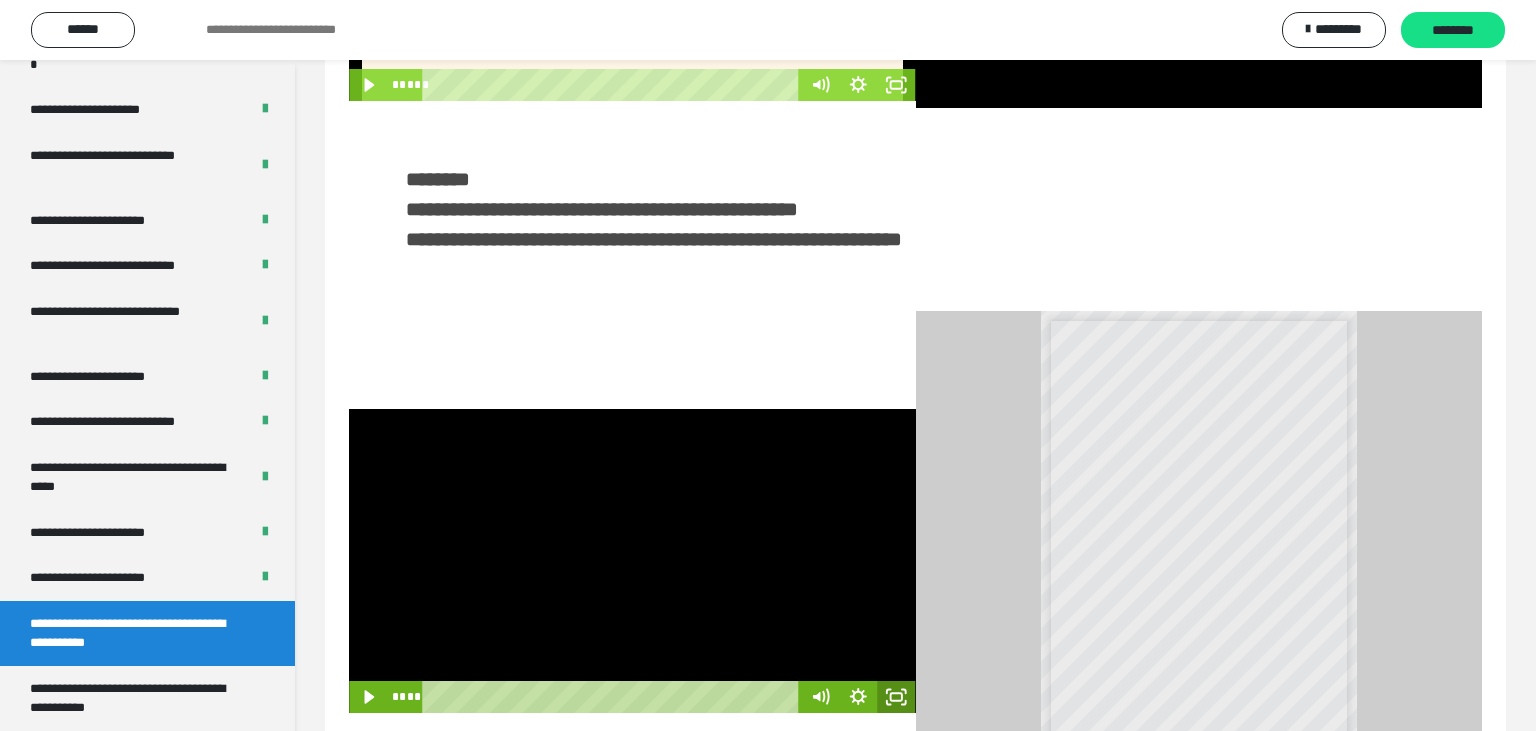click 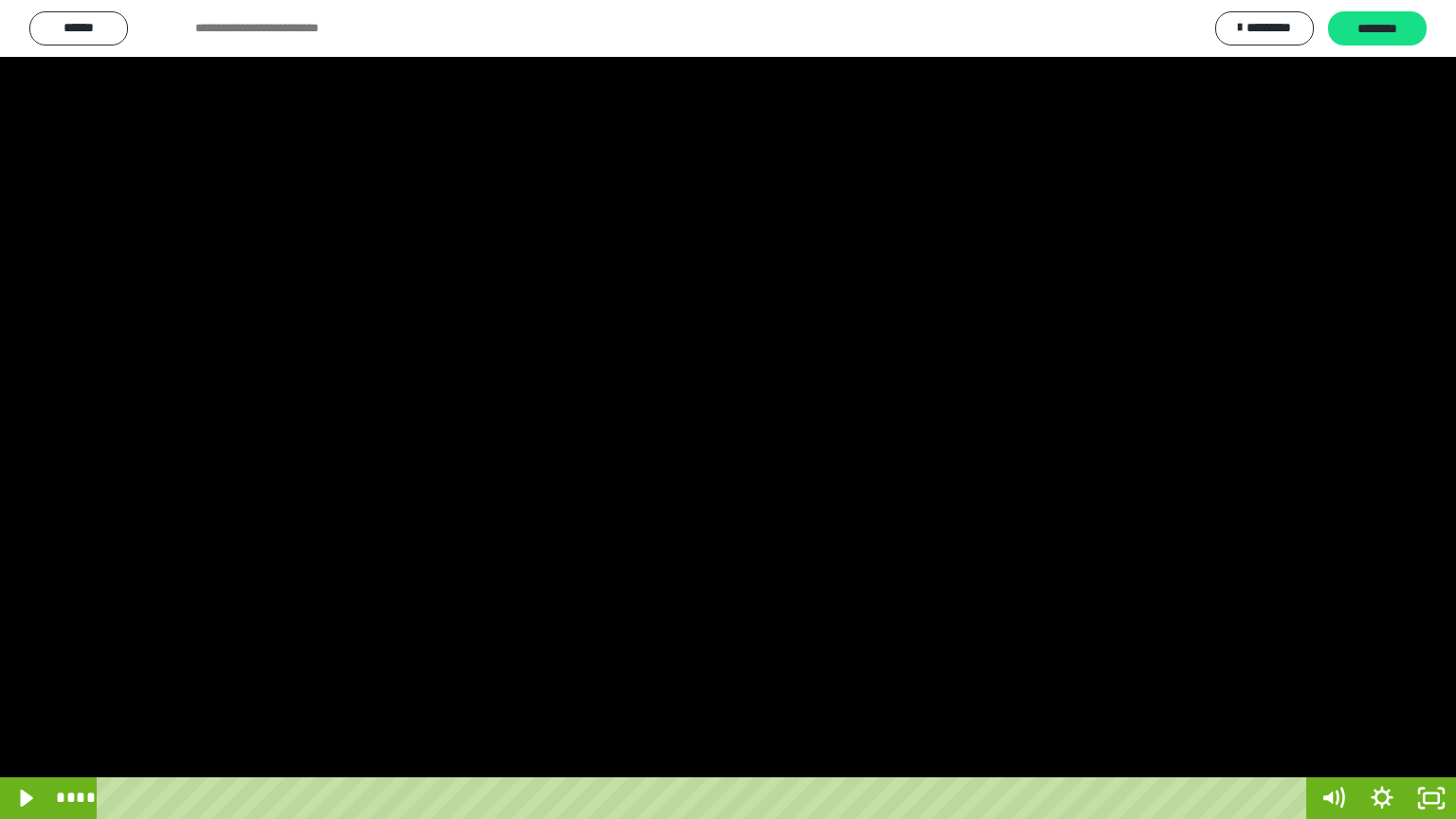 click at bounding box center [728, 410] 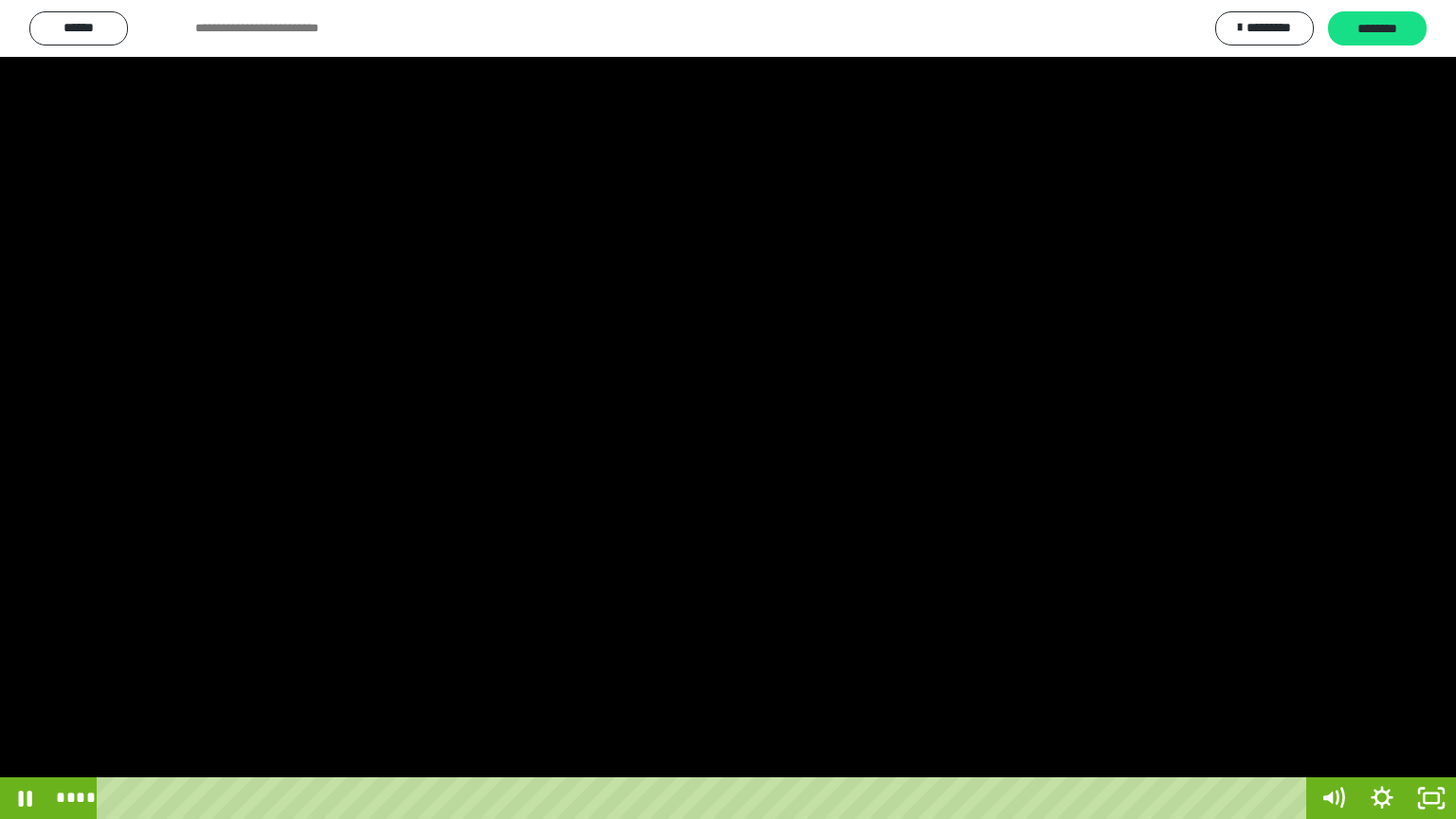 click at bounding box center [728, 410] 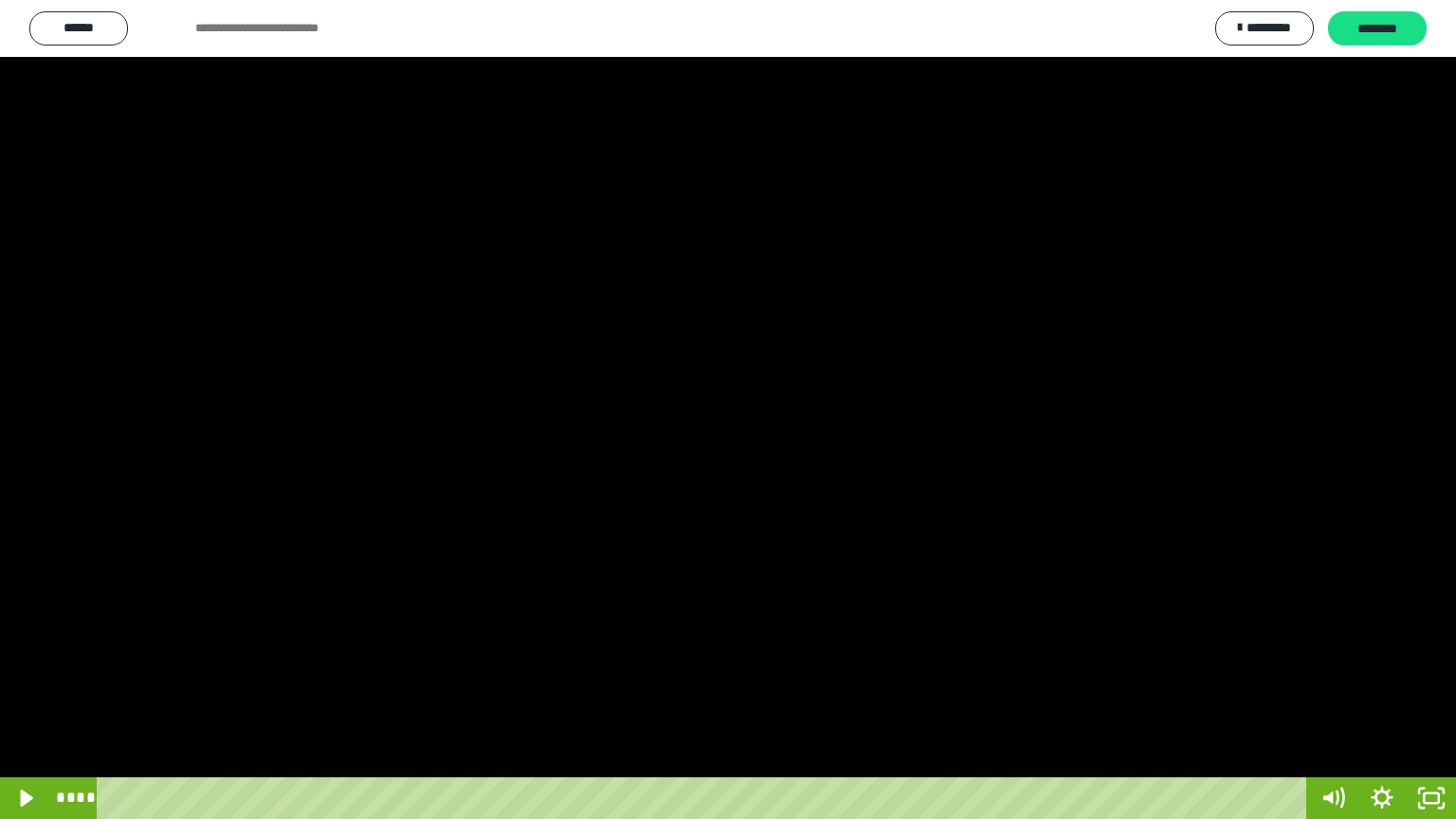 click at bounding box center (728, 410) 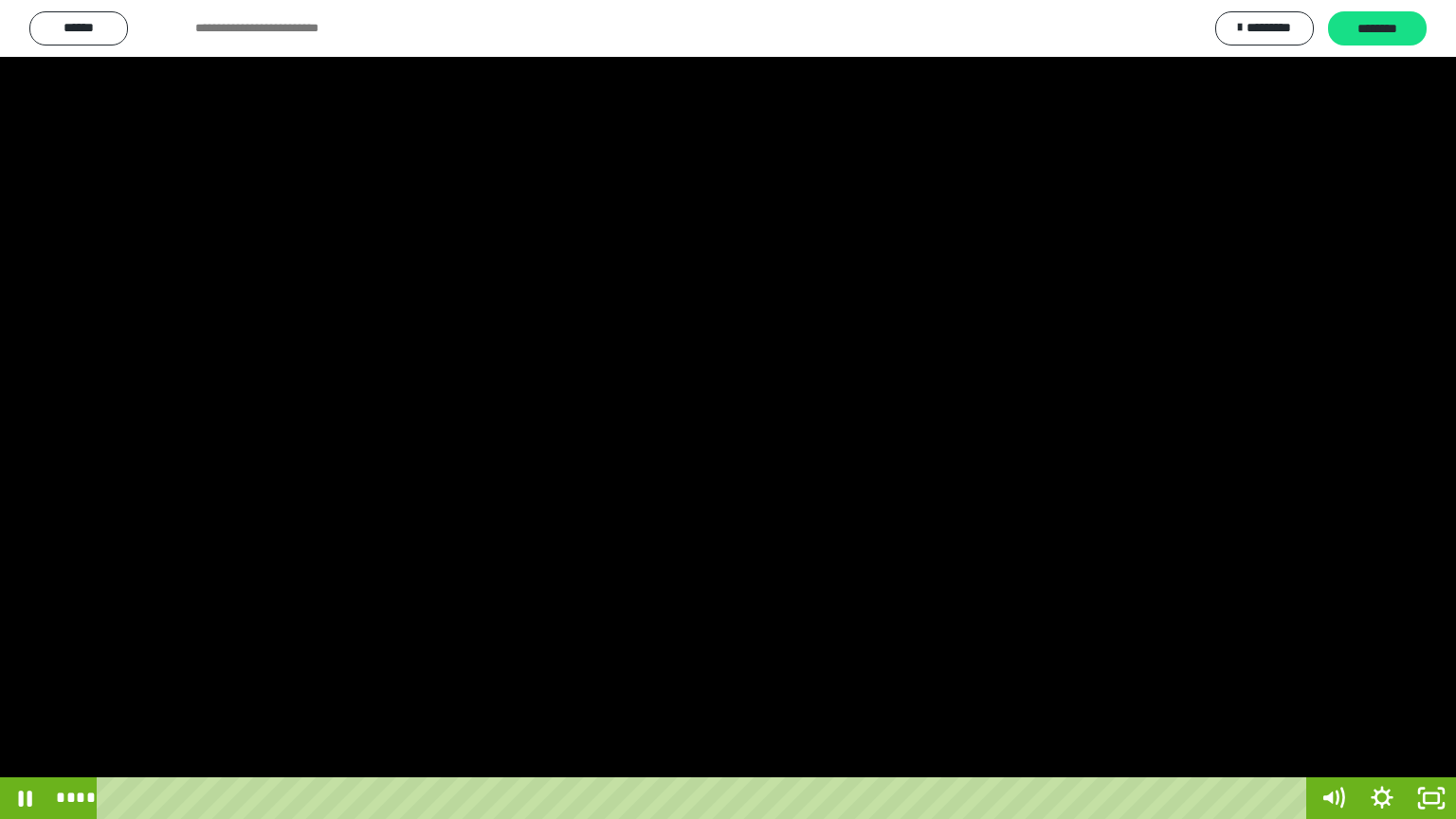 click at bounding box center (728, 410) 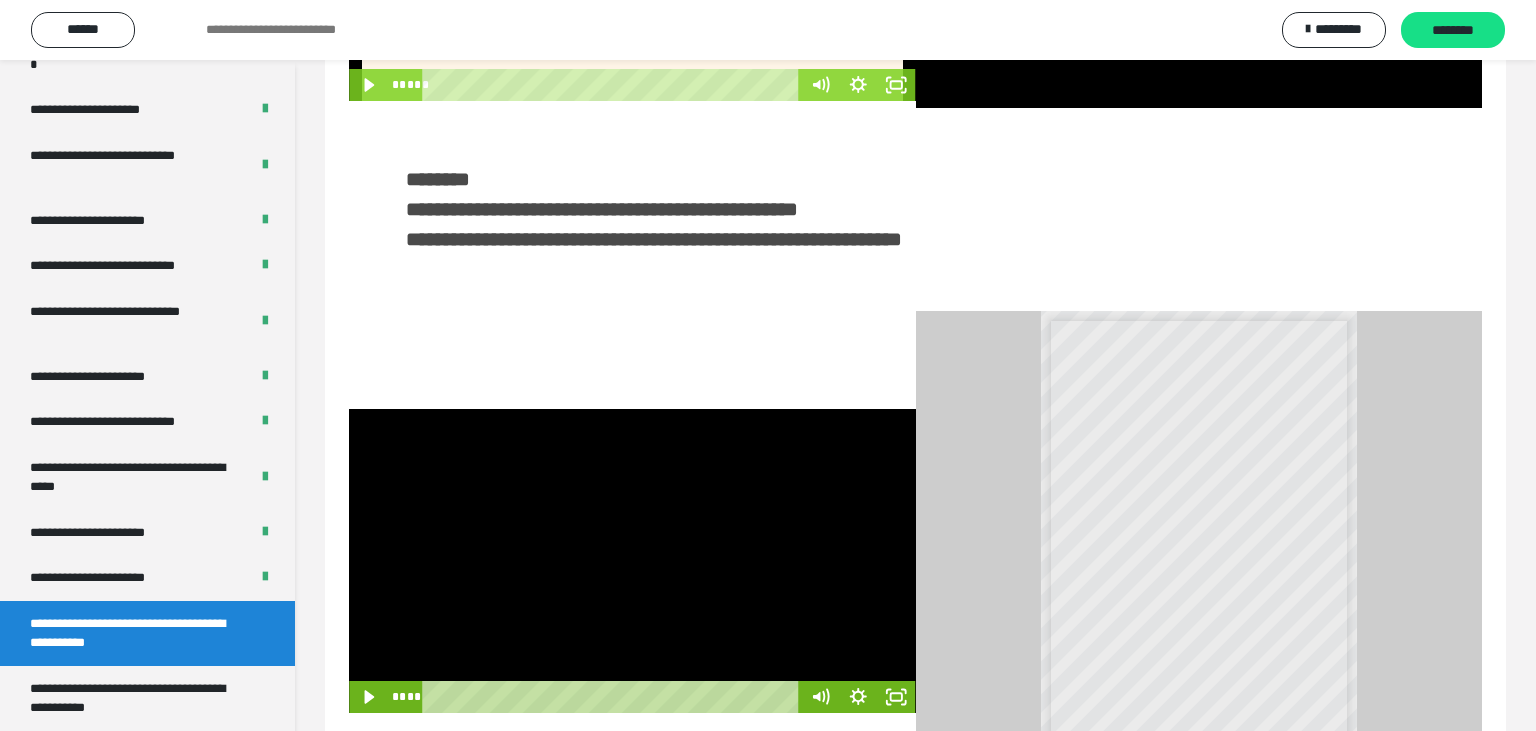 click at bounding box center [632, 561] 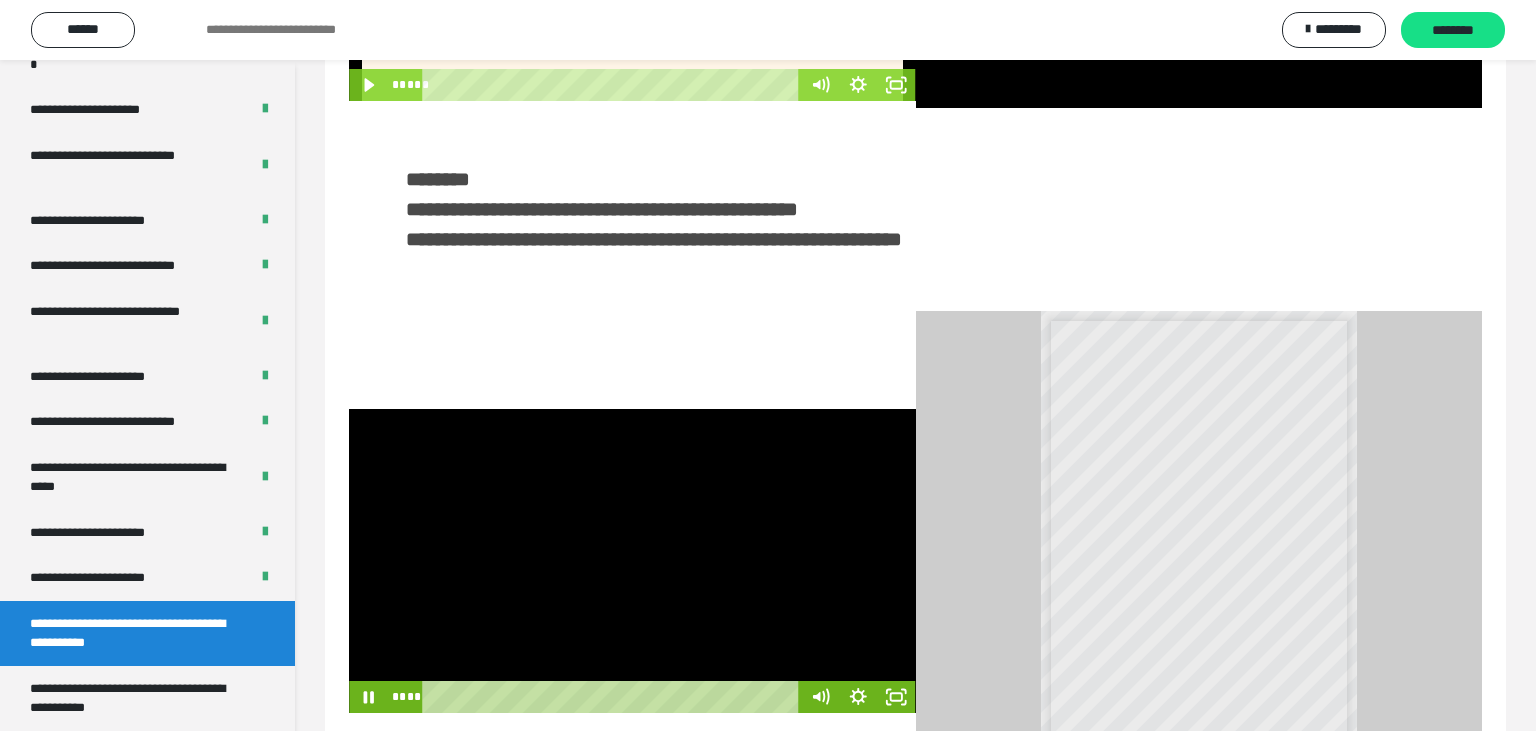 click at bounding box center [632, 561] 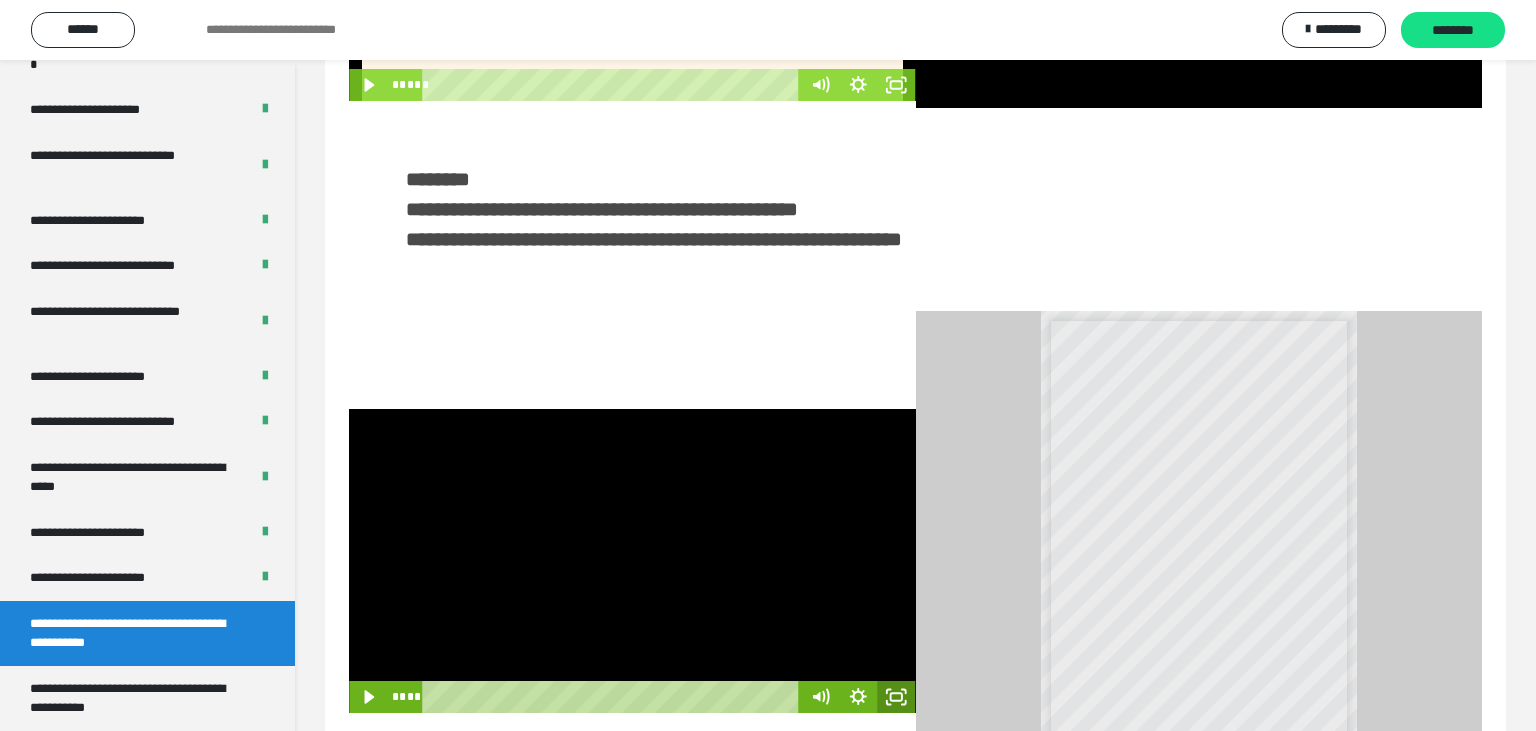 click 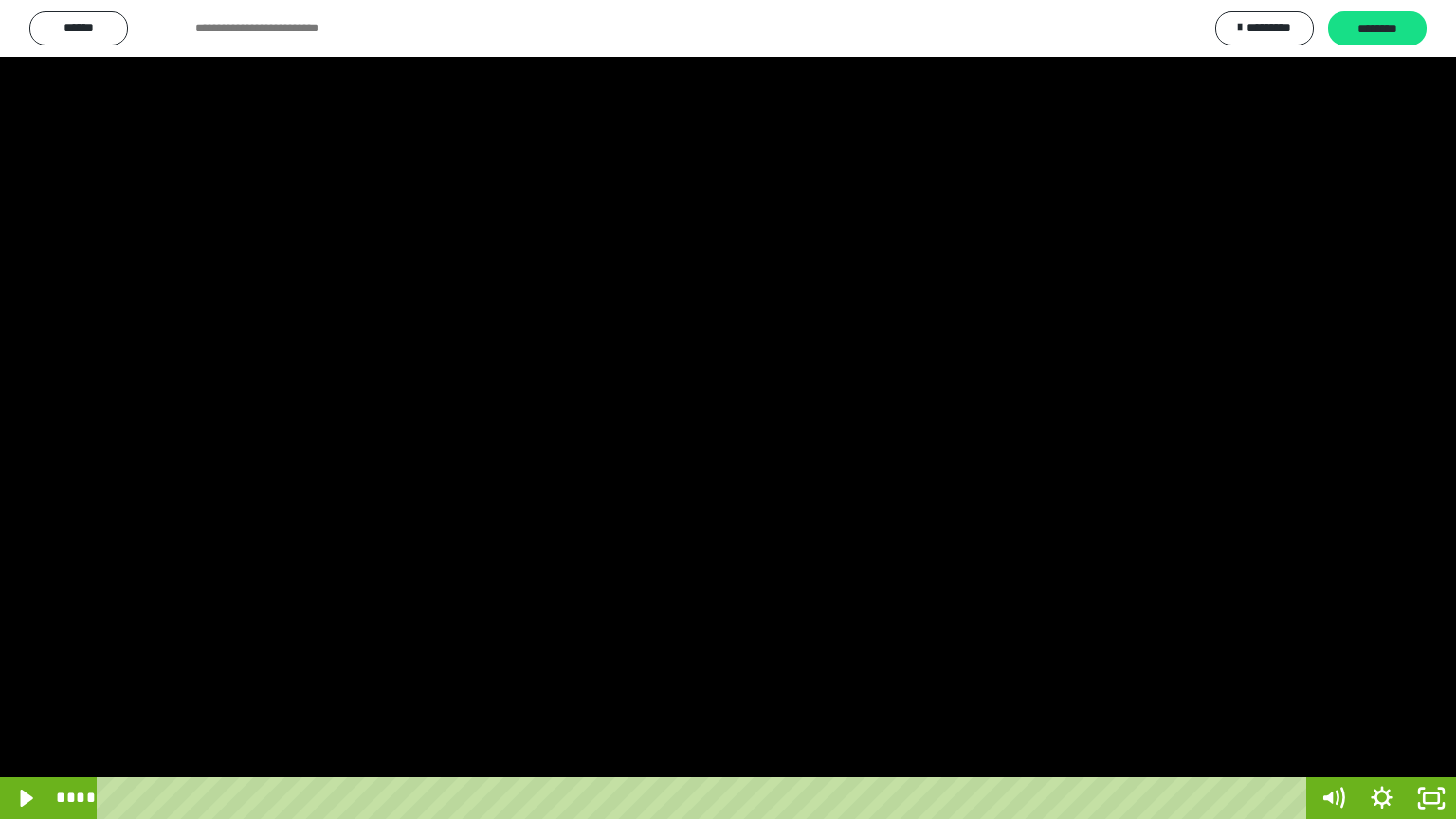 click at bounding box center (728, 410) 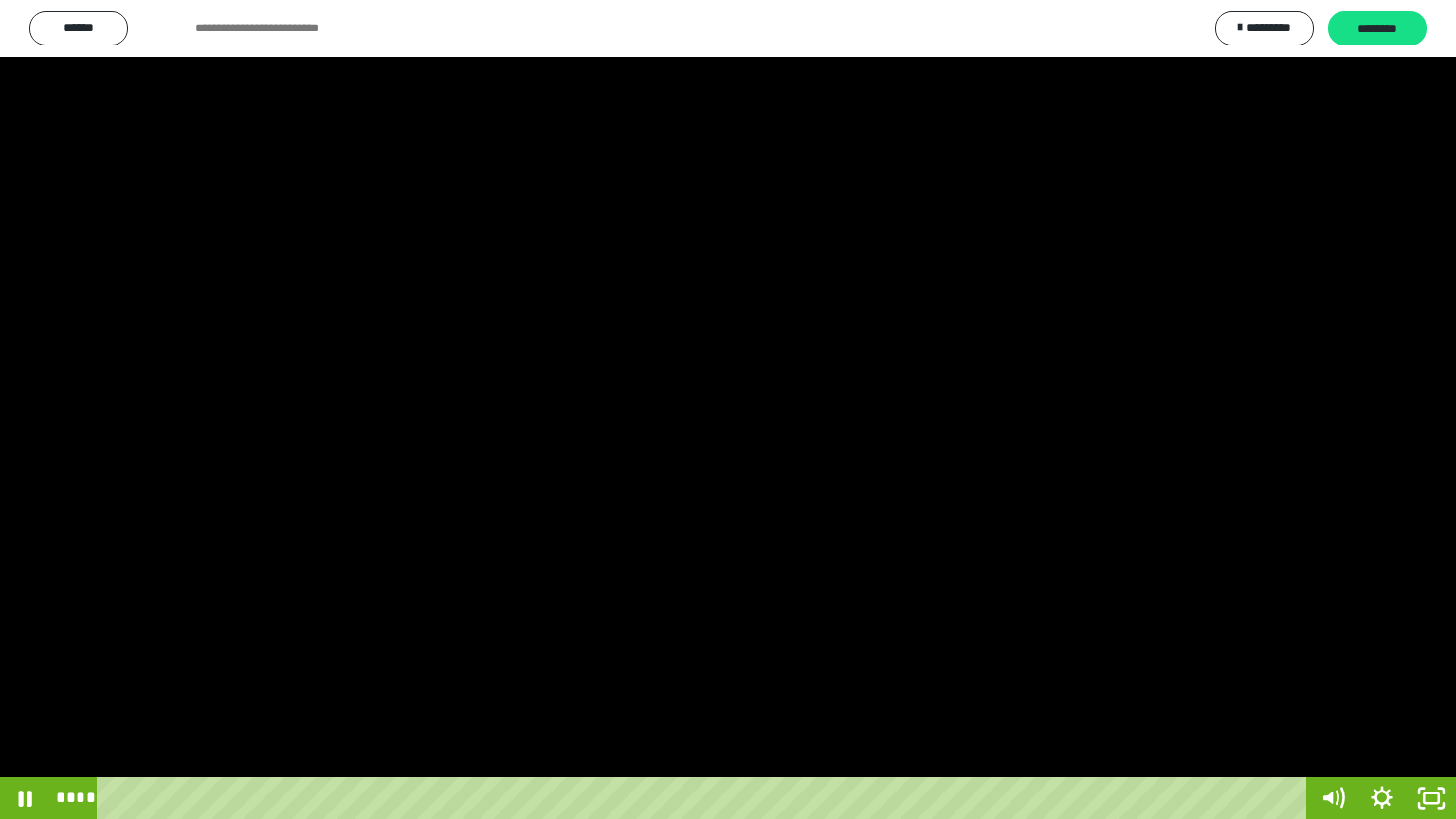 click at bounding box center (728, 410) 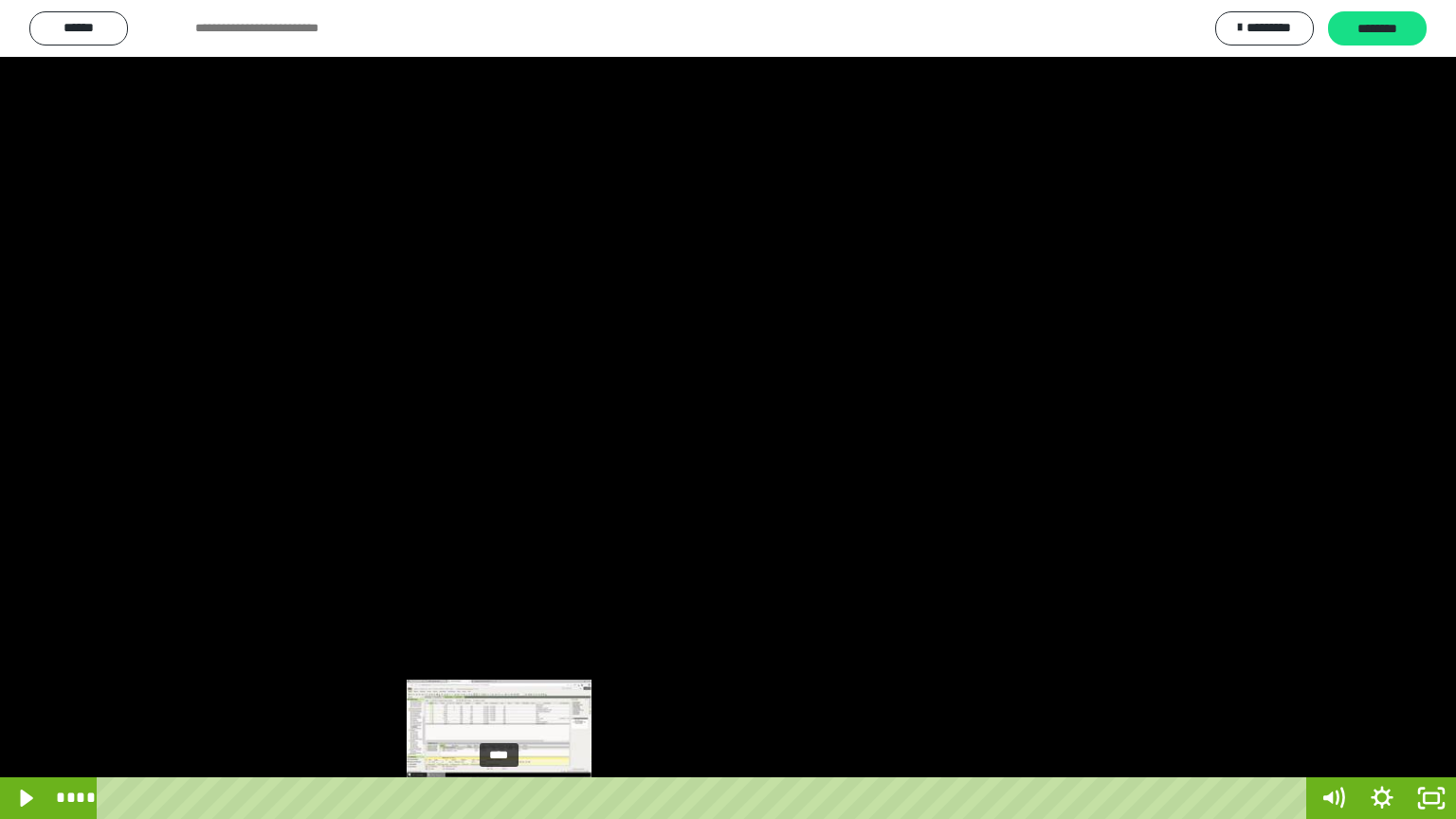 drag, startPoint x: 508, startPoint y: 792, endPoint x: 499, endPoint y: 794, distance: 9.219544 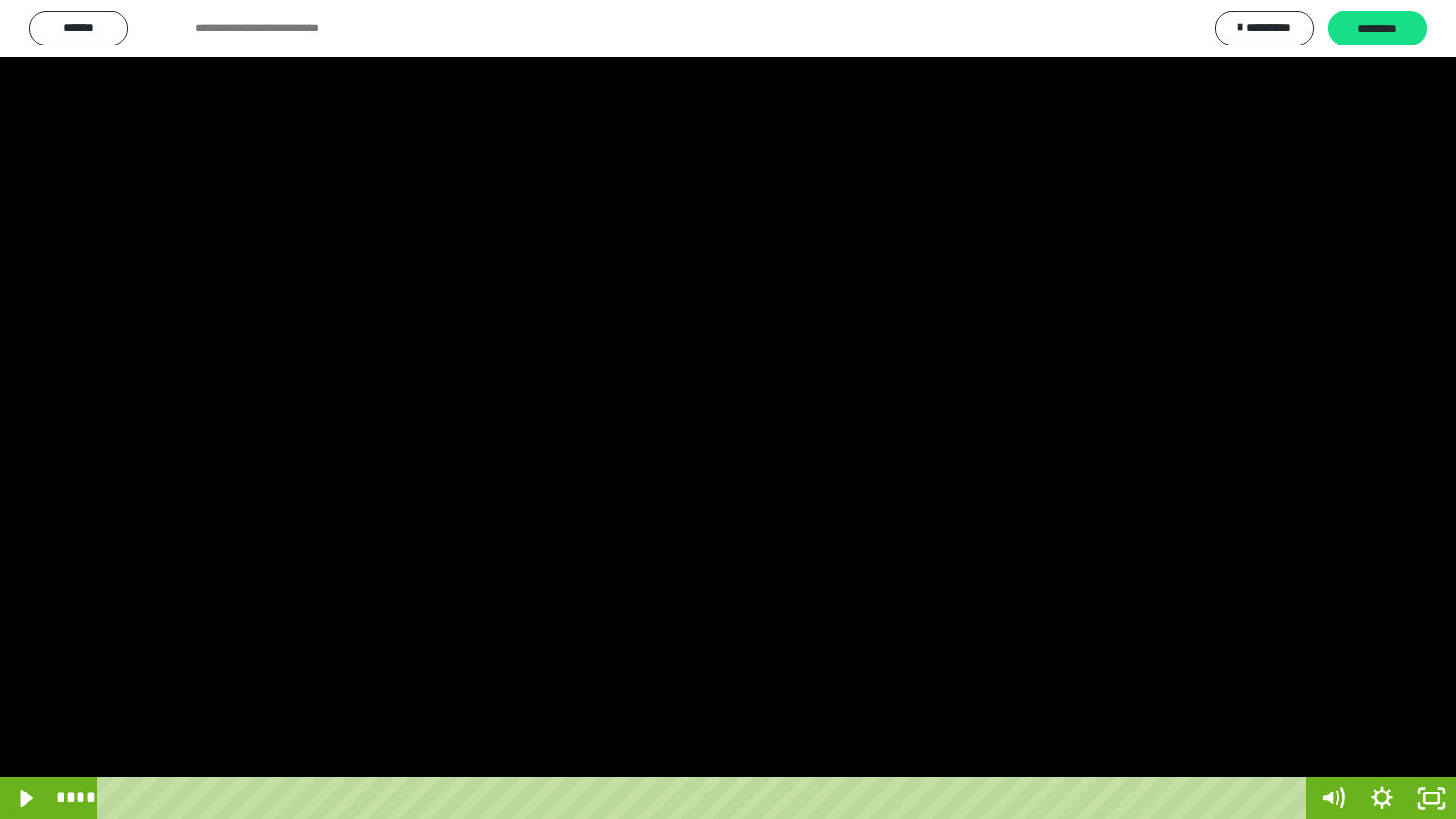click at bounding box center [728, 410] 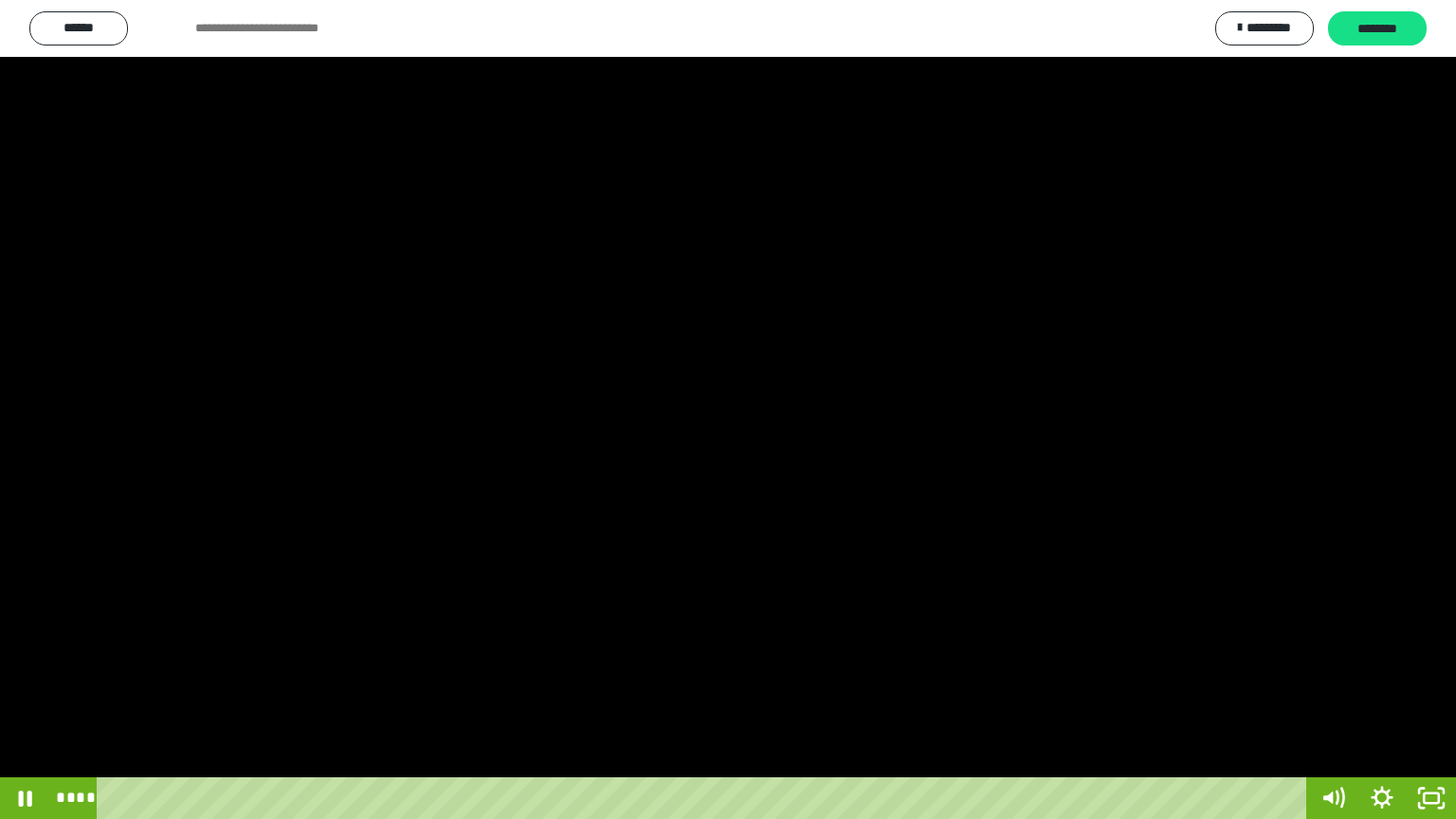 click at bounding box center [728, 410] 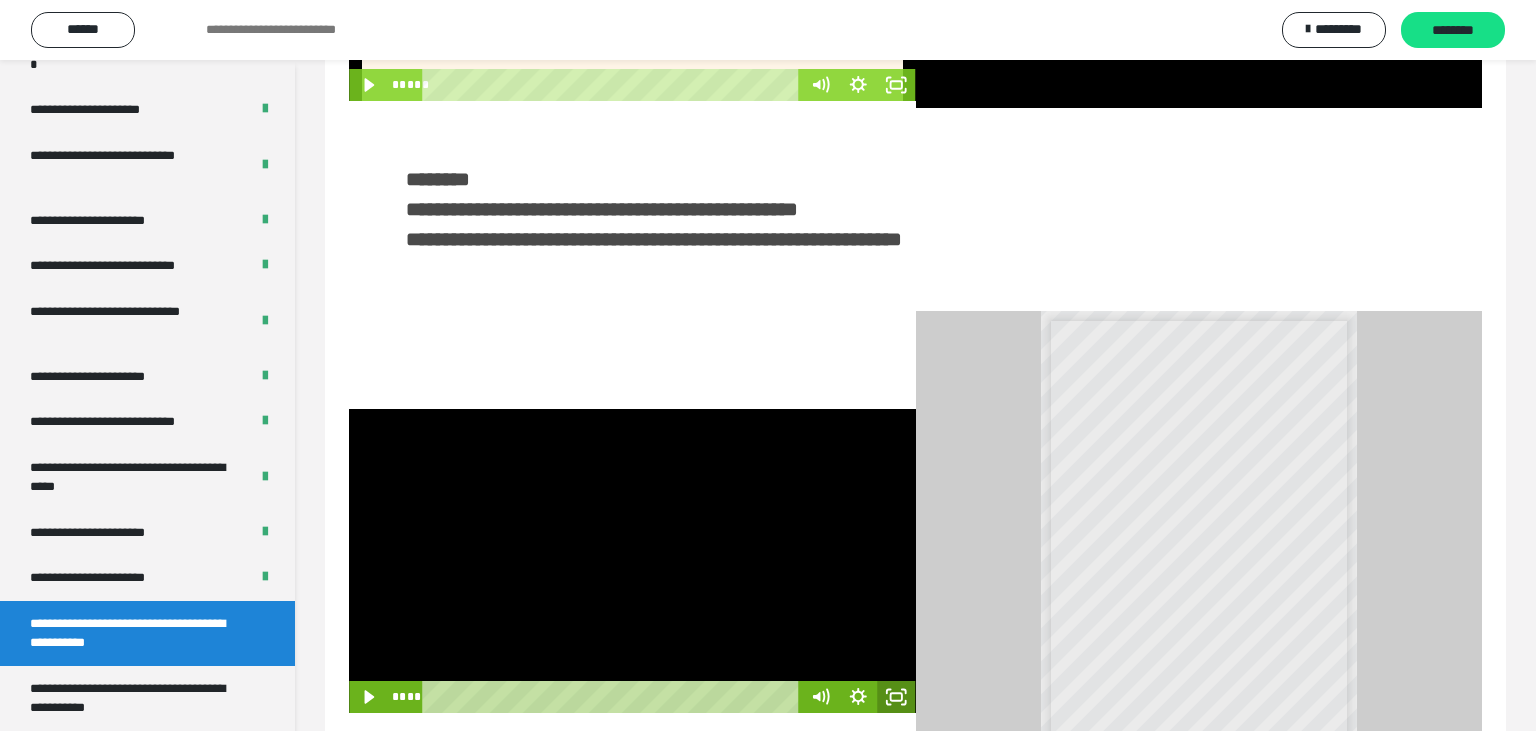 click 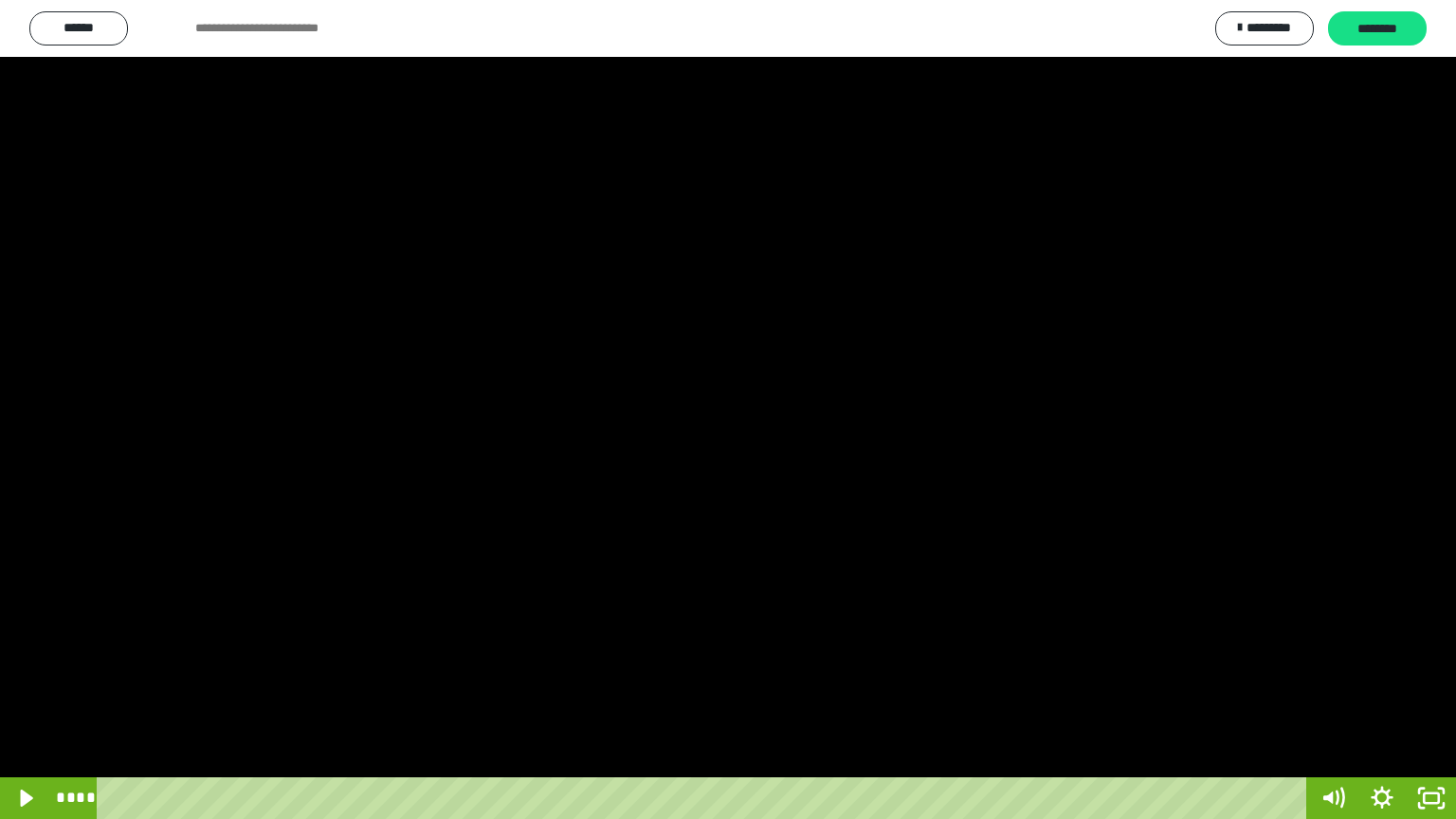 click at bounding box center (728, 410) 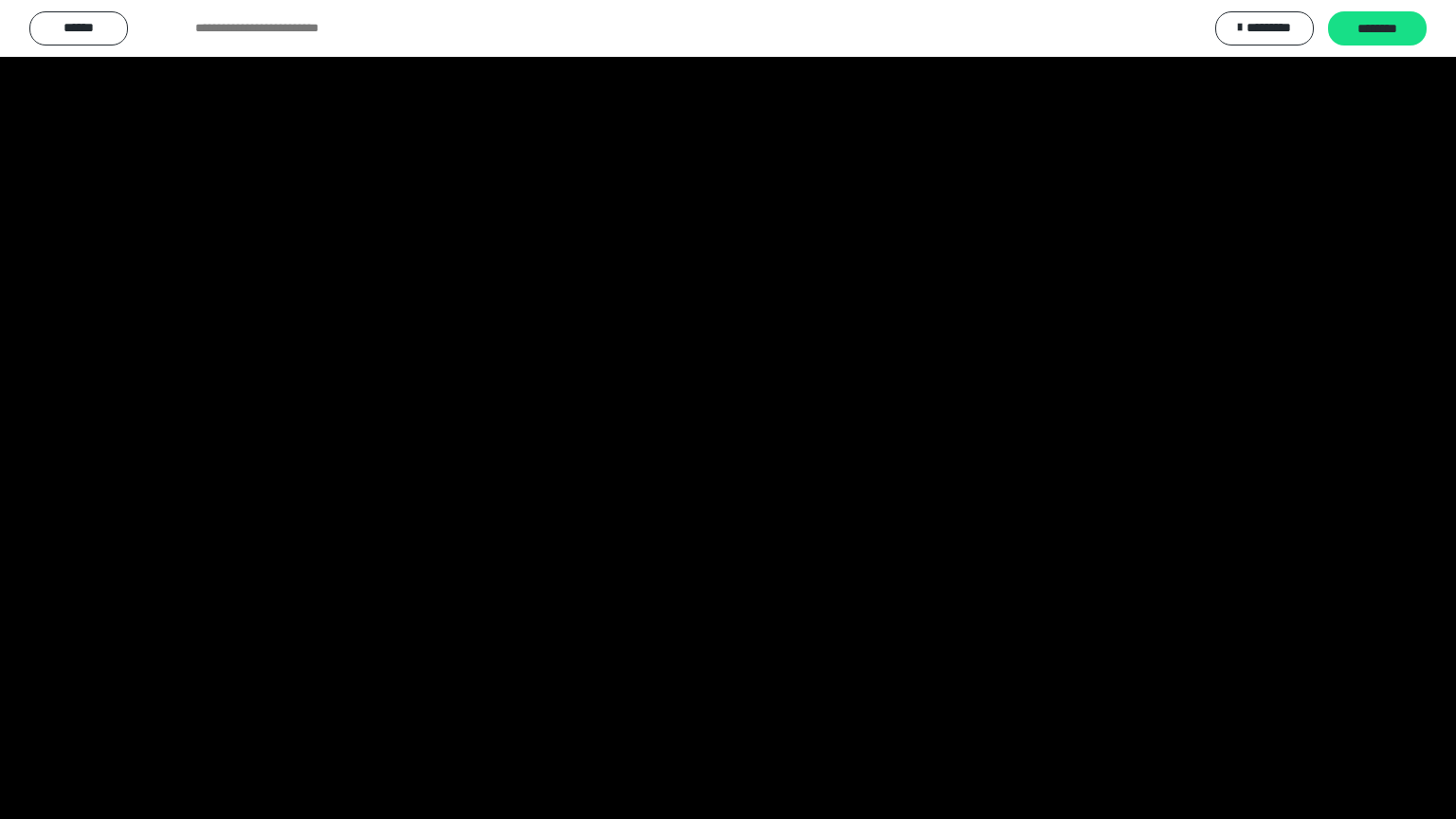 click at bounding box center (728, 410) 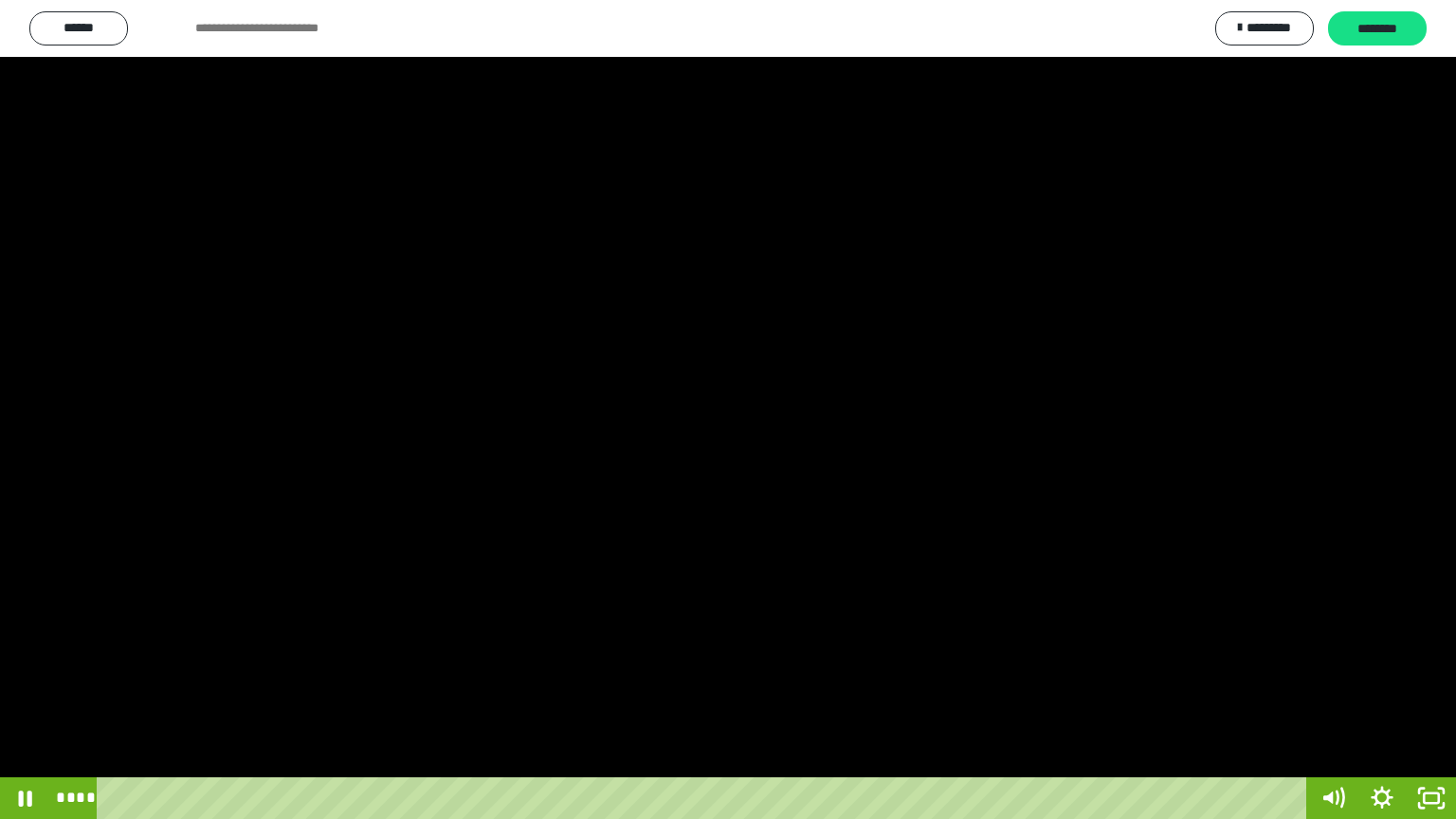 click at bounding box center [728, 410] 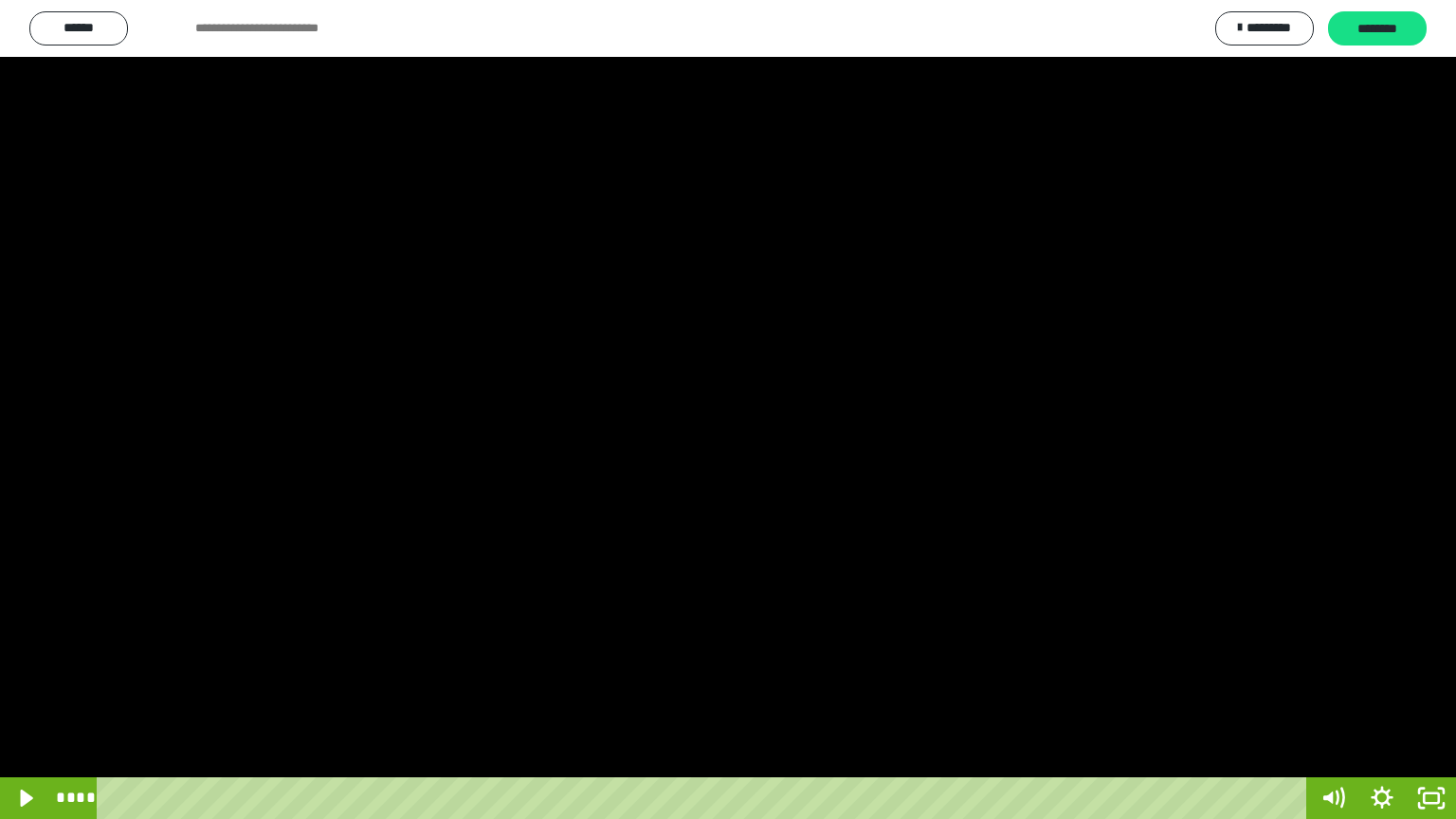 click at bounding box center [728, 410] 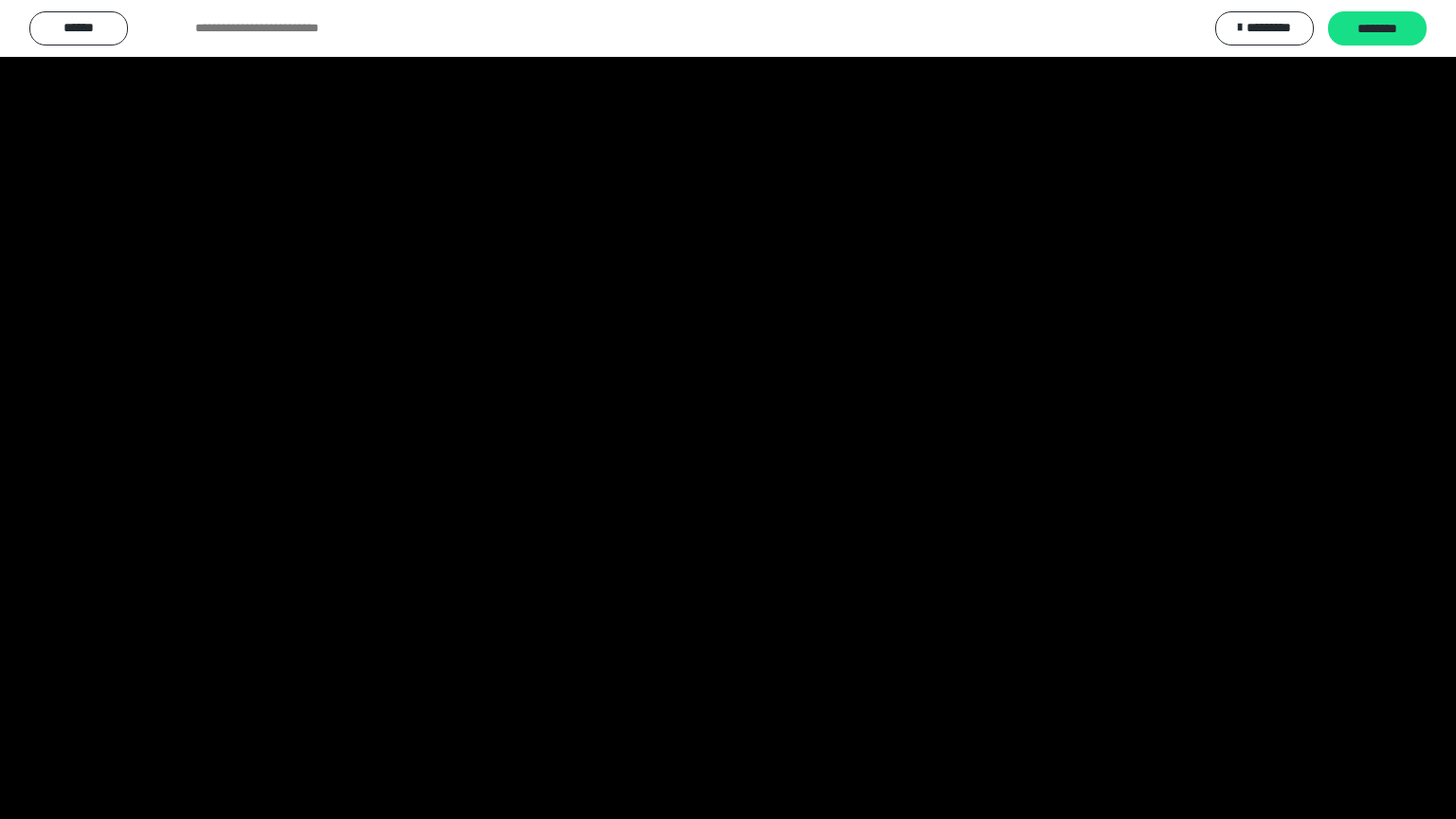 click at bounding box center [728, 410] 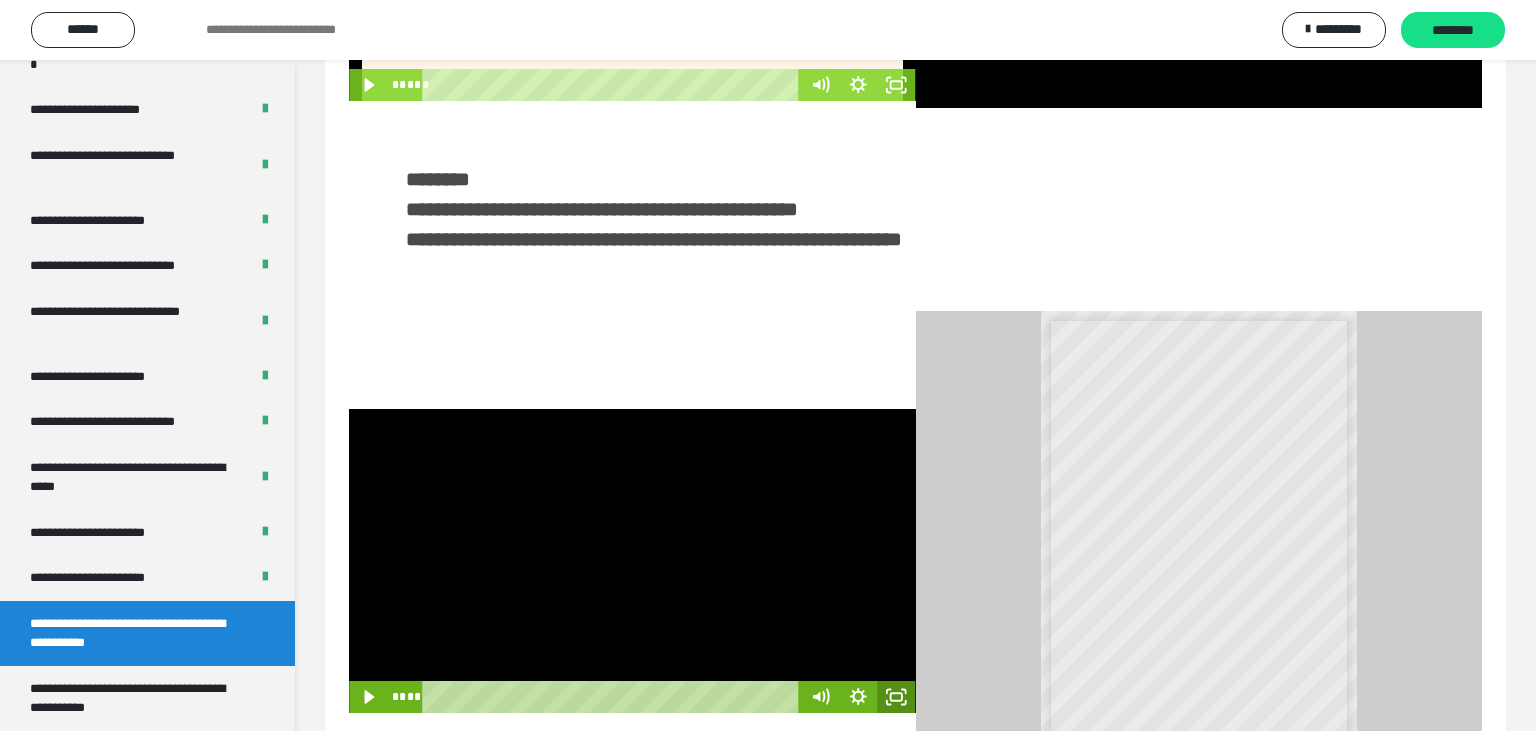 click 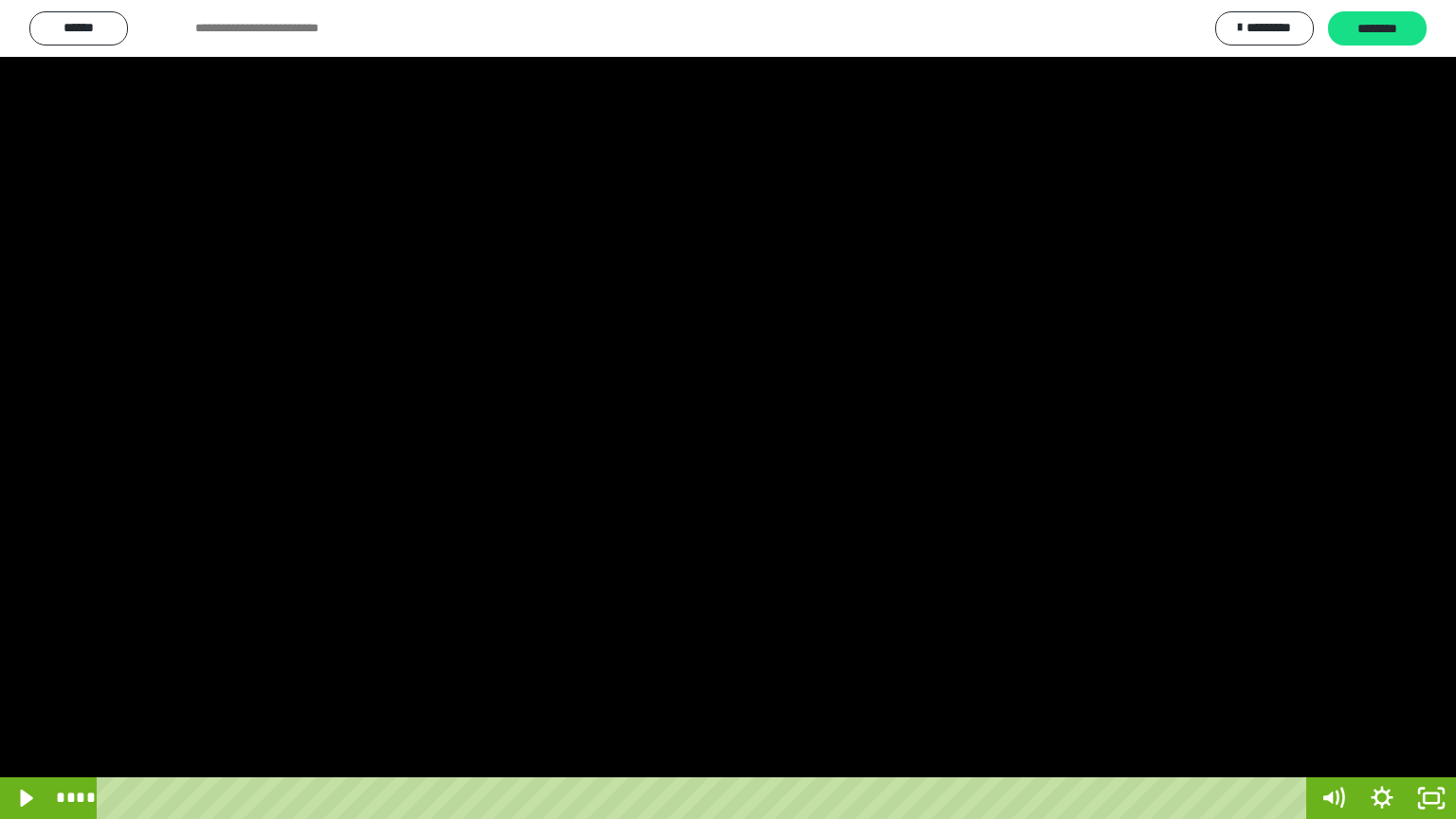 click at bounding box center (728, 410) 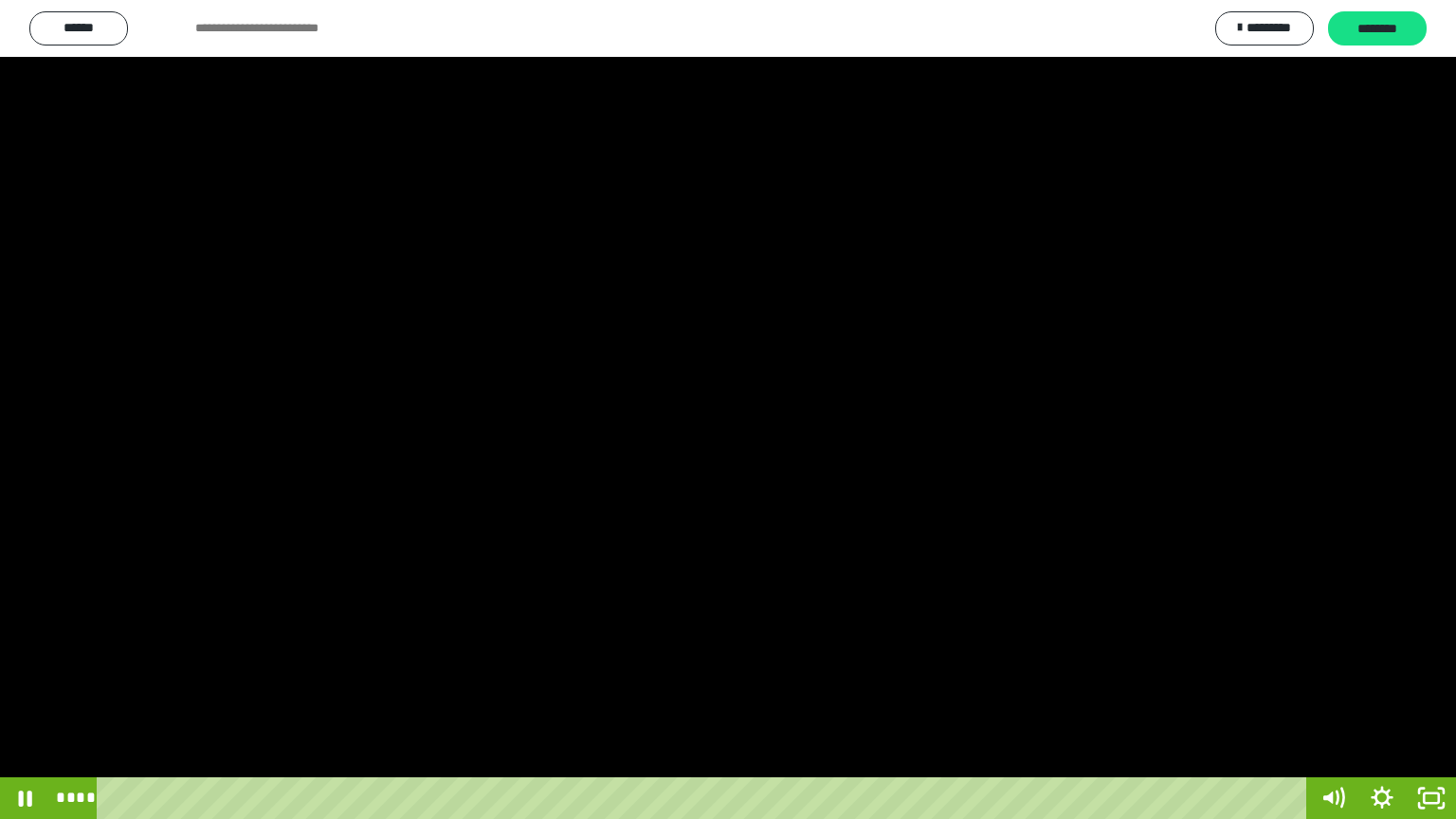 click at bounding box center [728, 410] 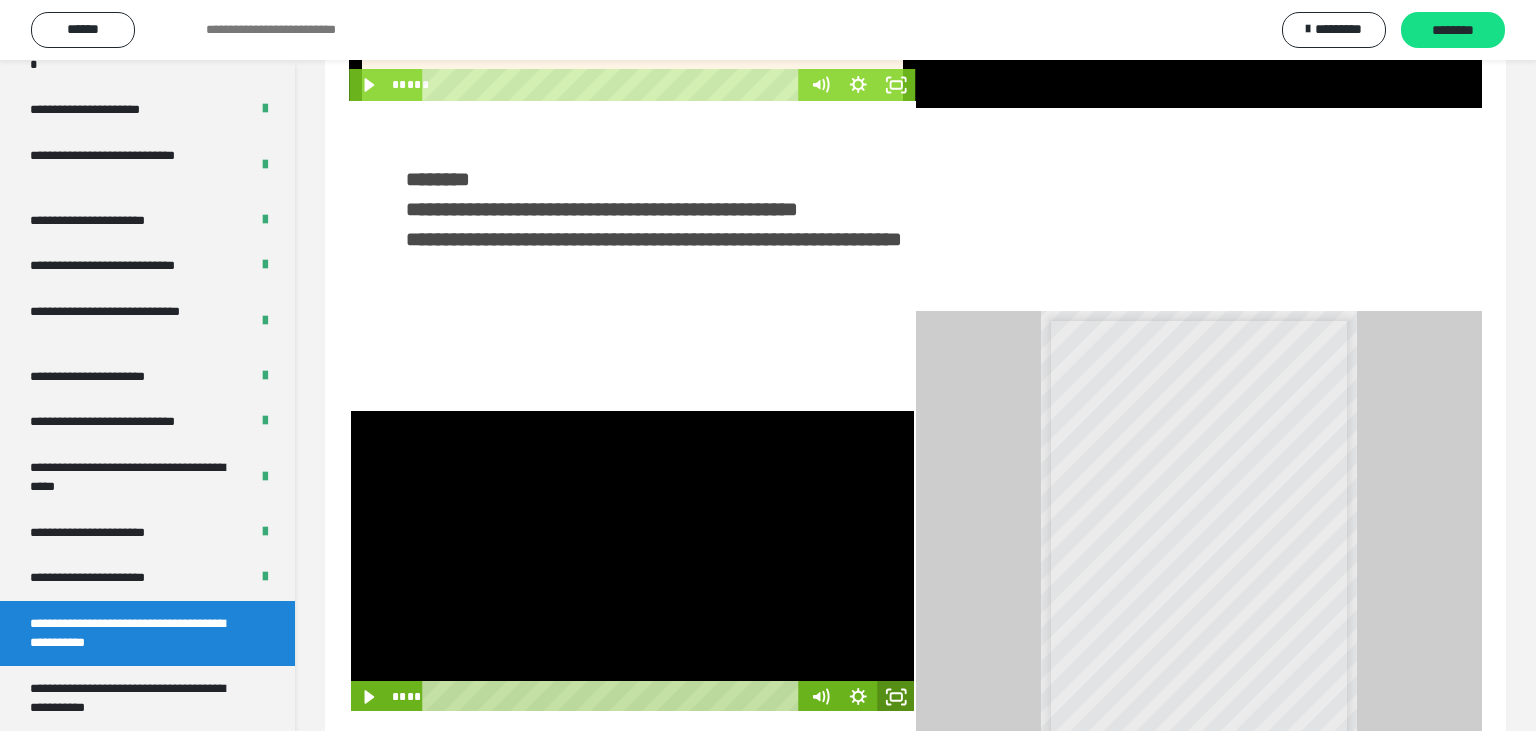 click 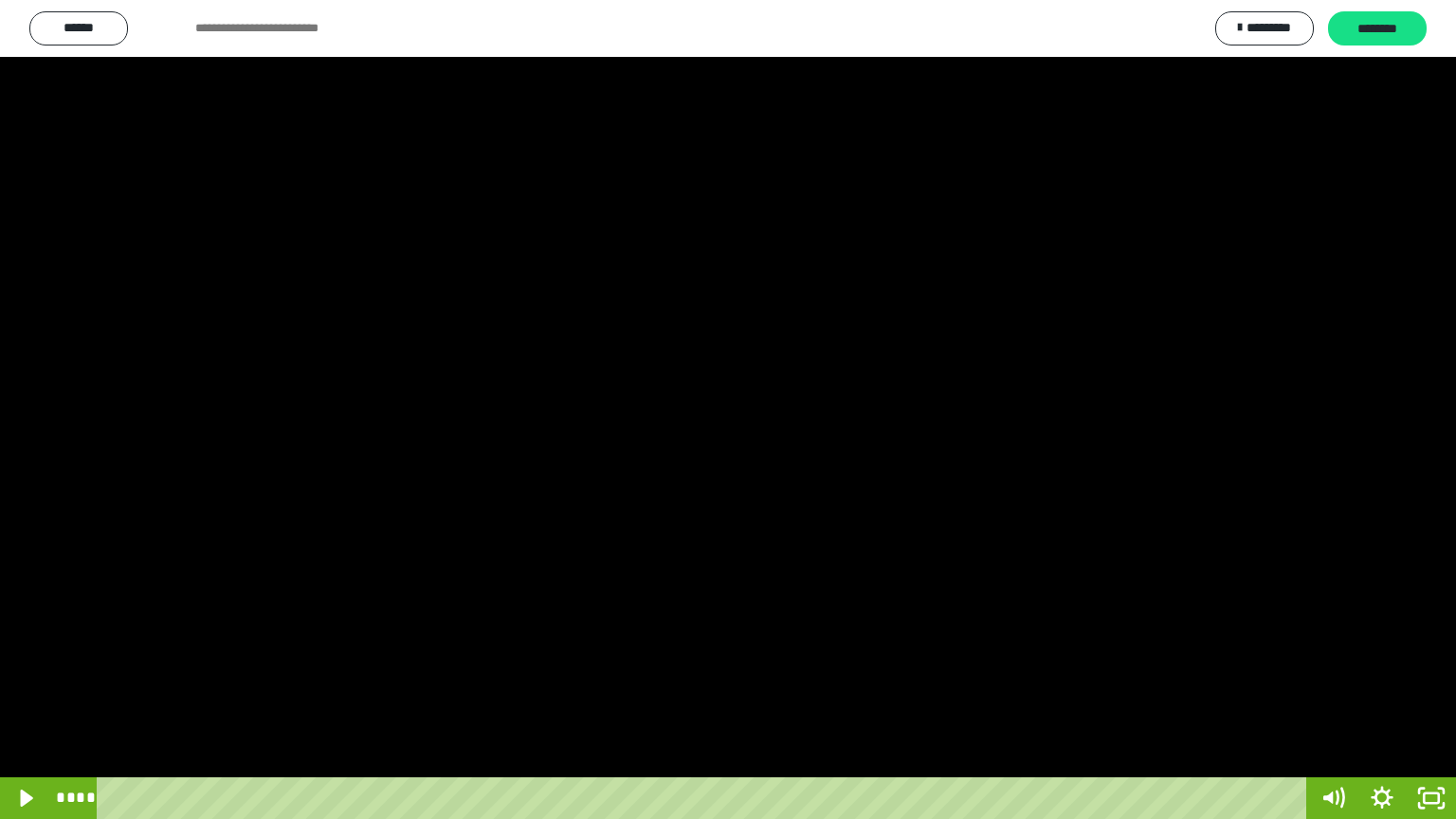click at bounding box center (728, 410) 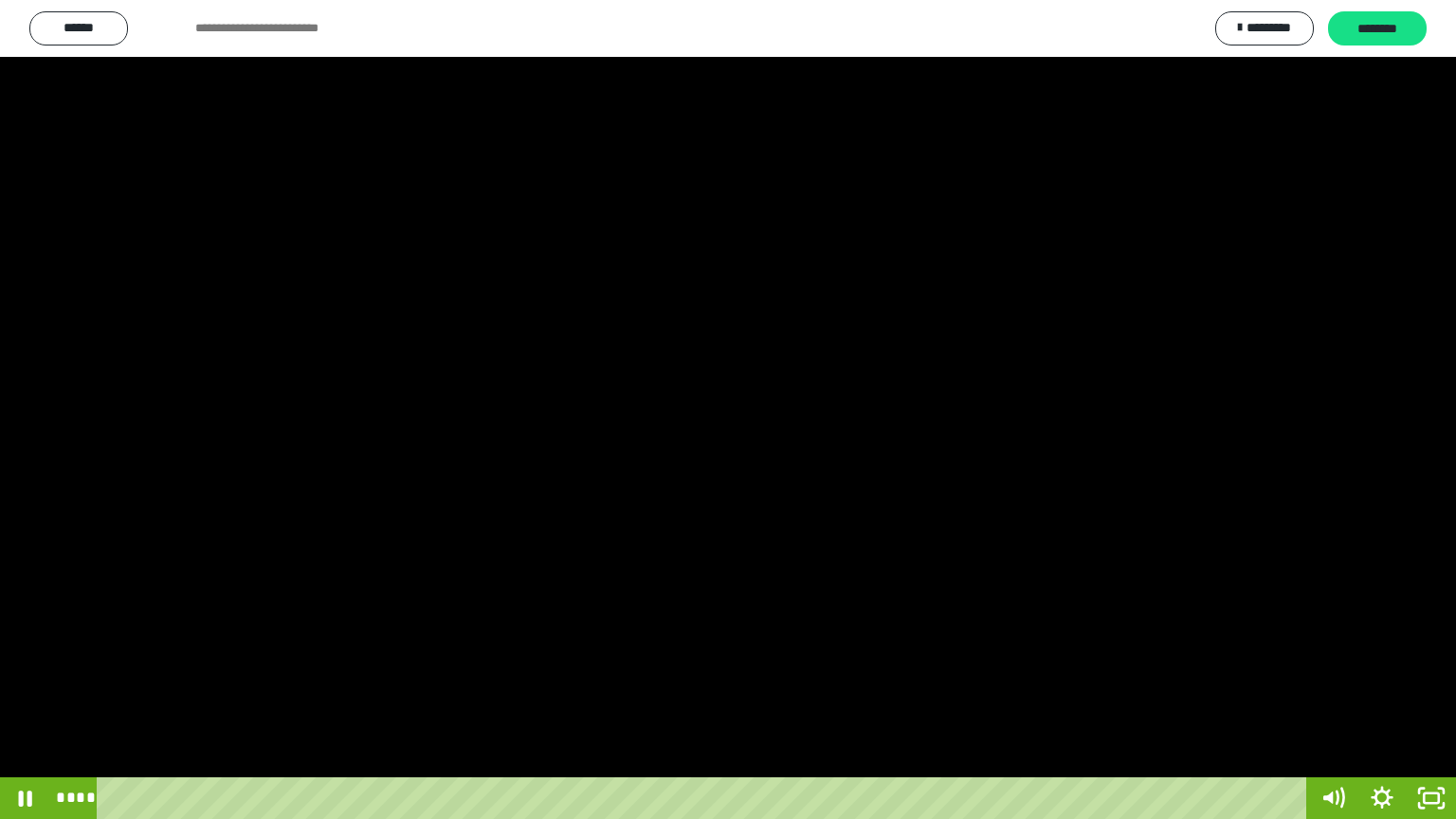 click at bounding box center [728, 410] 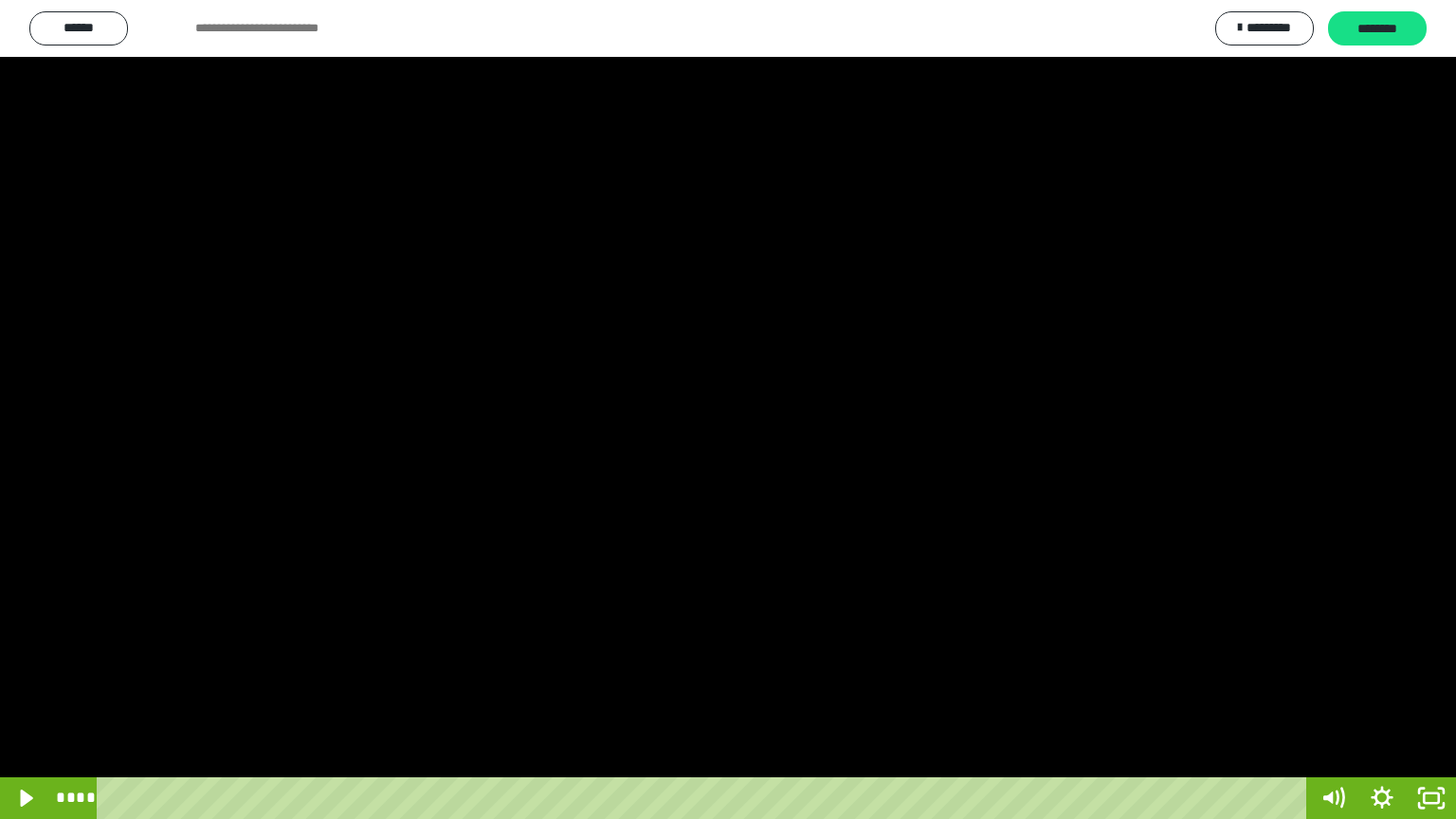 click at bounding box center [728, 410] 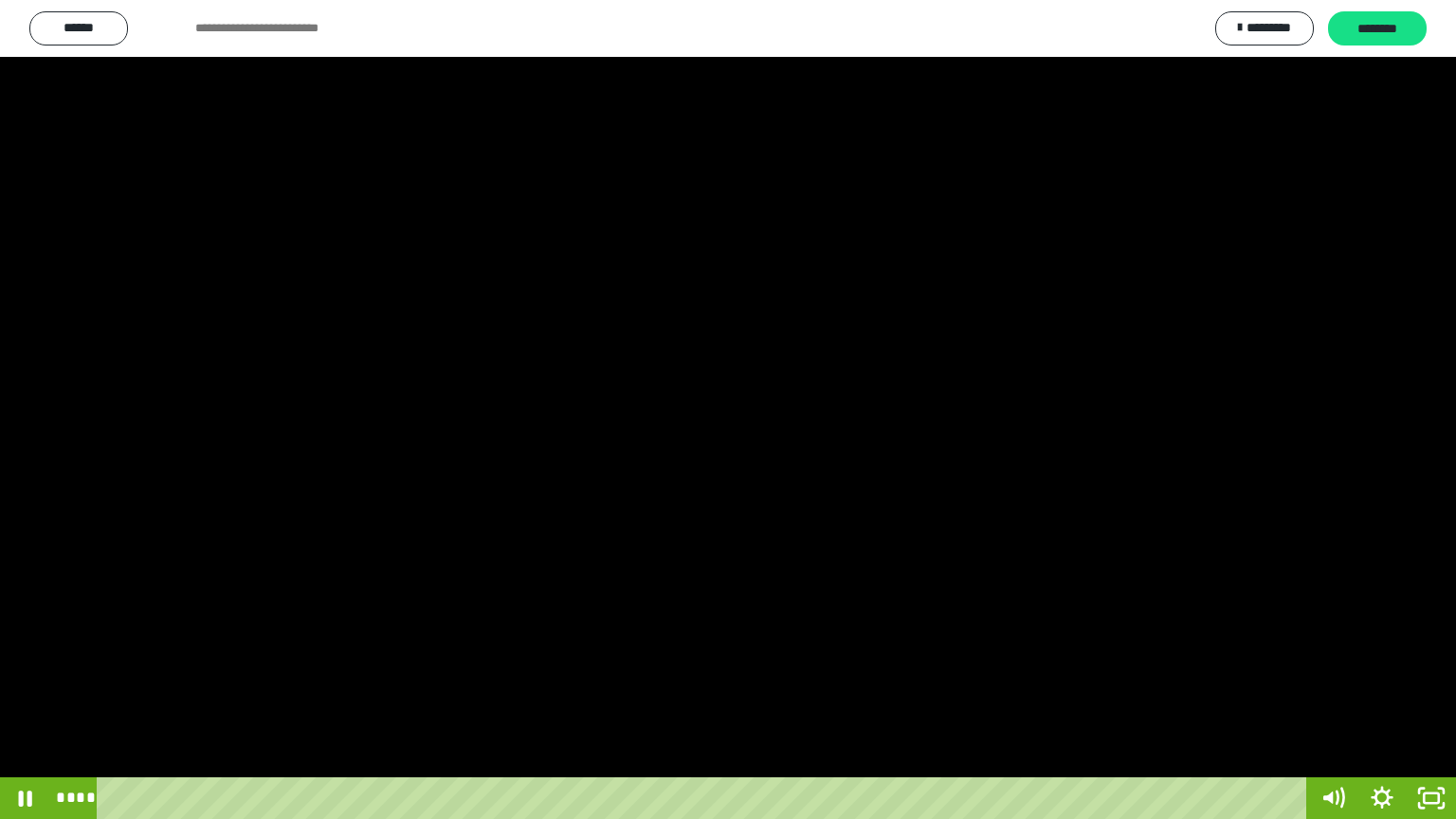 click at bounding box center [728, 410] 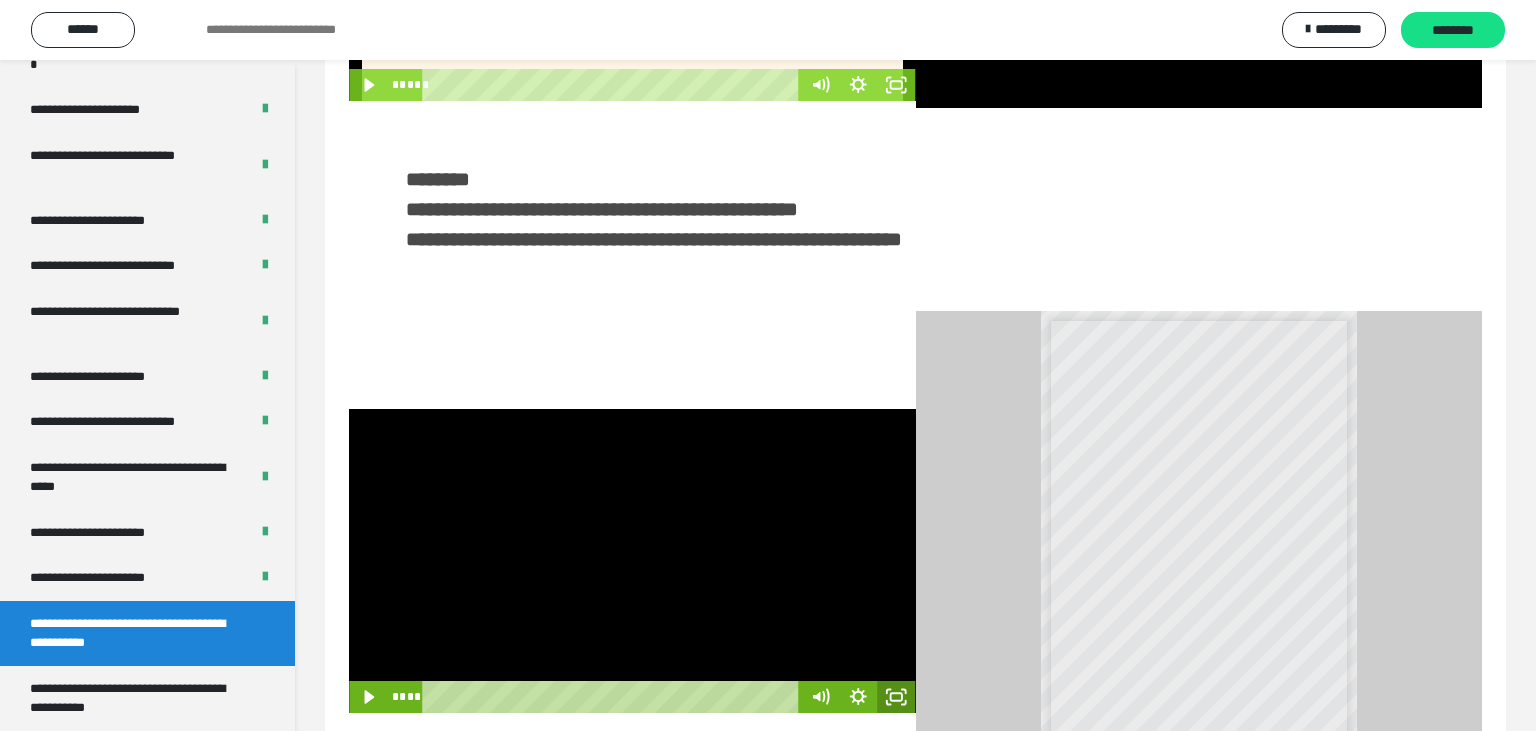 click 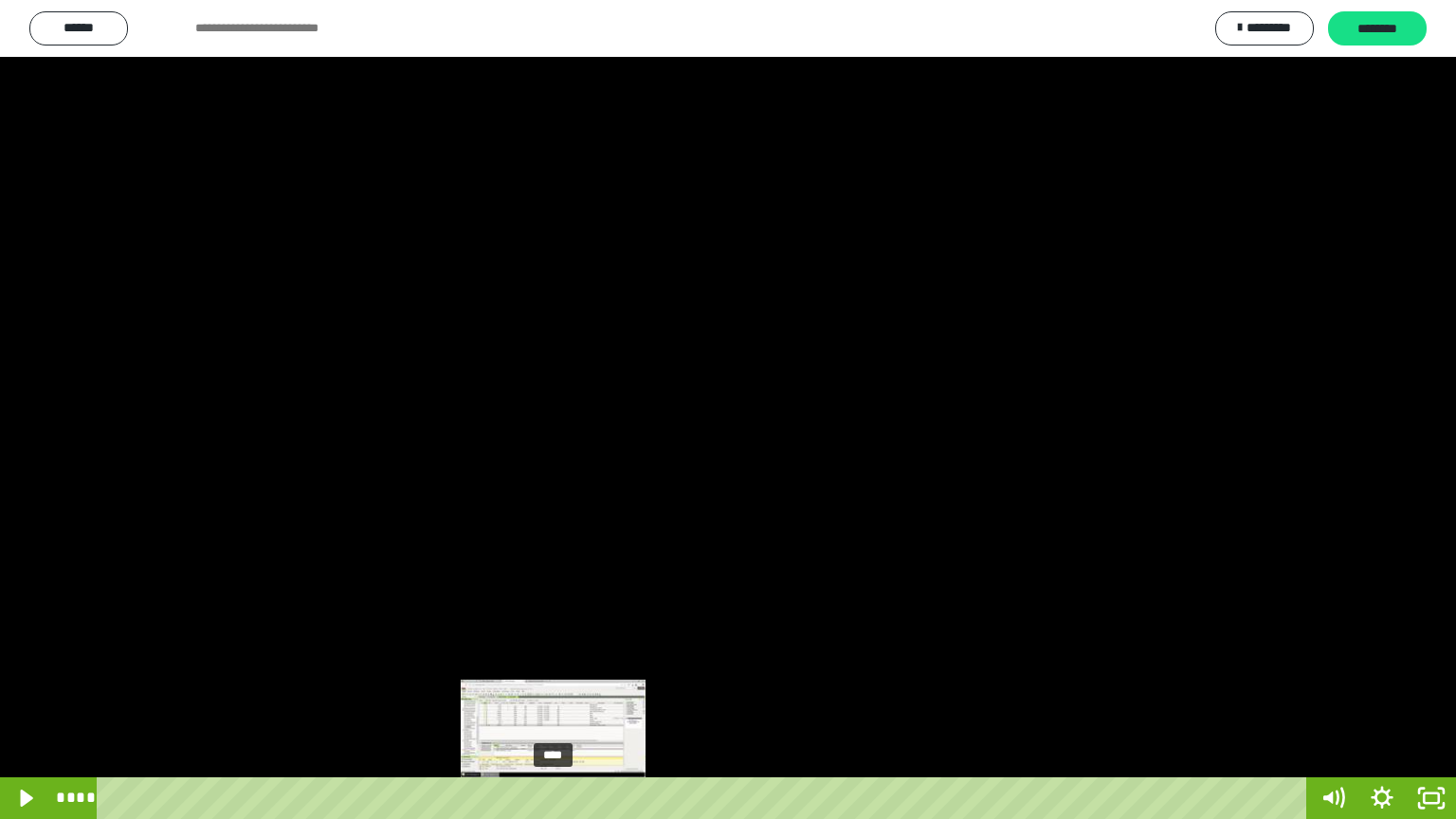 click at bounding box center (553, 798) 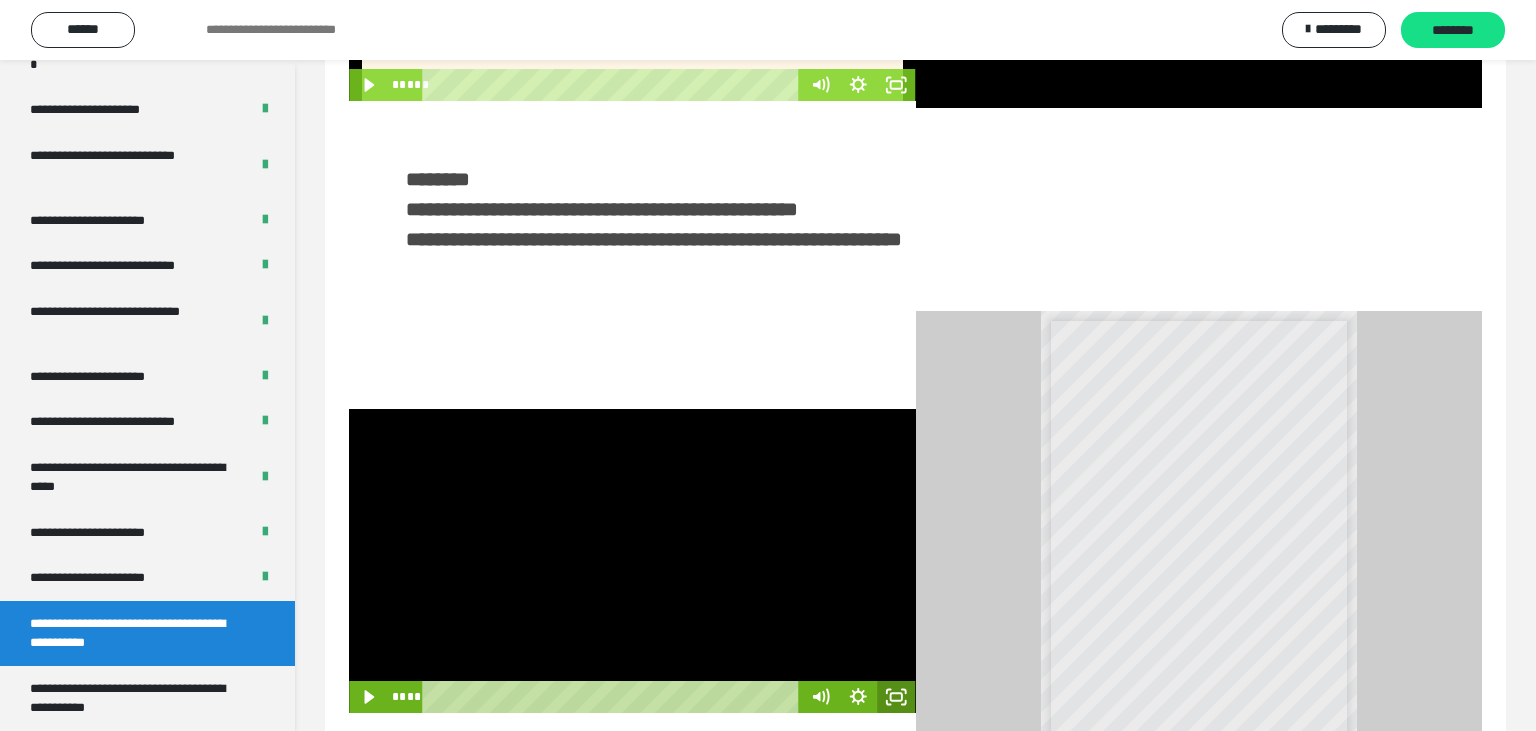 click 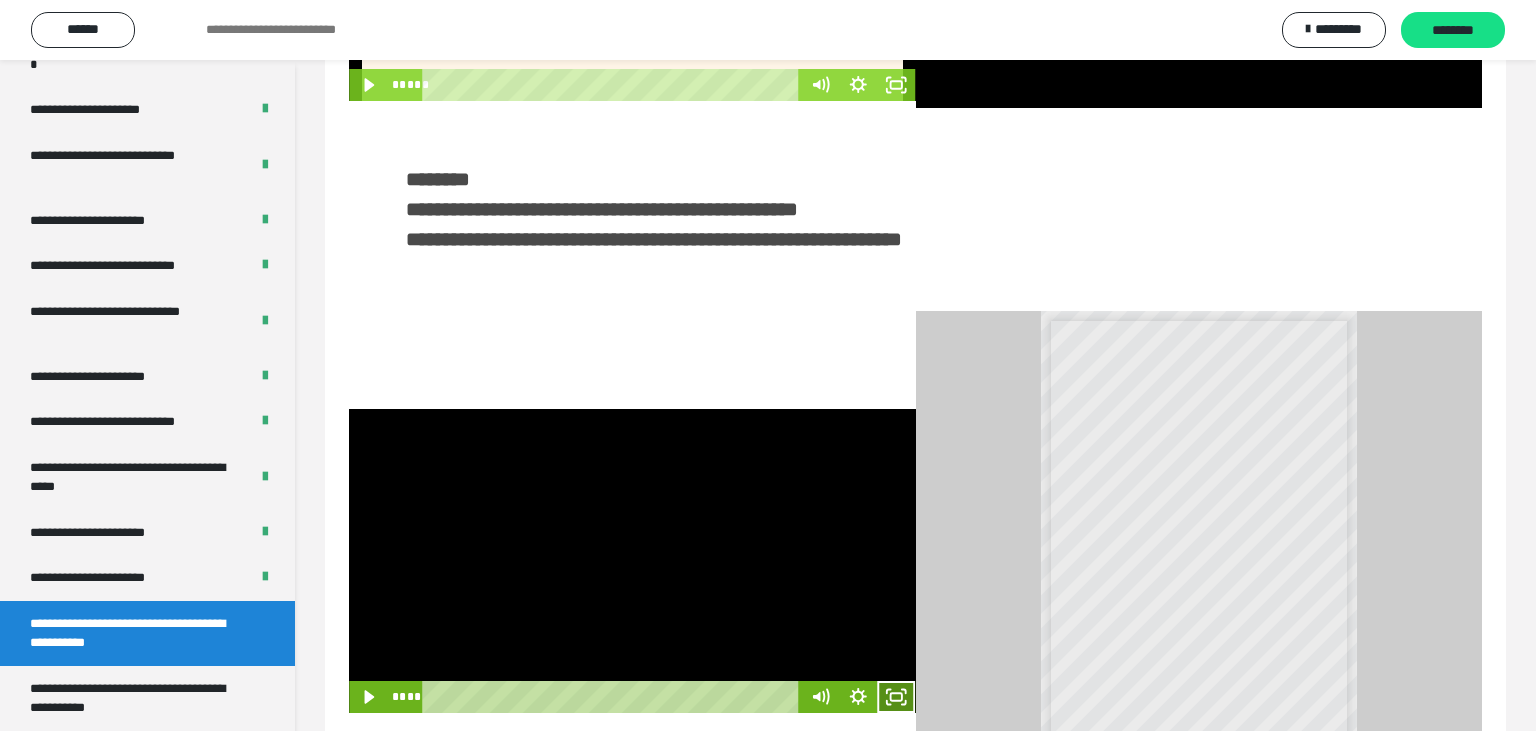 click 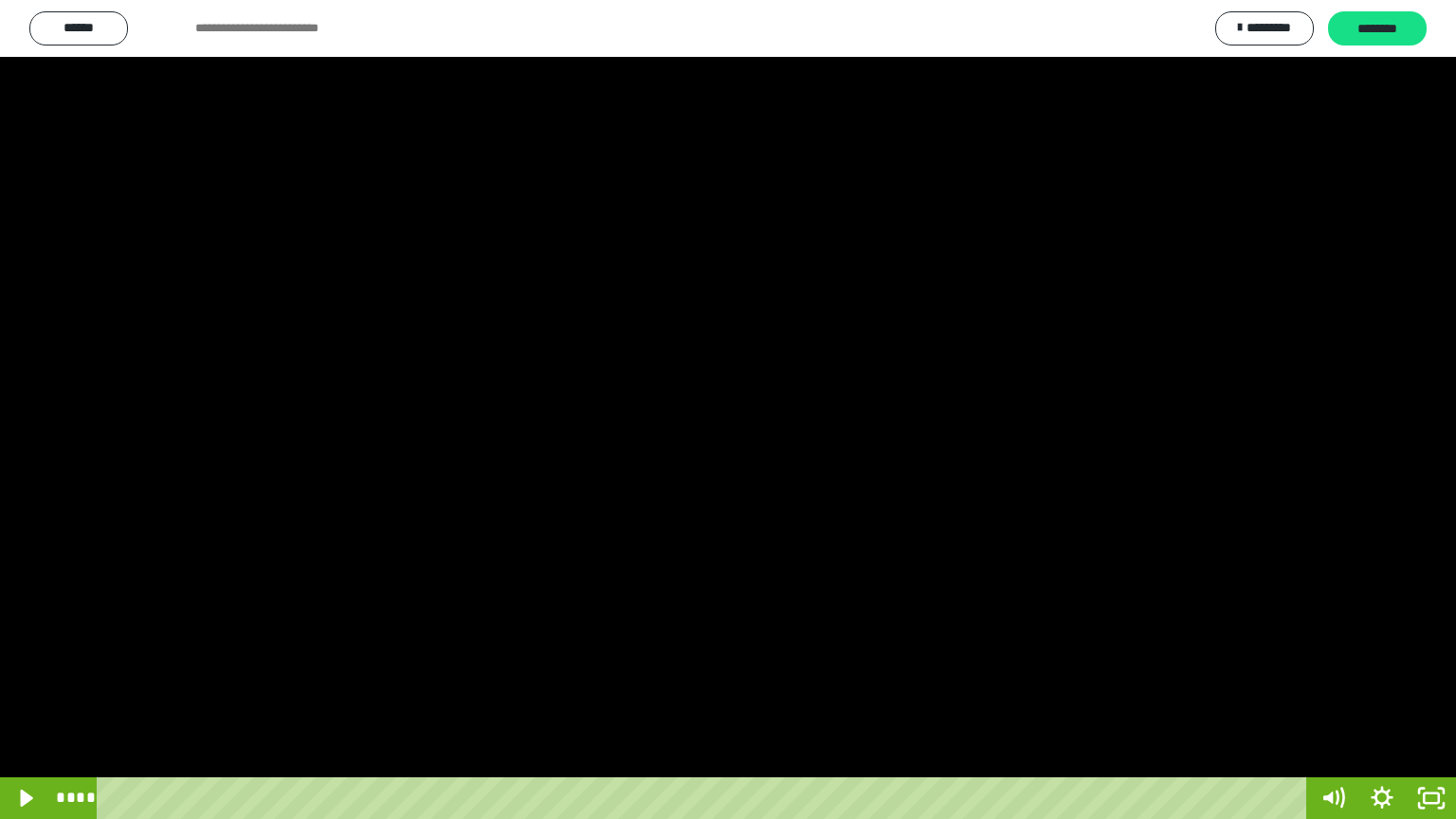 click at bounding box center (728, 410) 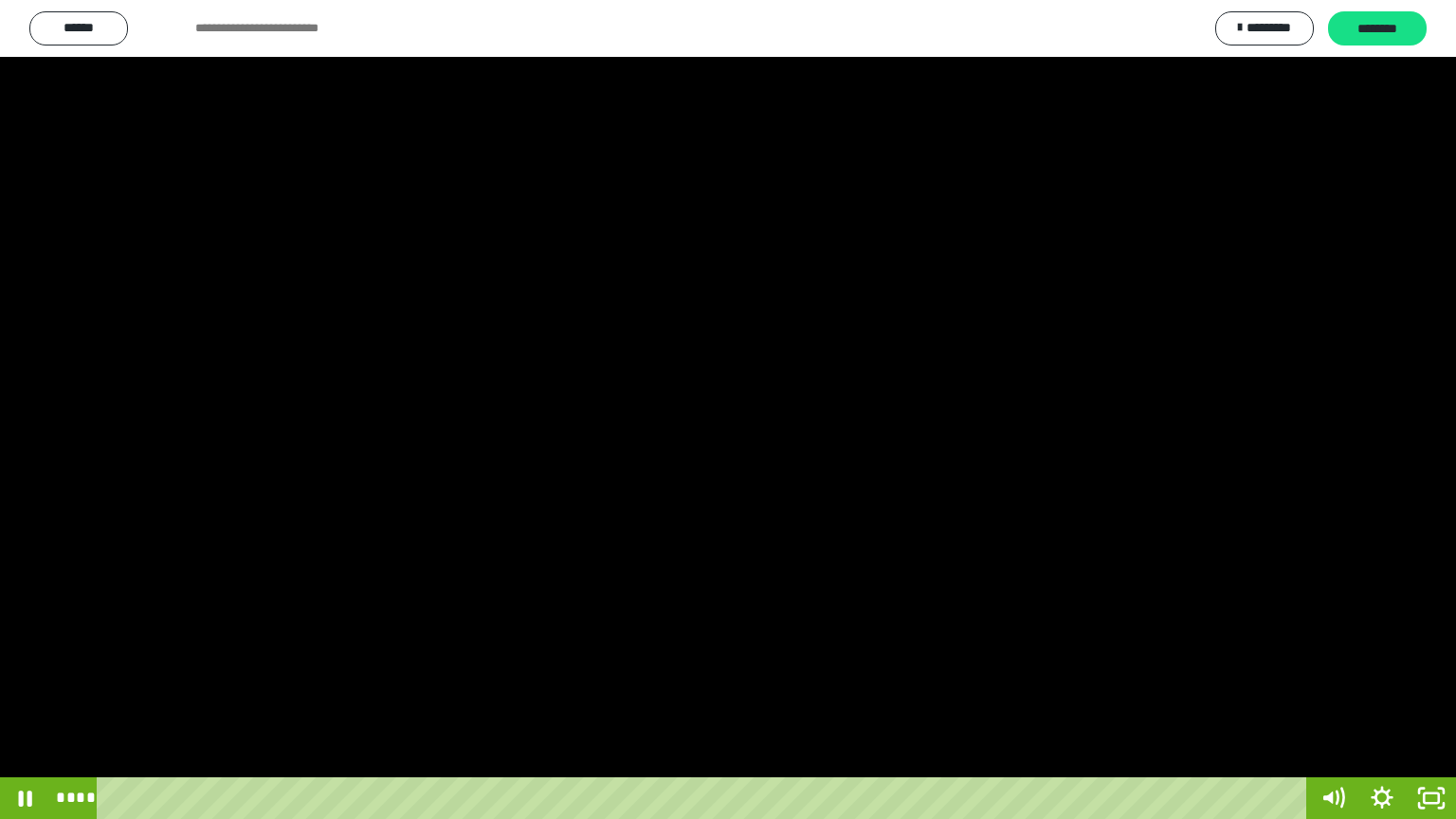 click at bounding box center (728, 410) 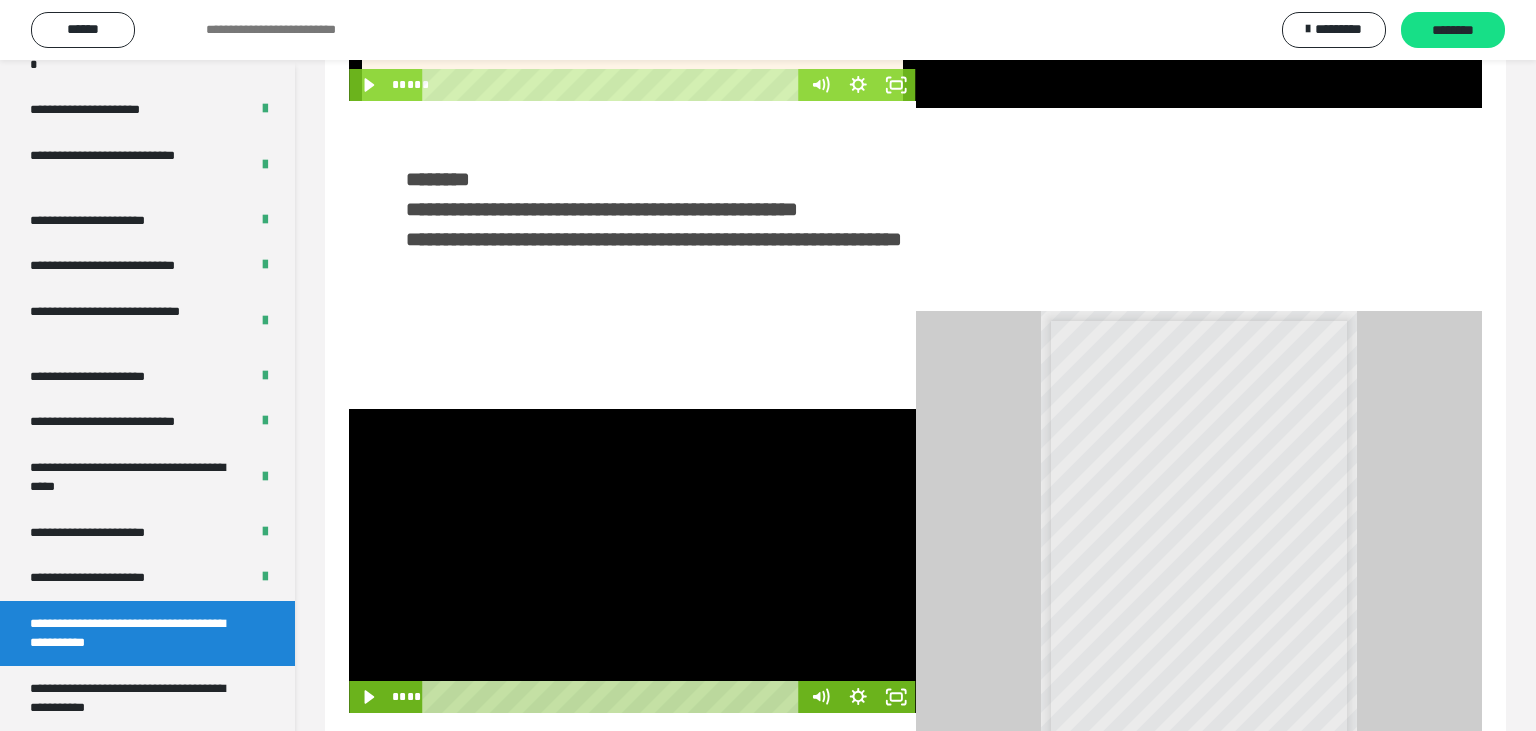 click 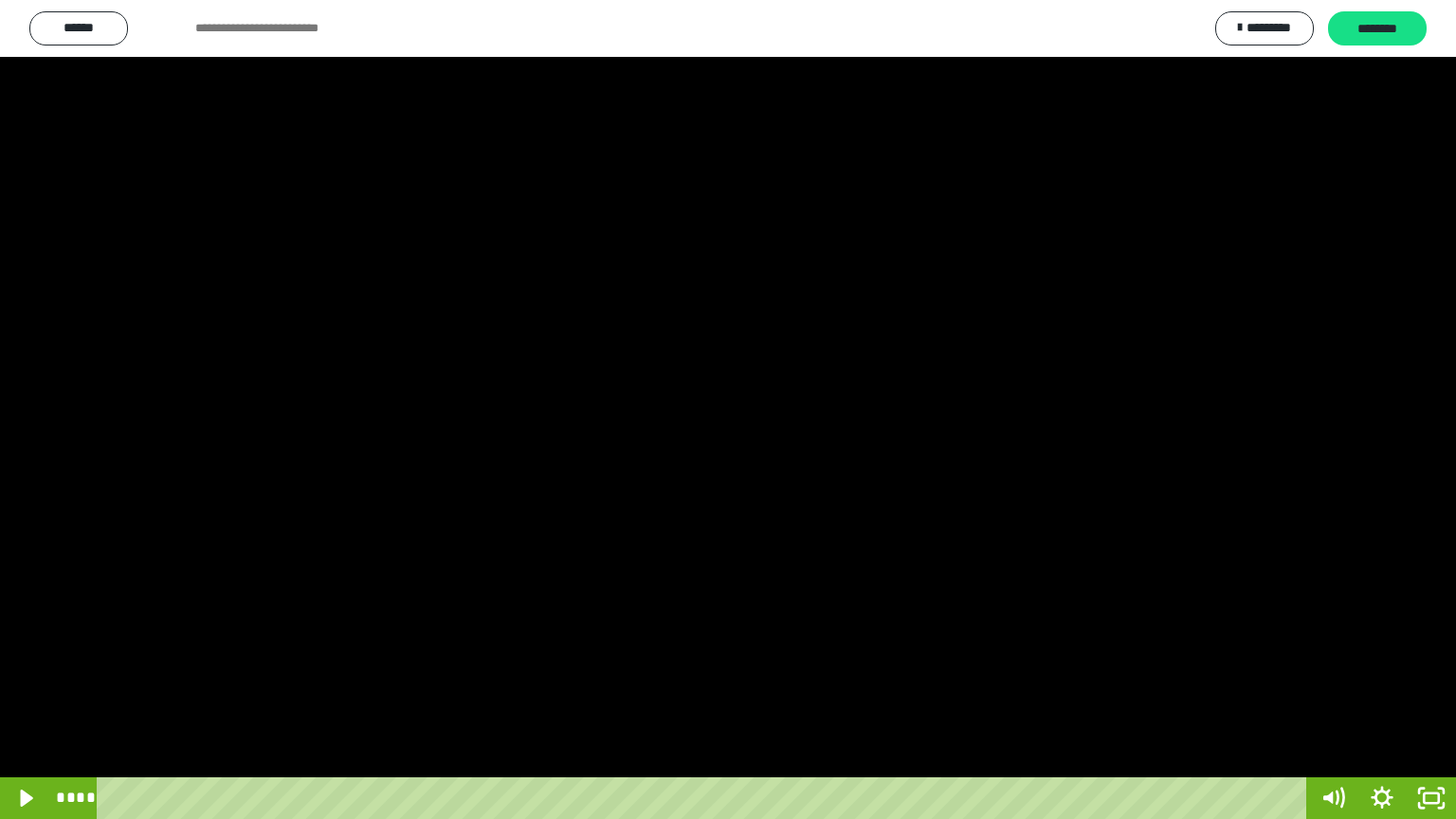click at bounding box center [728, 410] 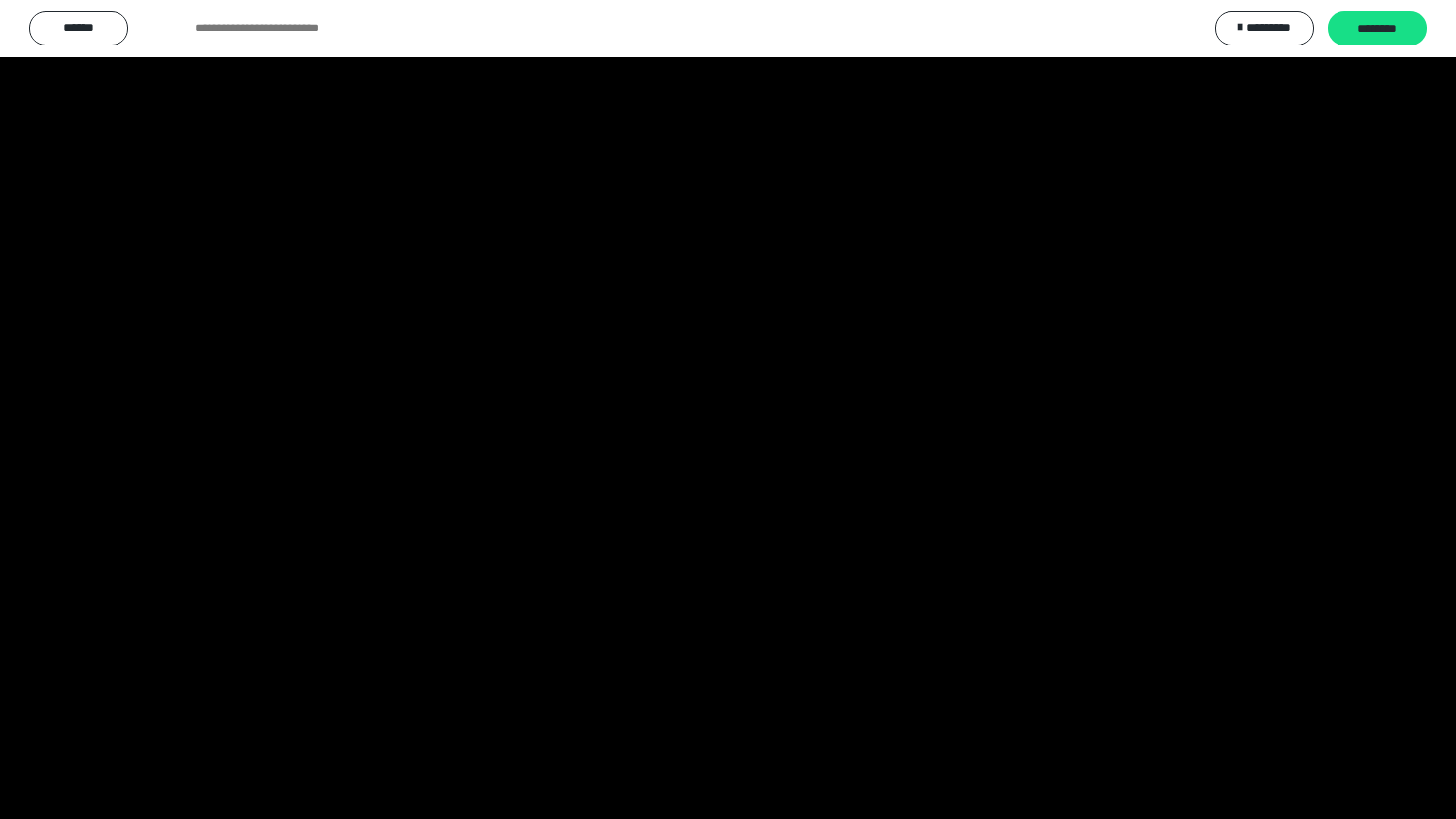 click at bounding box center [728, 410] 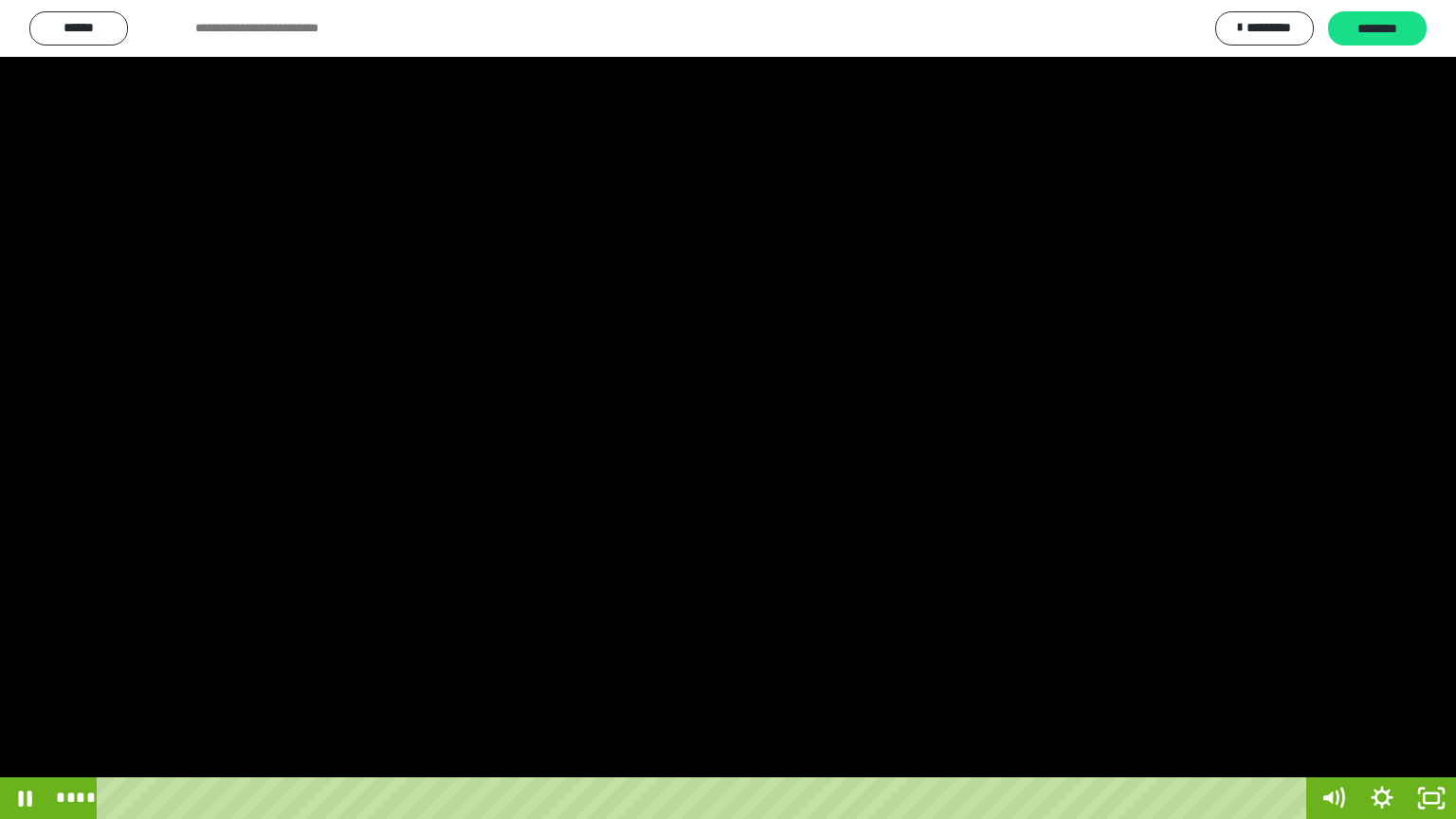 click at bounding box center (728, 410) 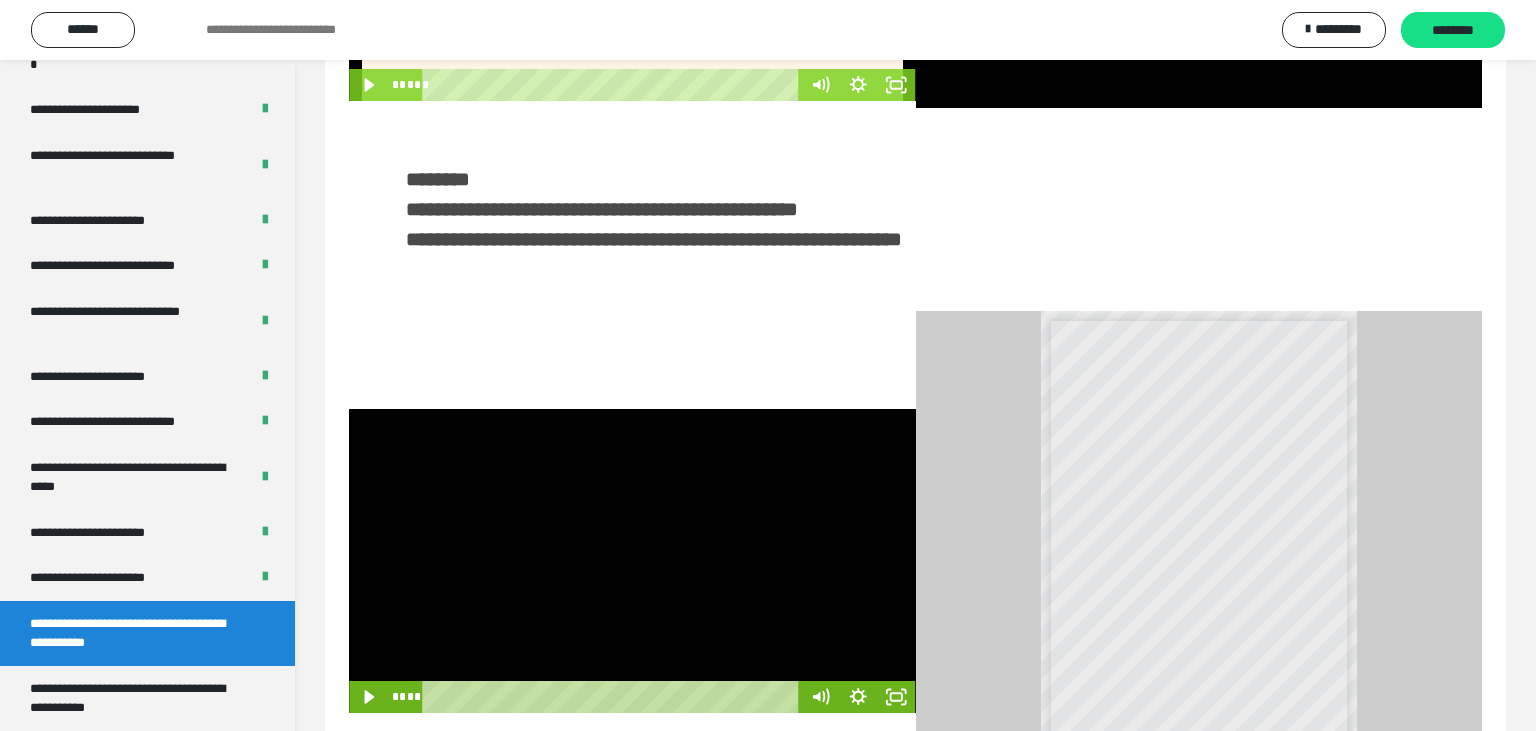 click at bounding box center [632, 561] 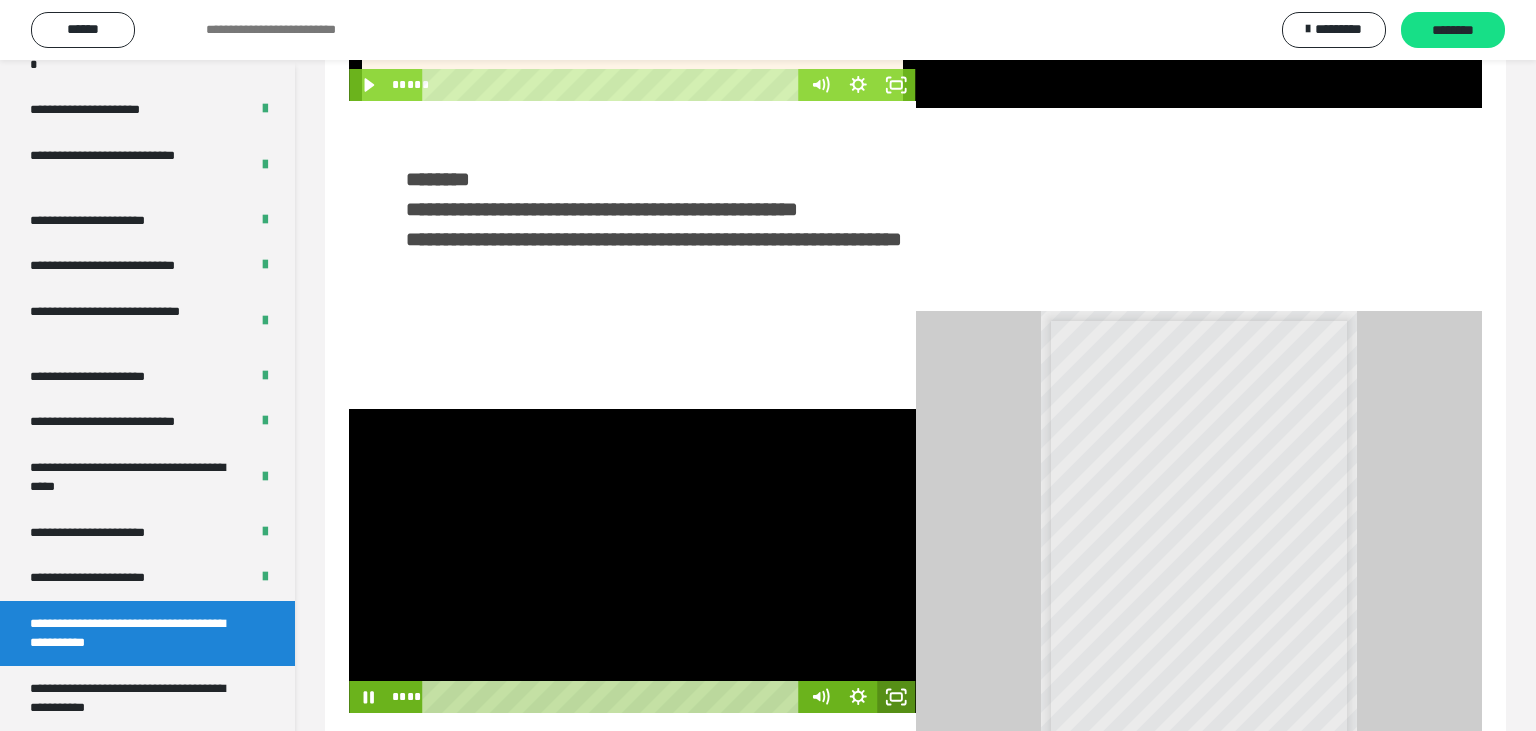 click 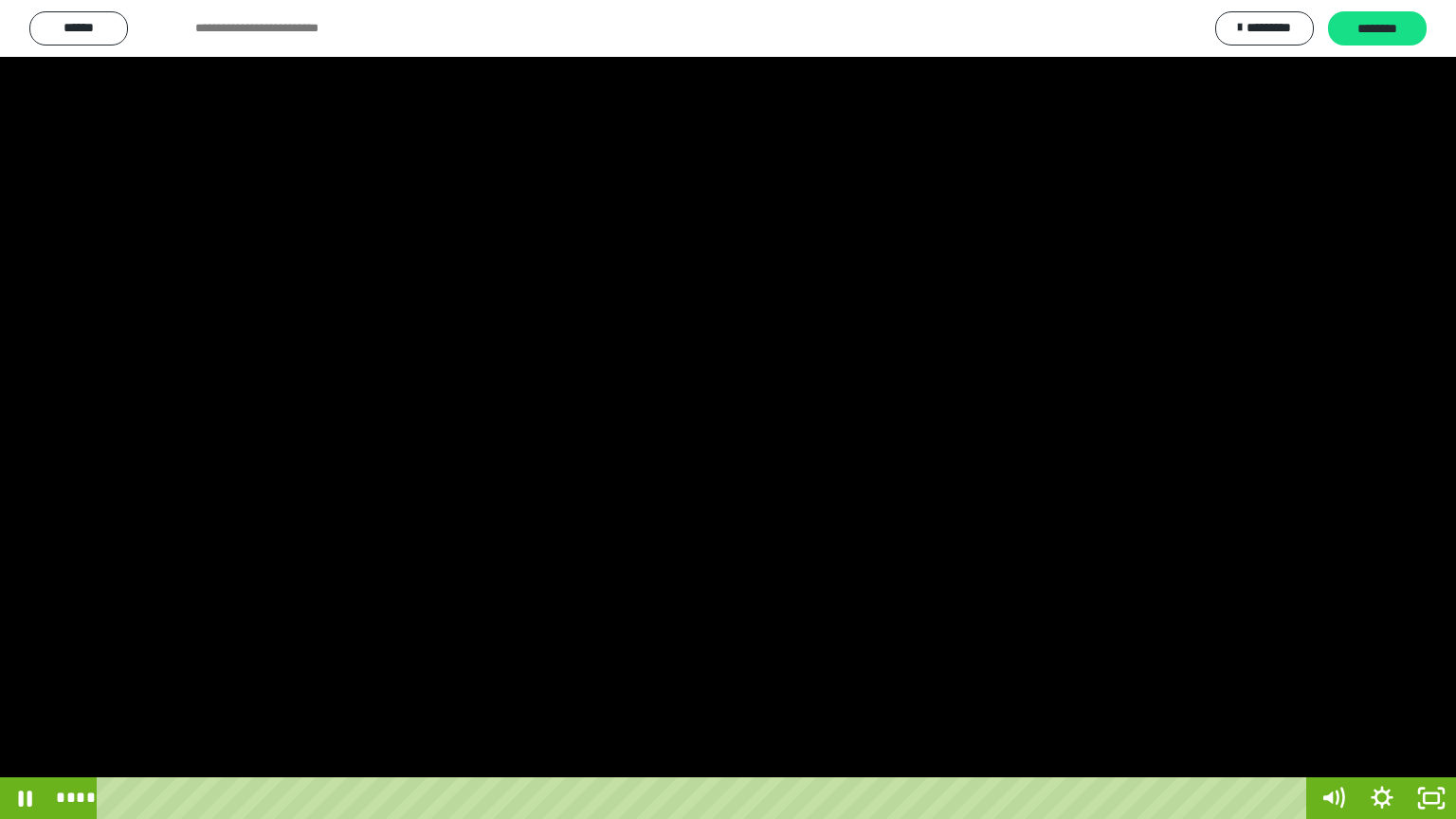 click at bounding box center (728, 410) 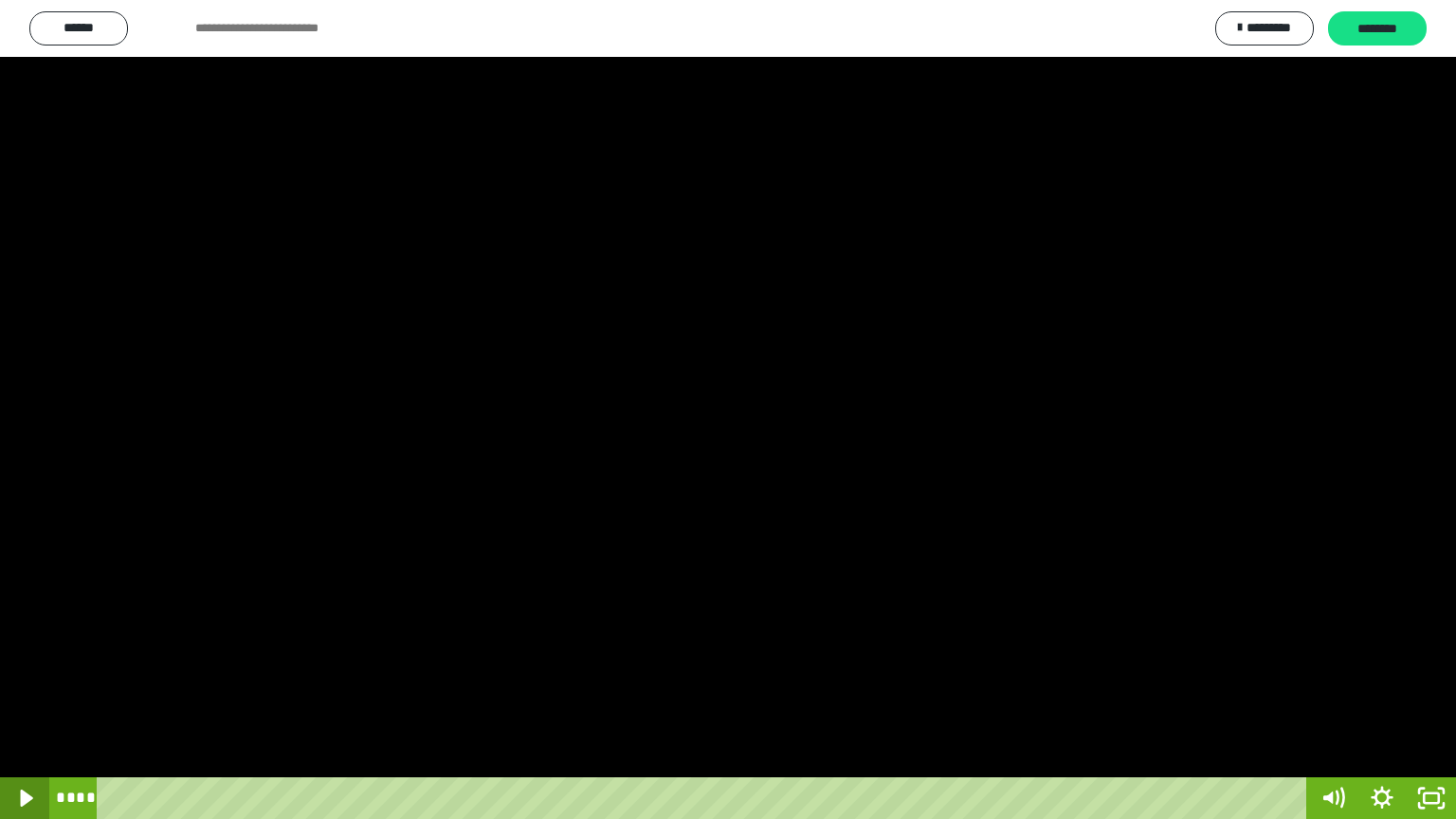 click 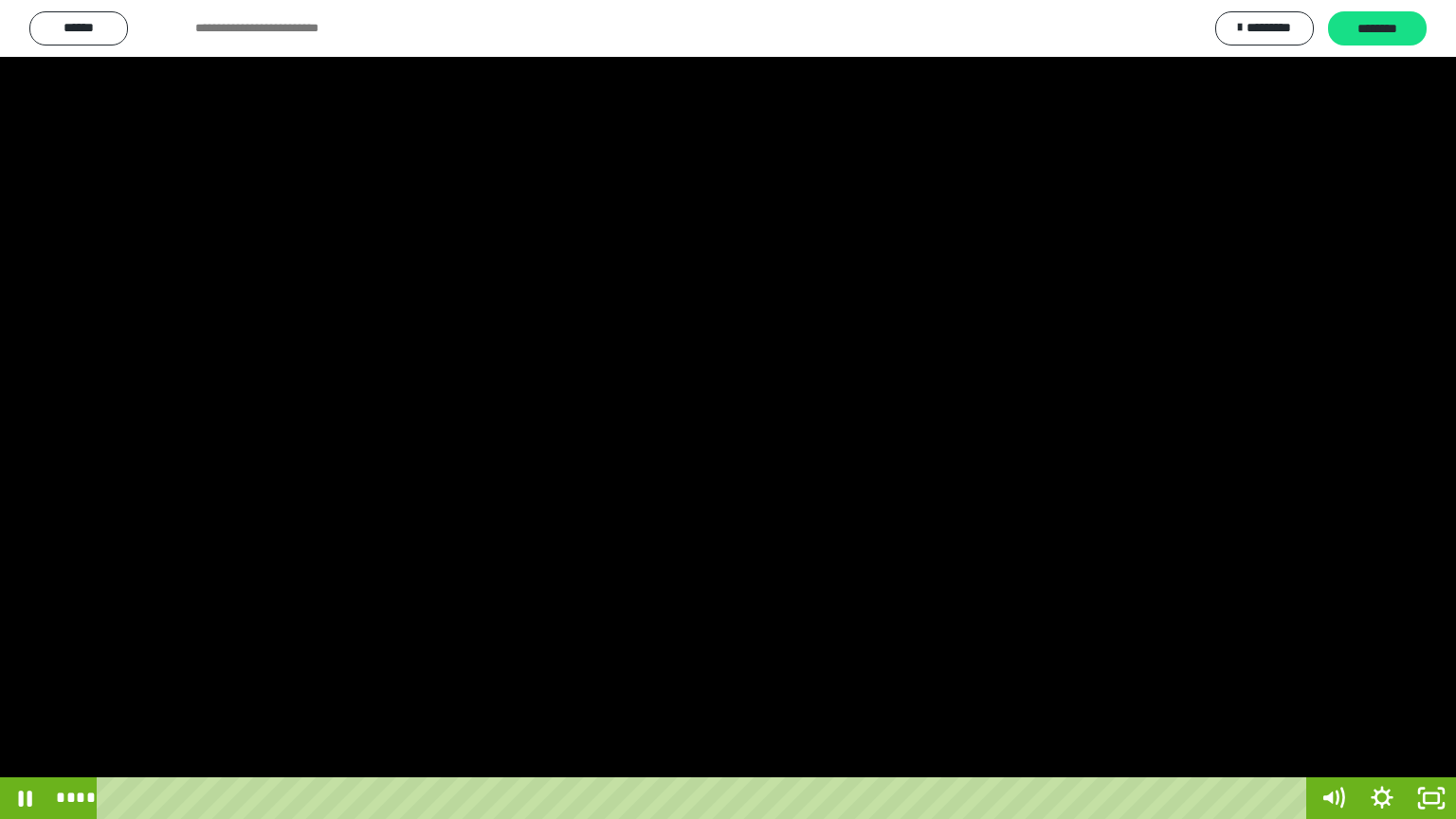 click at bounding box center (728, 410) 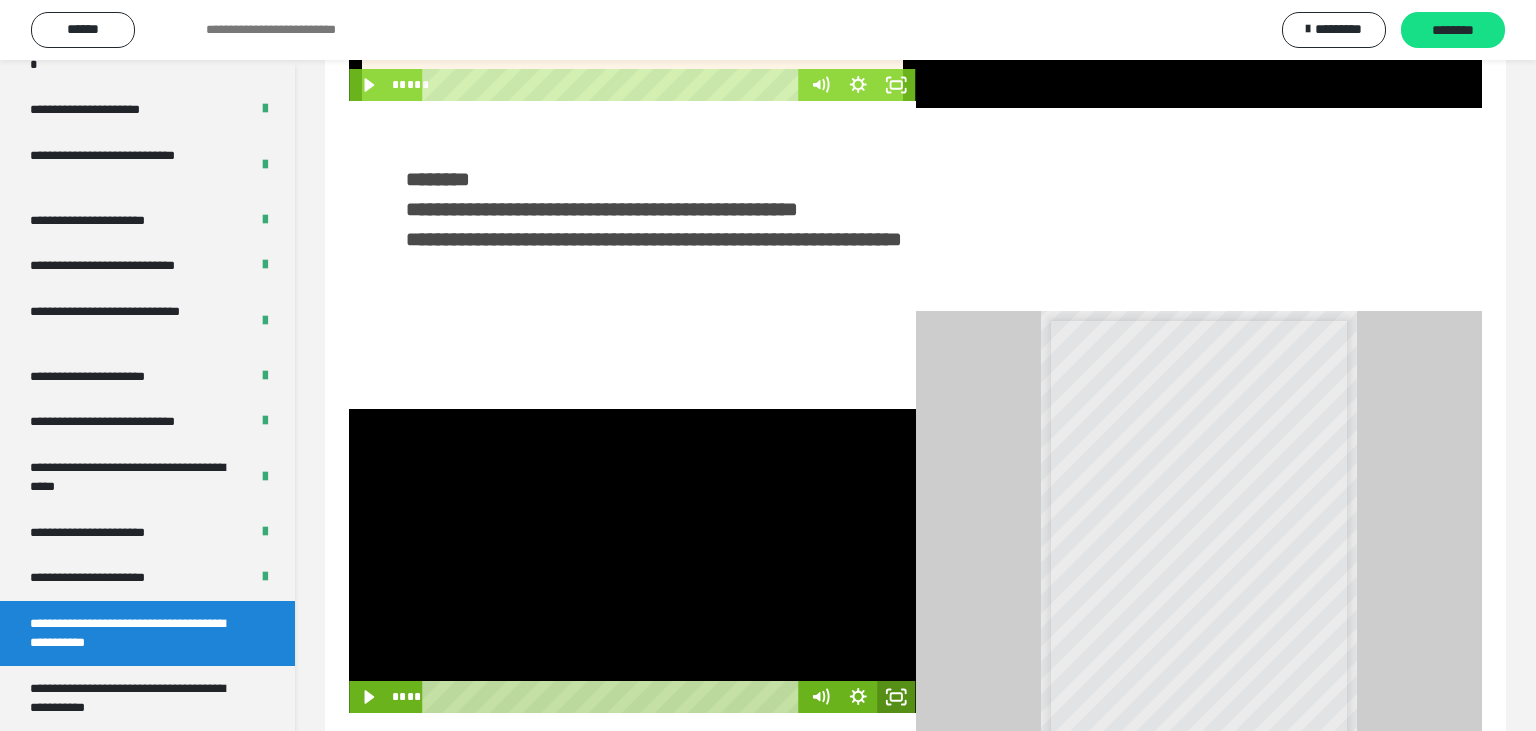 click 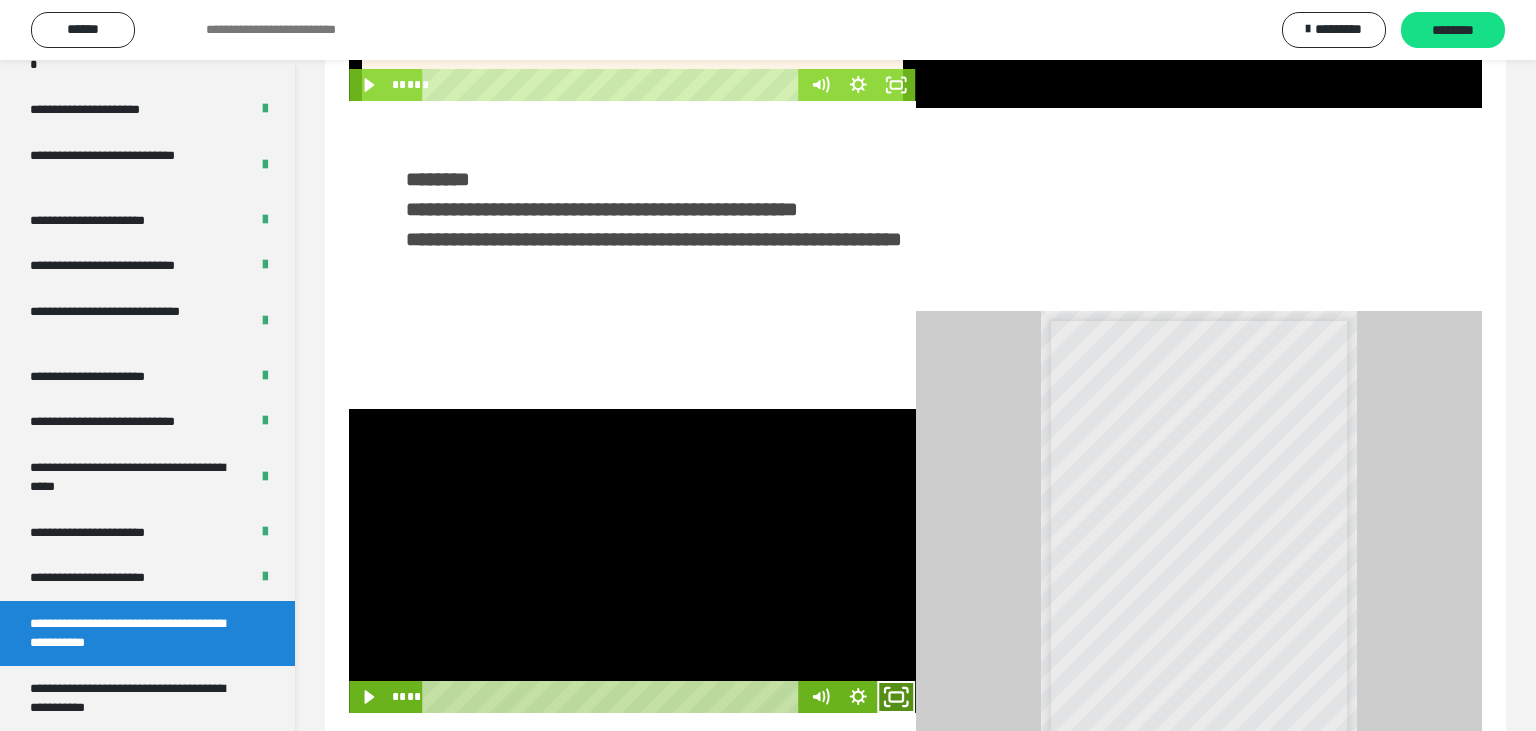 click 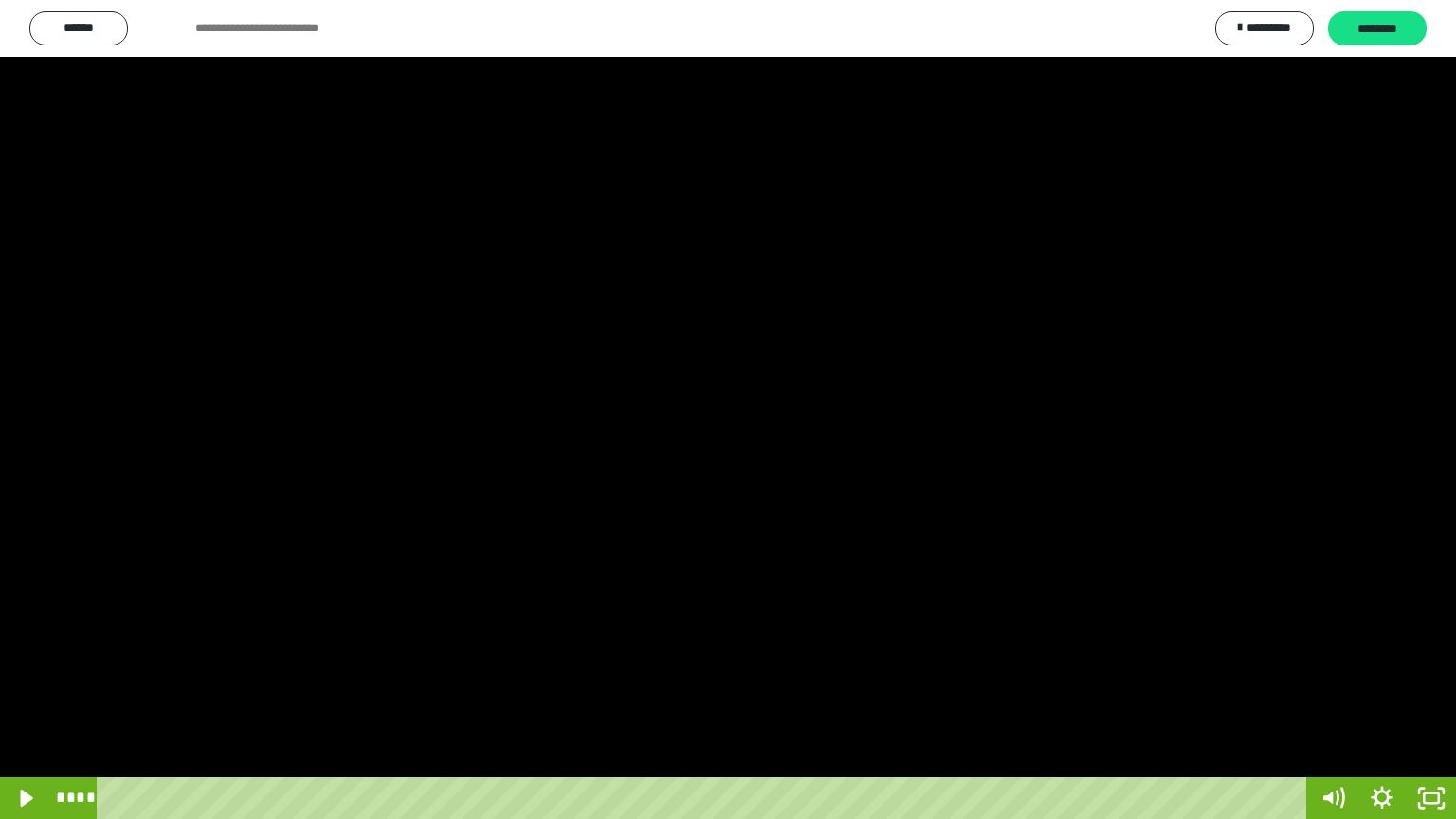 click at bounding box center (728, 410) 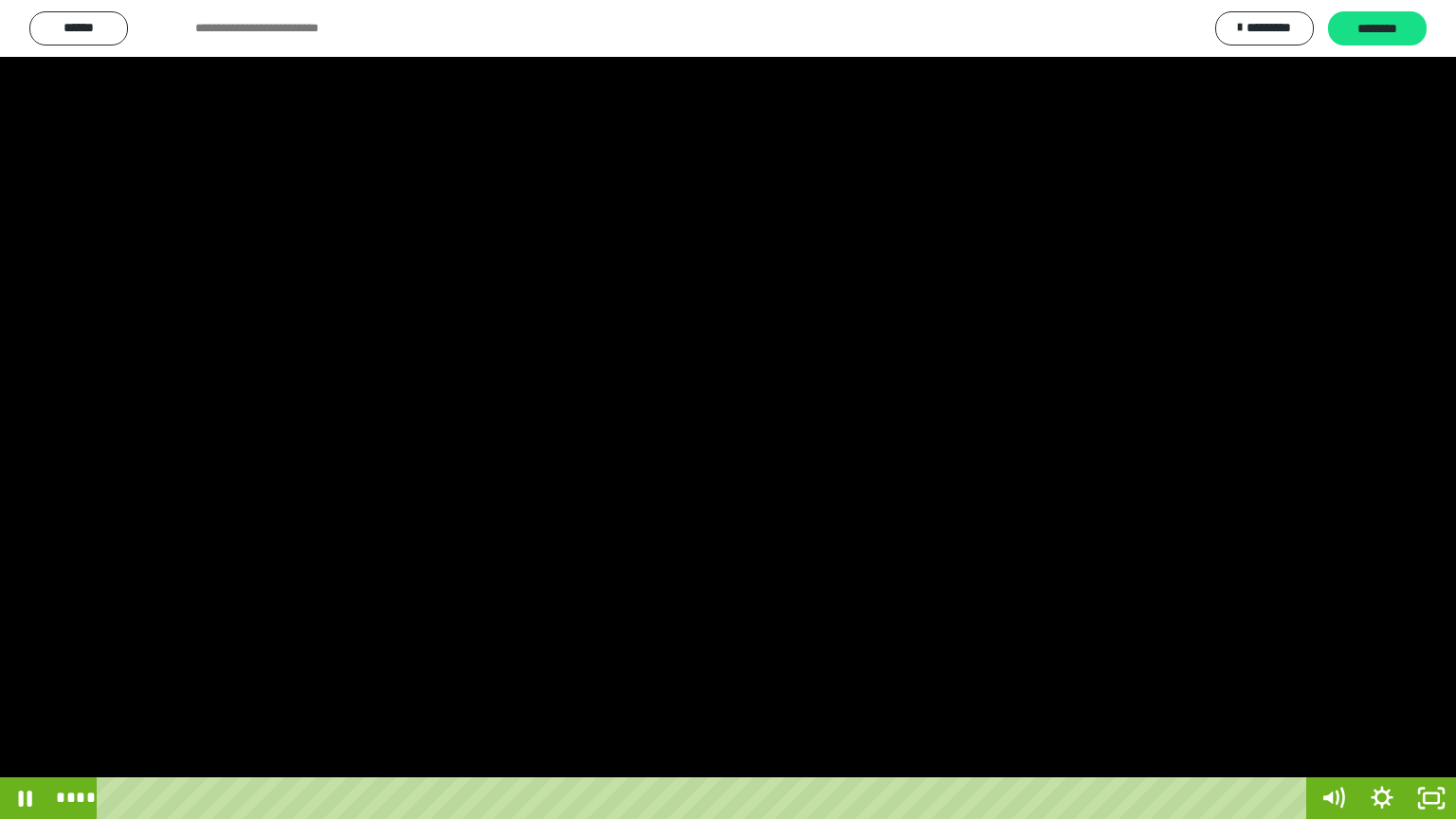 click at bounding box center [728, 410] 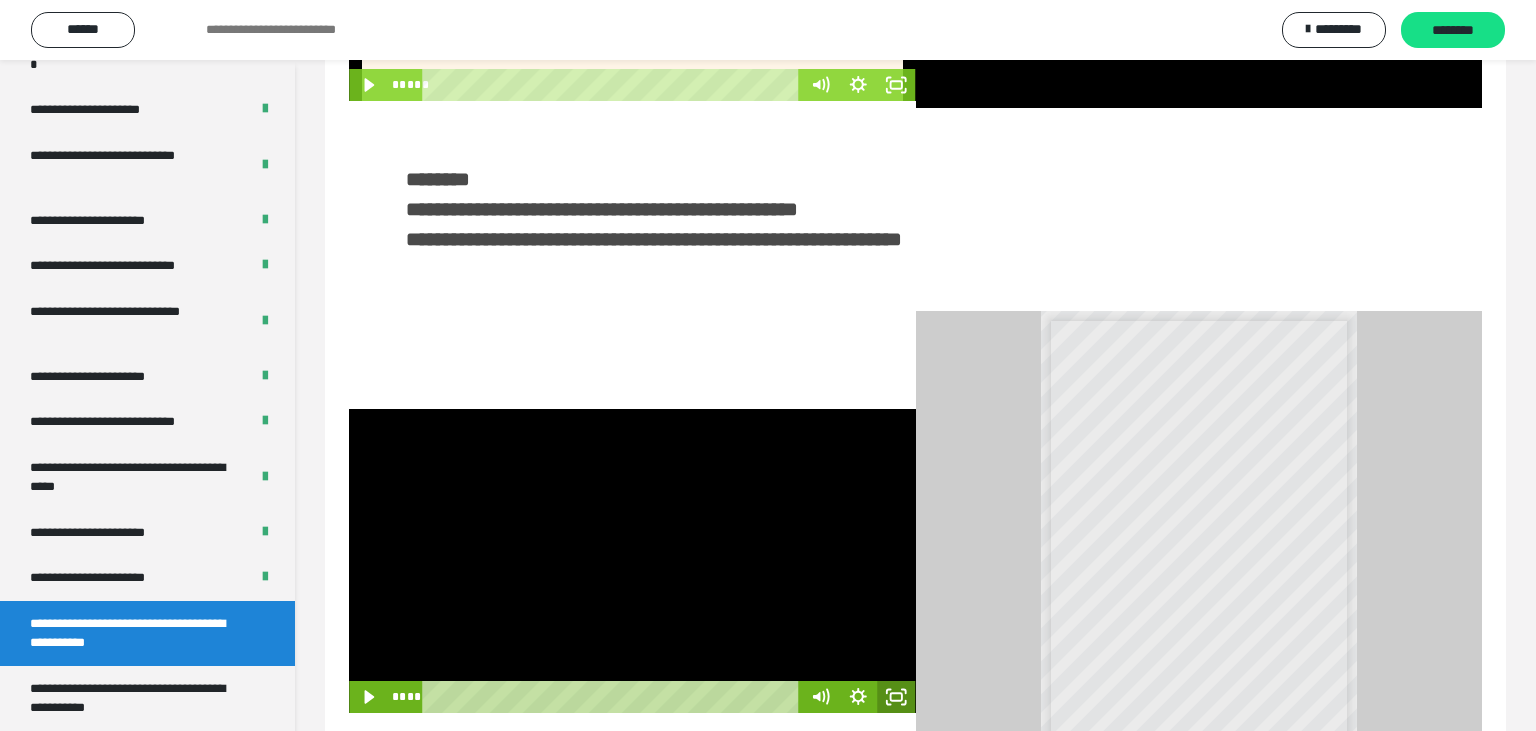 click 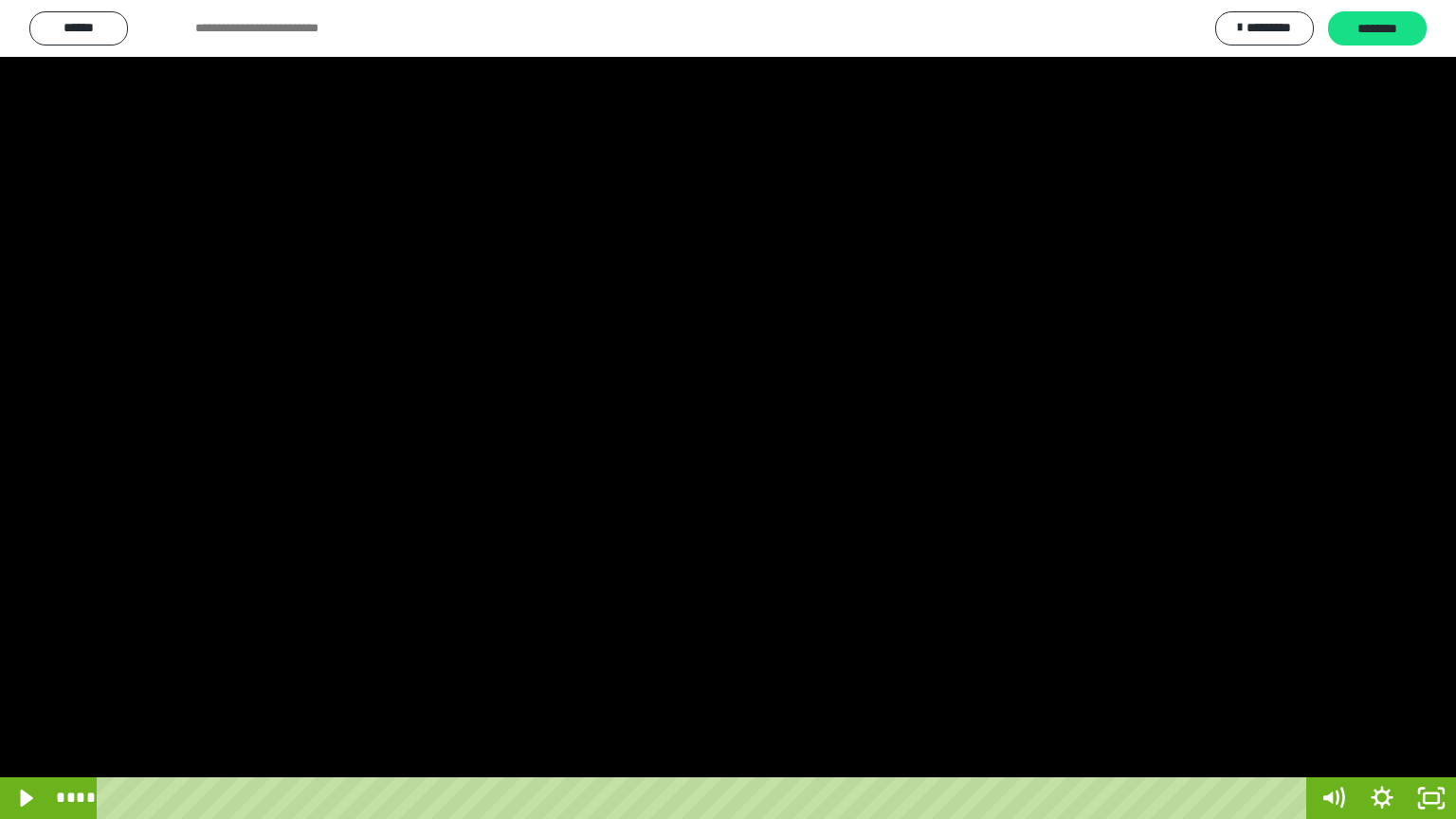 click at bounding box center [728, 410] 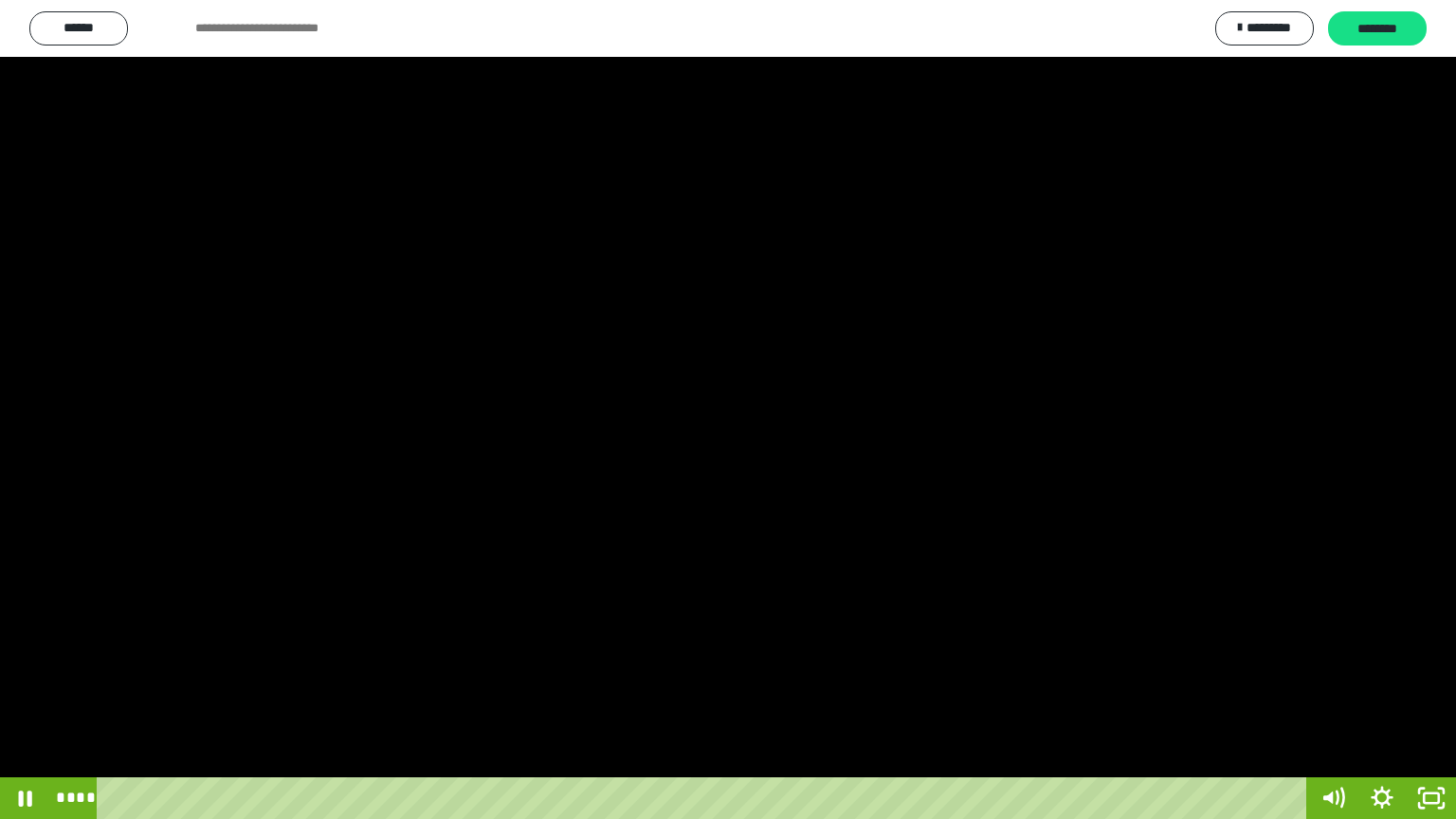 click at bounding box center [728, 410] 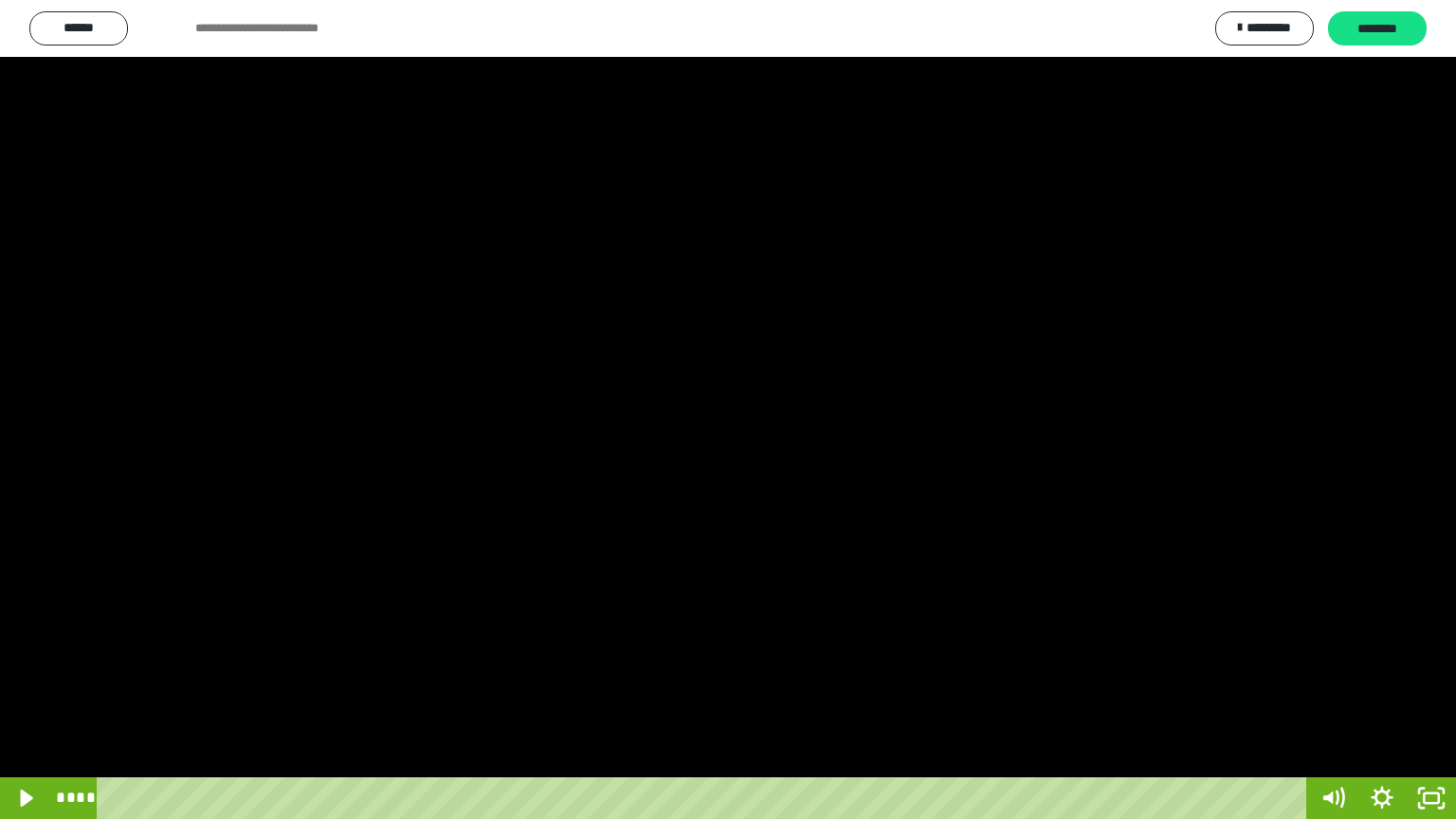 click at bounding box center [728, 410] 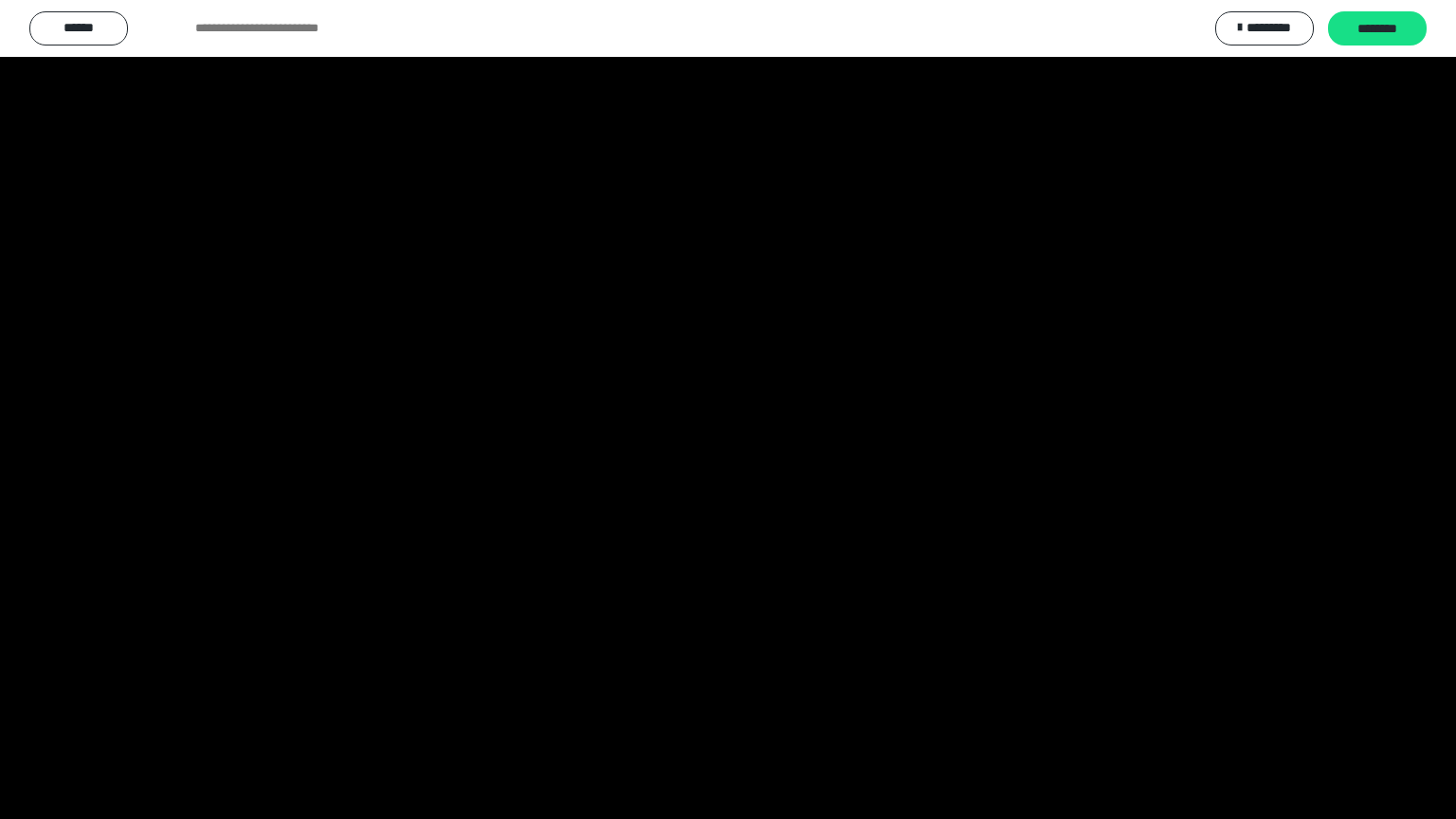 click at bounding box center [728, 410] 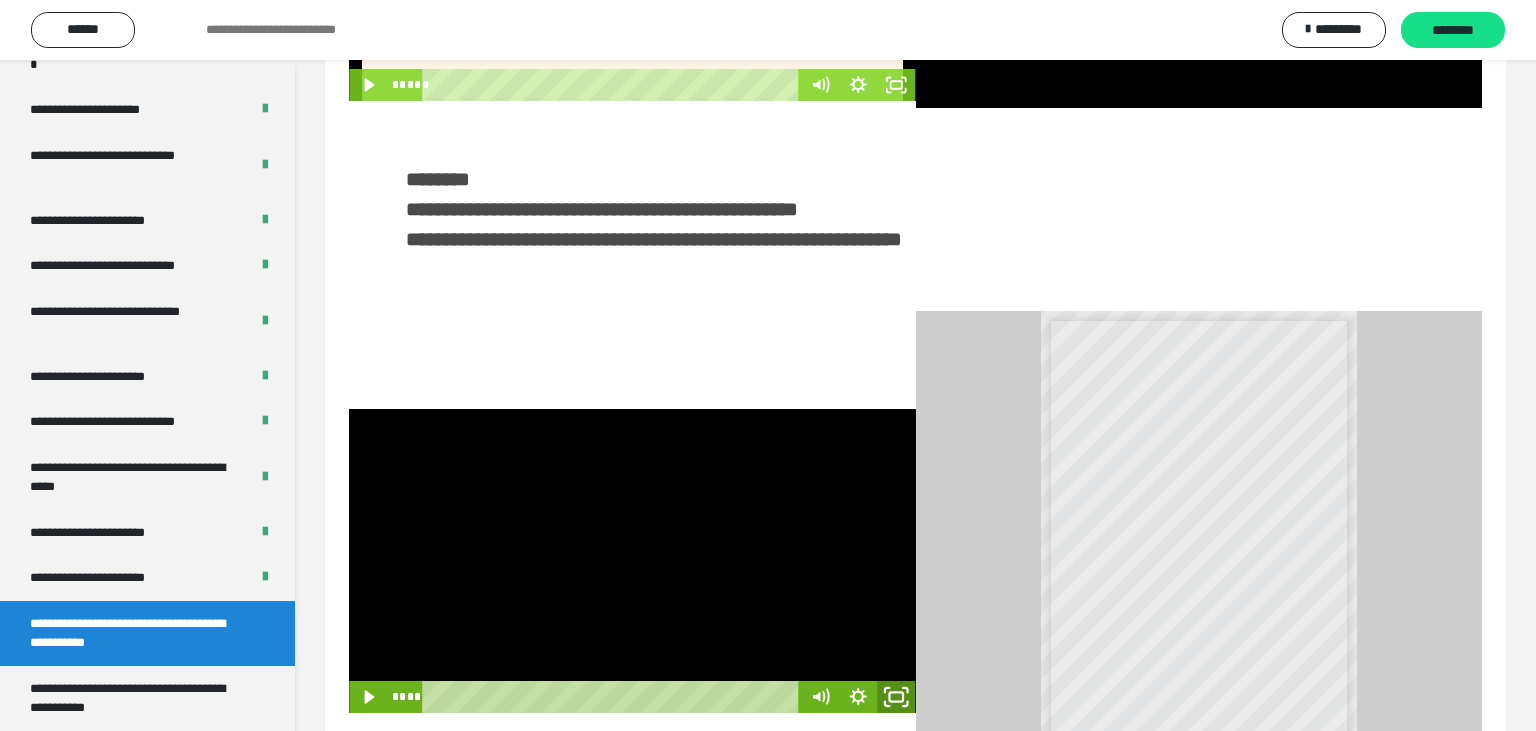 click 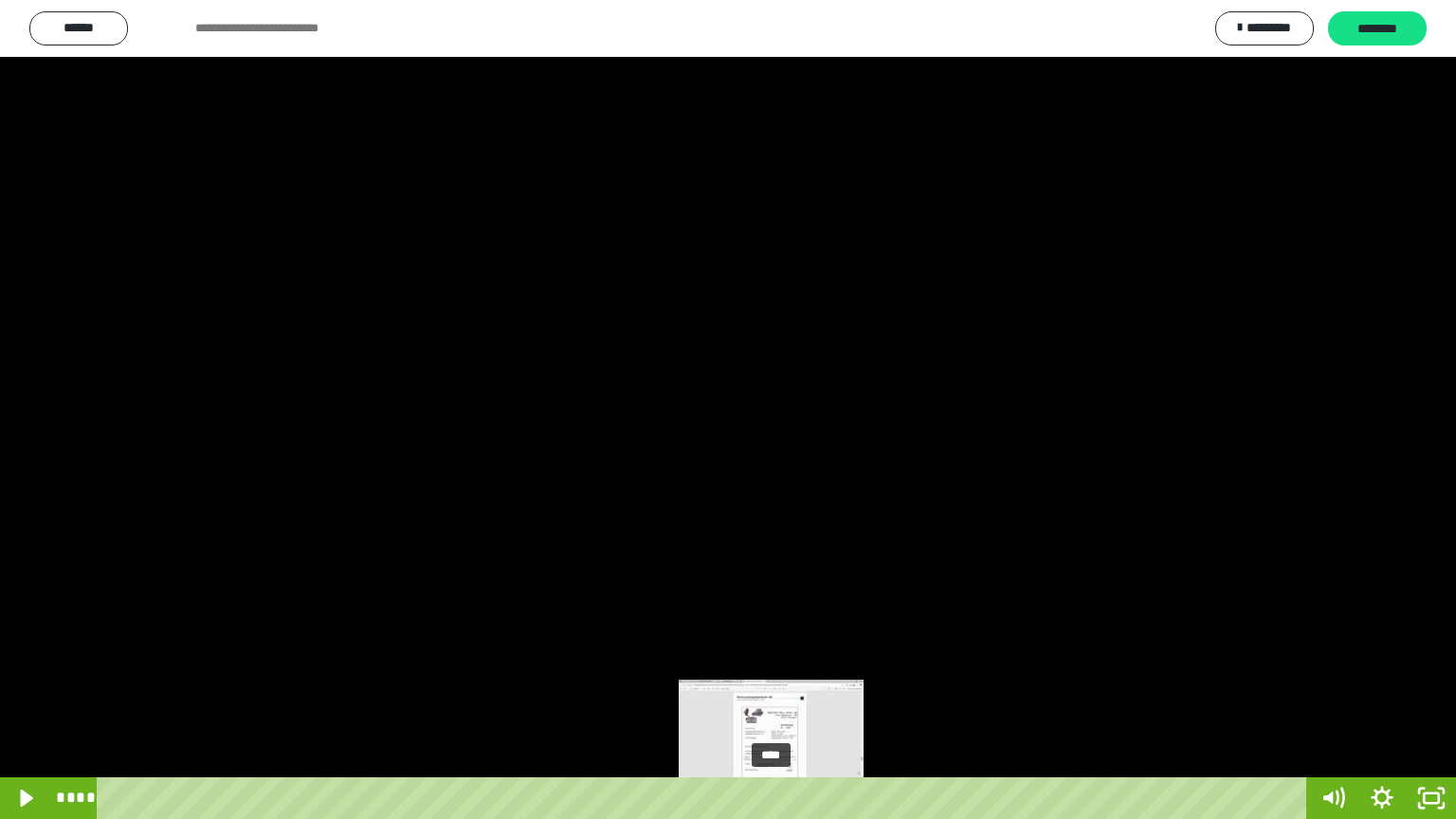 drag, startPoint x: 784, startPoint y: 799, endPoint x: 772, endPoint y: 798, distance: 12.041595 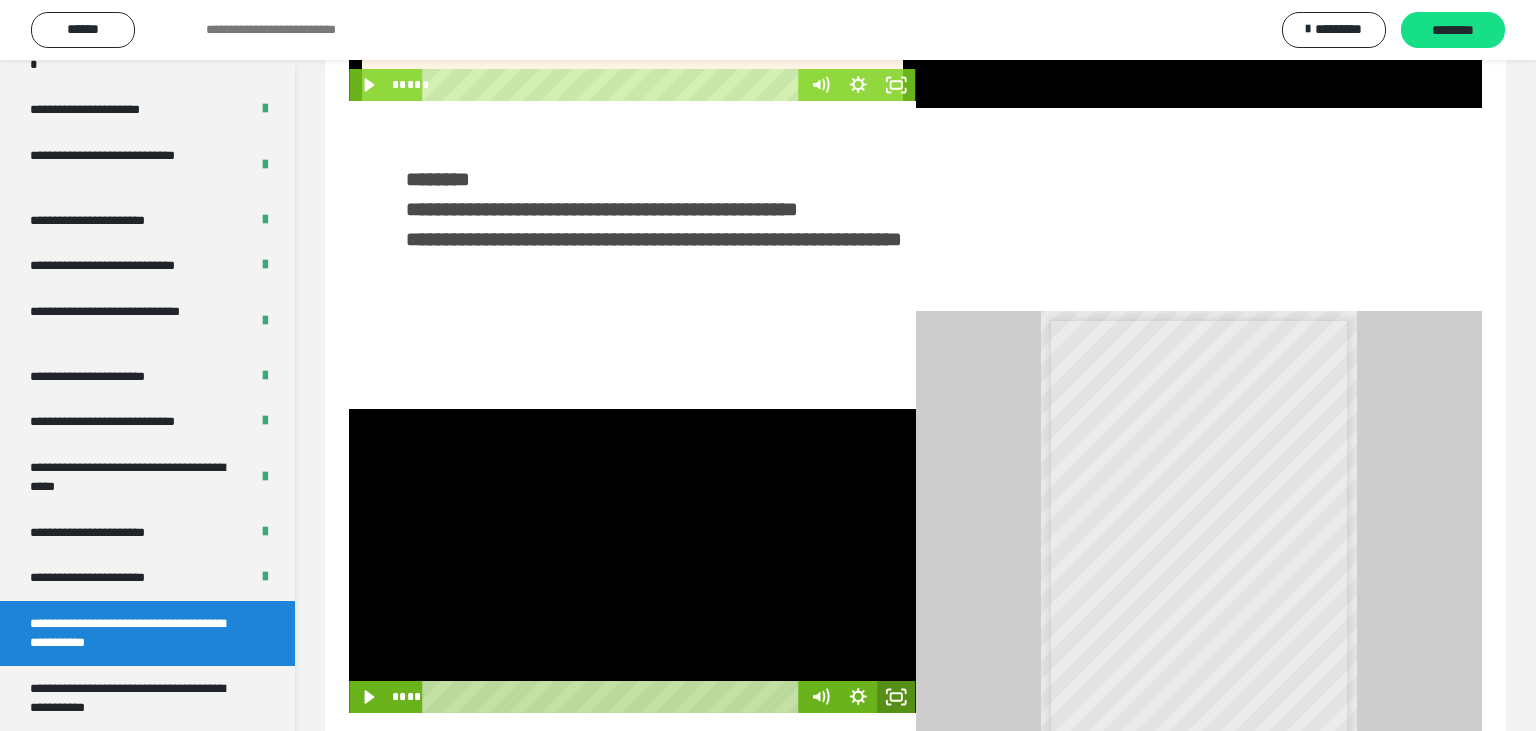 click 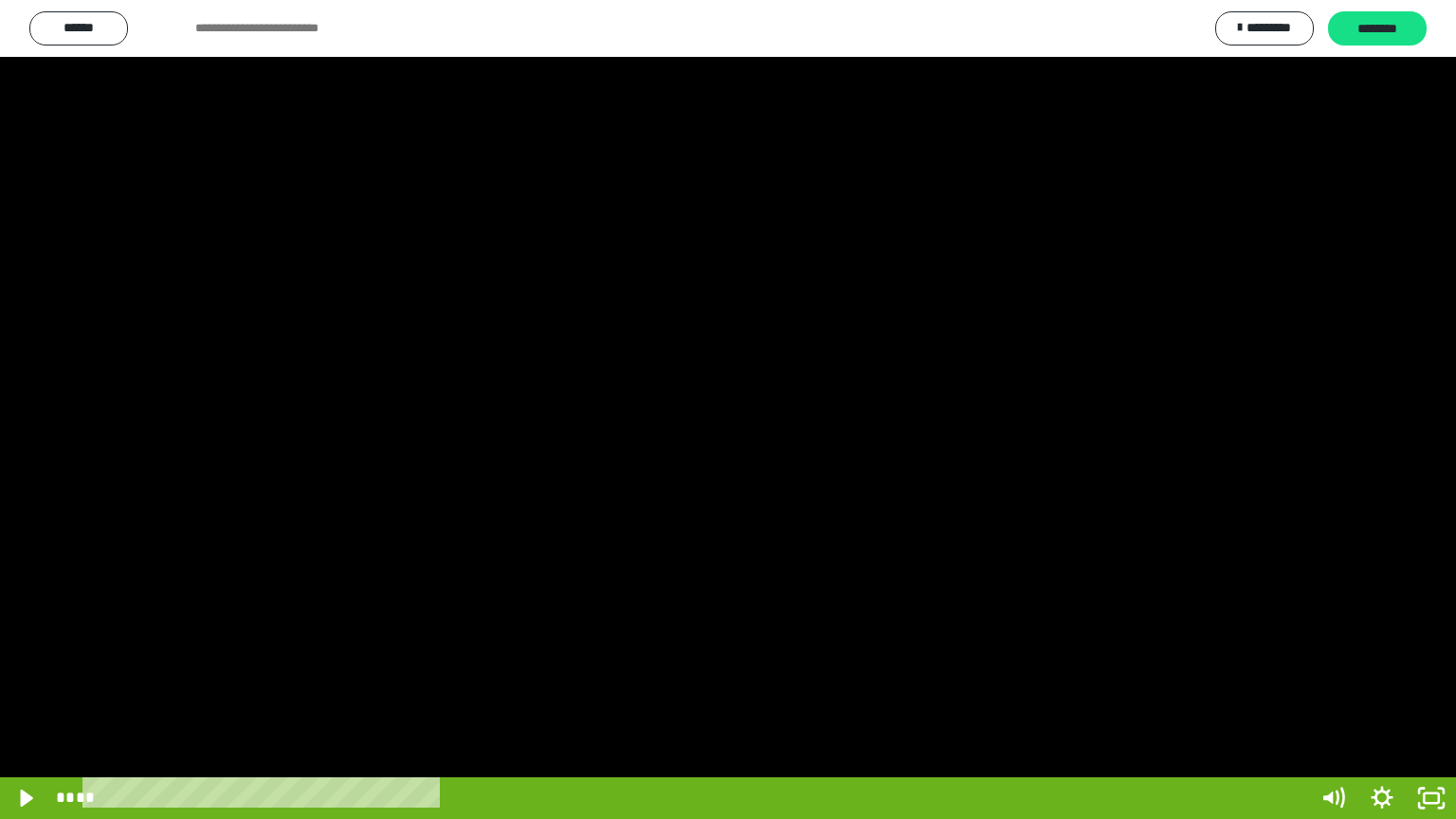 click at bounding box center (728, 410) 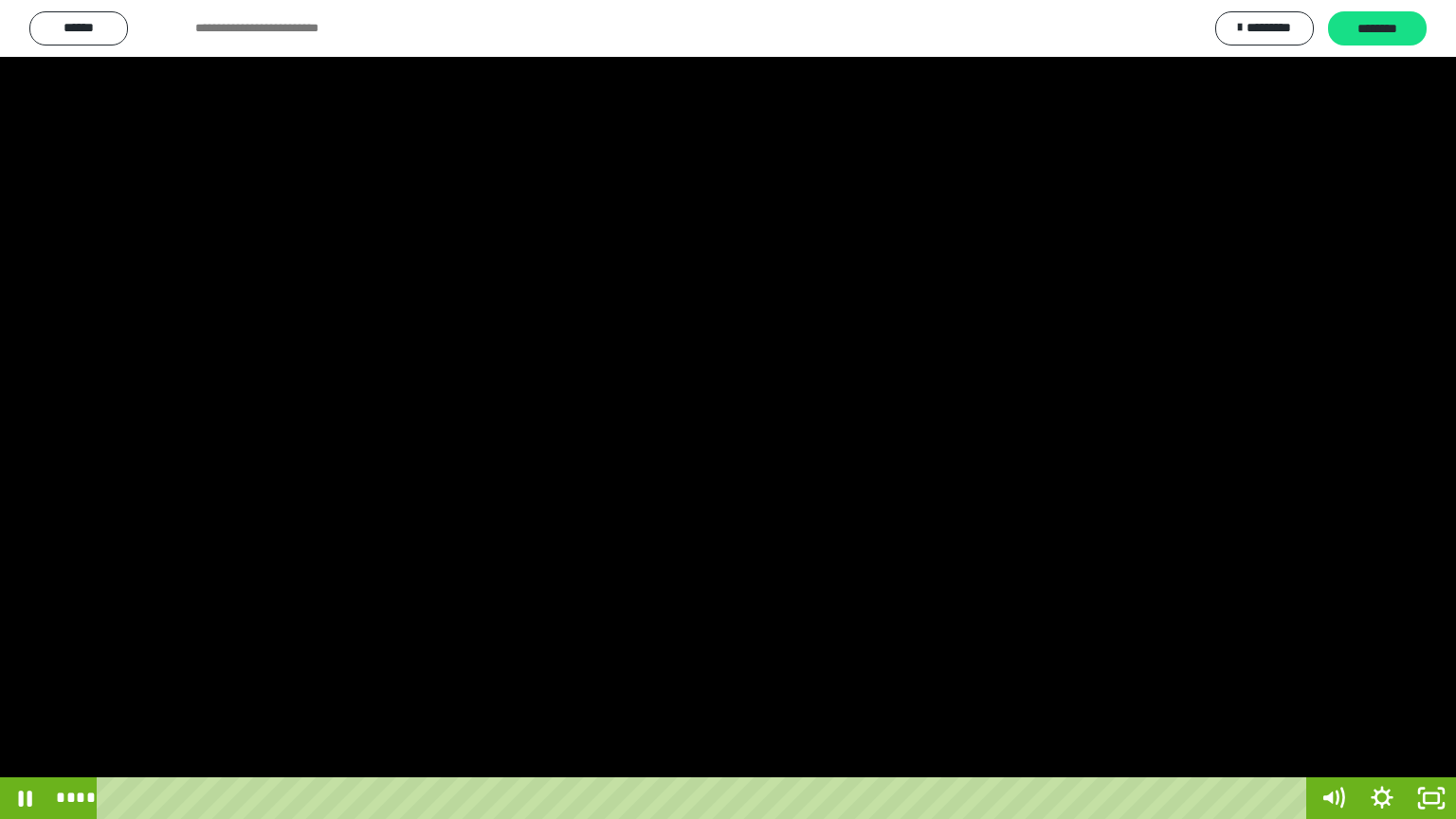 click at bounding box center (728, 410) 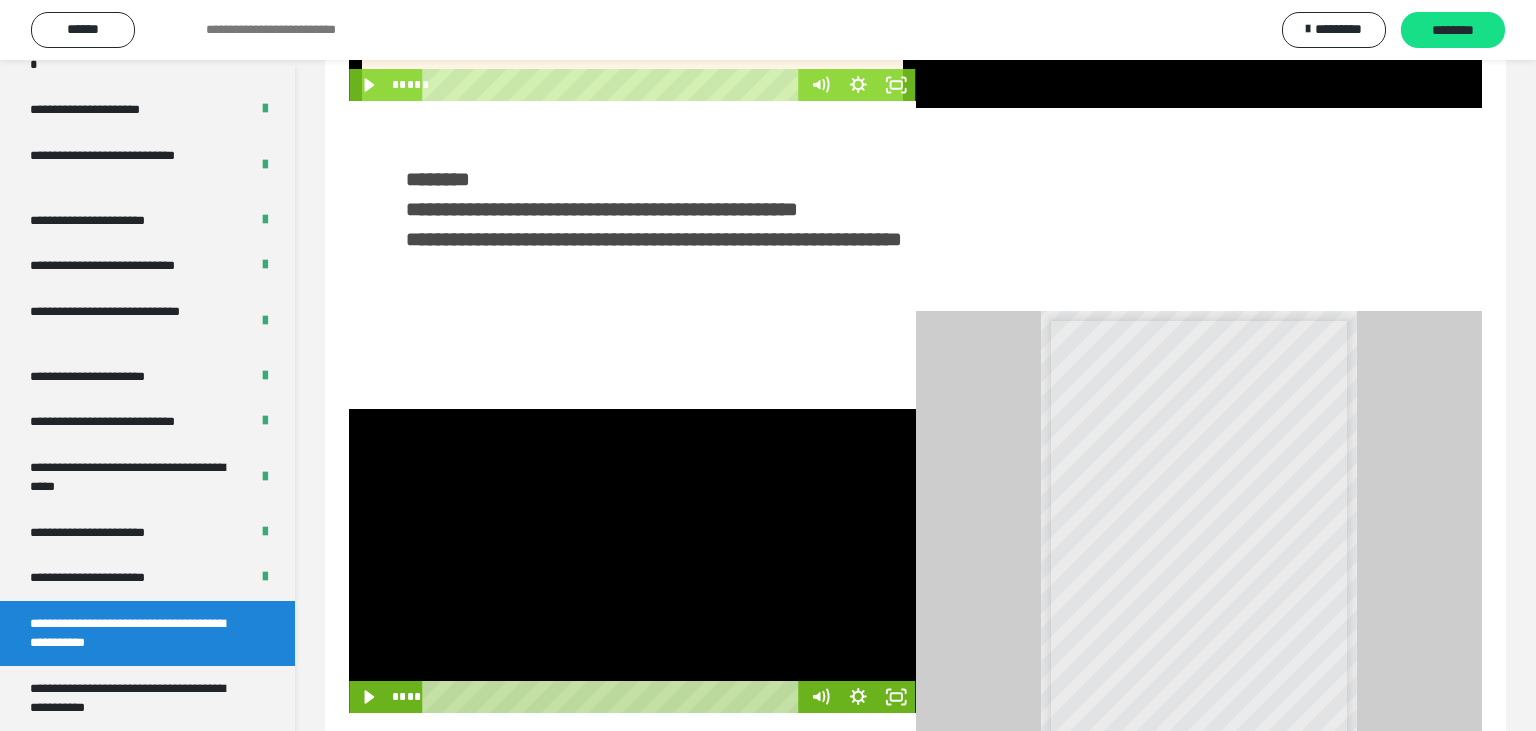 click at bounding box center (632, 561) 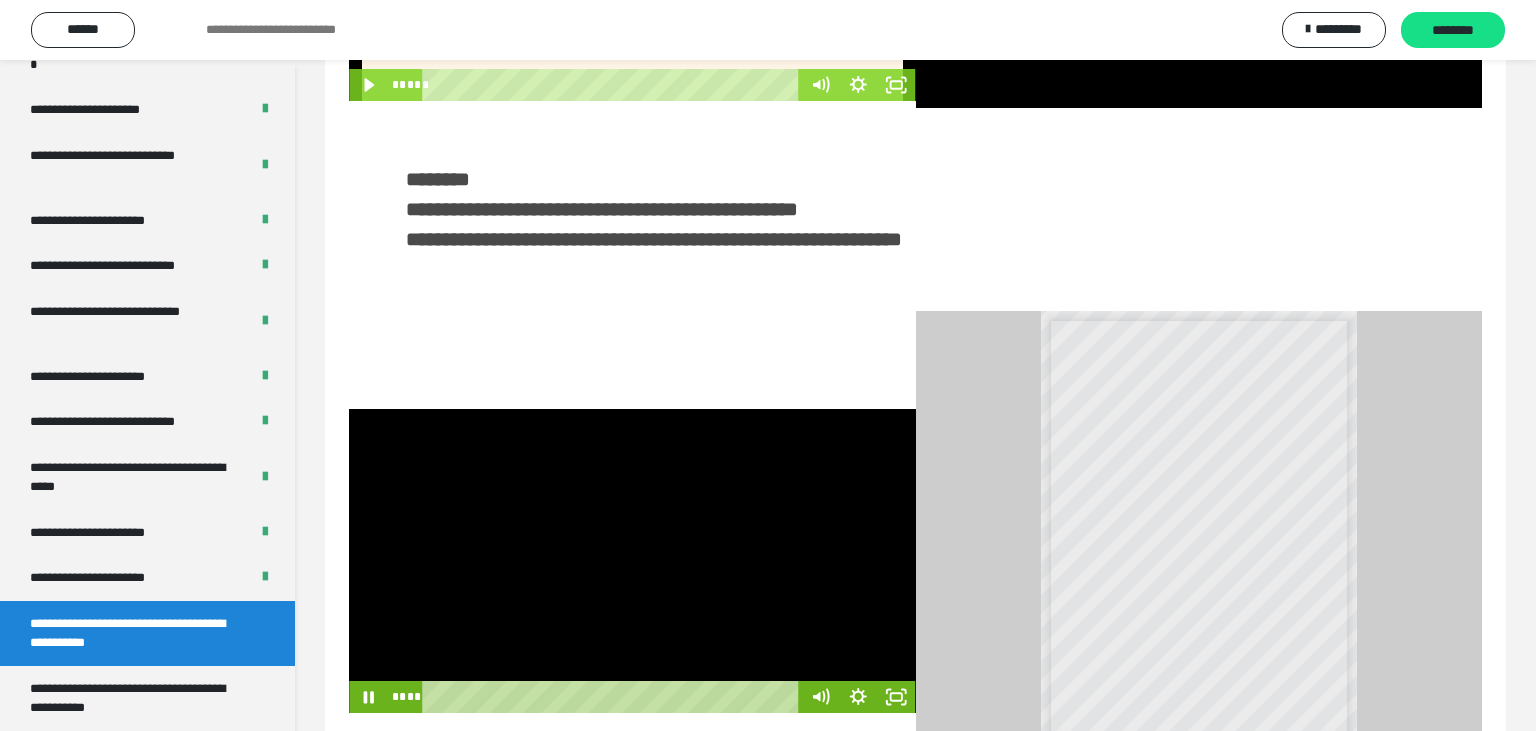 click at bounding box center [632, 561] 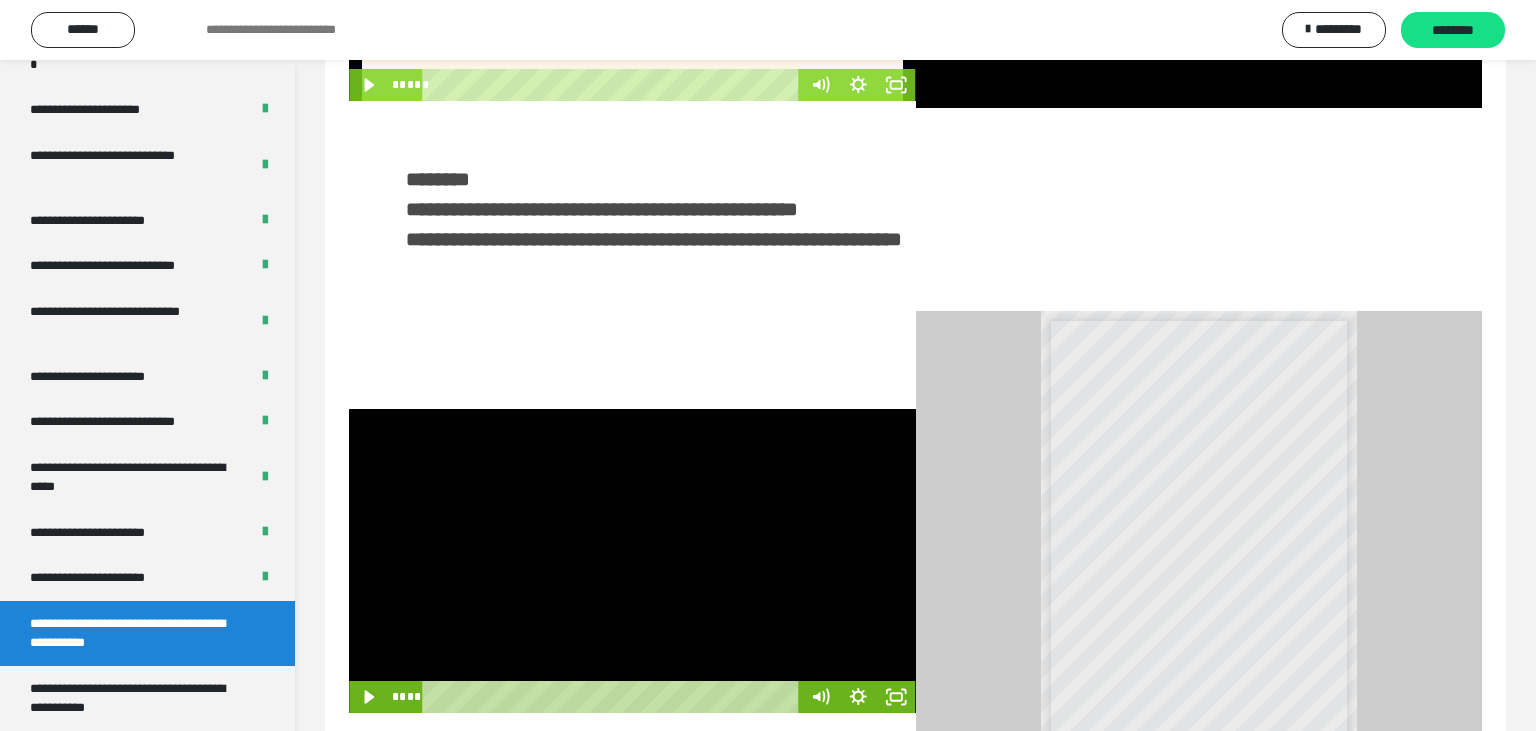 click at bounding box center (632, 561) 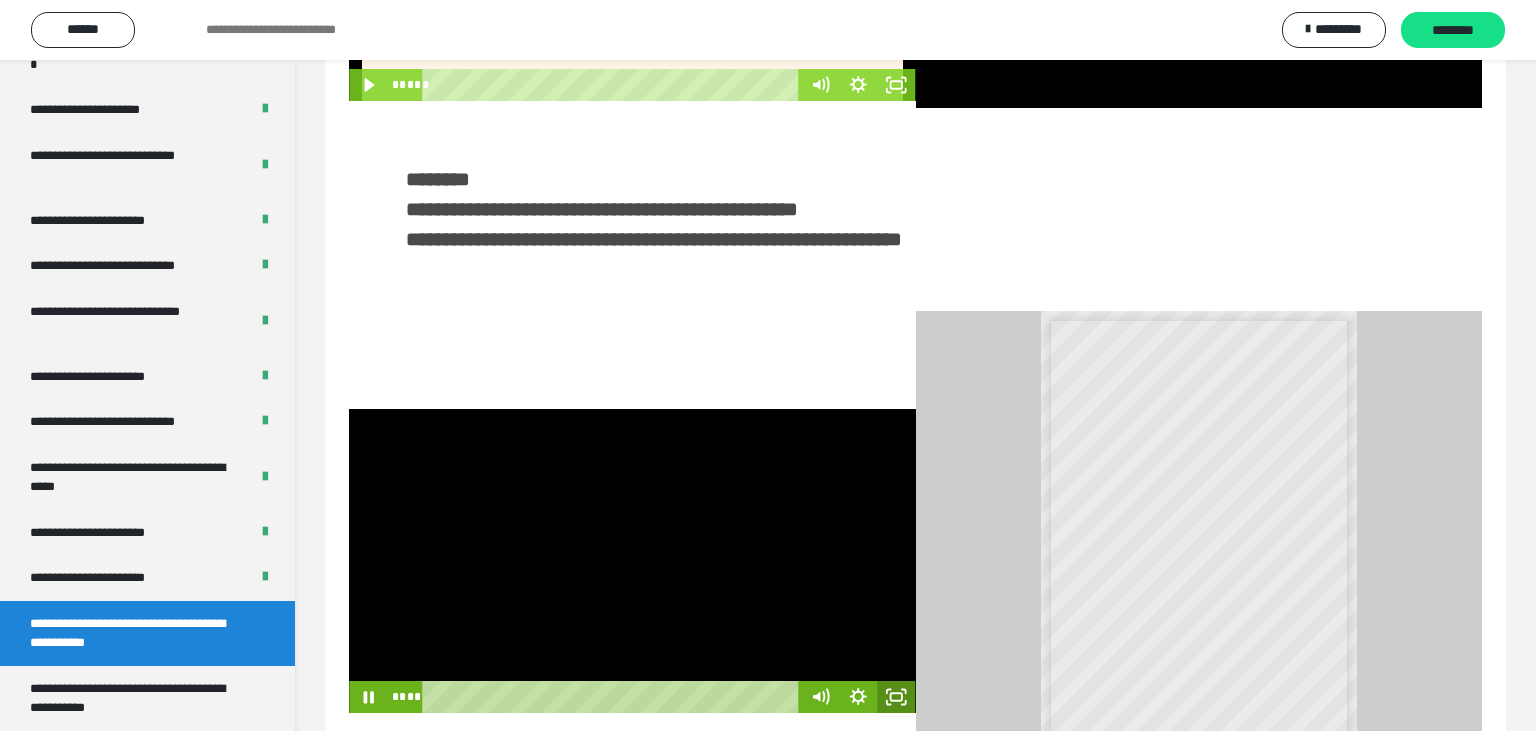 click 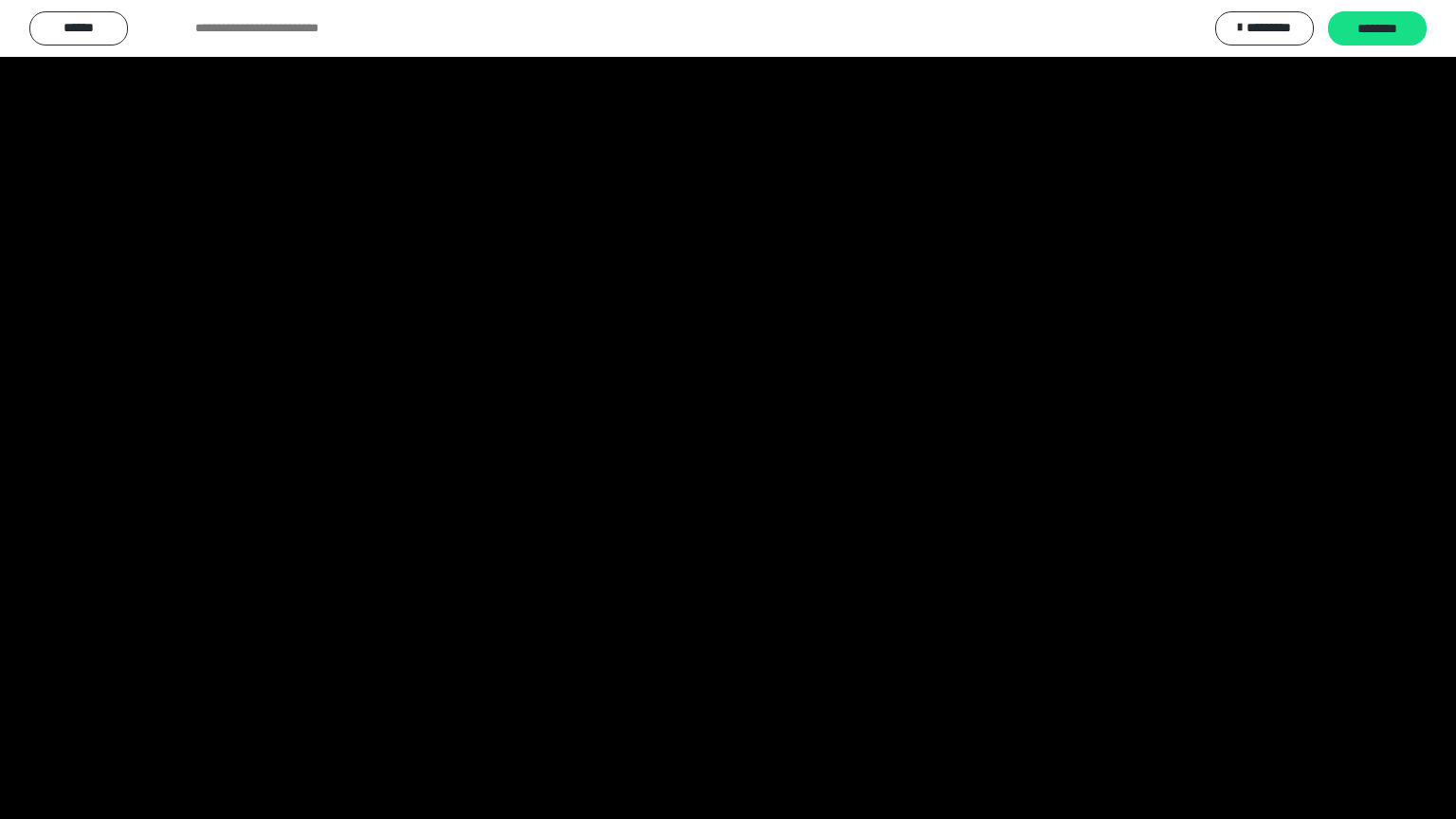click at bounding box center [728, 410] 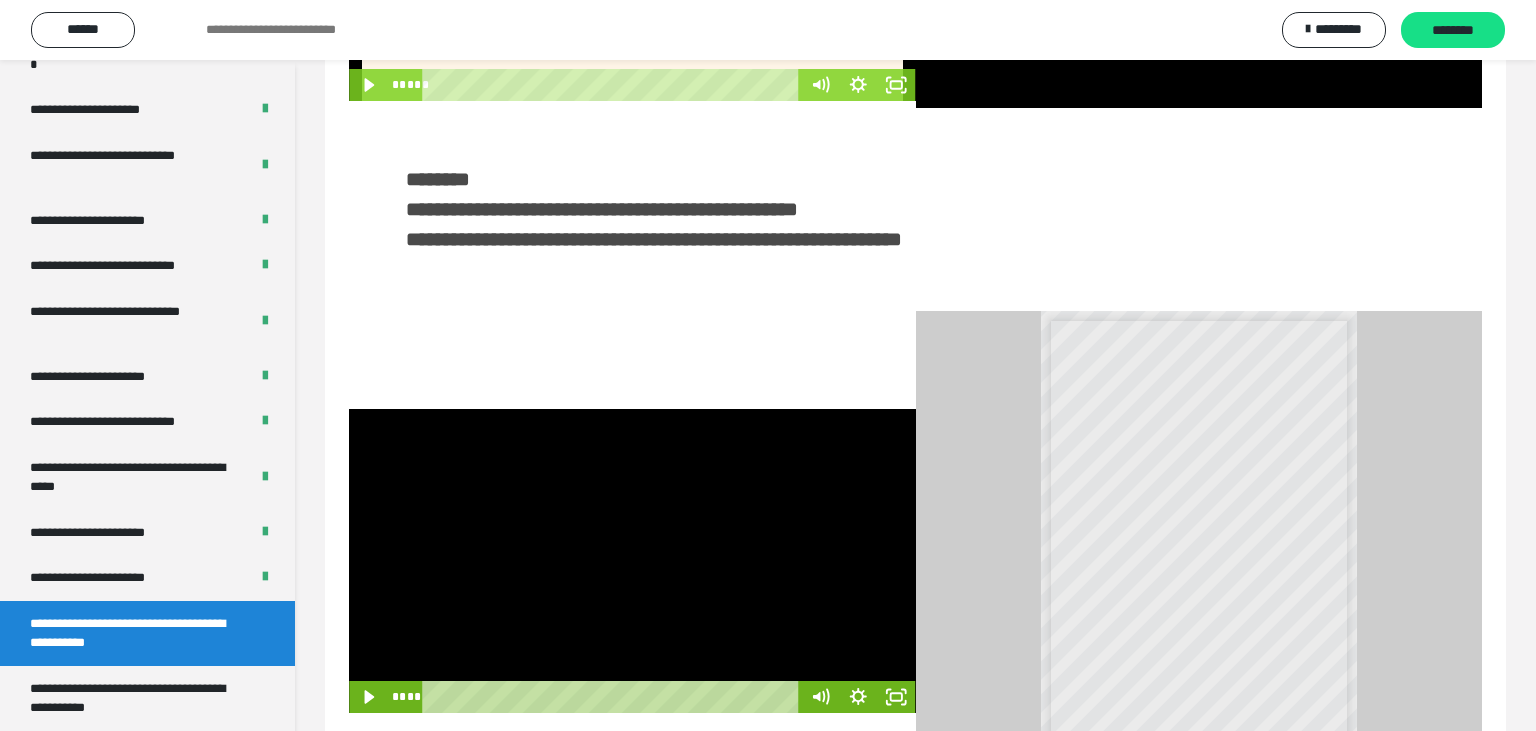 click at bounding box center (632, 561) 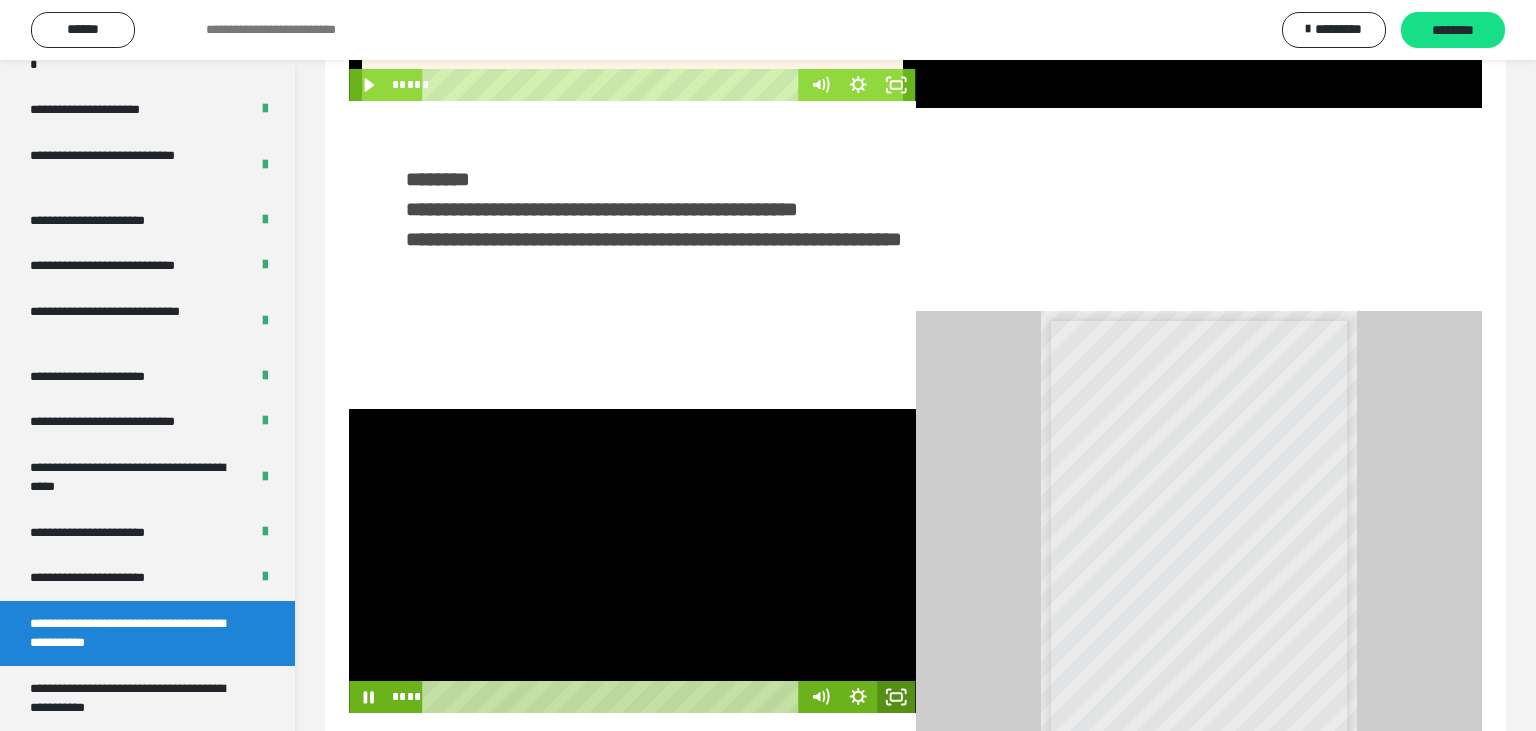 click 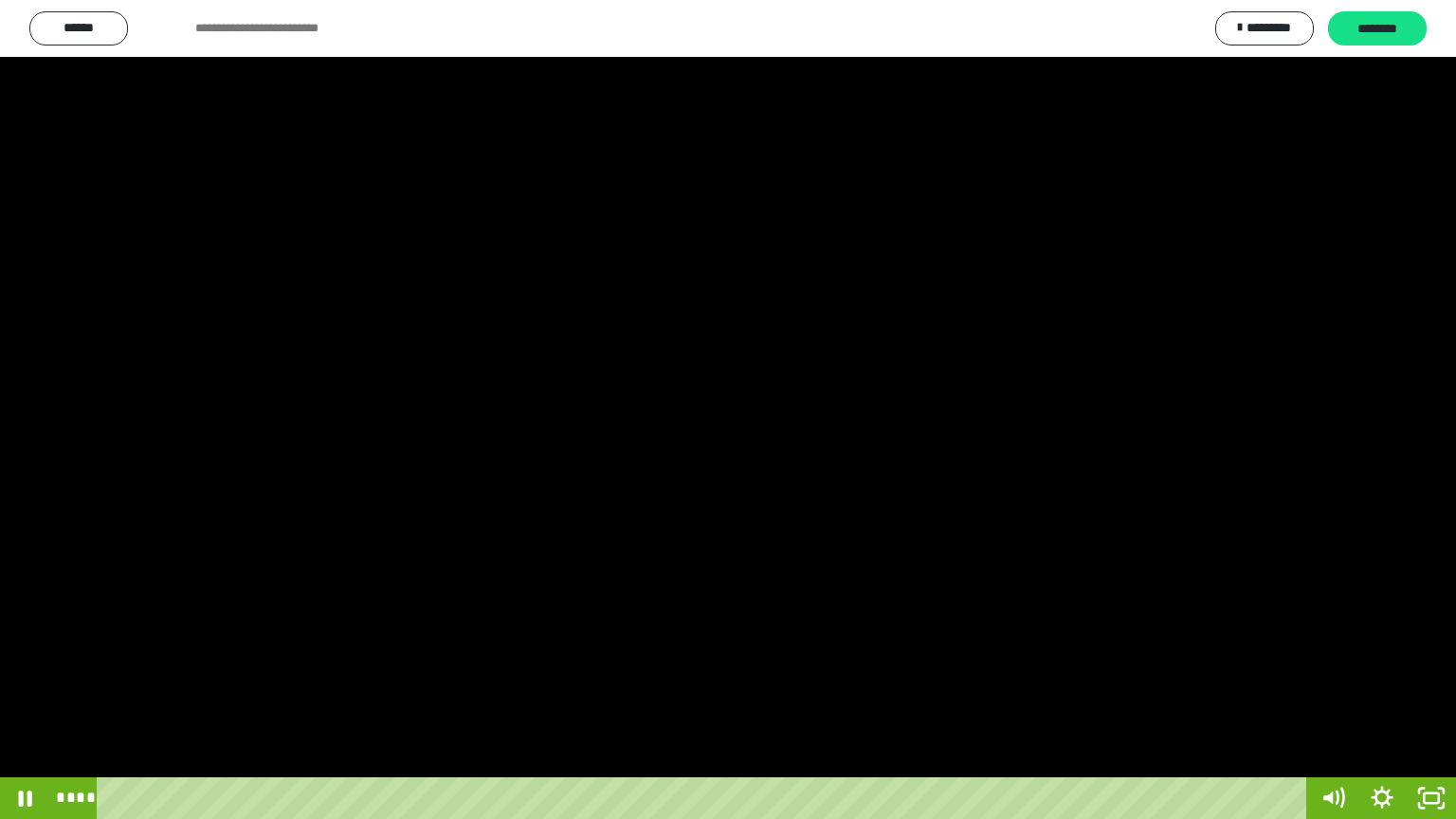 click at bounding box center (728, 410) 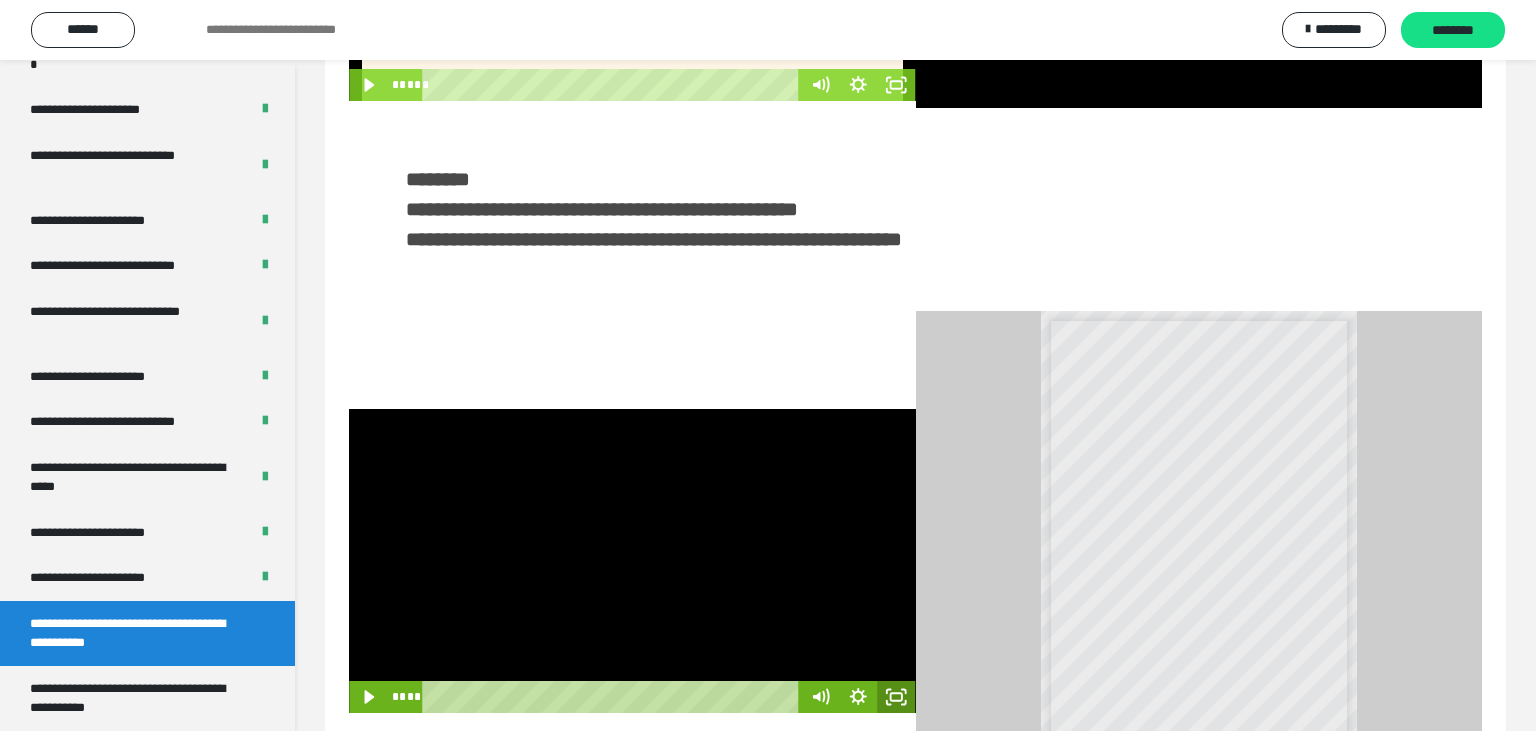 click 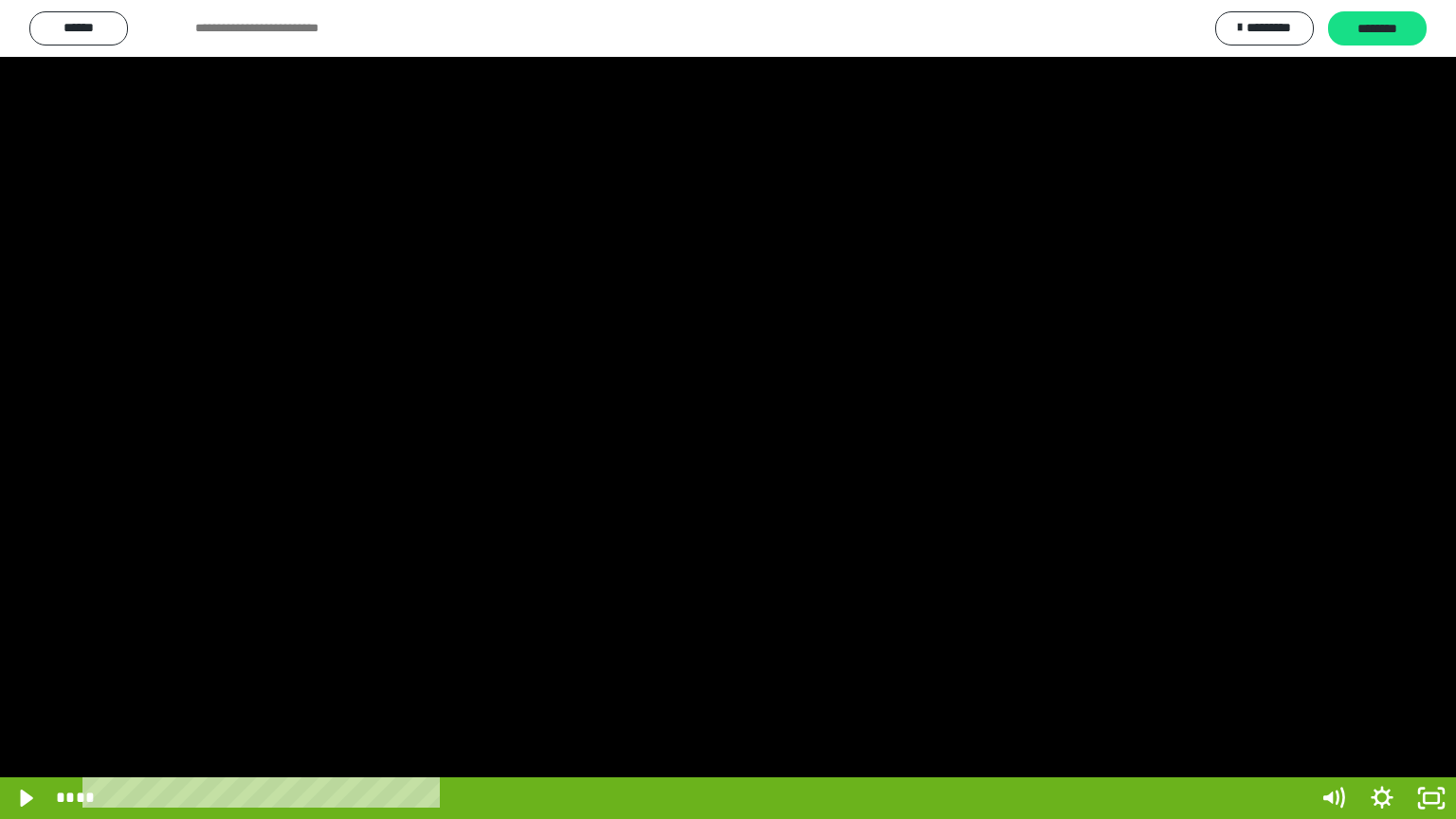 click at bounding box center [728, 410] 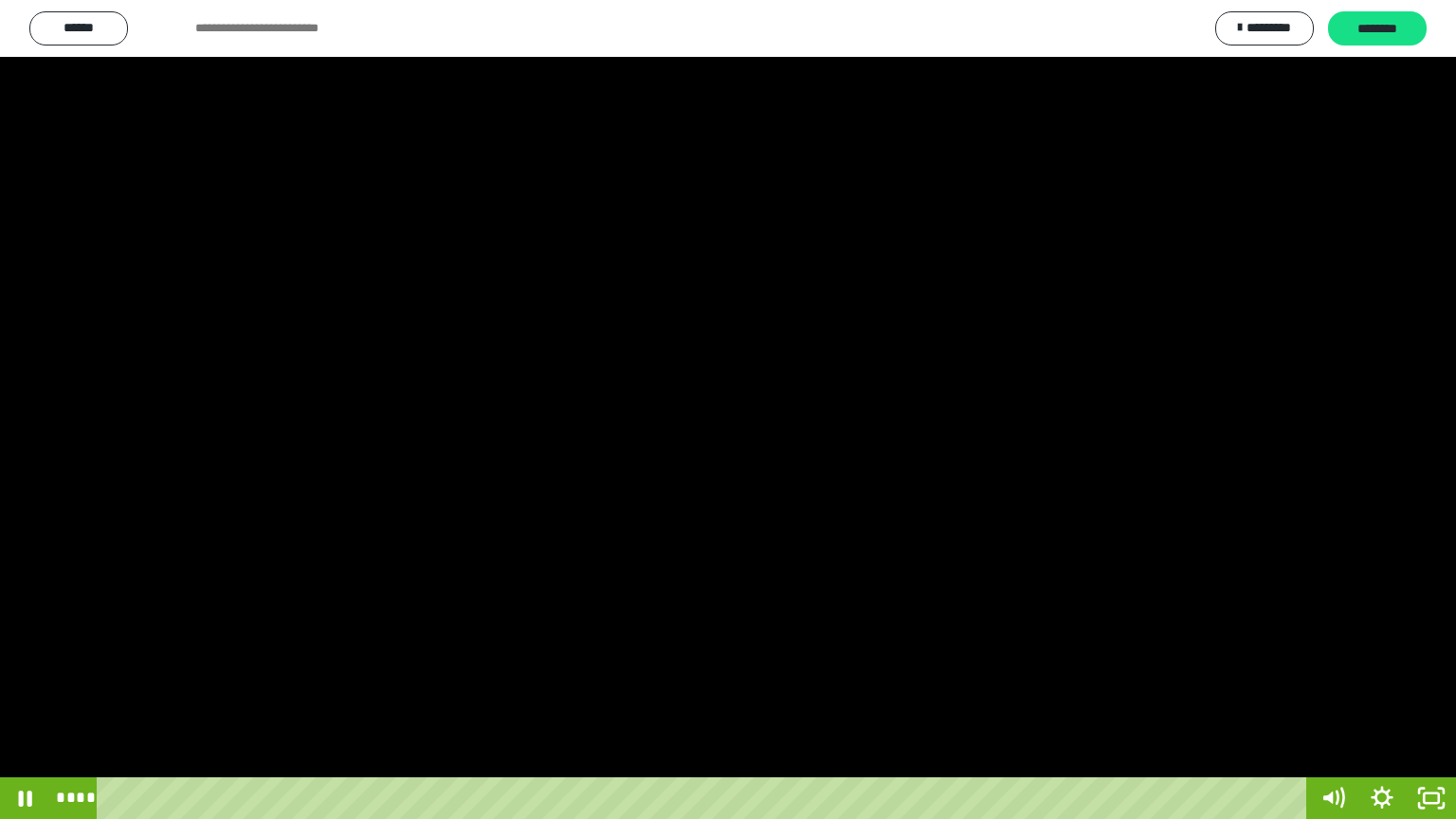 click at bounding box center (728, 410) 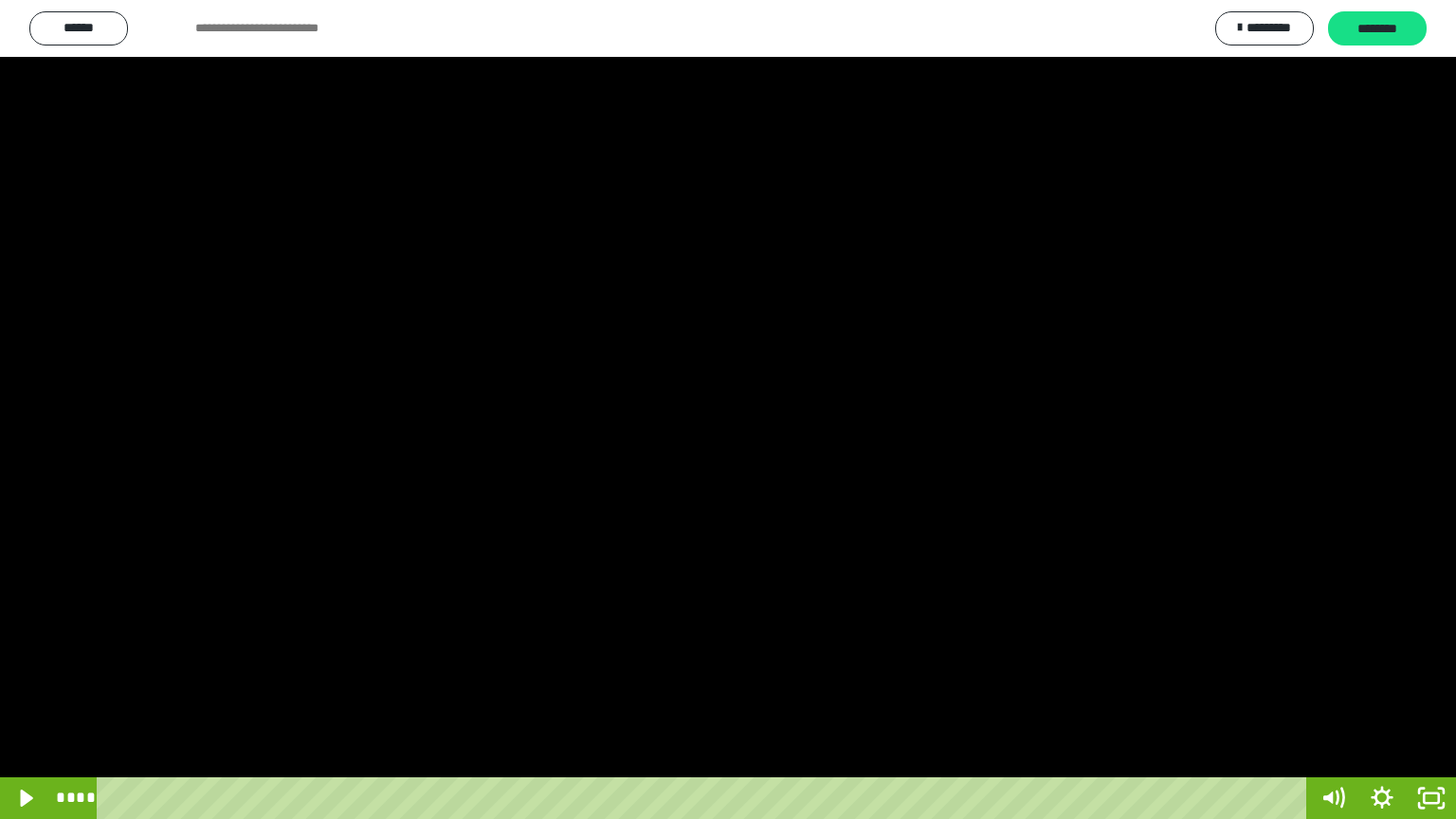 click at bounding box center [728, 410] 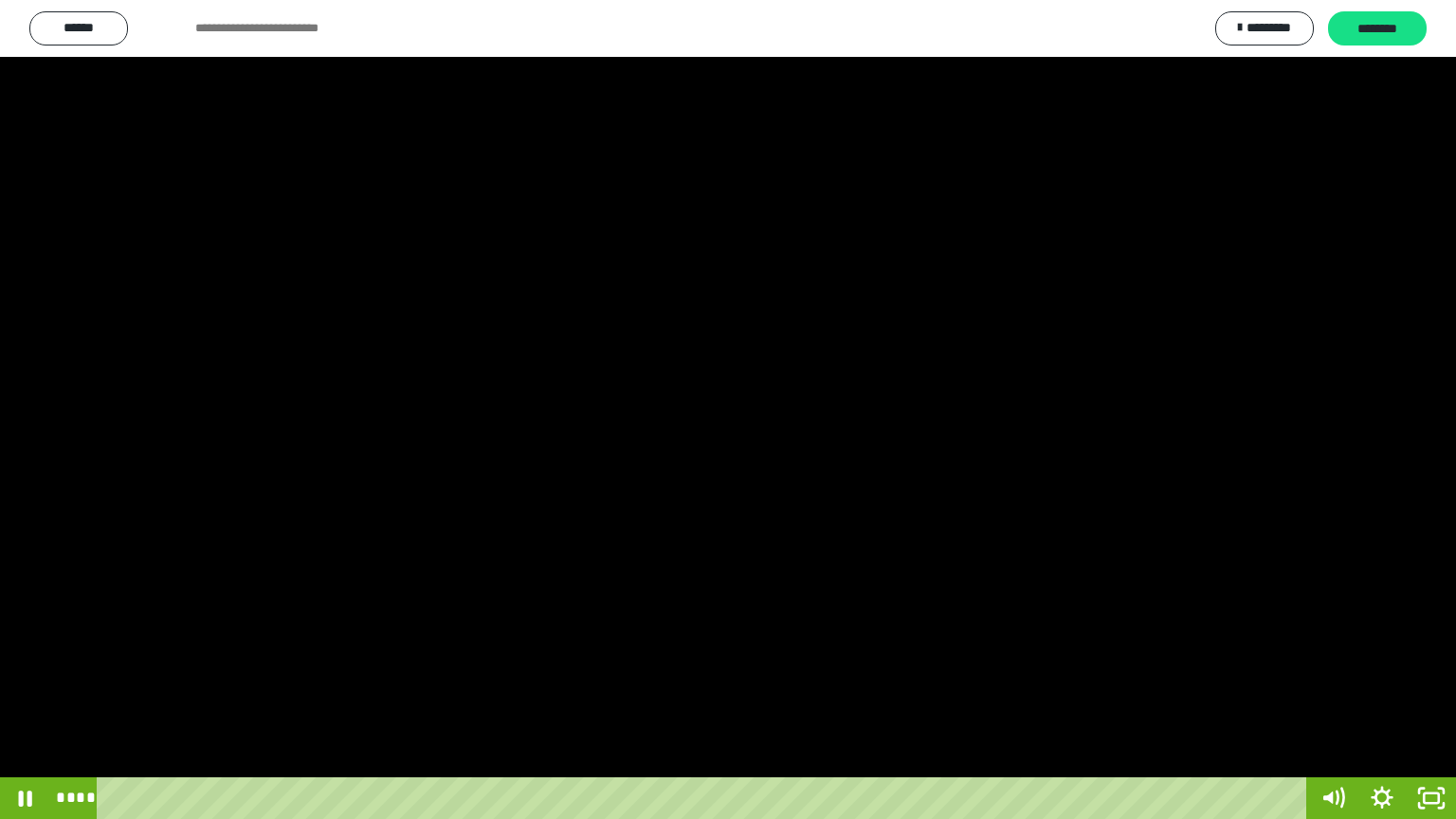 click at bounding box center [728, 410] 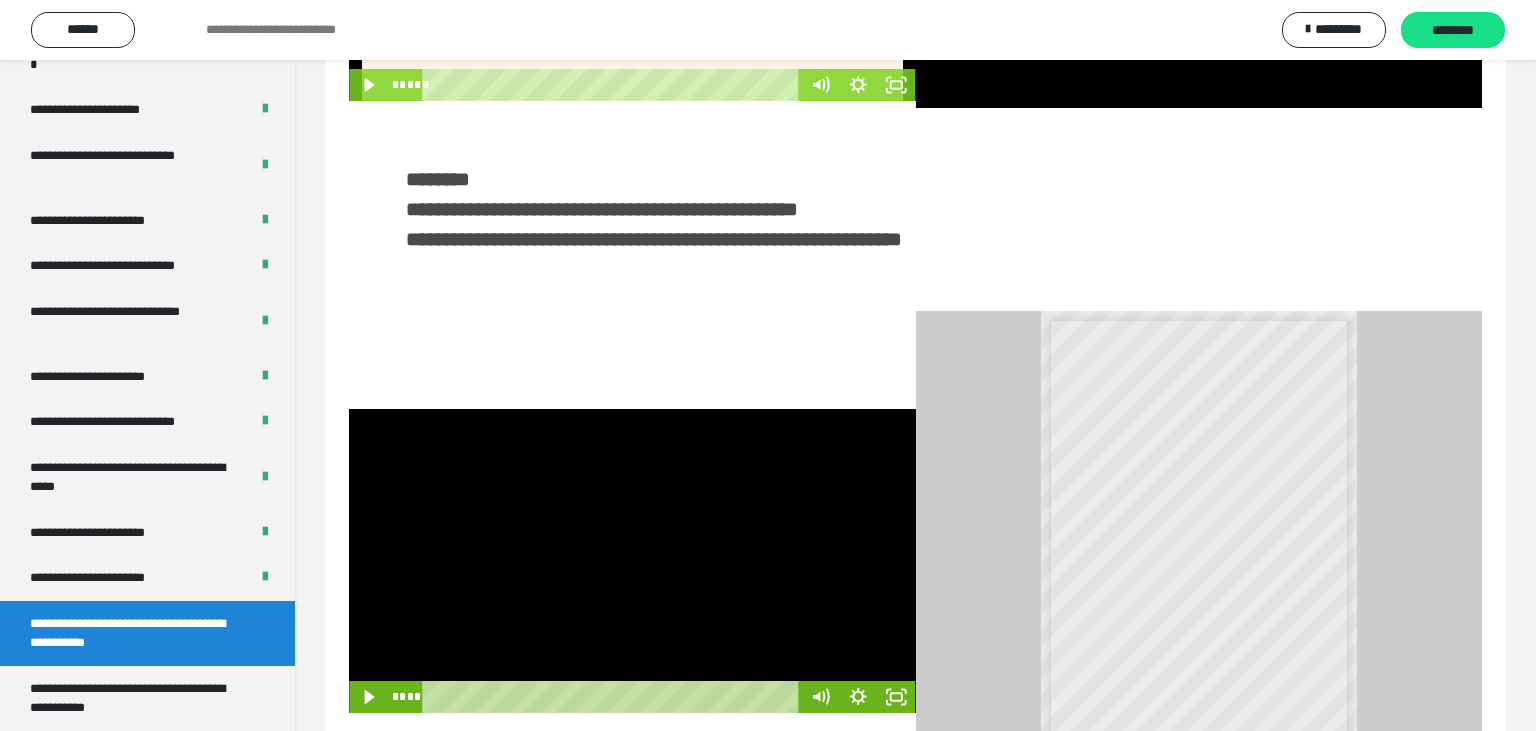 click at bounding box center (632, 561) 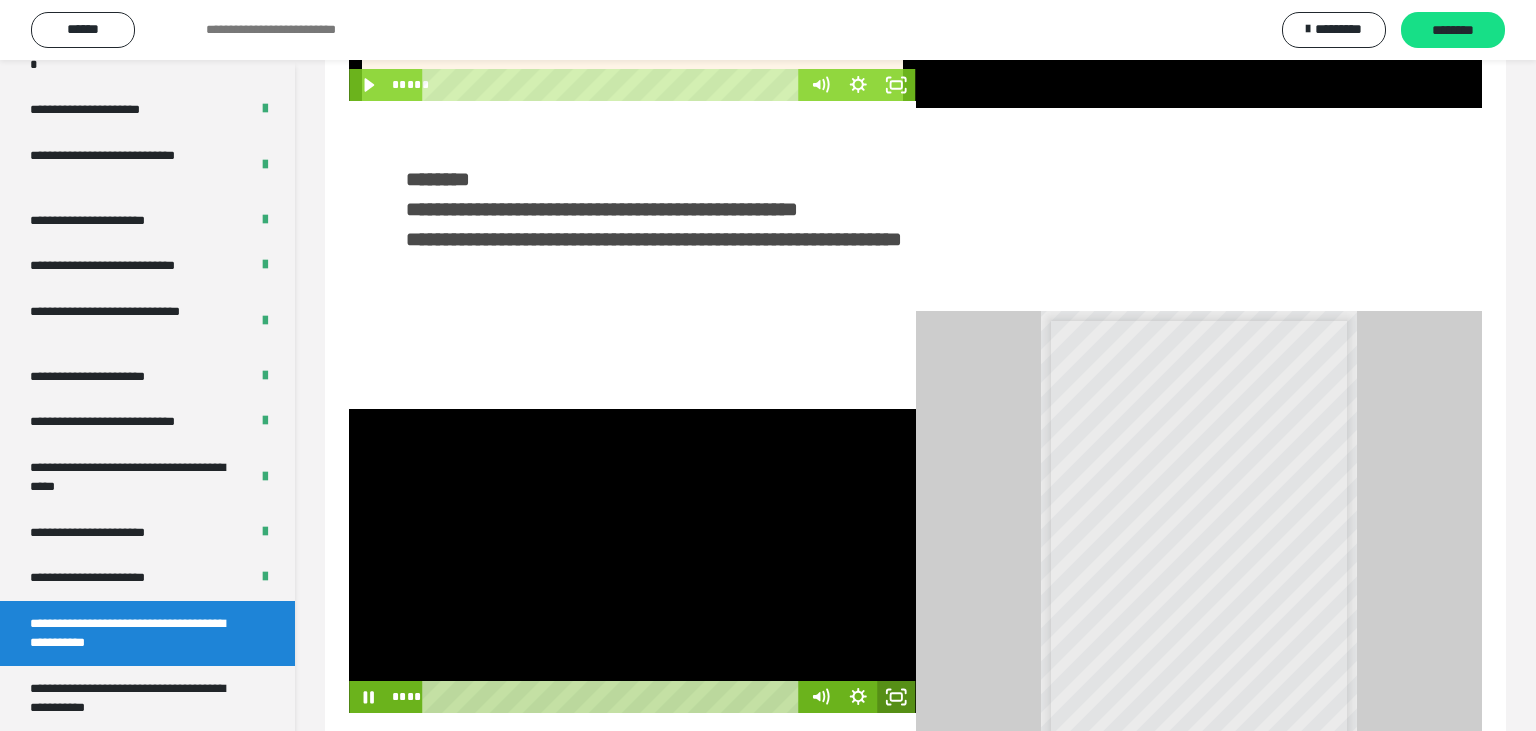 click 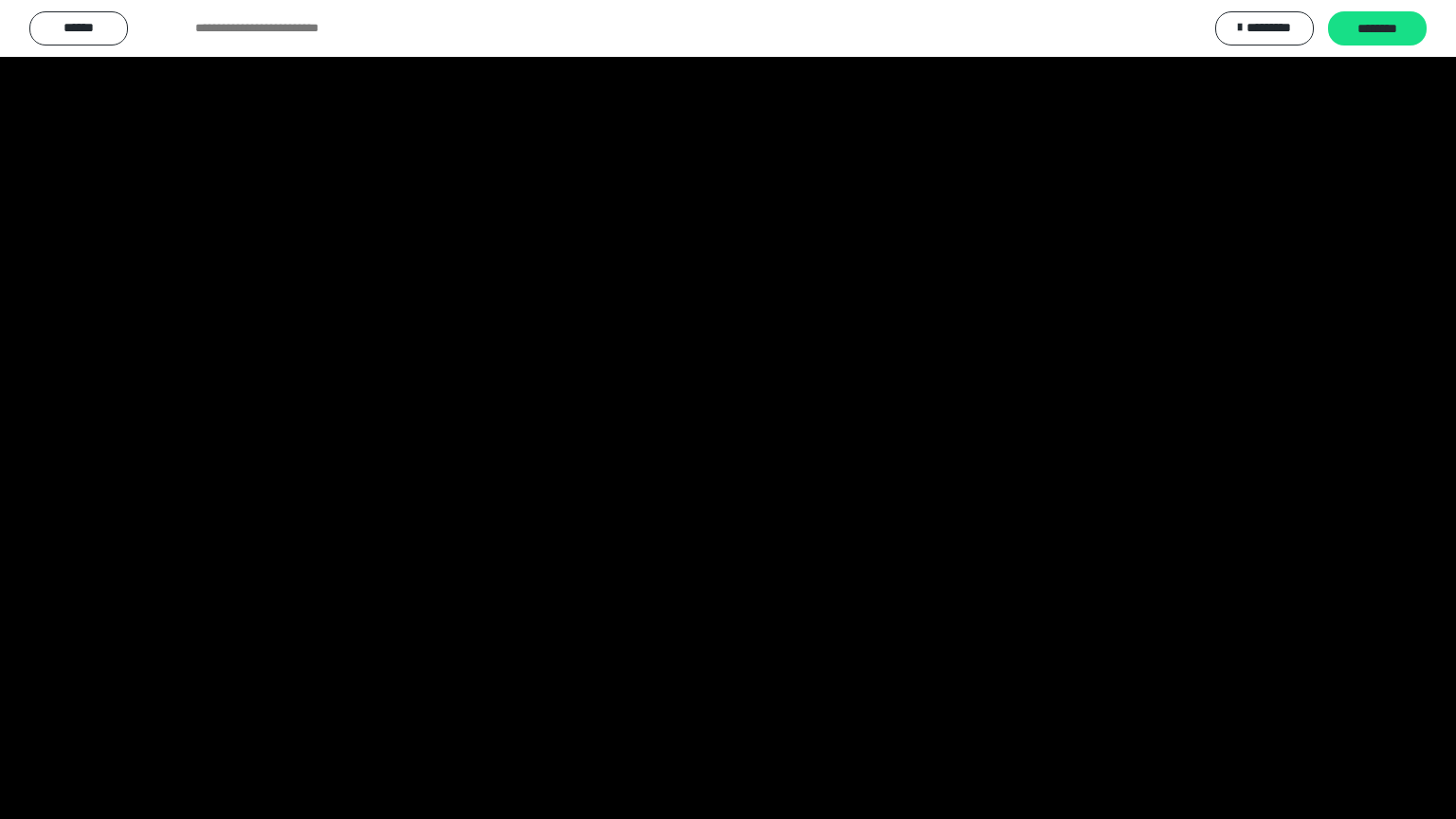 click at bounding box center (728, 410) 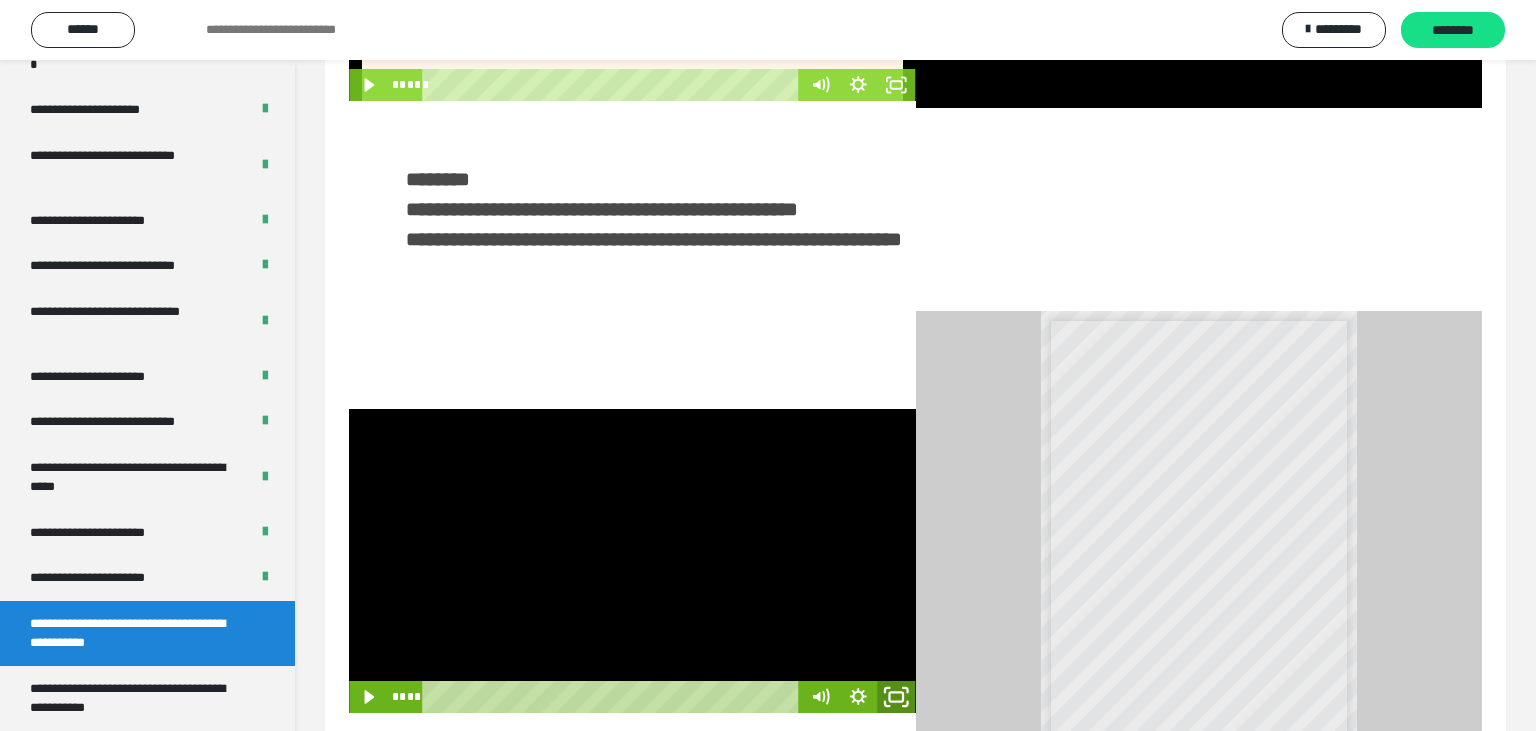 click 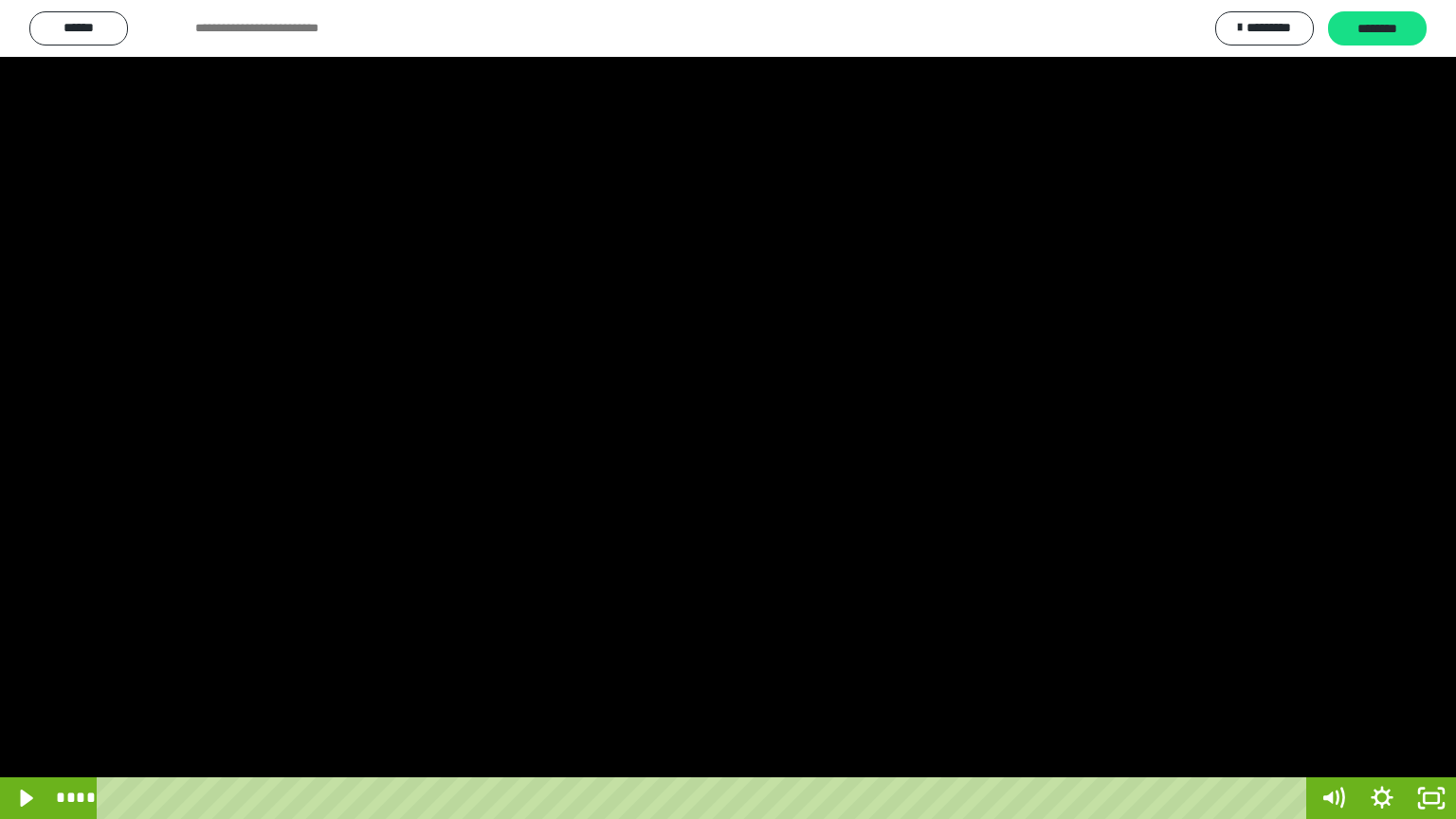 click at bounding box center (728, 410) 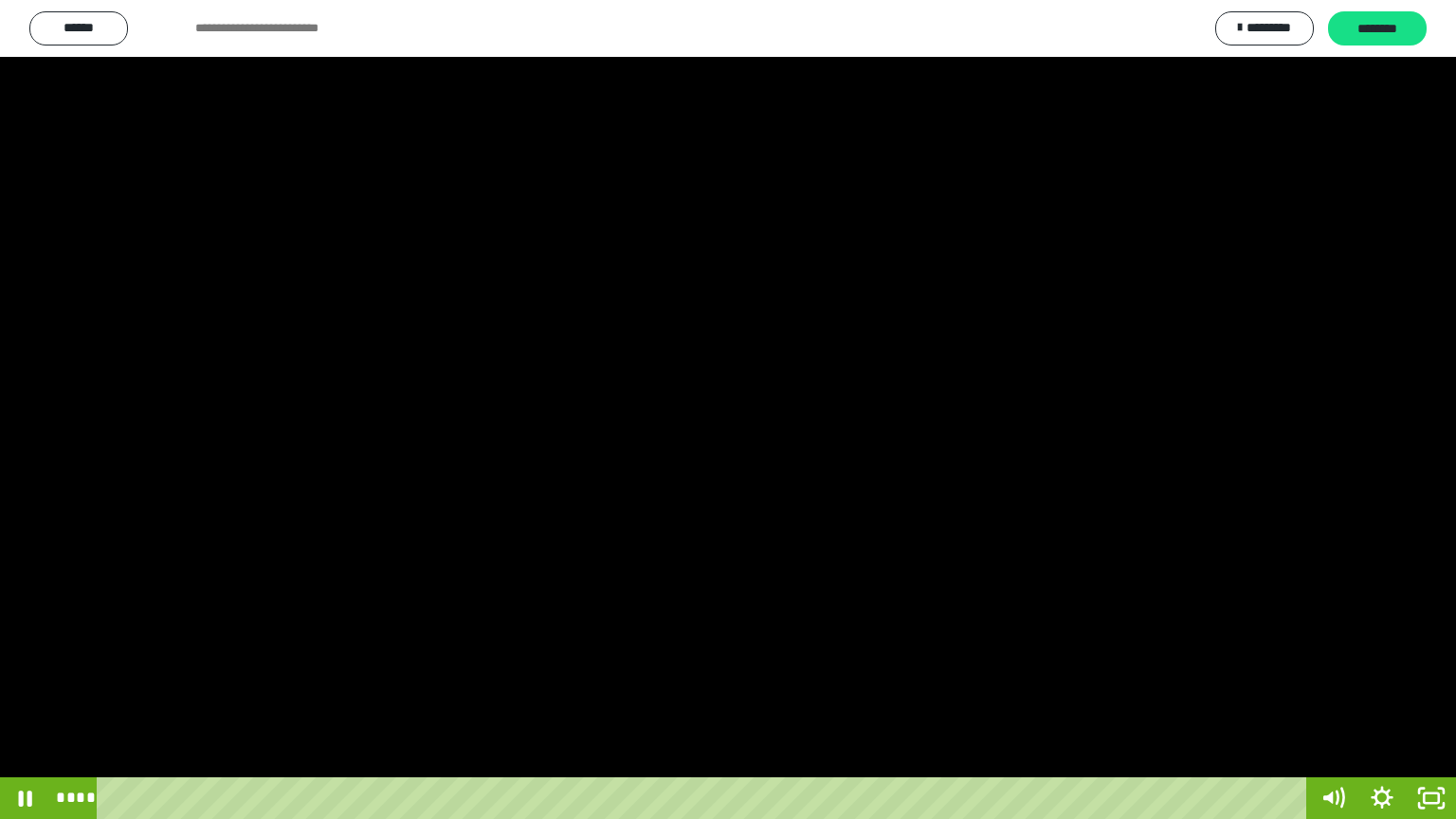 click at bounding box center [728, 410] 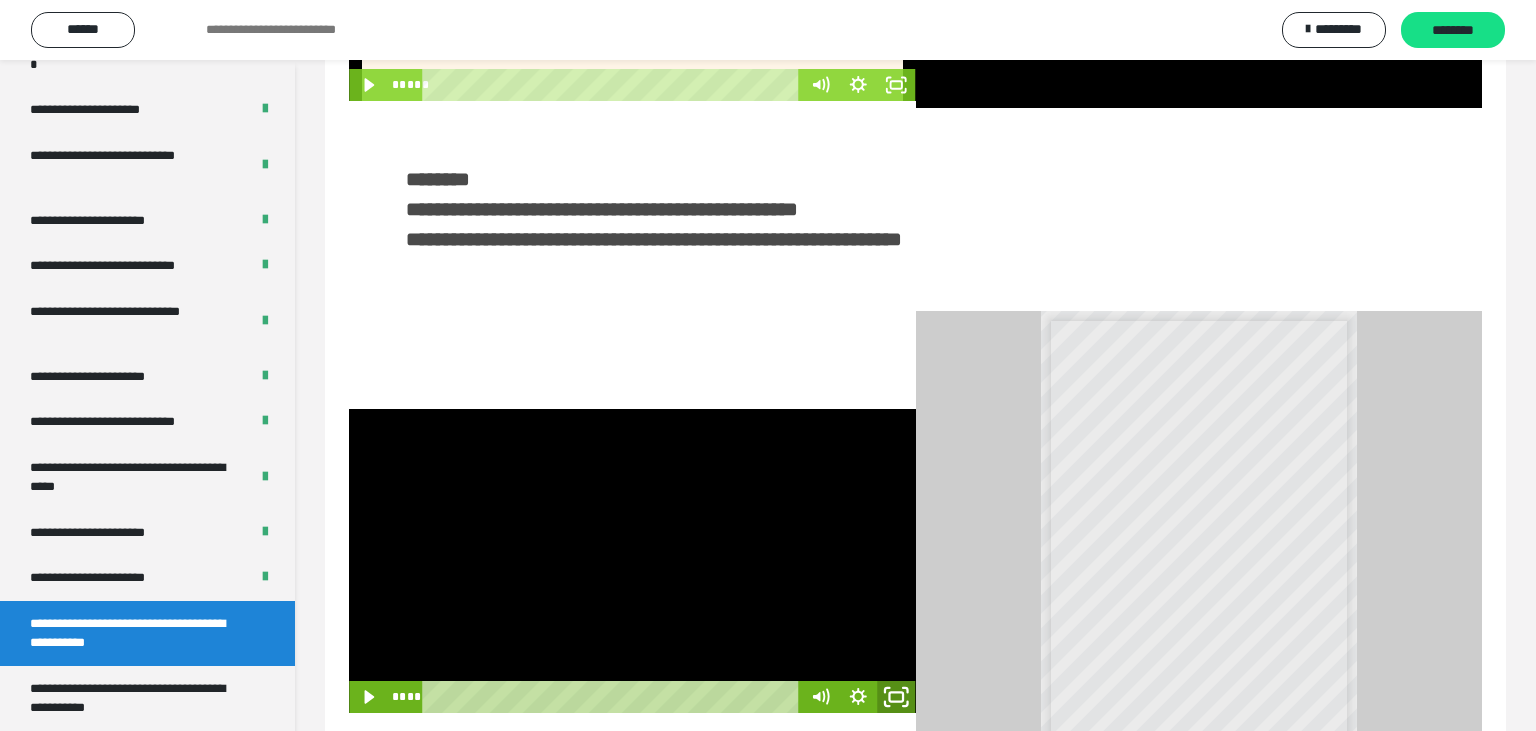 click 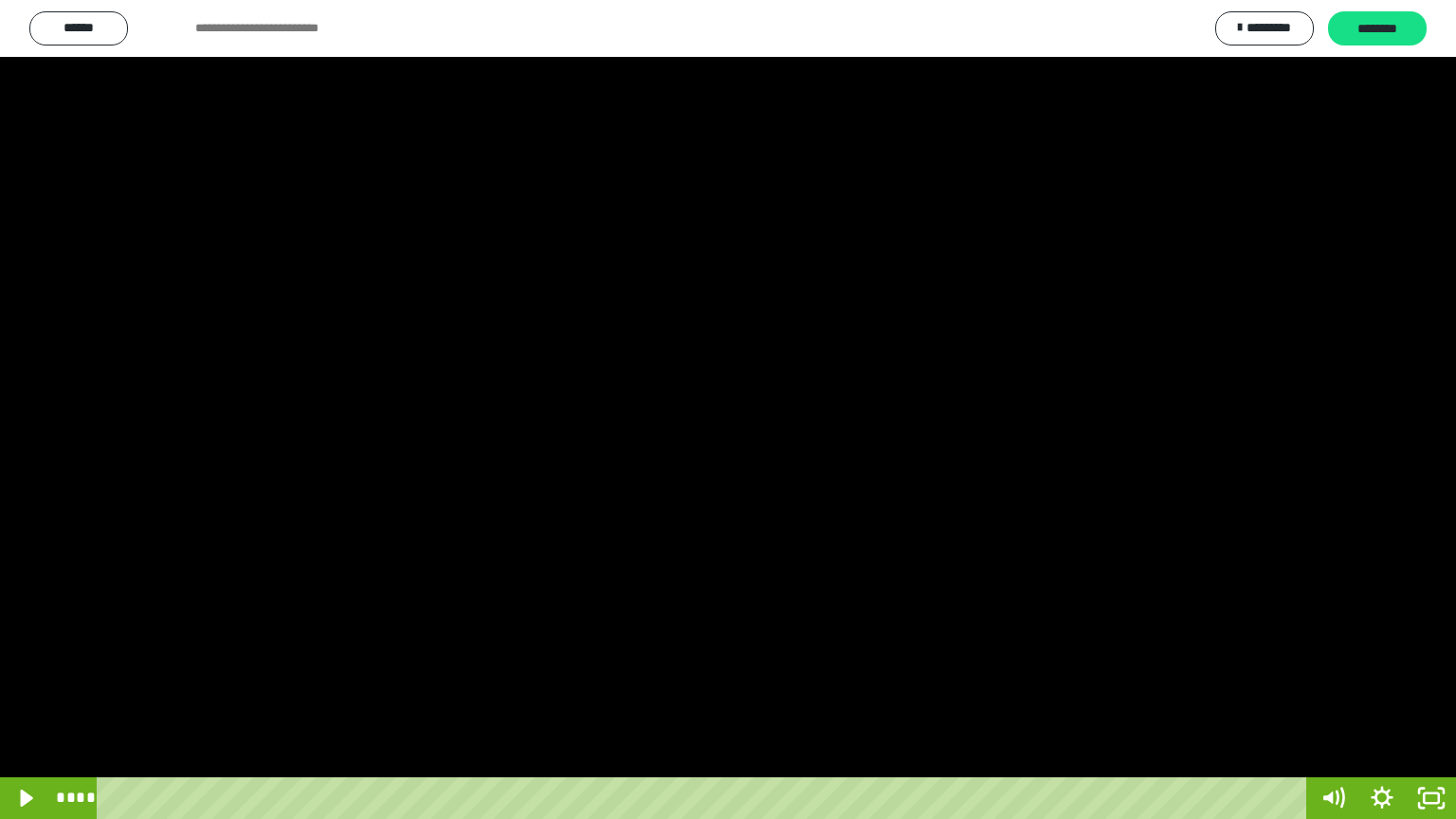 click at bounding box center [728, 410] 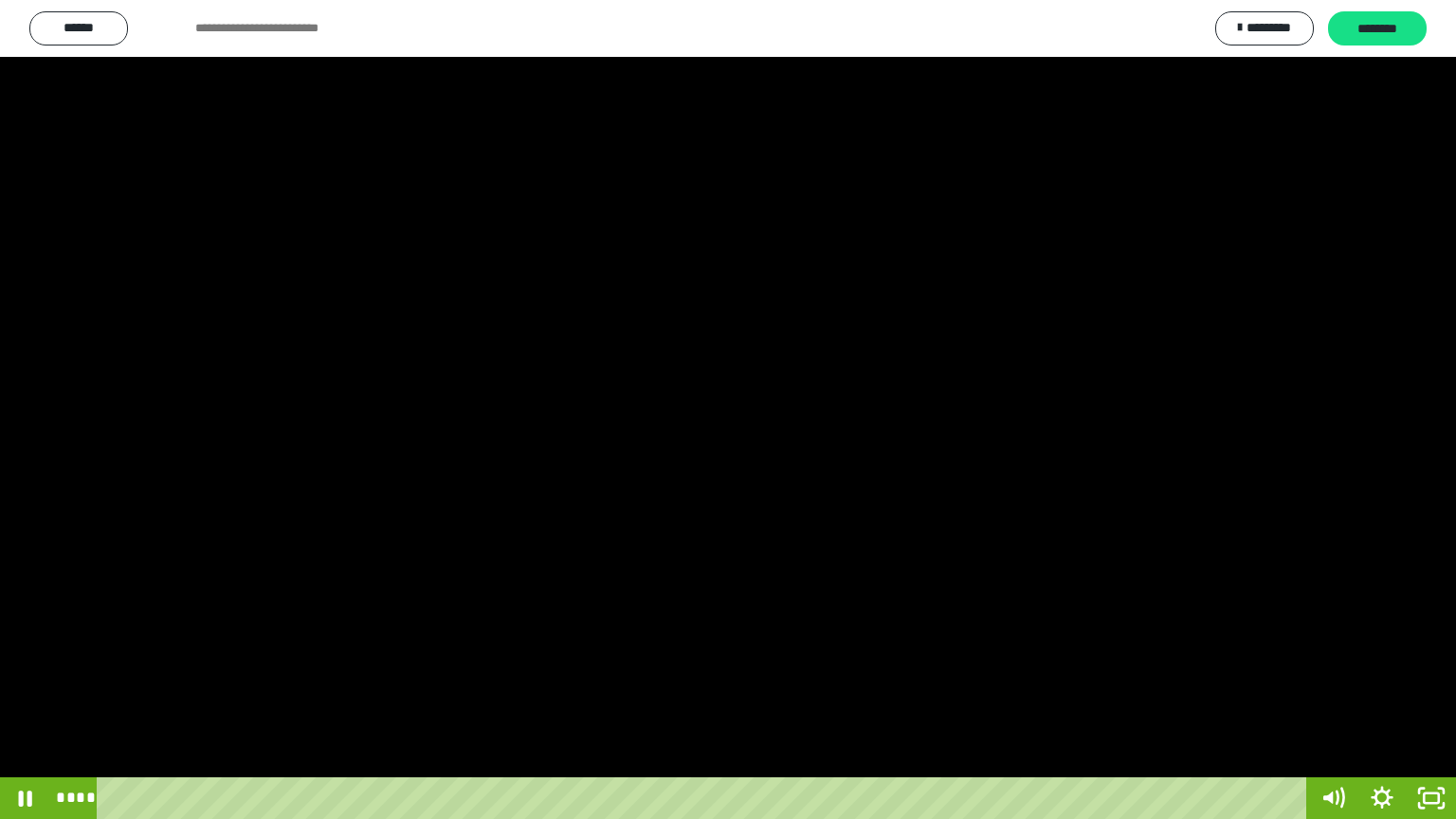 click at bounding box center [728, 410] 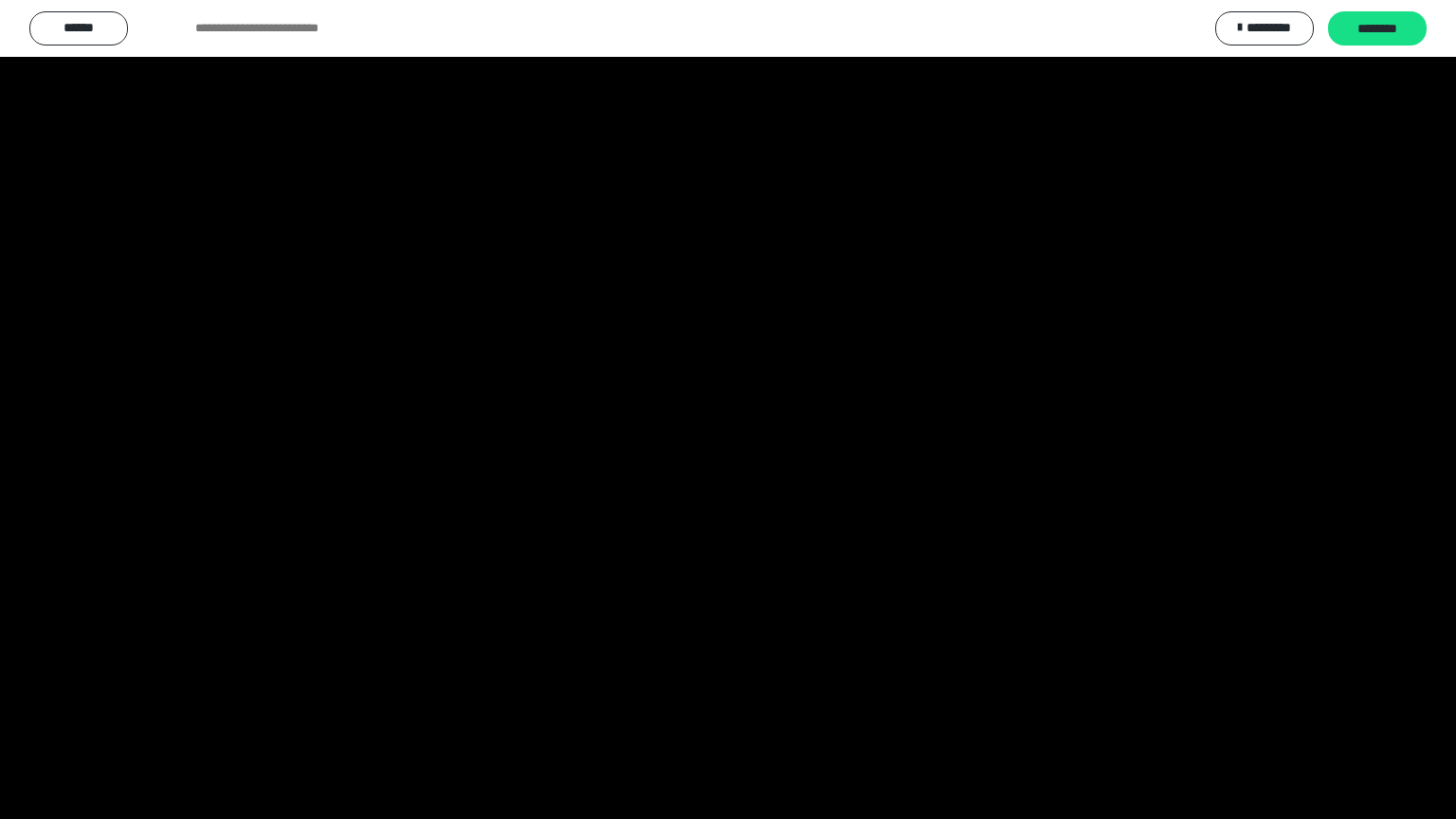 click at bounding box center [728, 410] 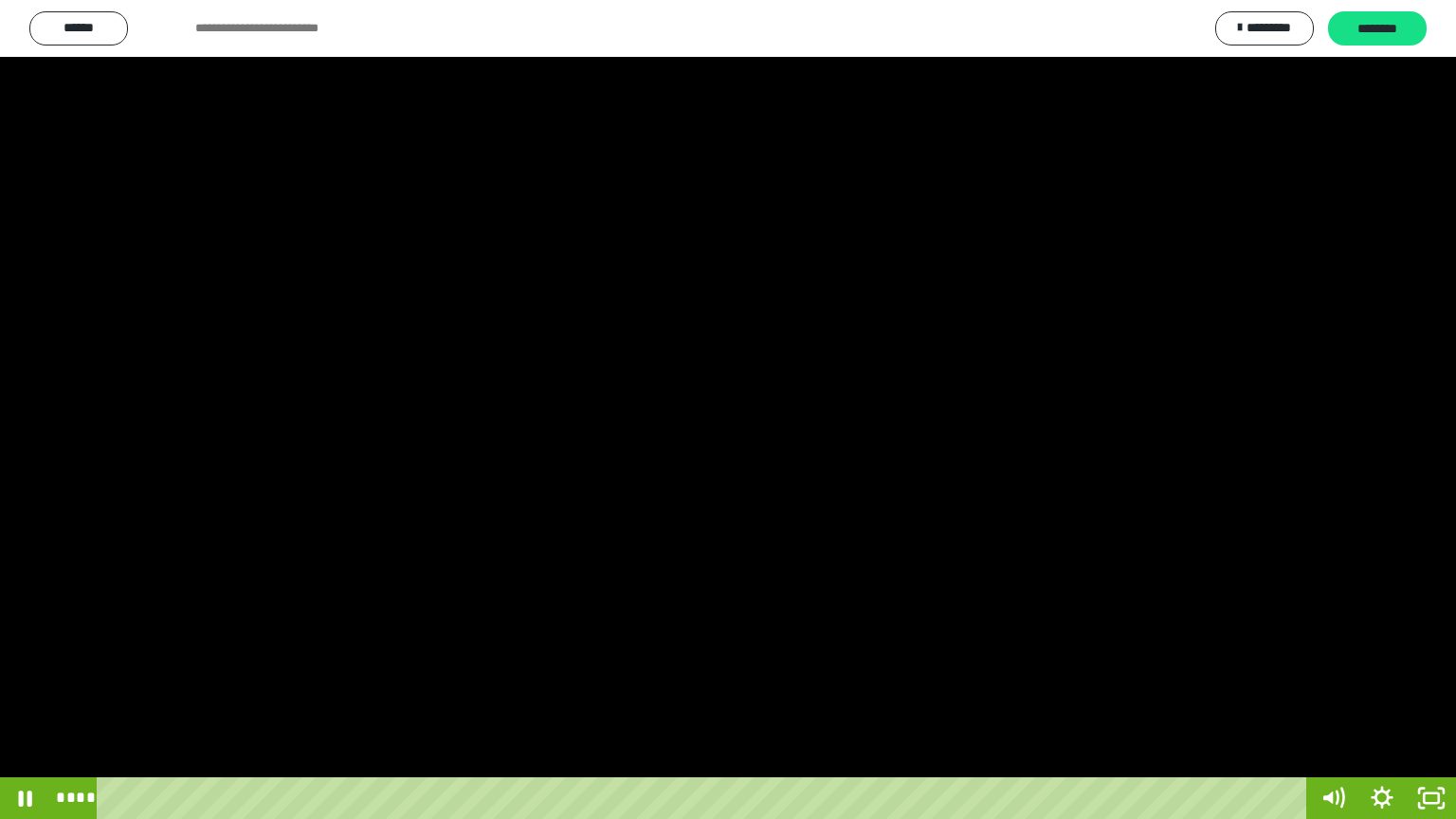 click at bounding box center [728, 410] 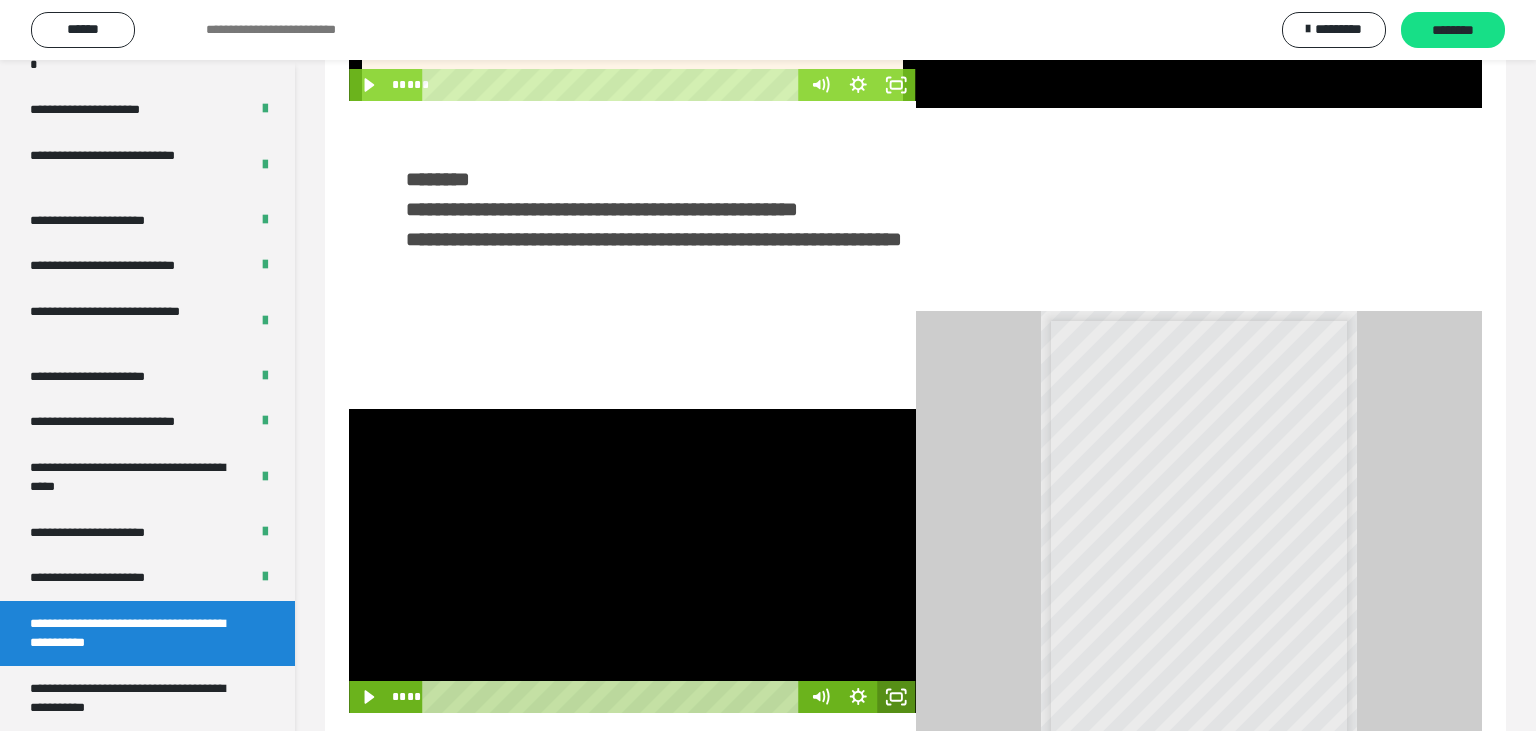 click 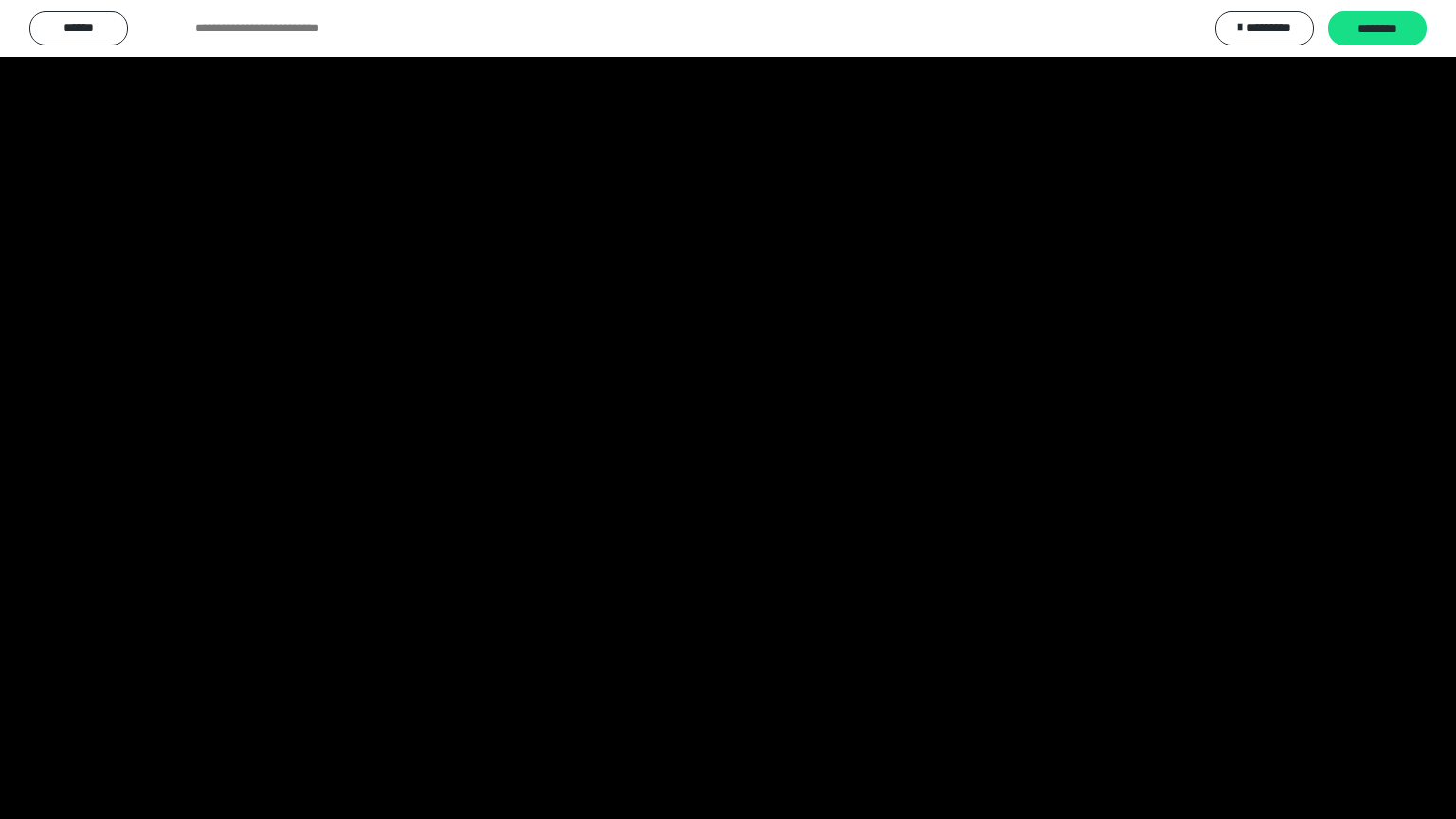 click at bounding box center [728, 410] 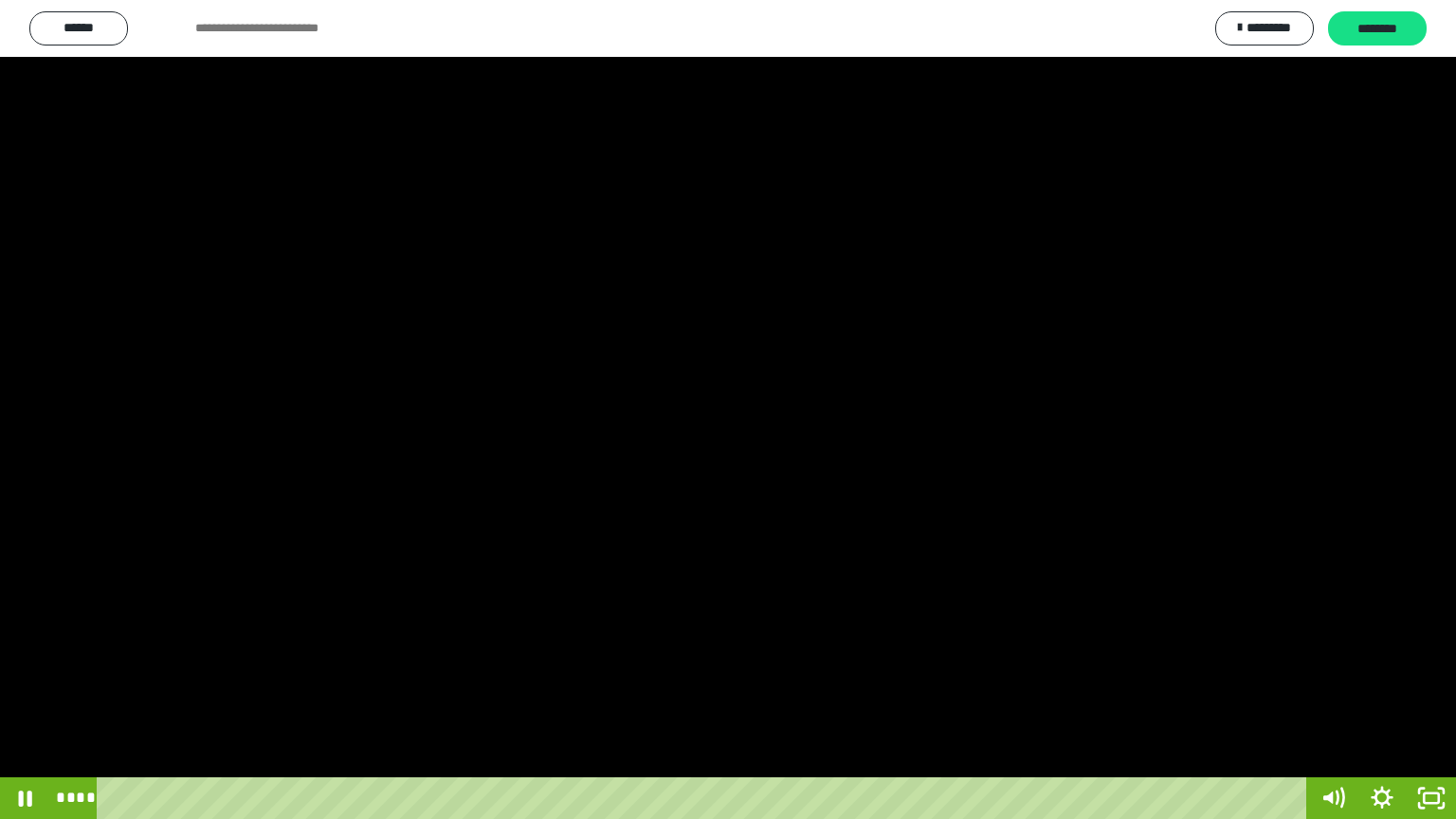 click at bounding box center [728, 410] 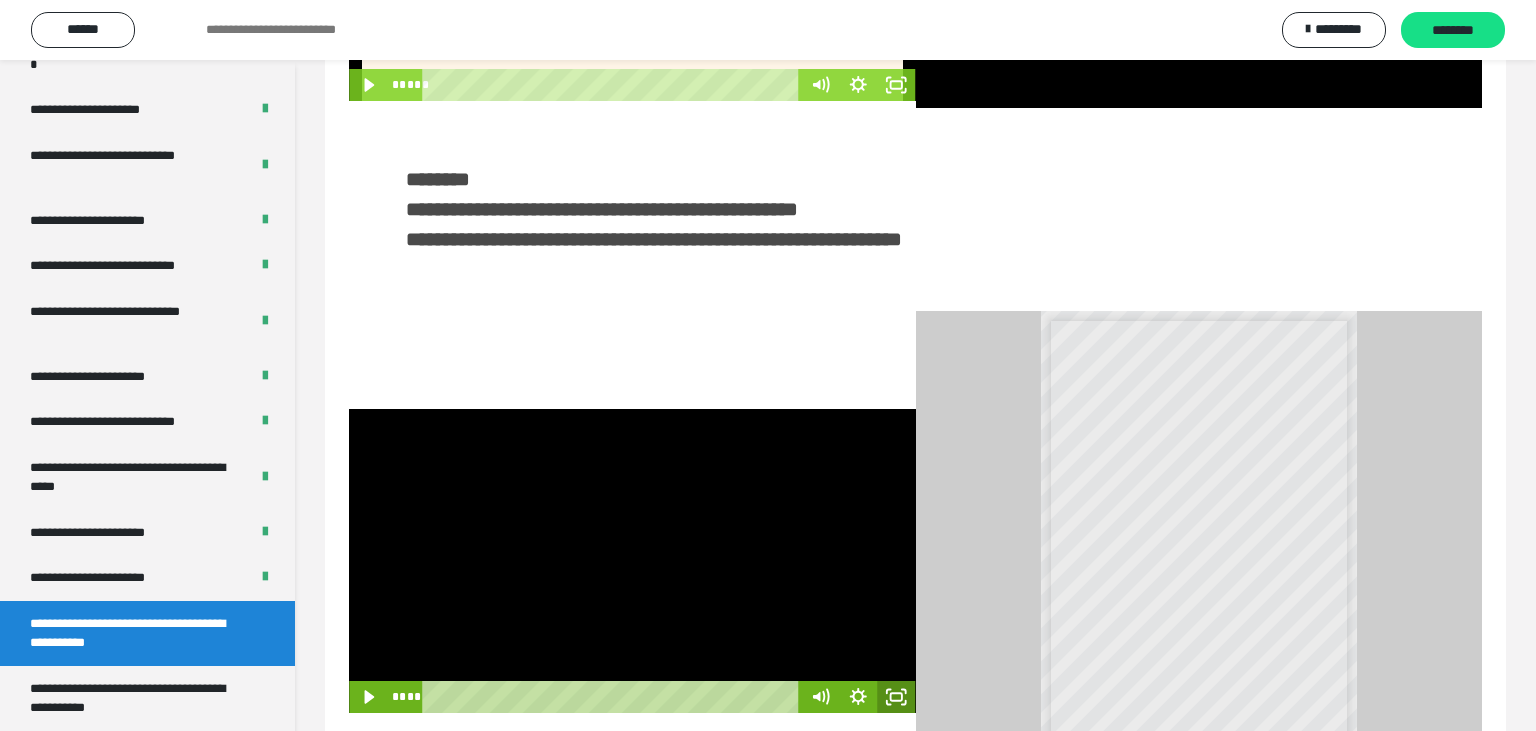 click 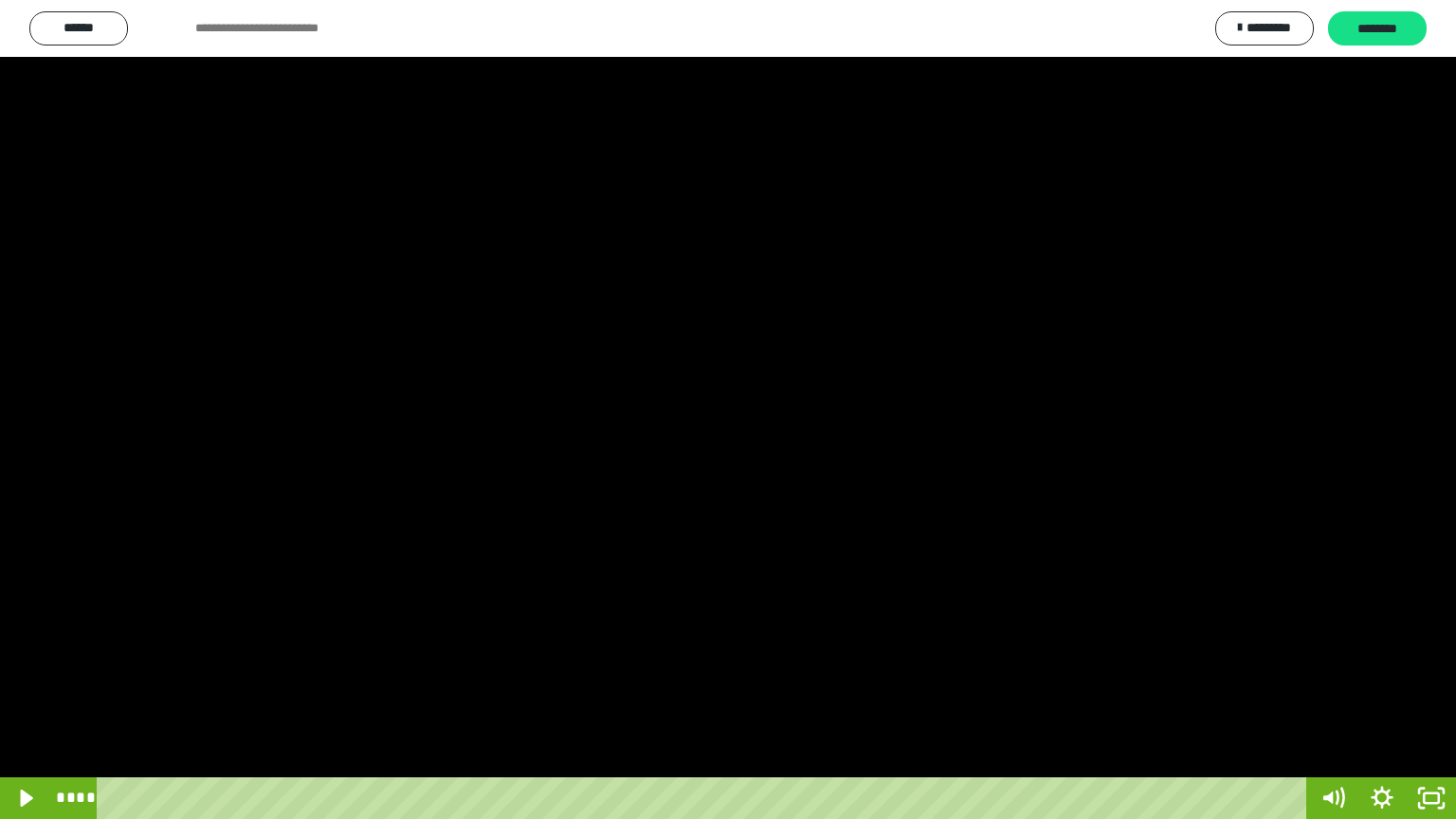 click at bounding box center [728, 410] 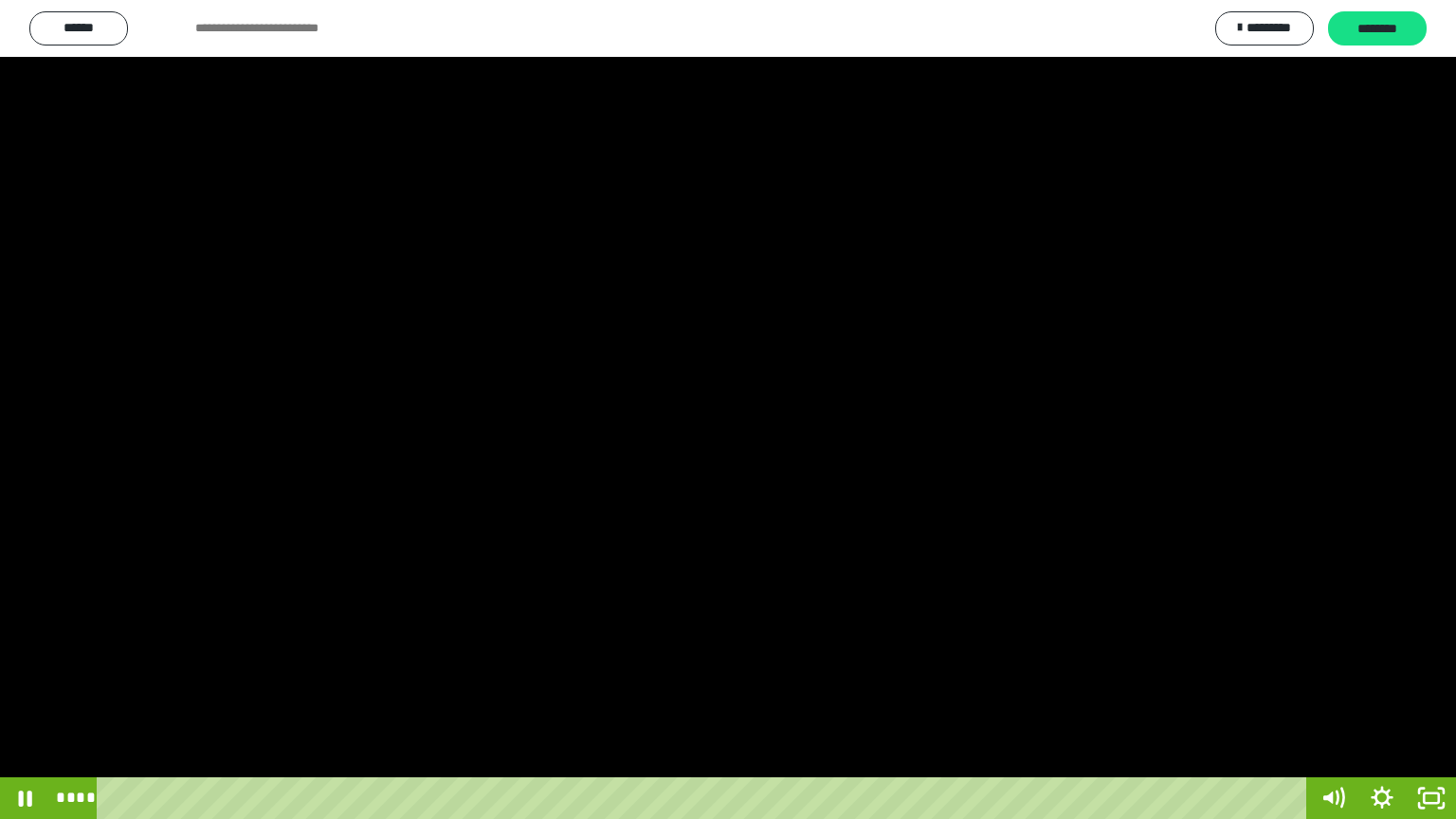 click at bounding box center (728, 410) 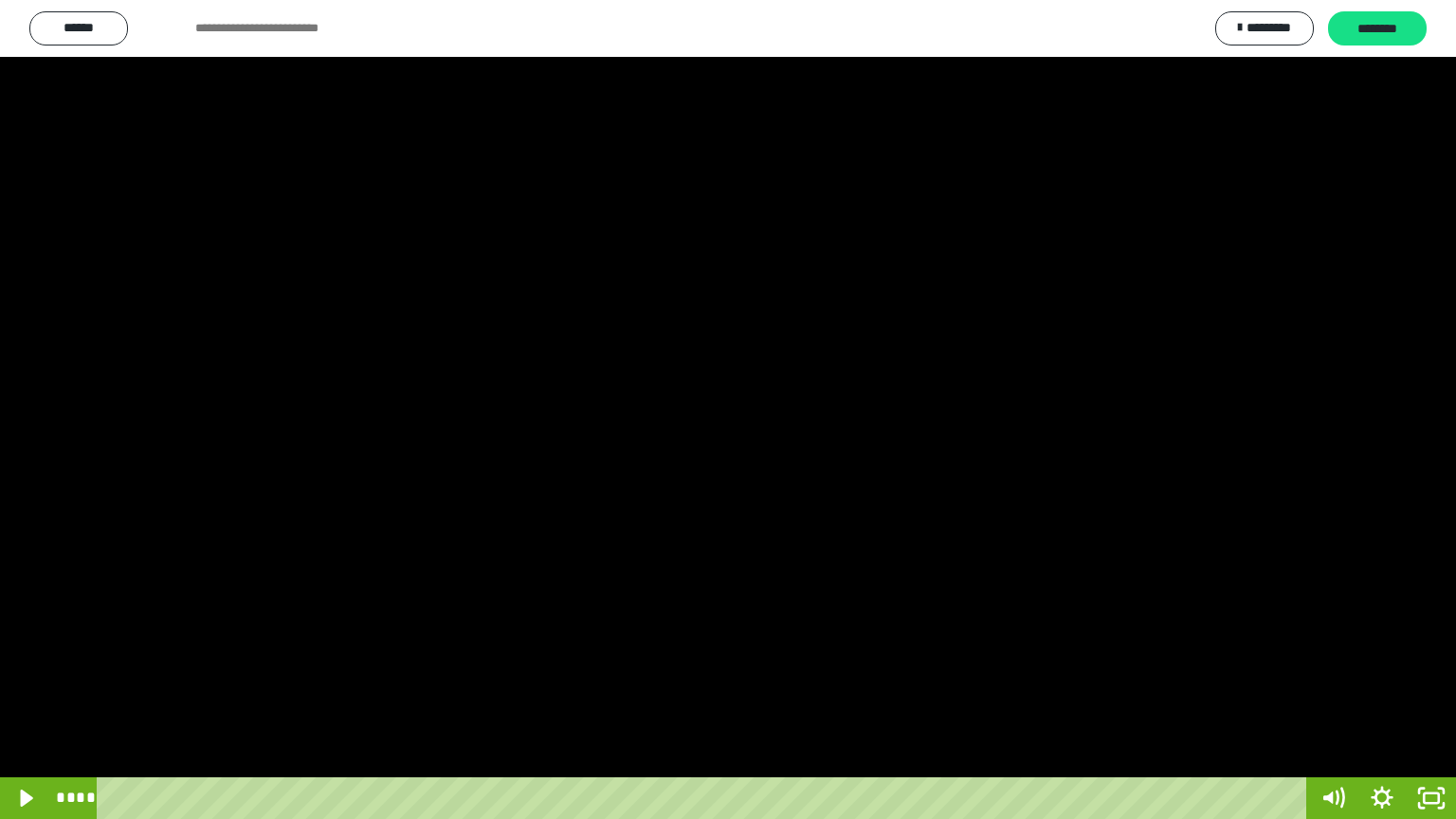 click at bounding box center (728, 410) 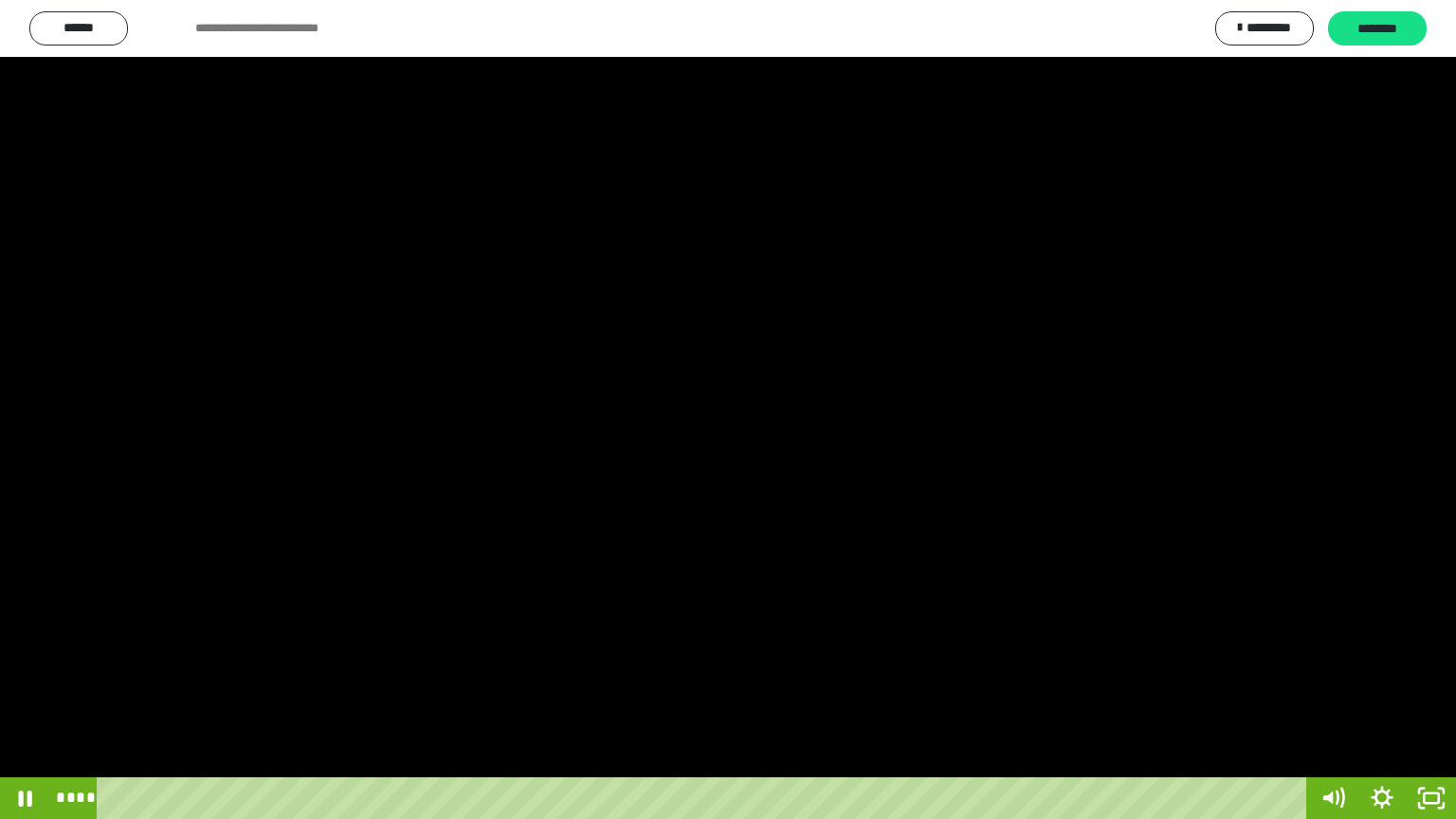 click at bounding box center [728, 410] 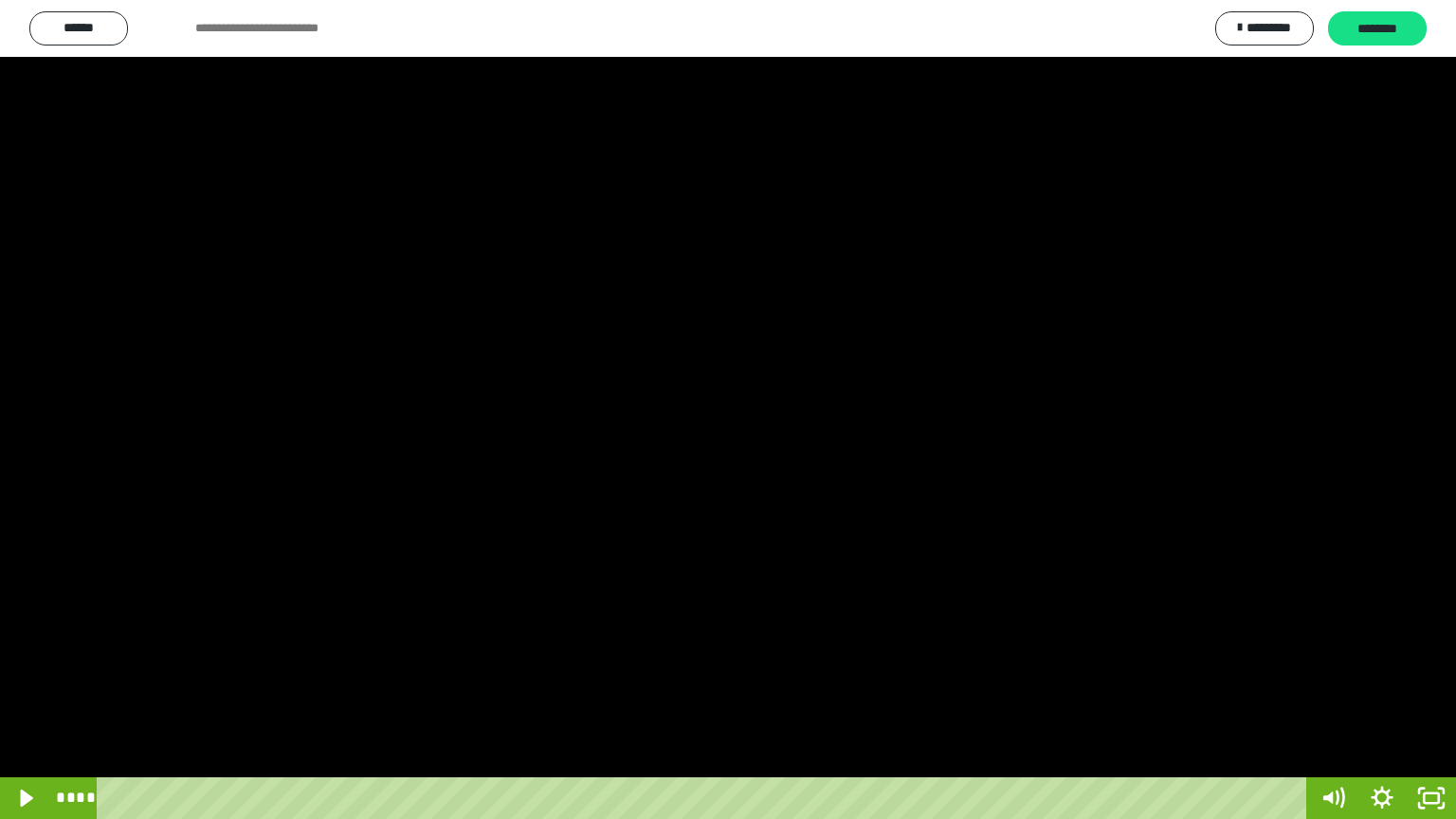 click at bounding box center [728, 410] 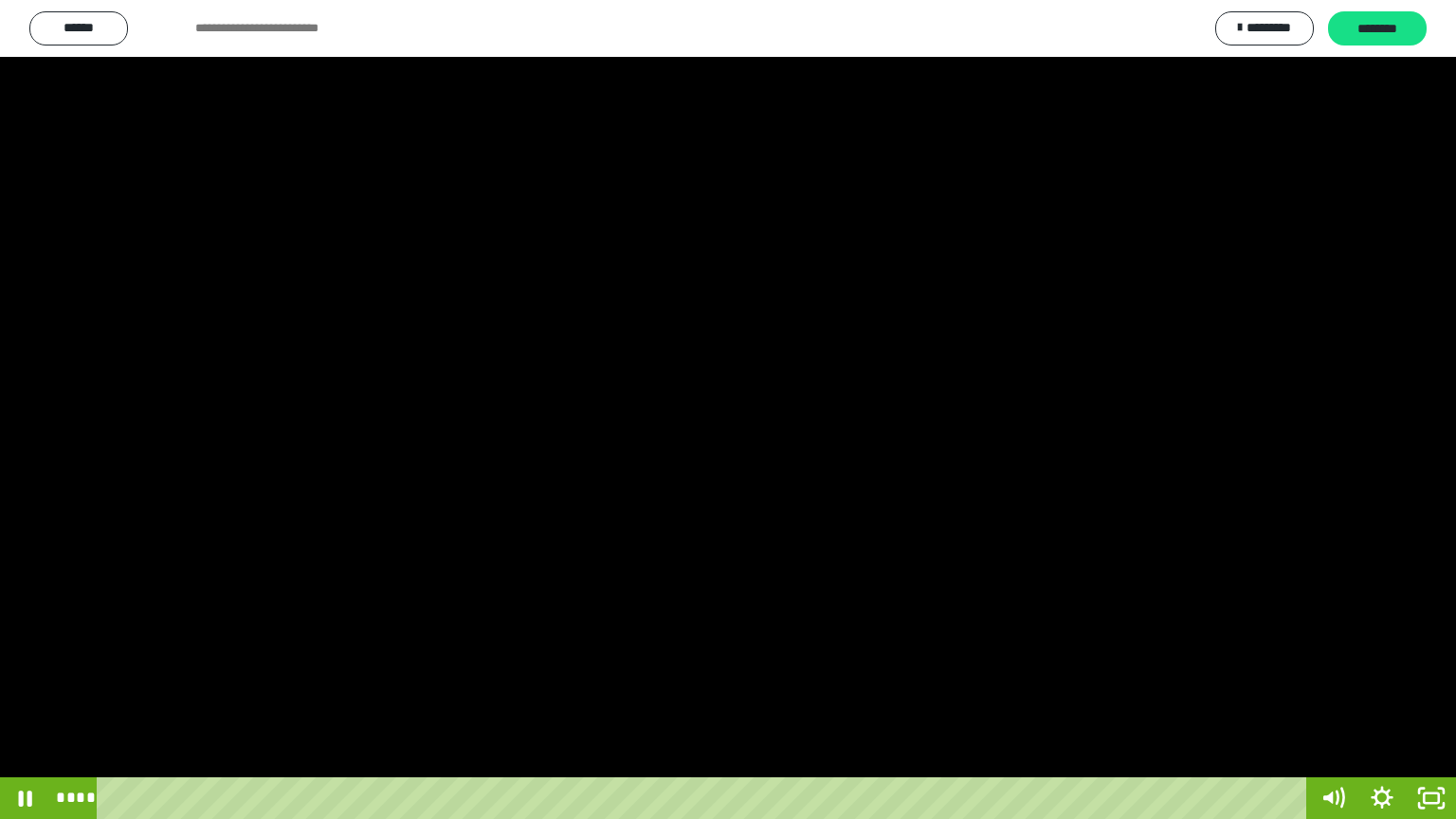 click at bounding box center (728, 410) 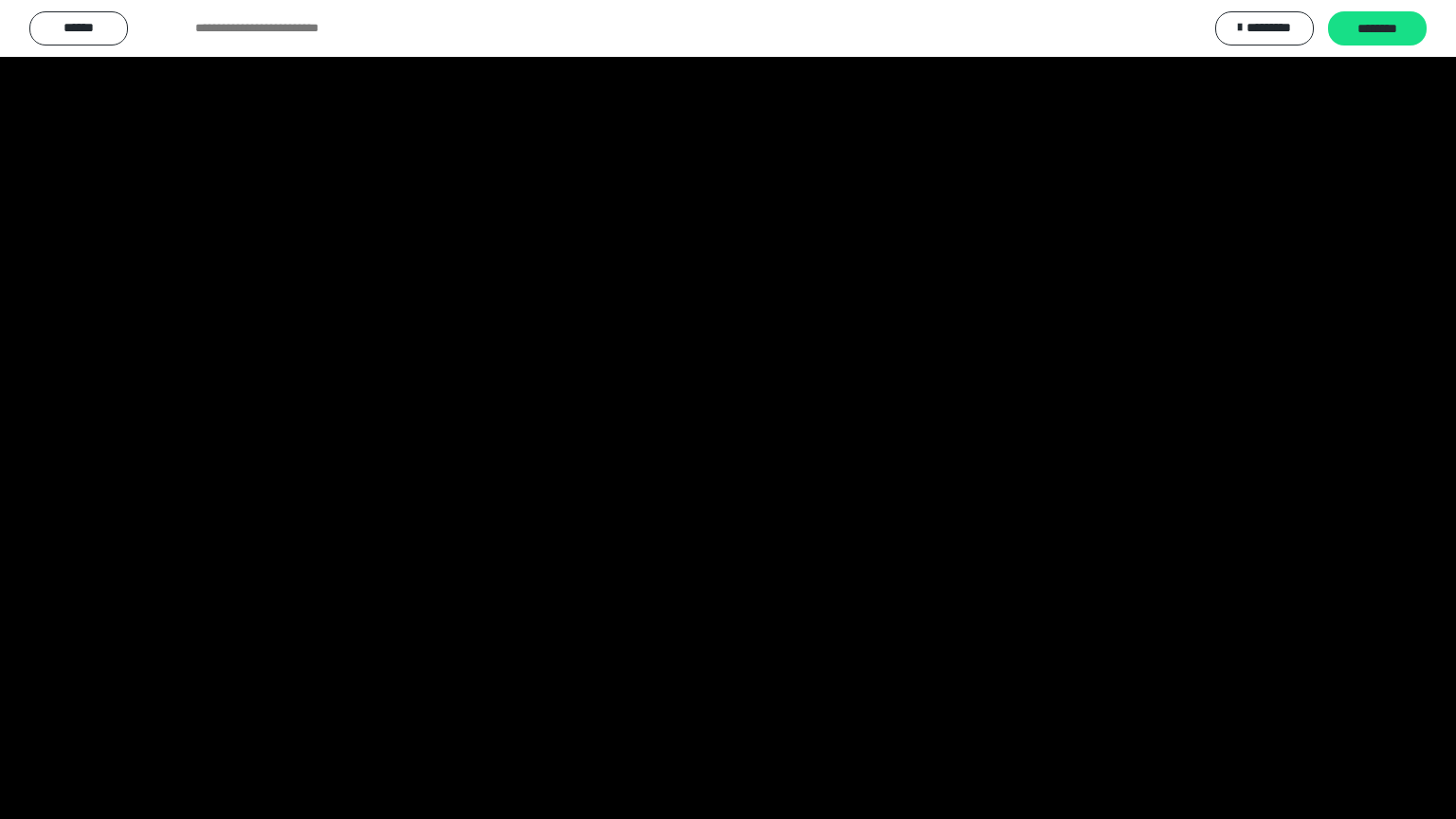 click at bounding box center (728, 410) 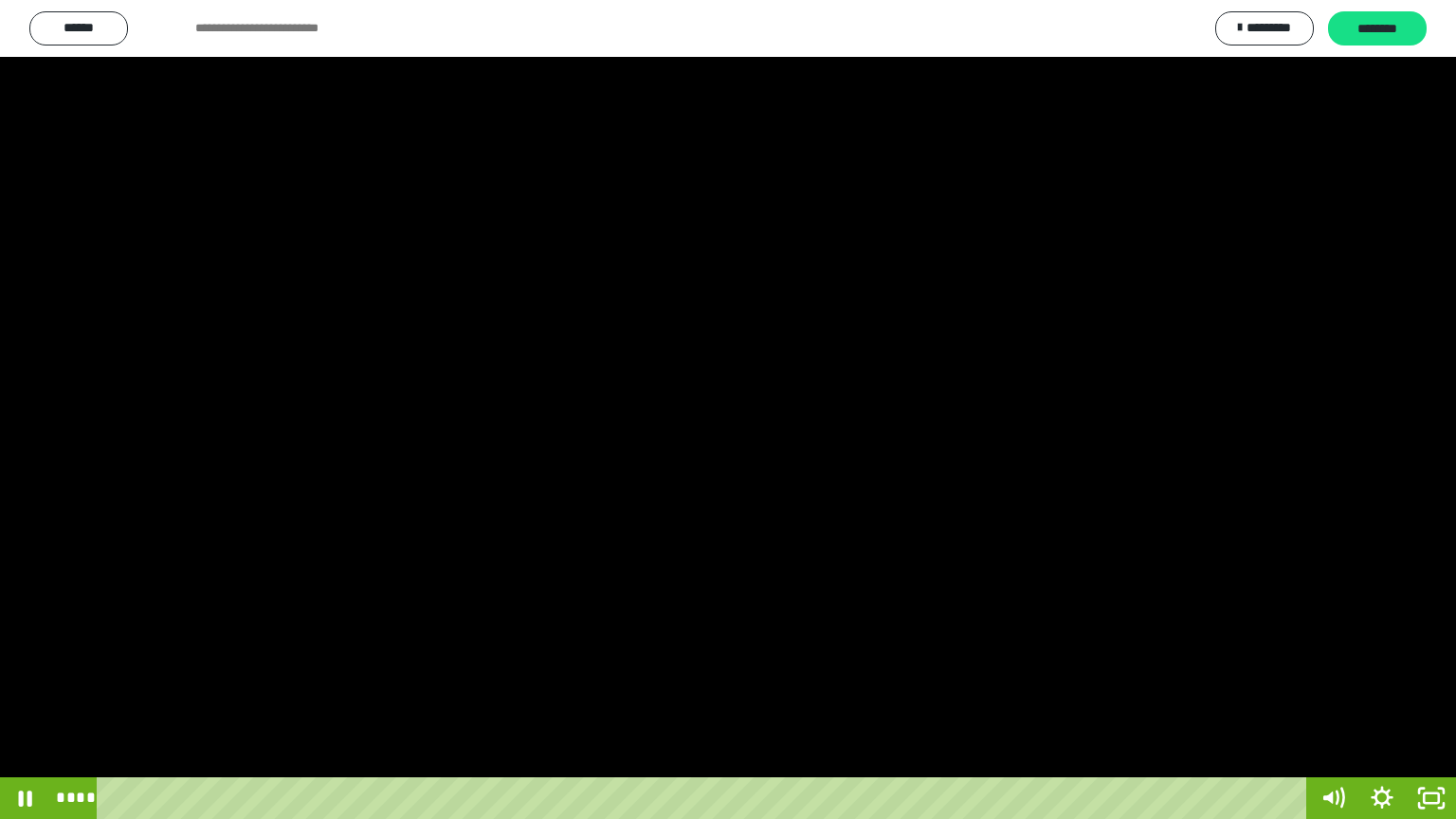 click at bounding box center (728, 410) 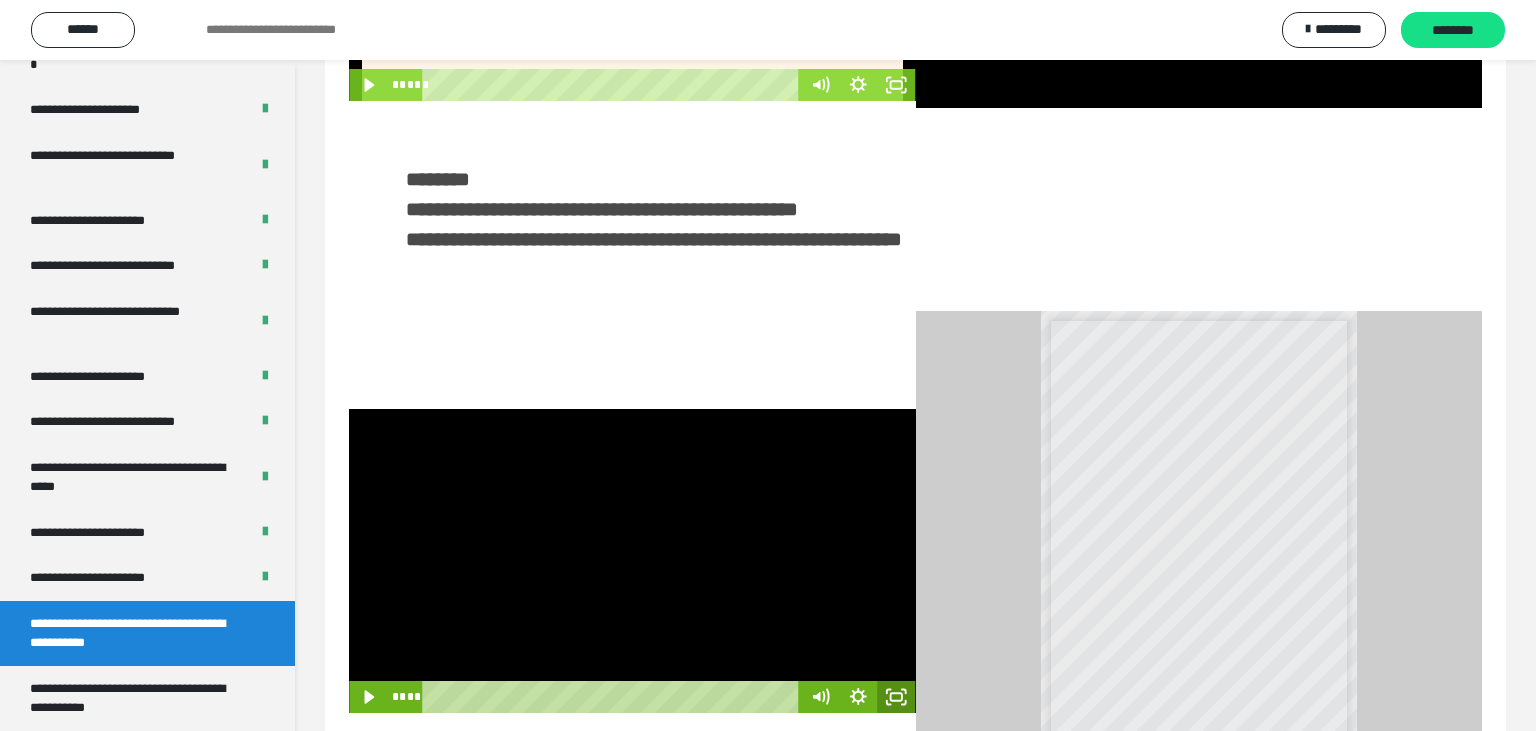 click 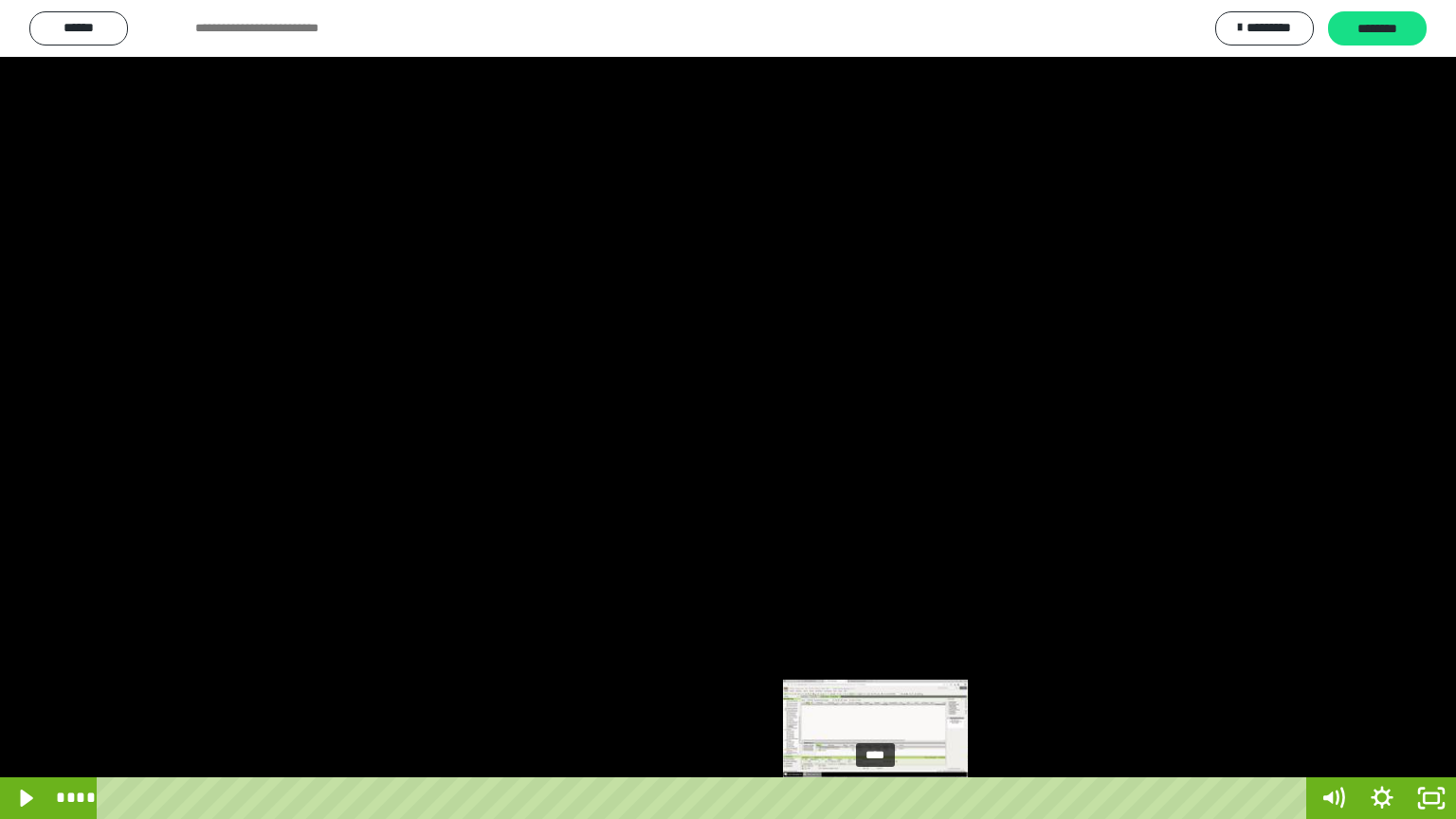 click on "****" at bounding box center (705, 798) 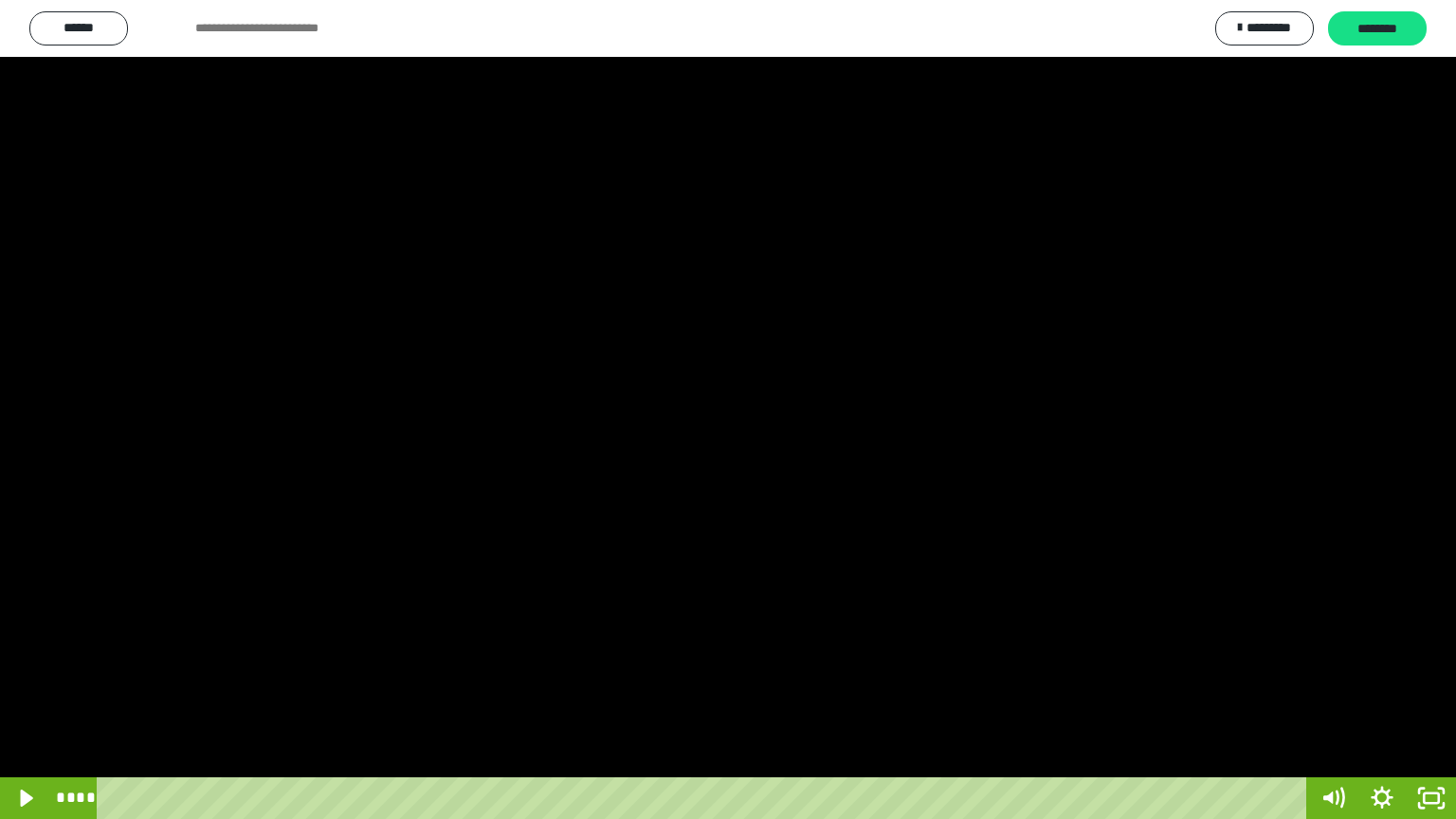 click at bounding box center (728, 410) 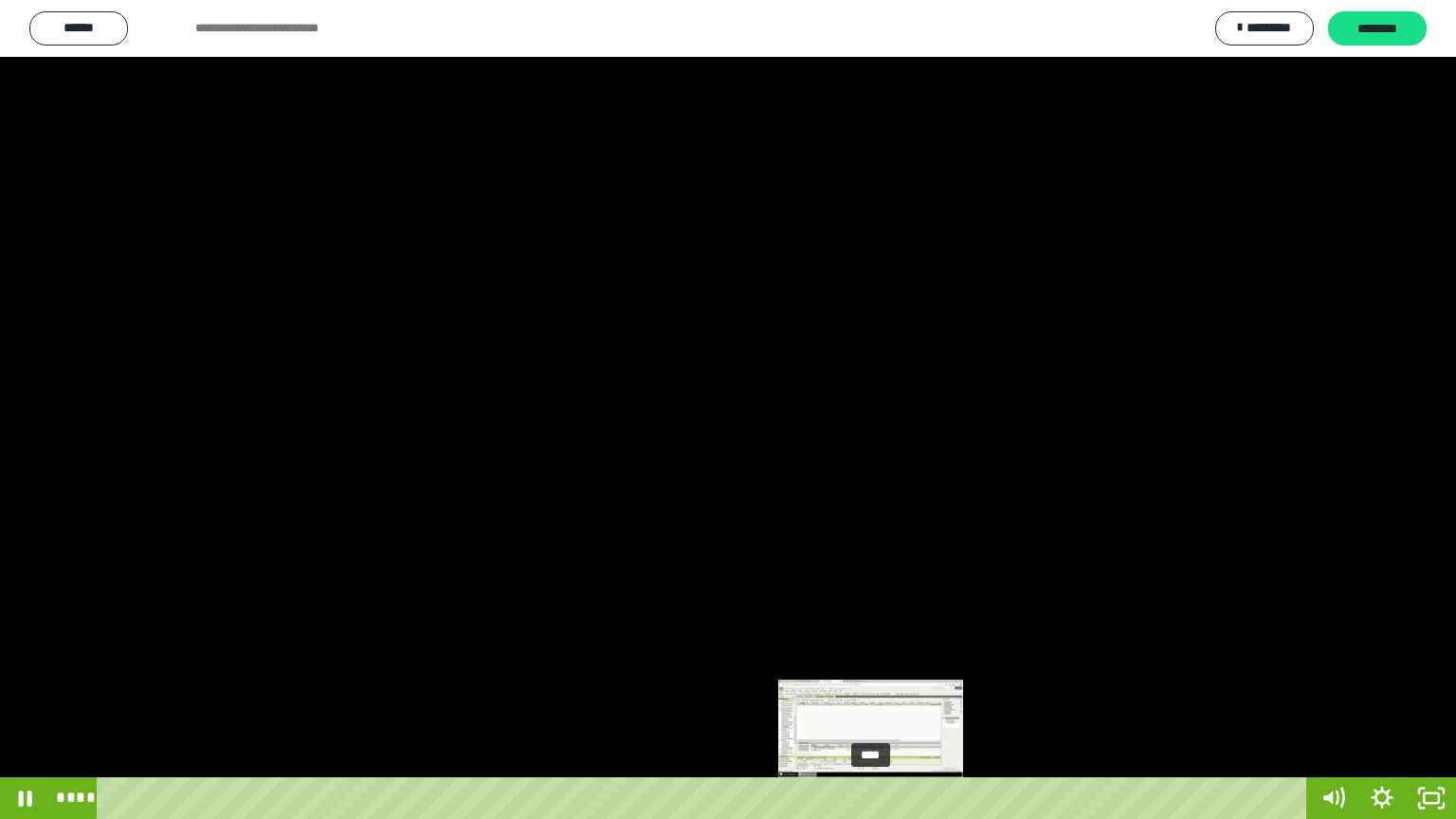 click at bounding box center (870, 798) 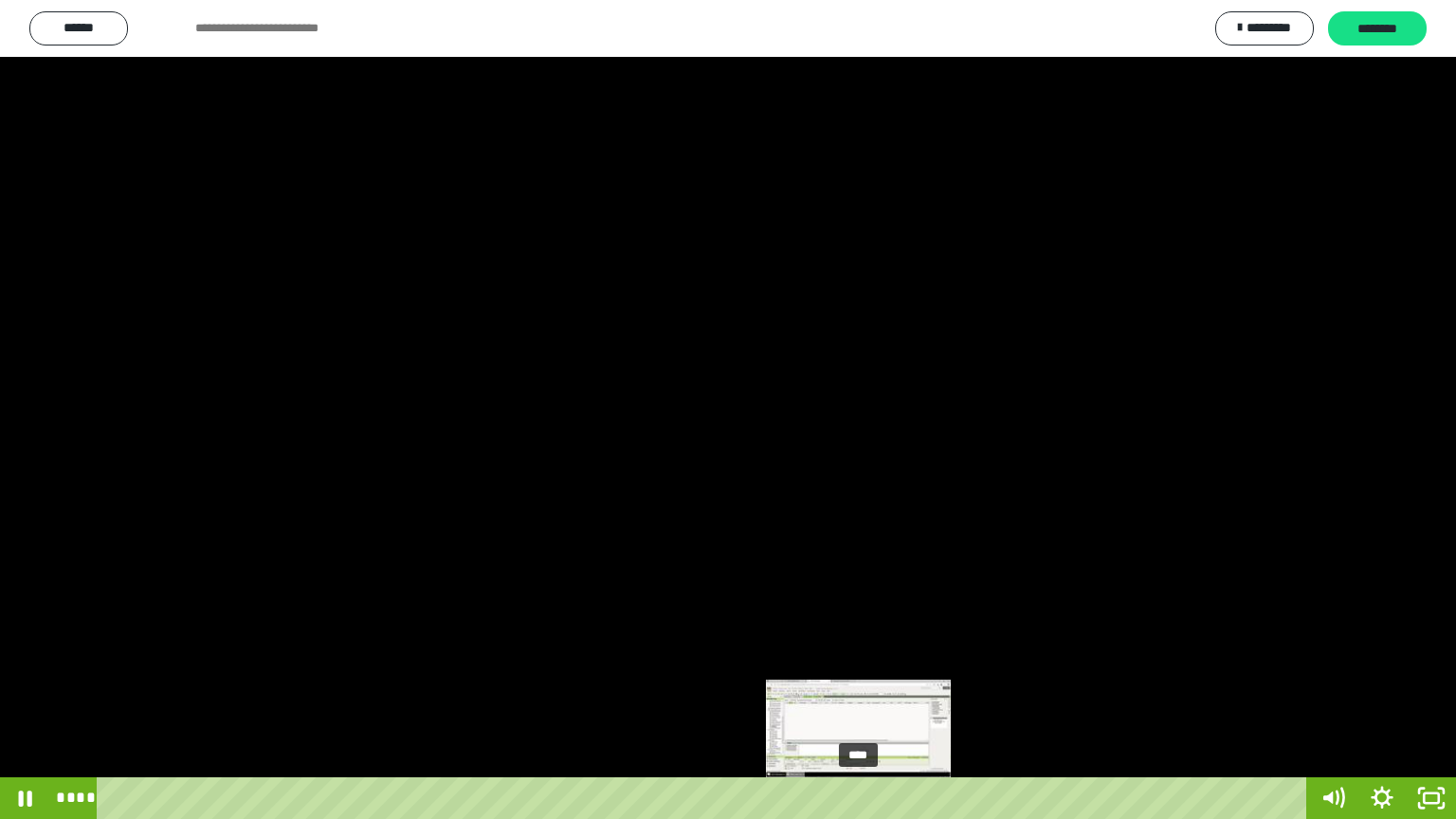 click on "****" at bounding box center [705, 798] 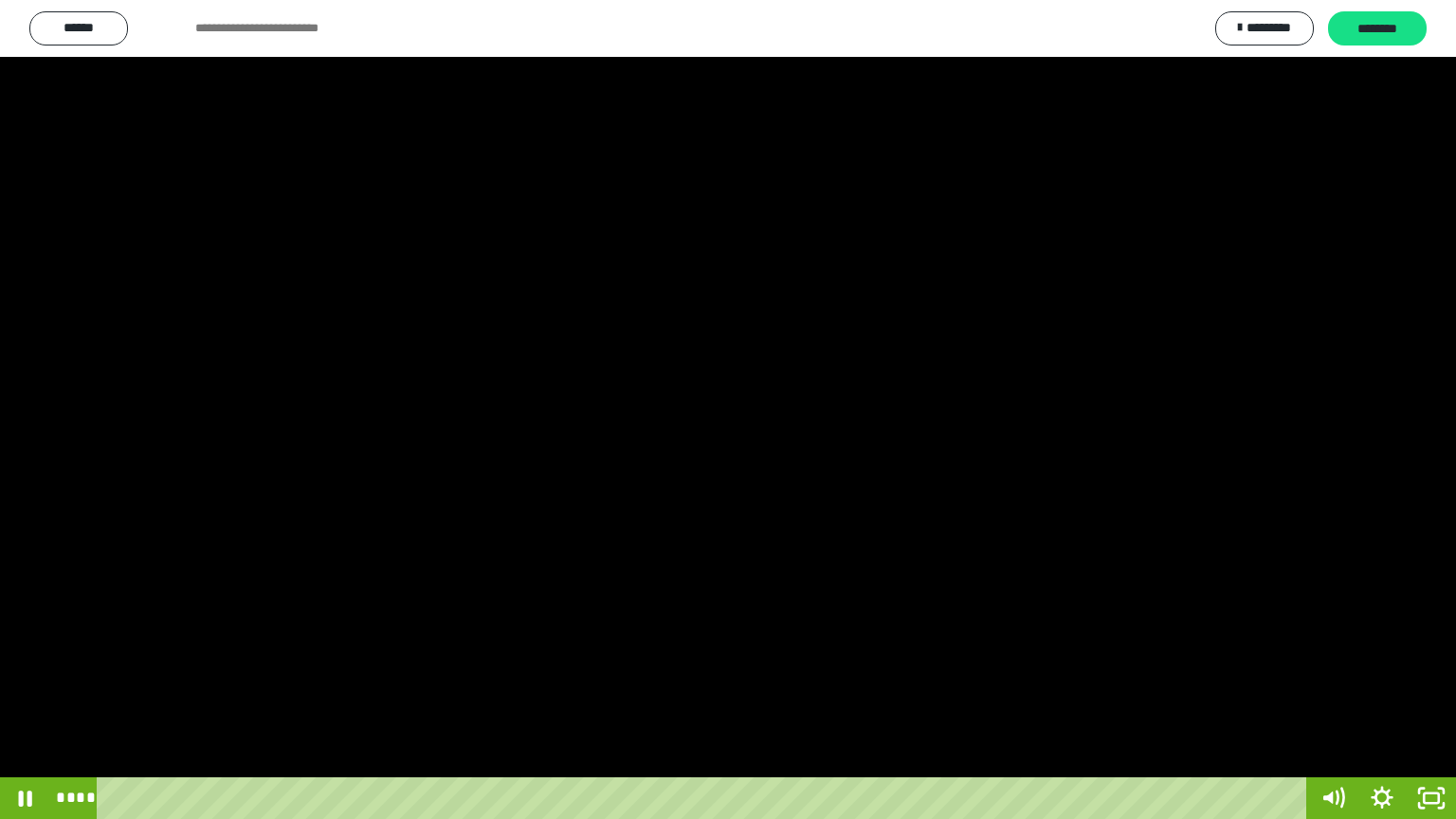 click at bounding box center [728, 410] 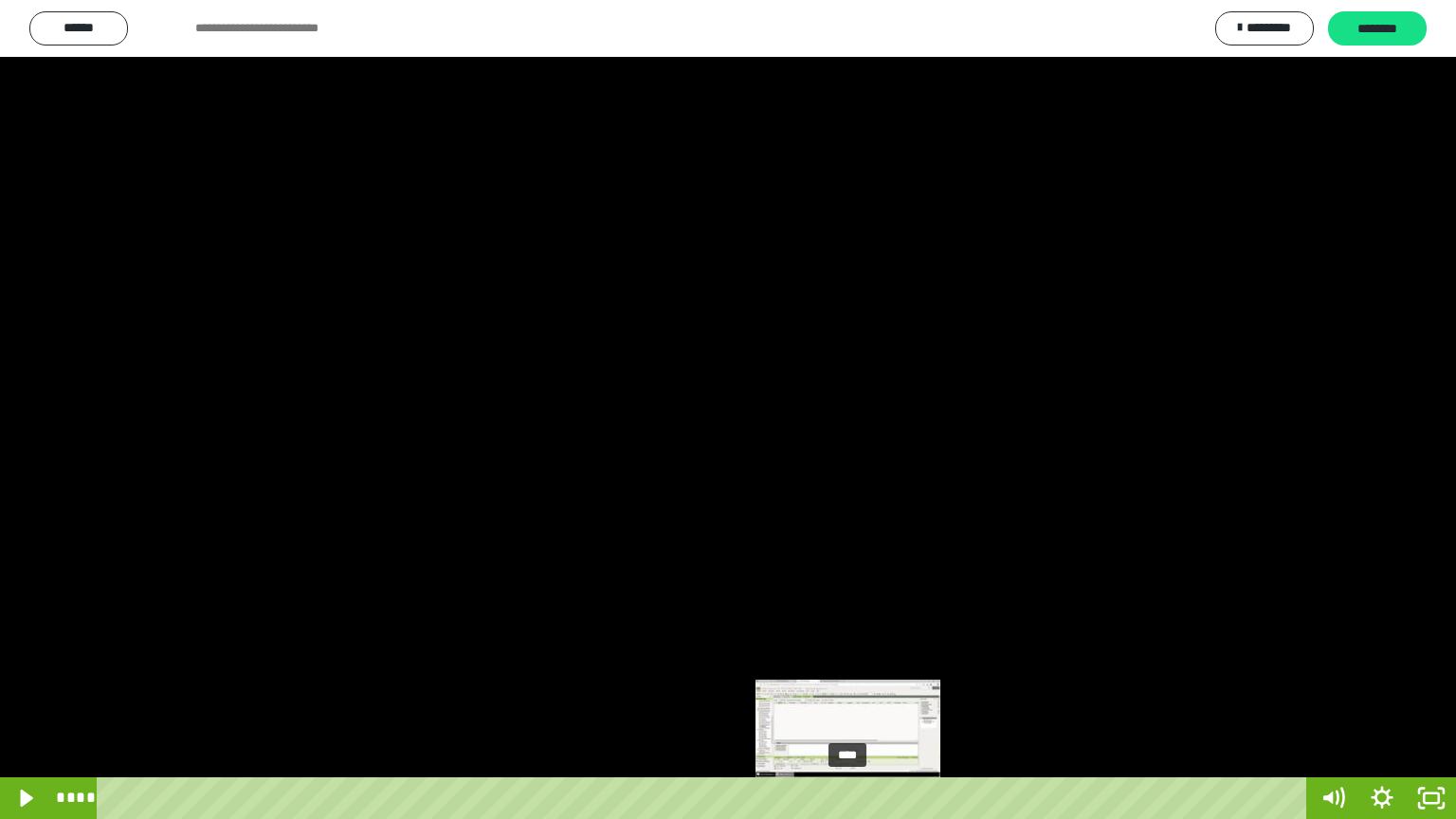 drag, startPoint x: 863, startPoint y: 794, endPoint x: 848, endPoint y: 799, distance: 15.811388 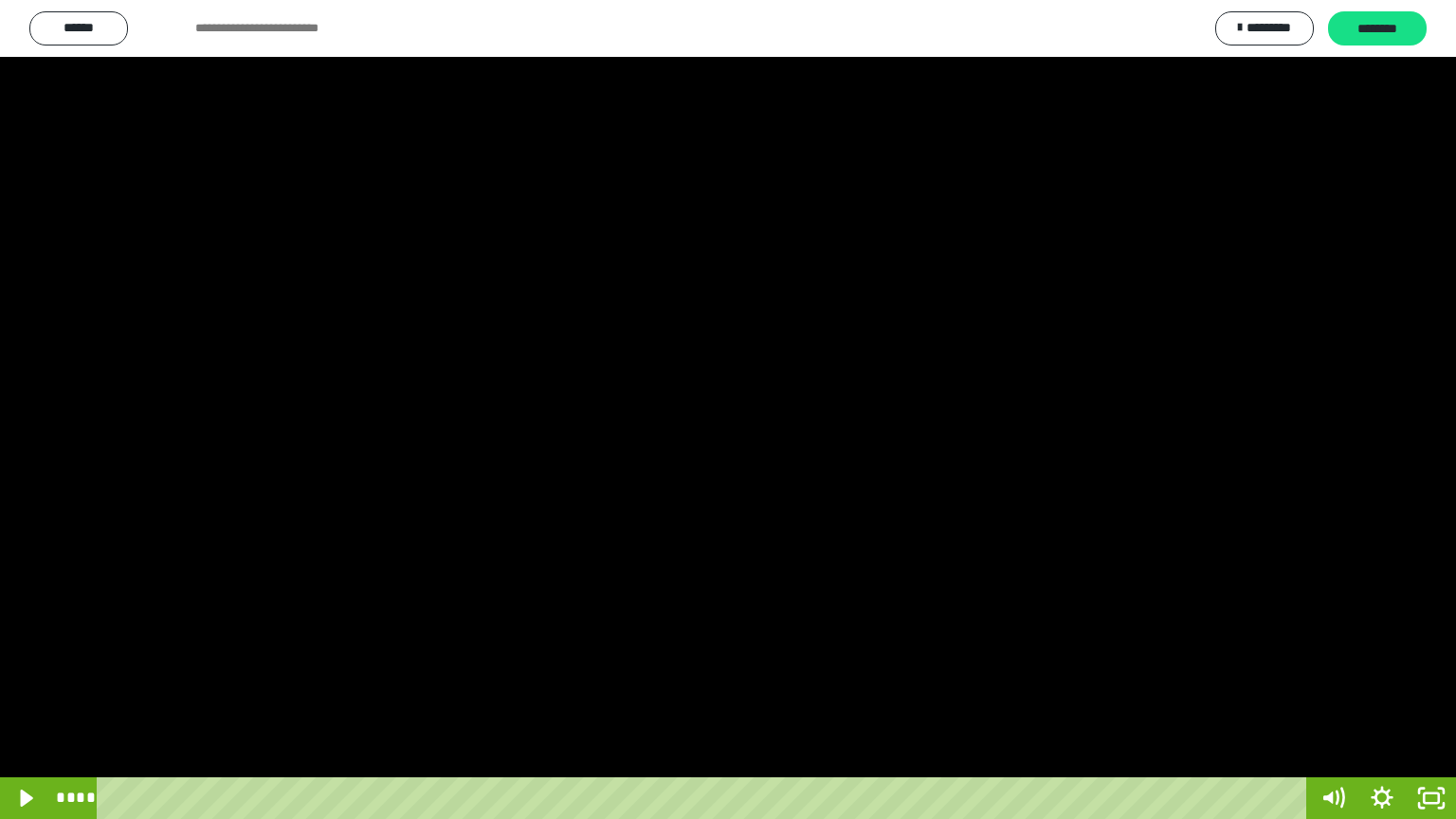 click at bounding box center (728, 410) 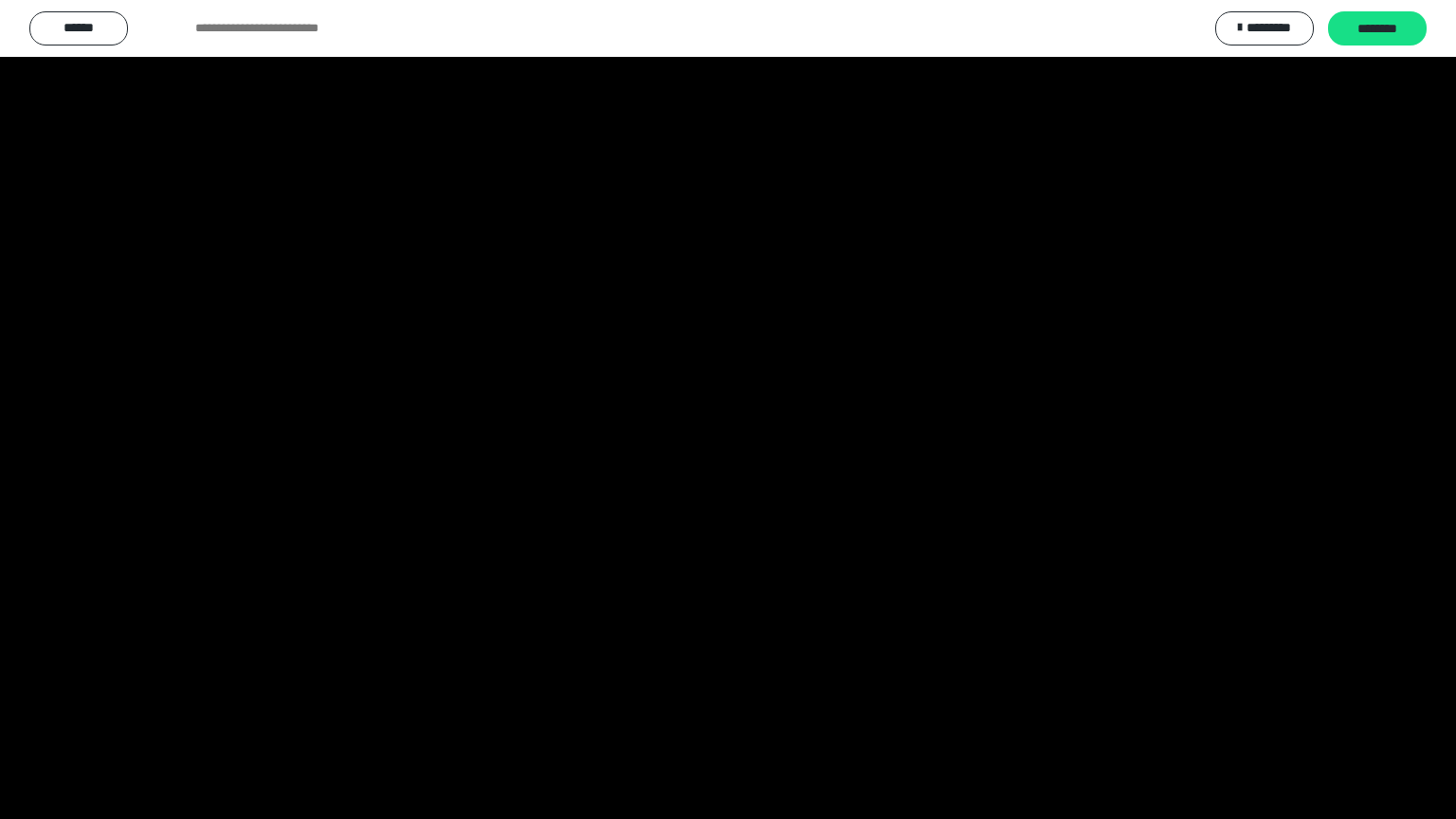 click at bounding box center (728, 410) 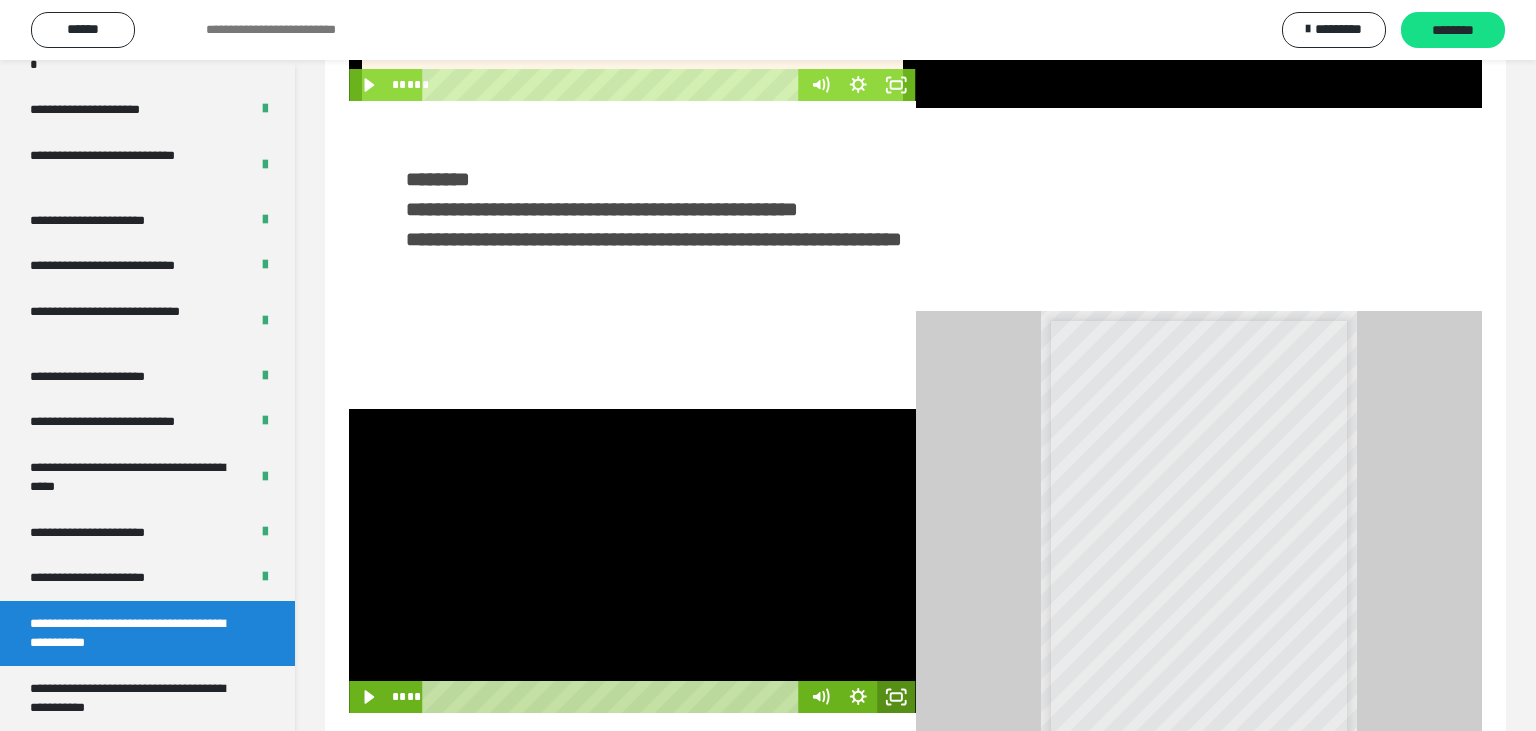 click 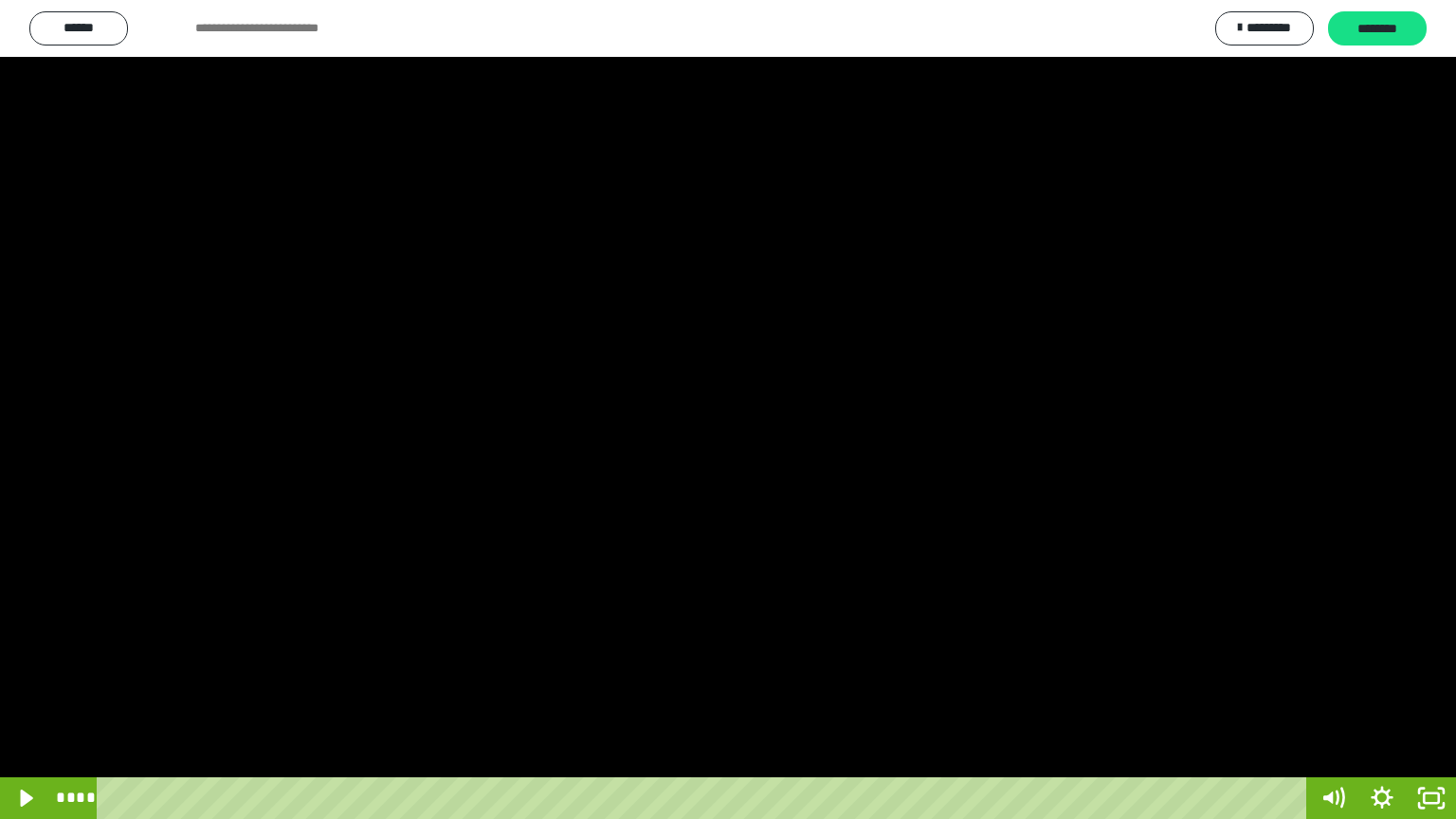 click at bounding box center [728, 410] 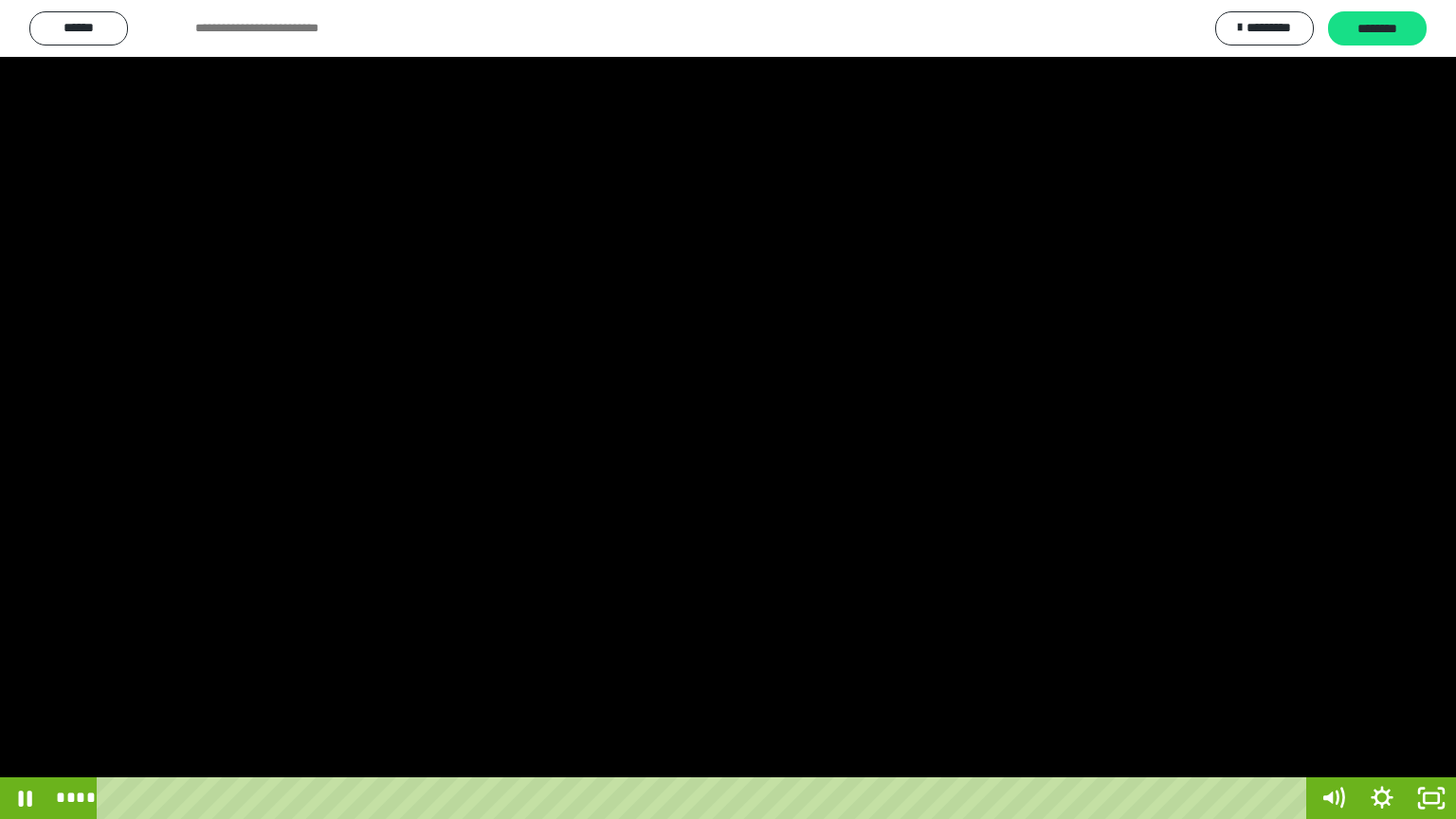 click at bounding box center [728, 410] 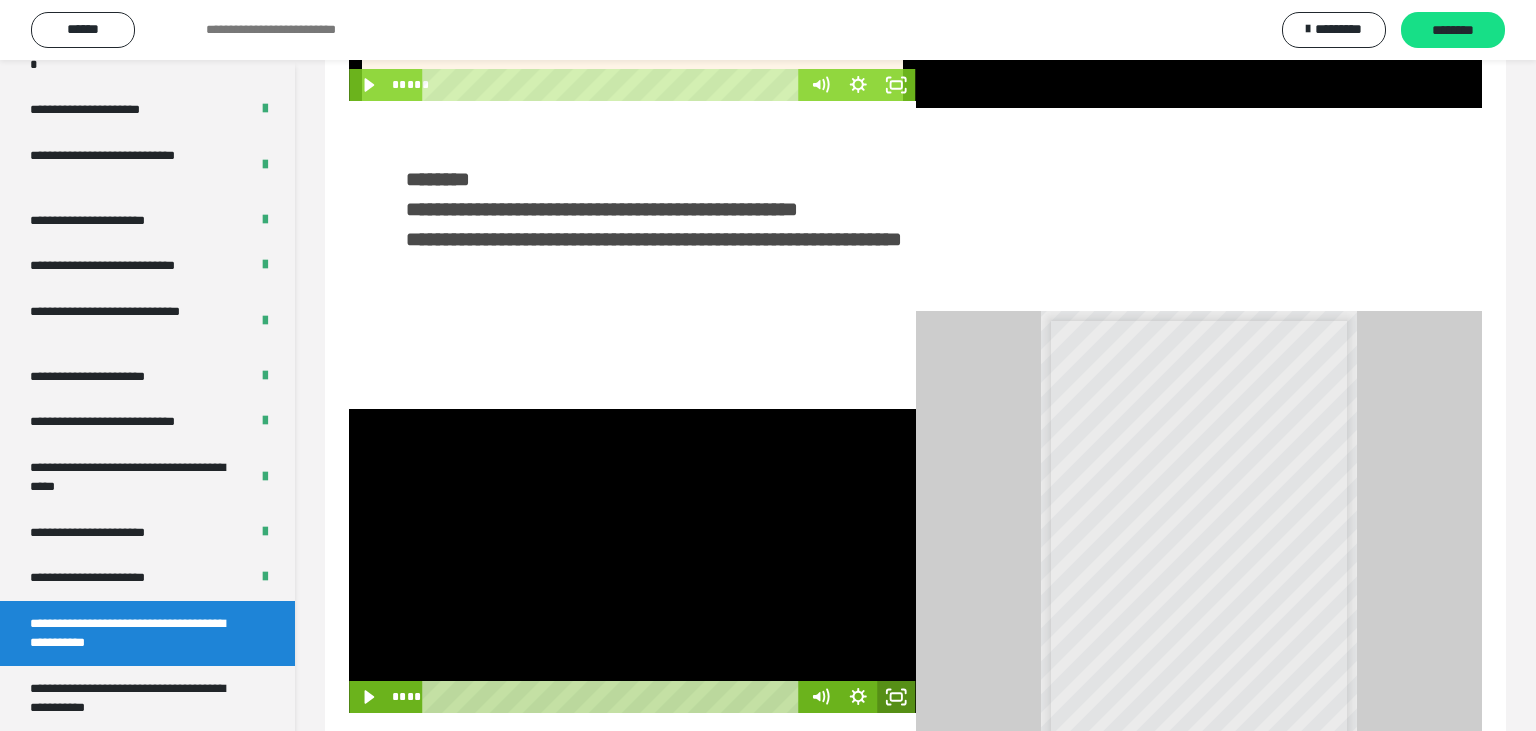 click 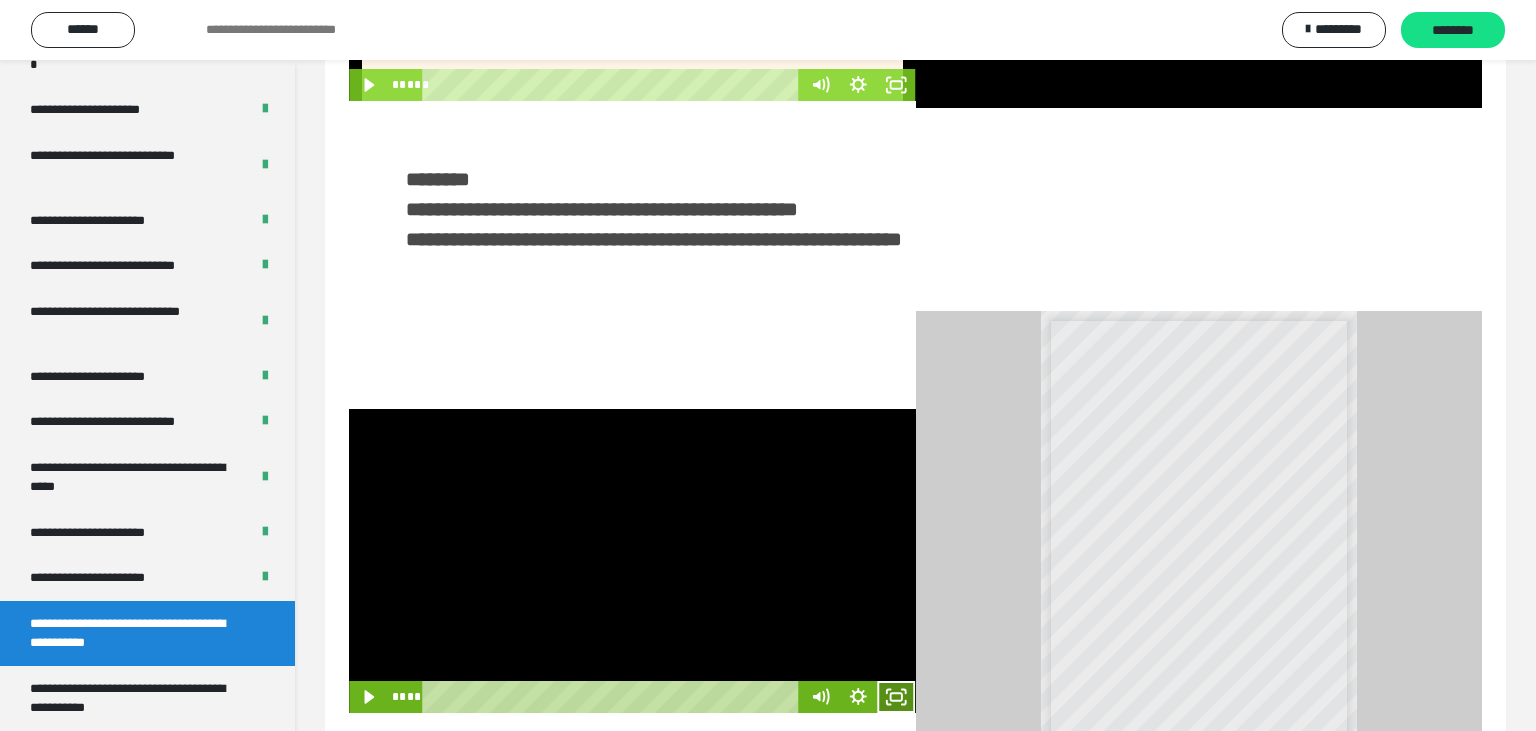 click 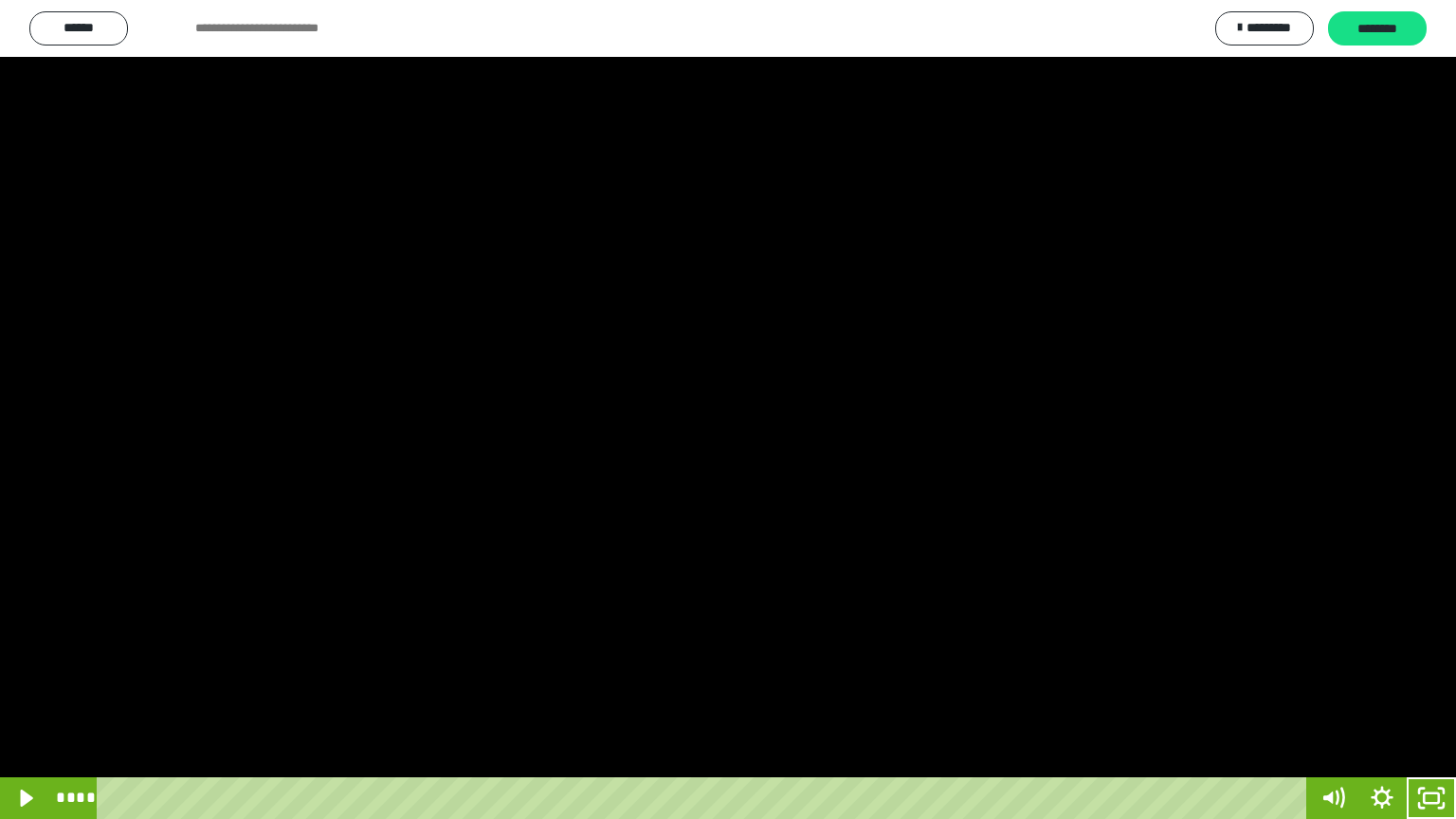 click at bounding box center [728, 410] 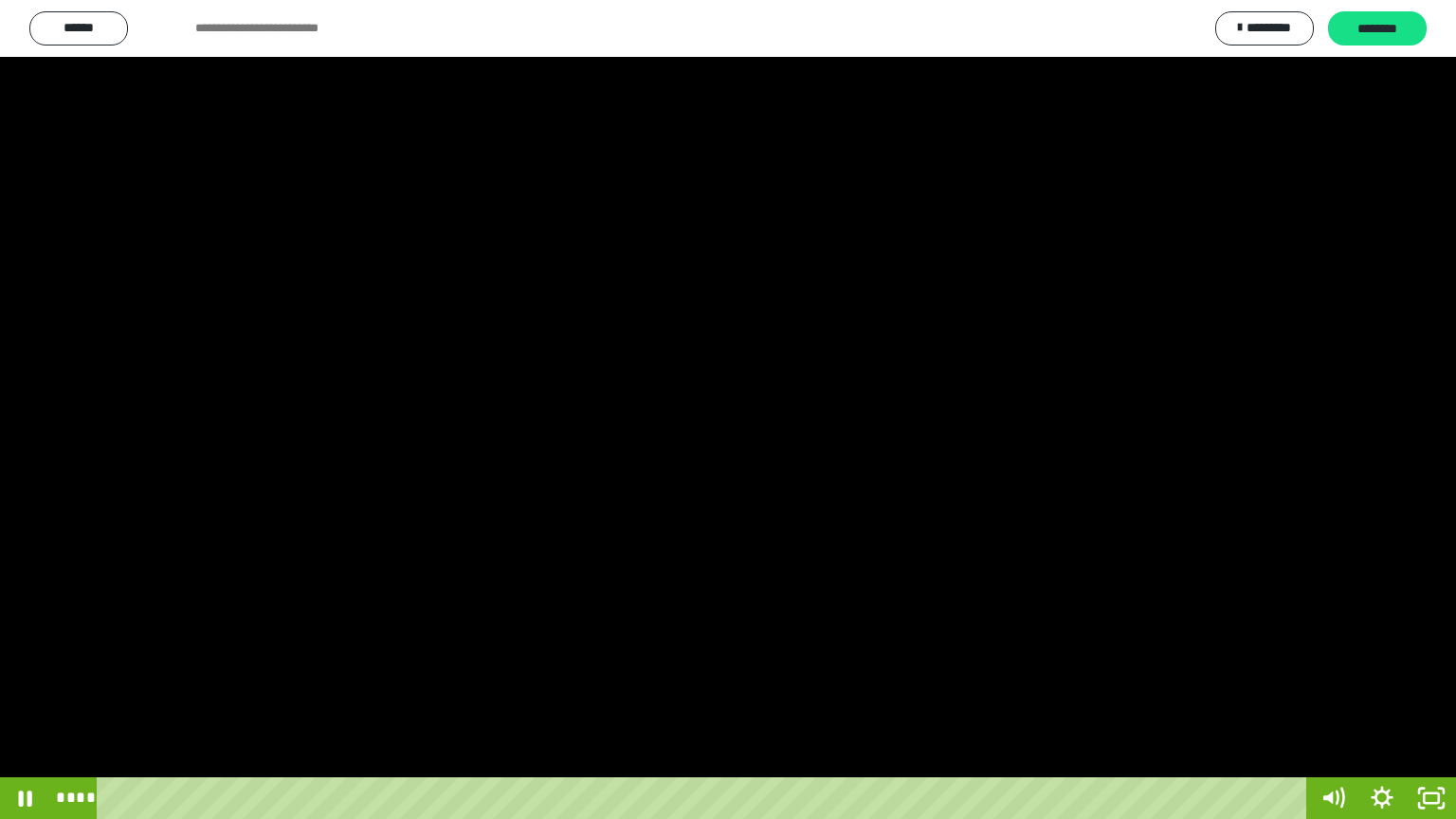 click at bounding box center [728, 410] 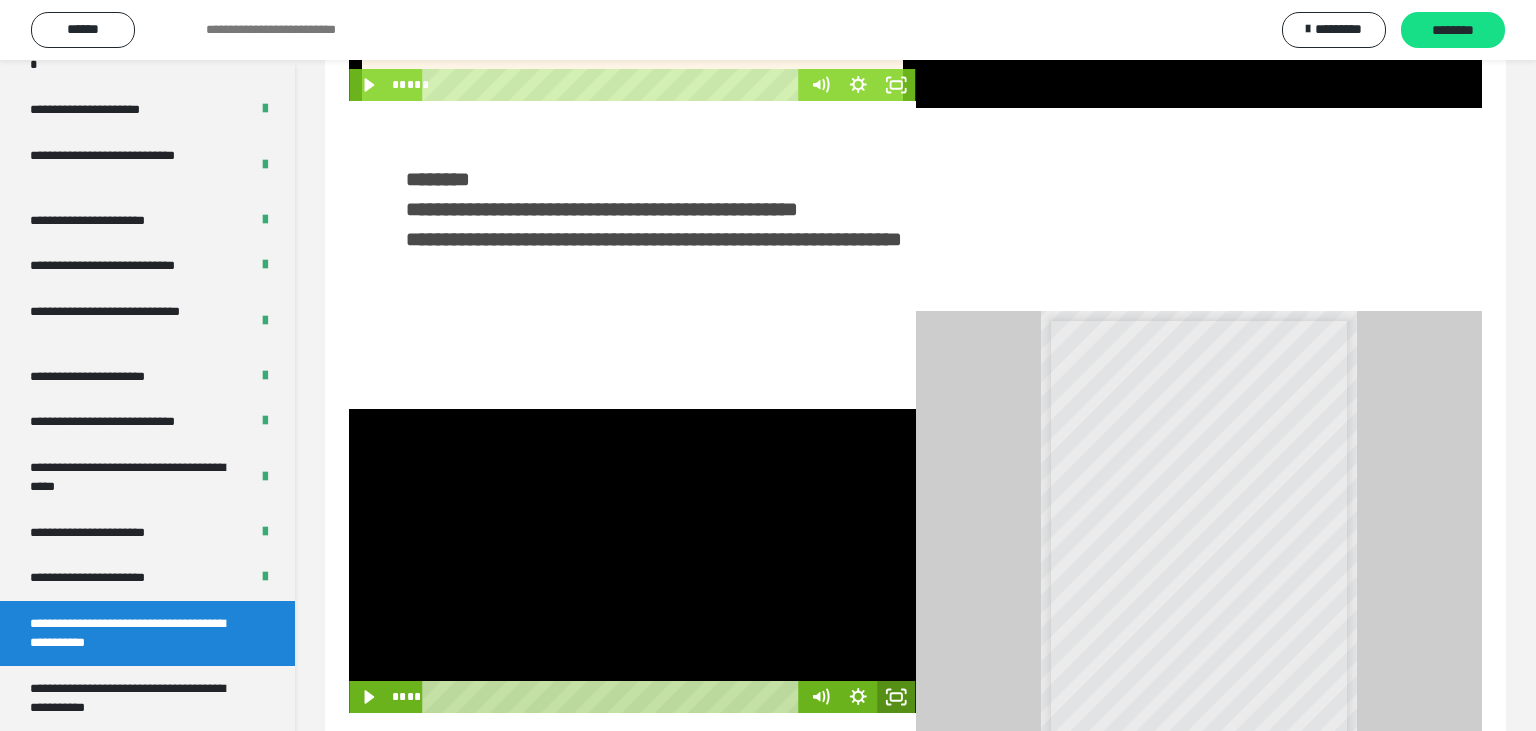 click 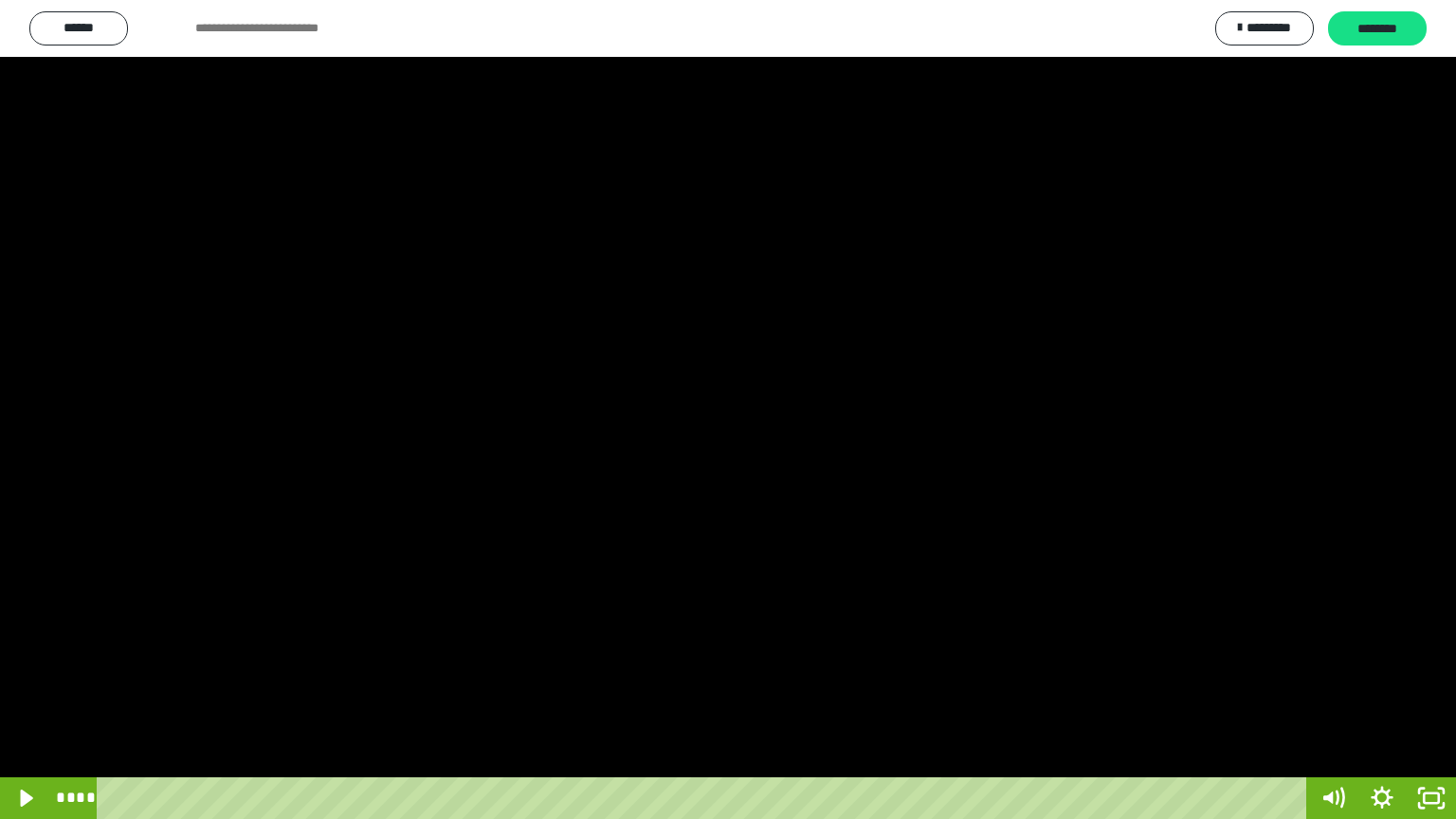 click at bounding box center [728, 410] 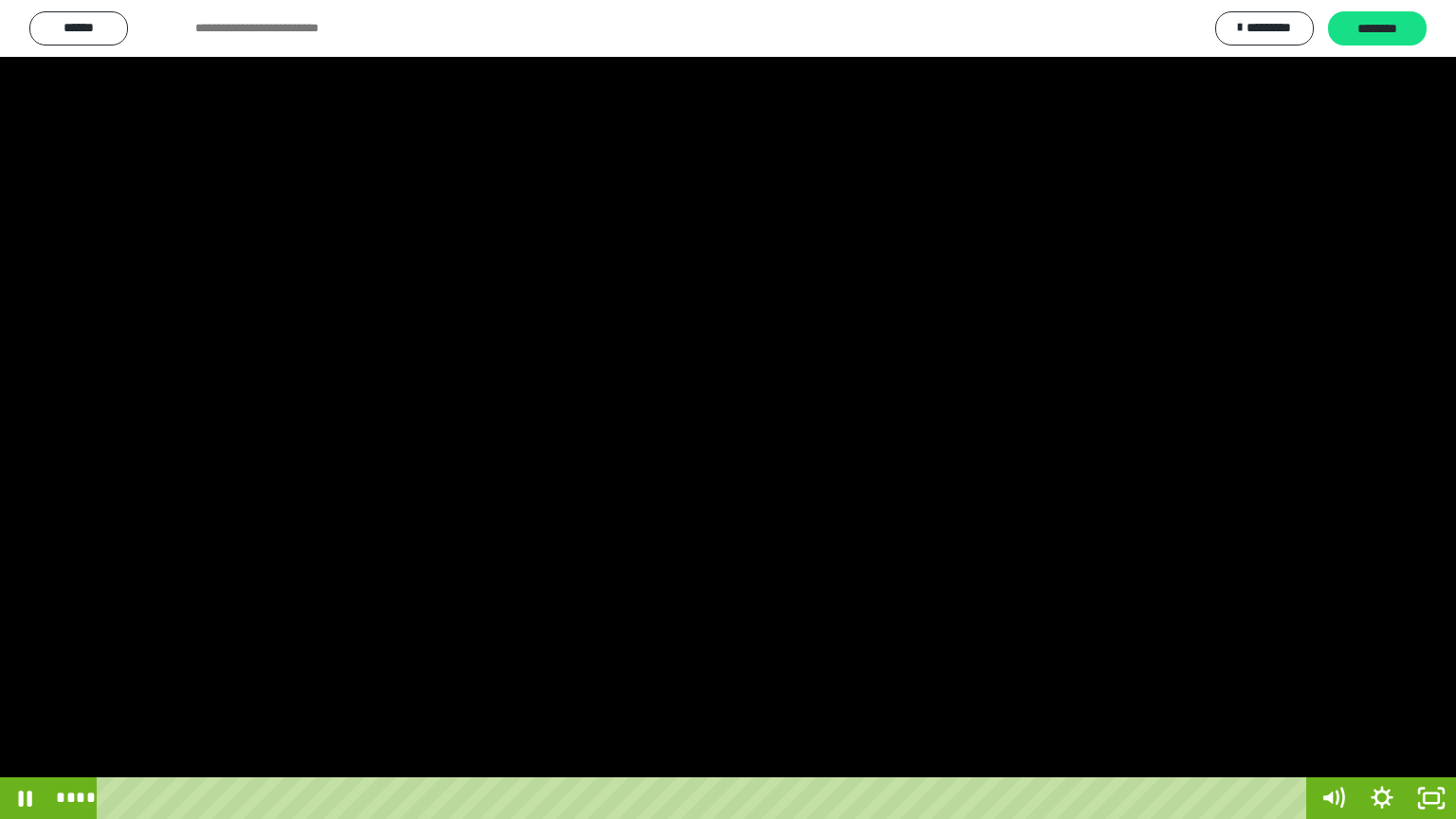 click at bounding box center (728, 410) 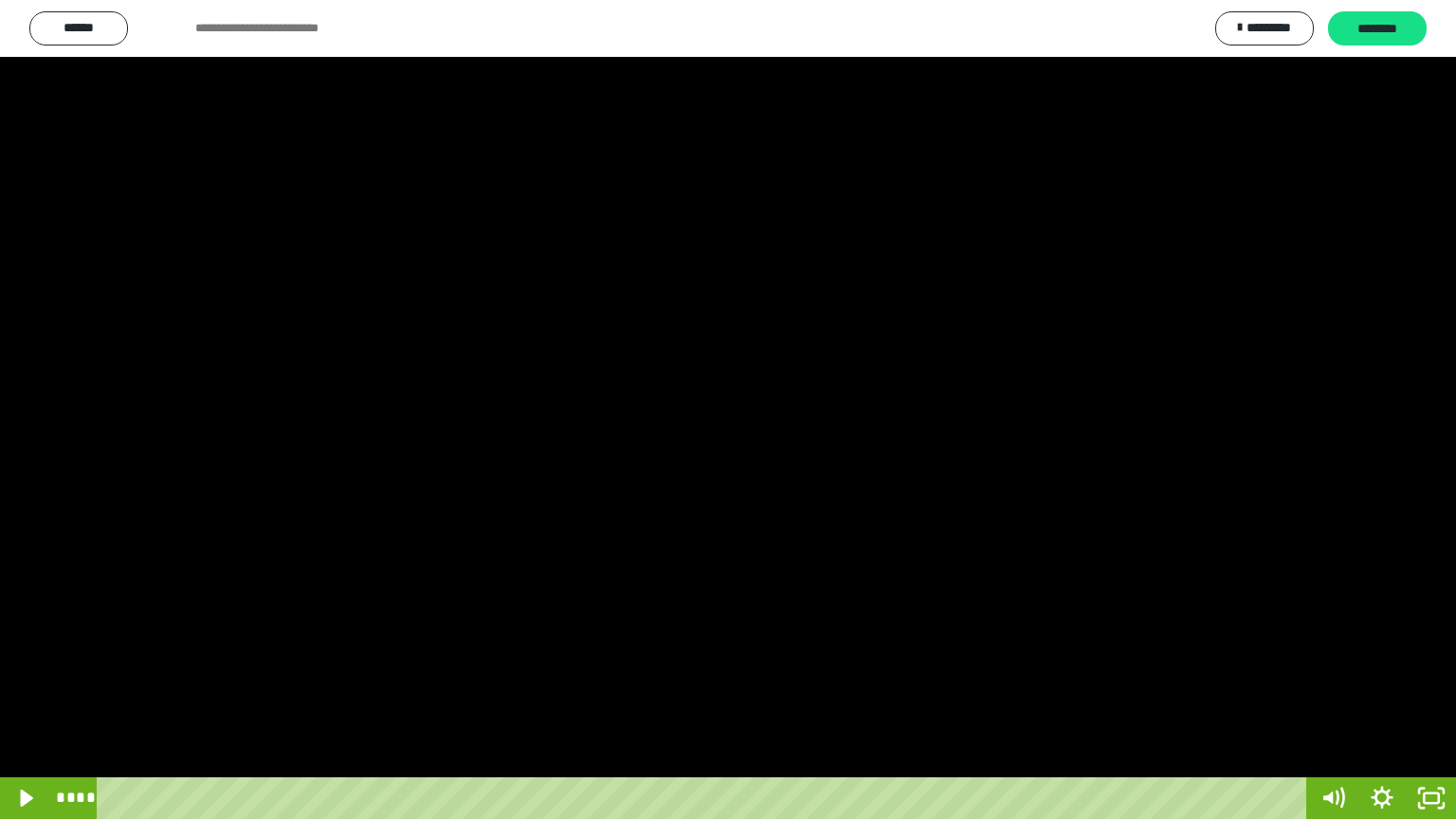 click at bounding box center (728, 410) 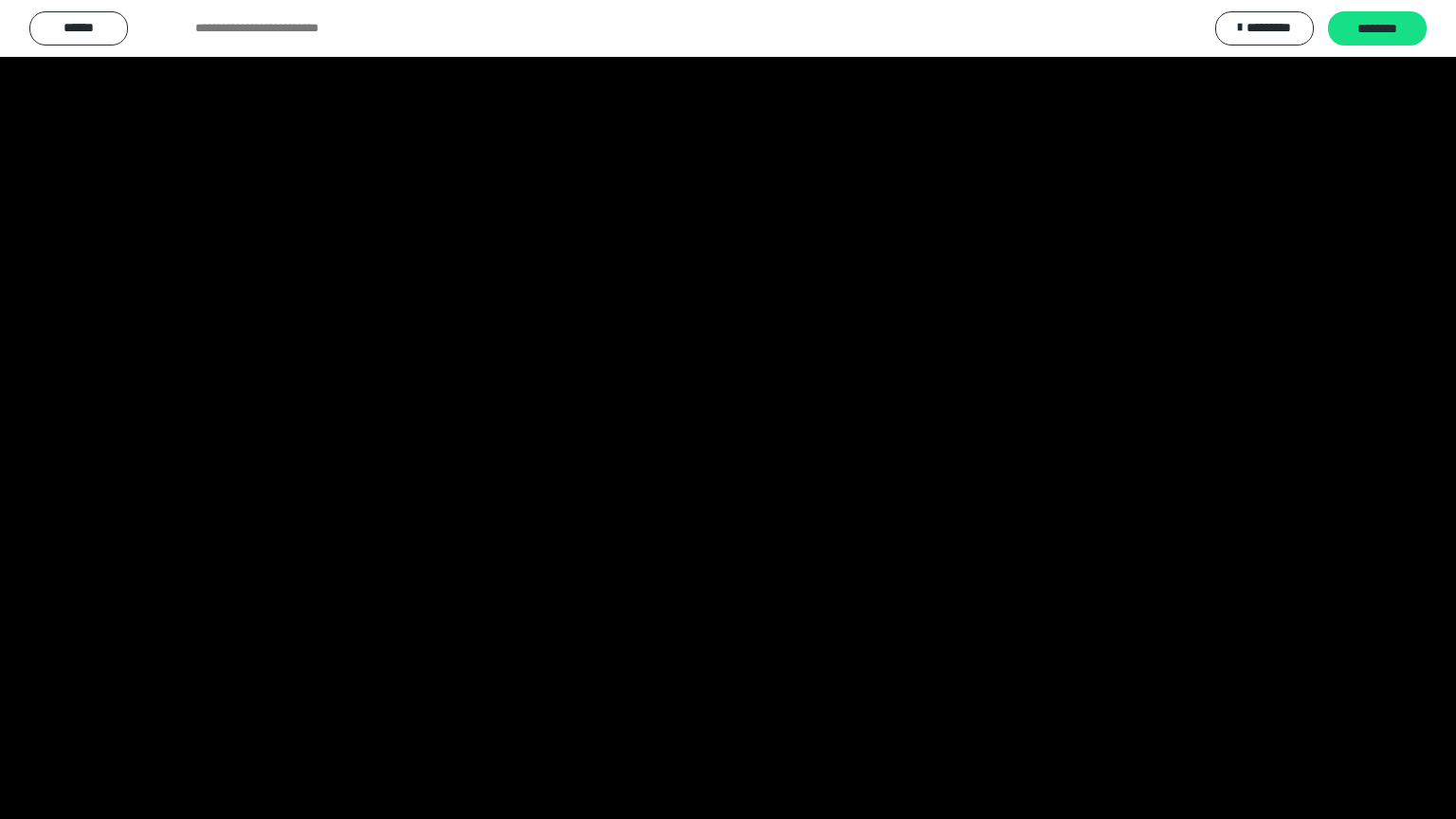click at bounding box center [728, 410] 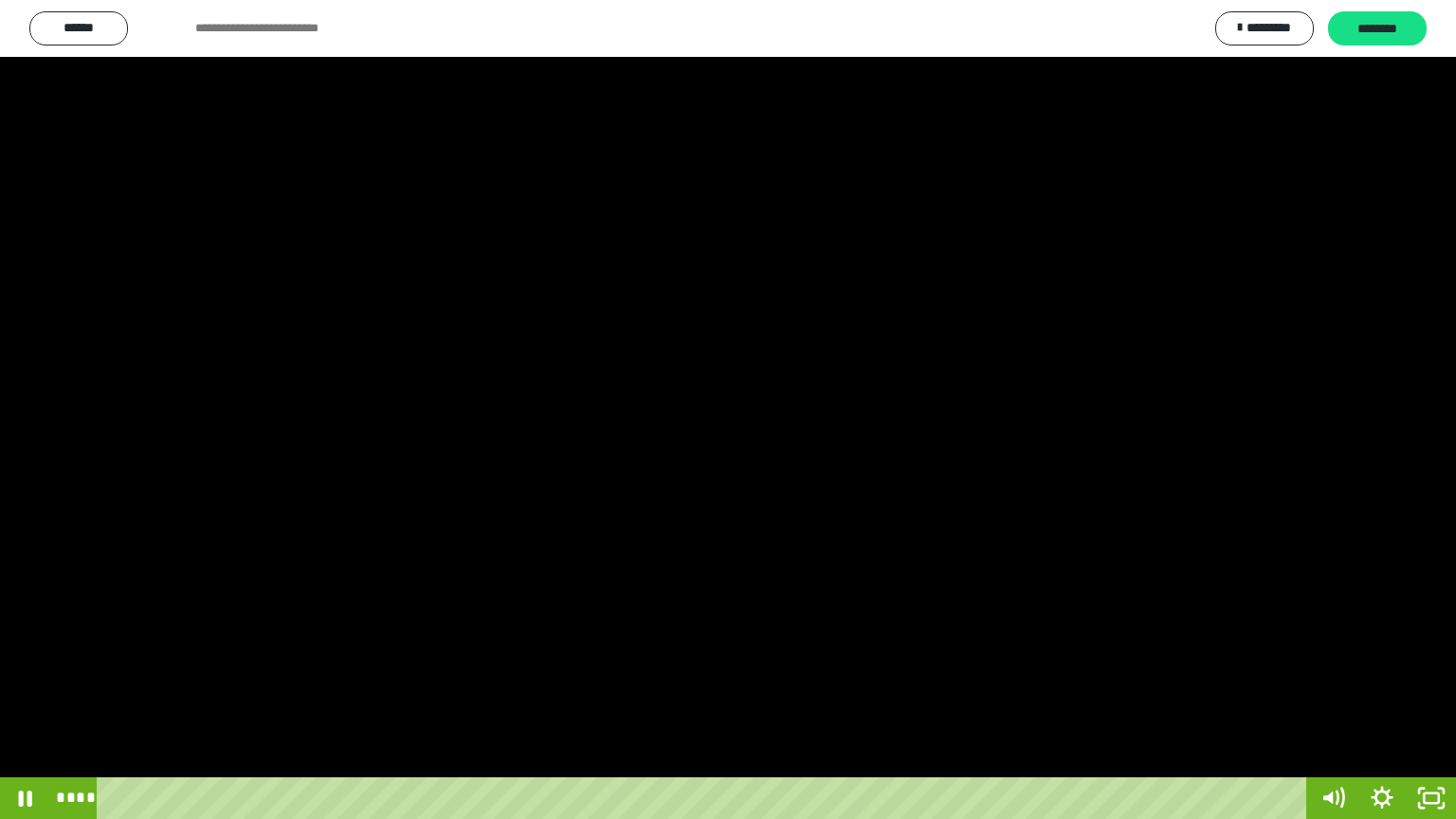 click at bounding box center [728, 410] 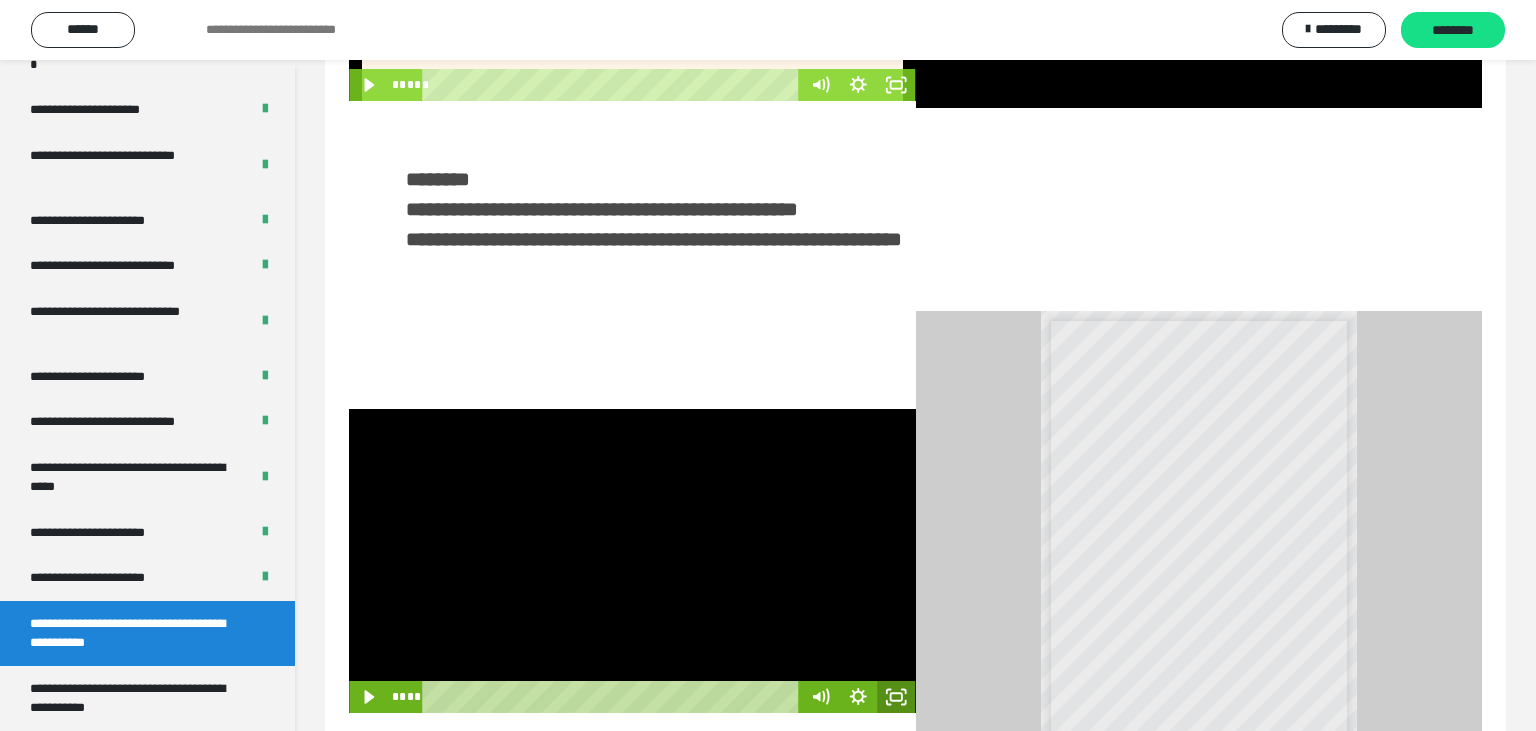 click 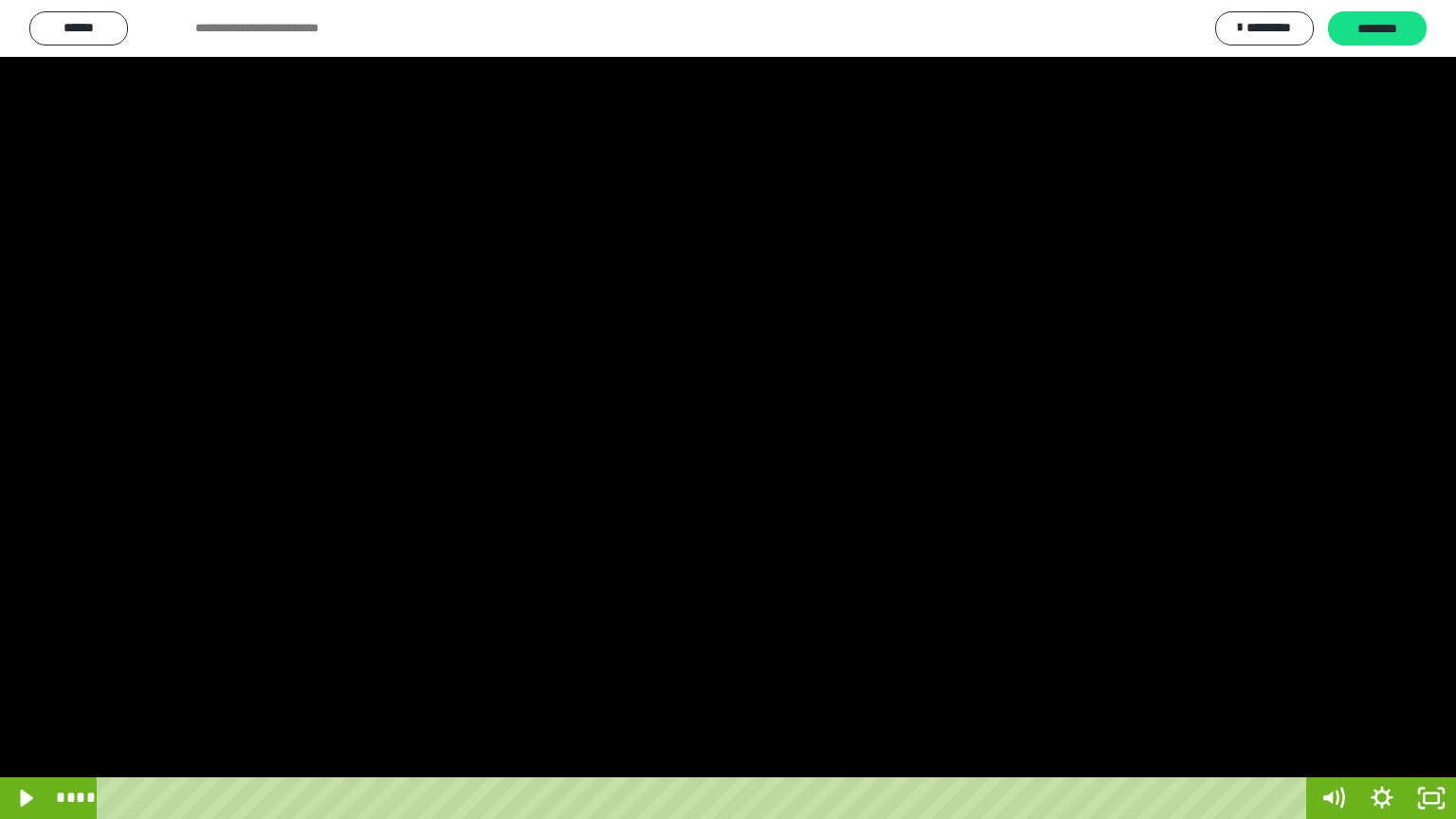 click at bounding box center [728, 410] 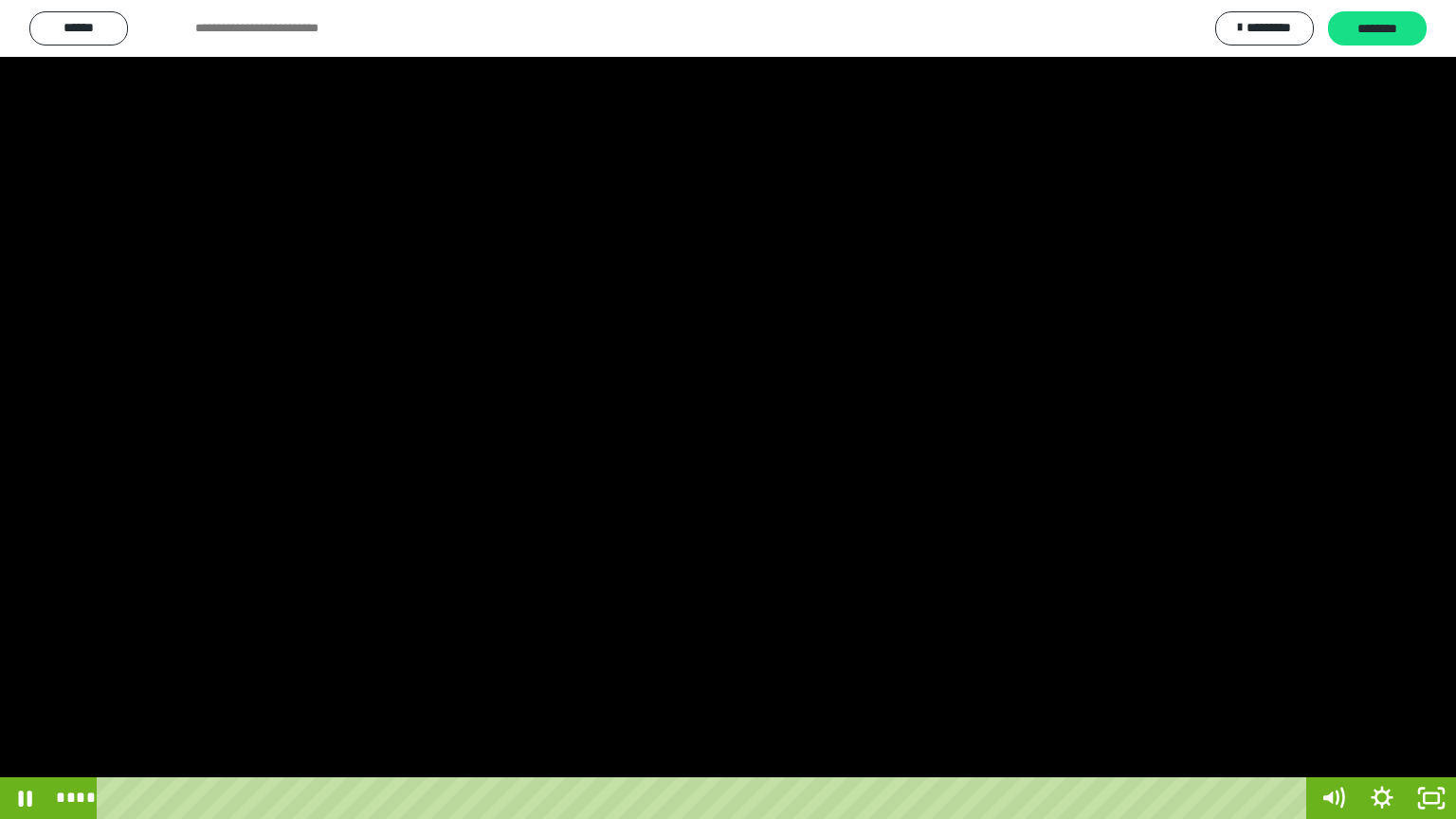 click at bounding box center (728, 410) 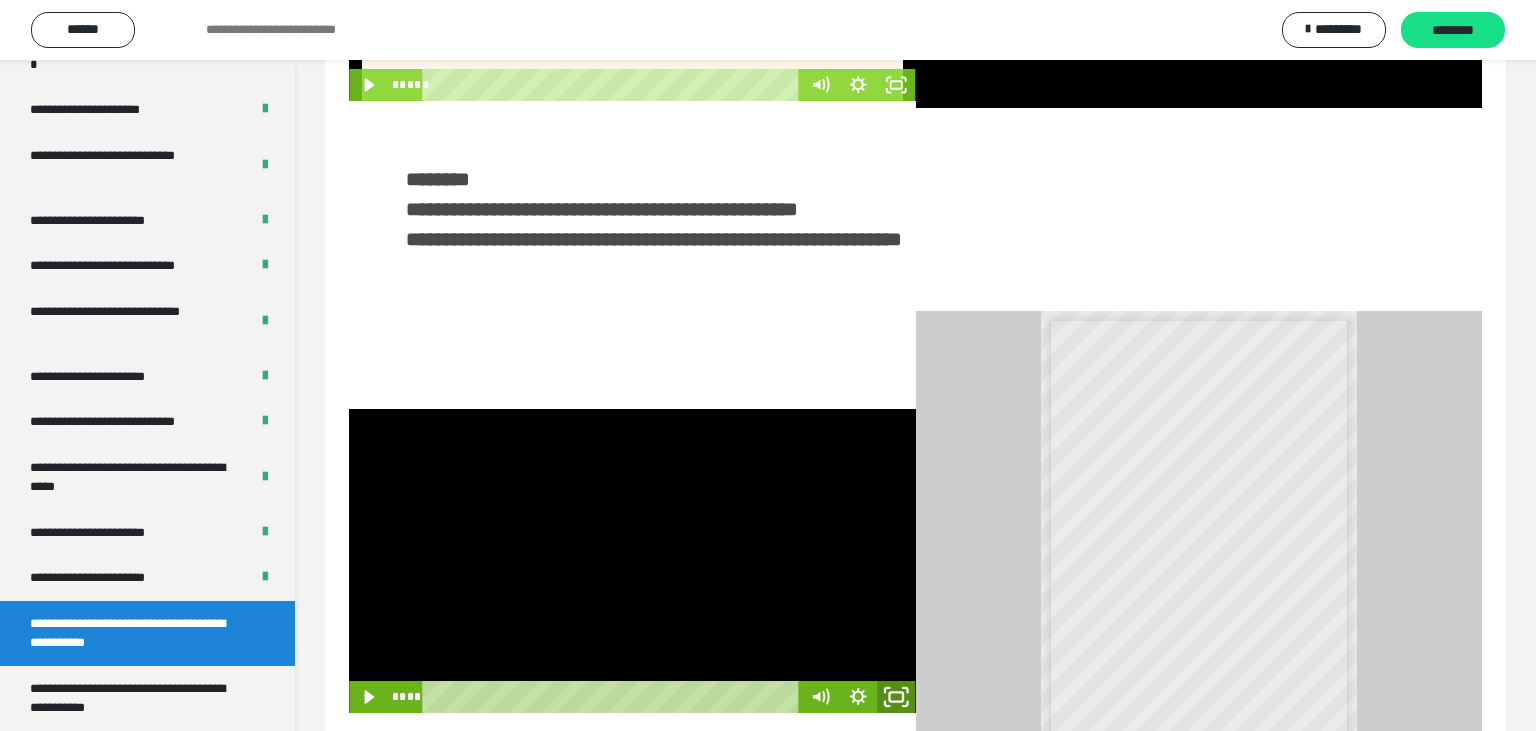 click 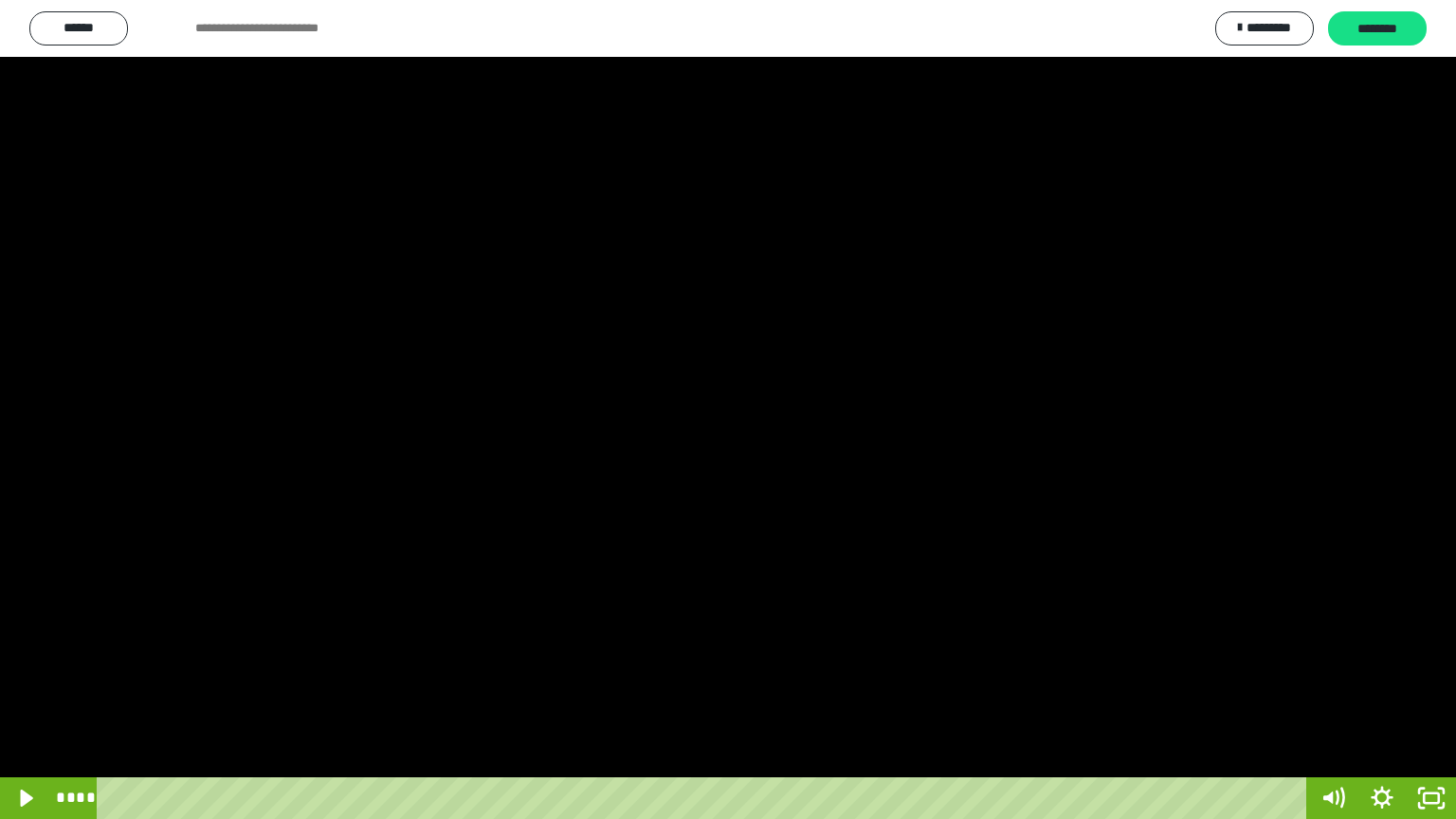 drag, startPoint x: 774, startPoint y: 532, endPoint x: 694, endPoint y: 518, distance: 81.21576 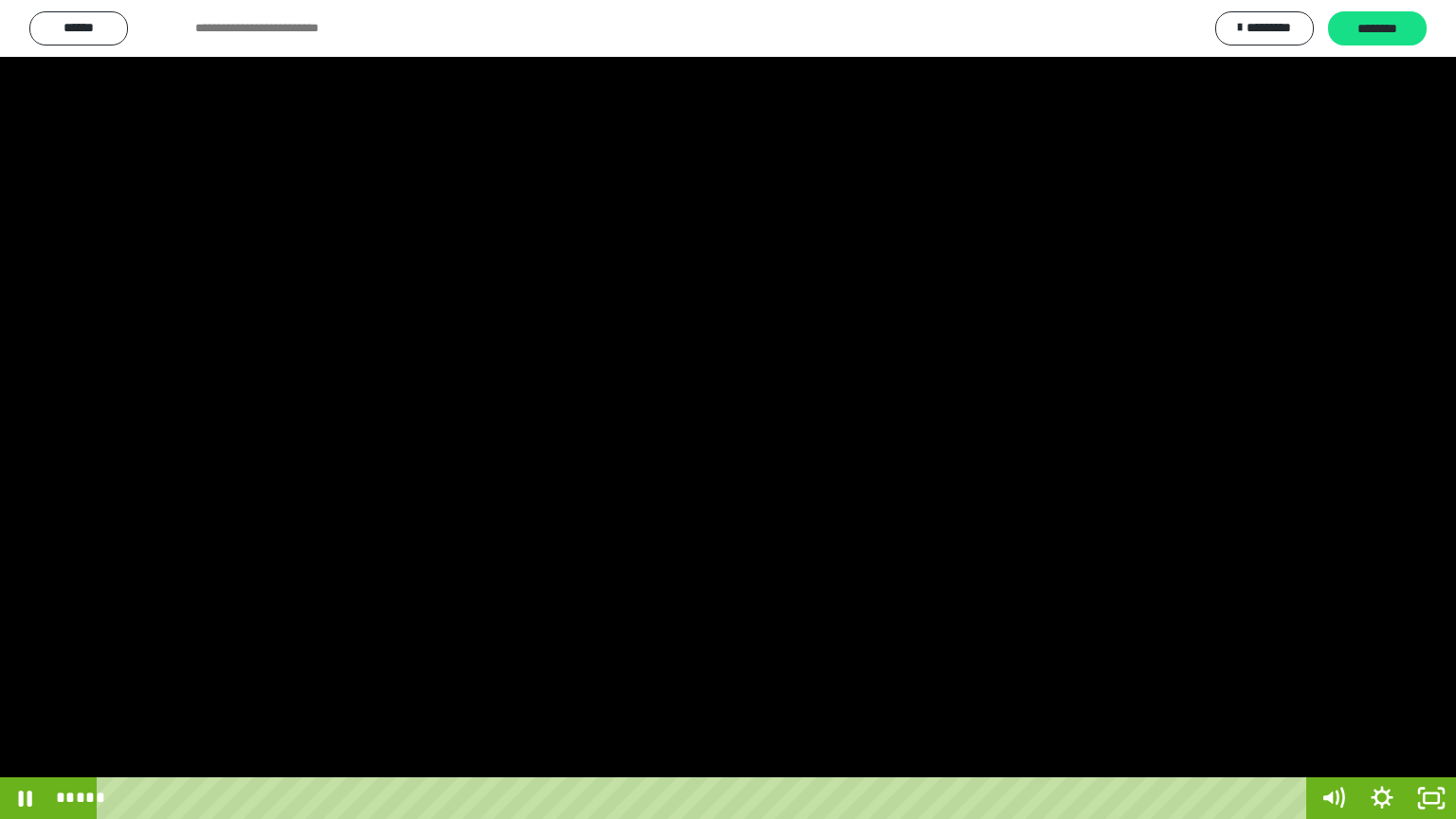 click at bounding box center [728, 410] 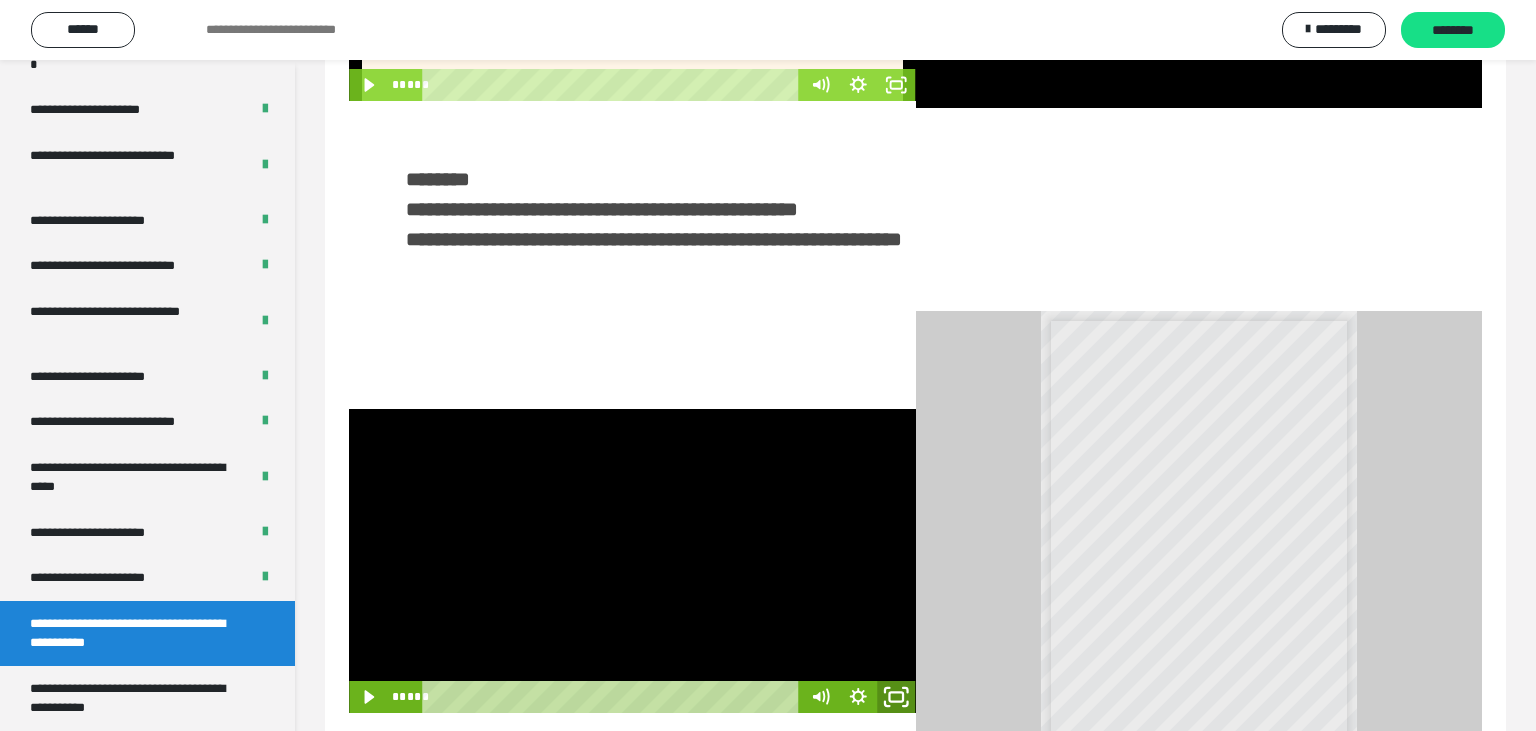 click 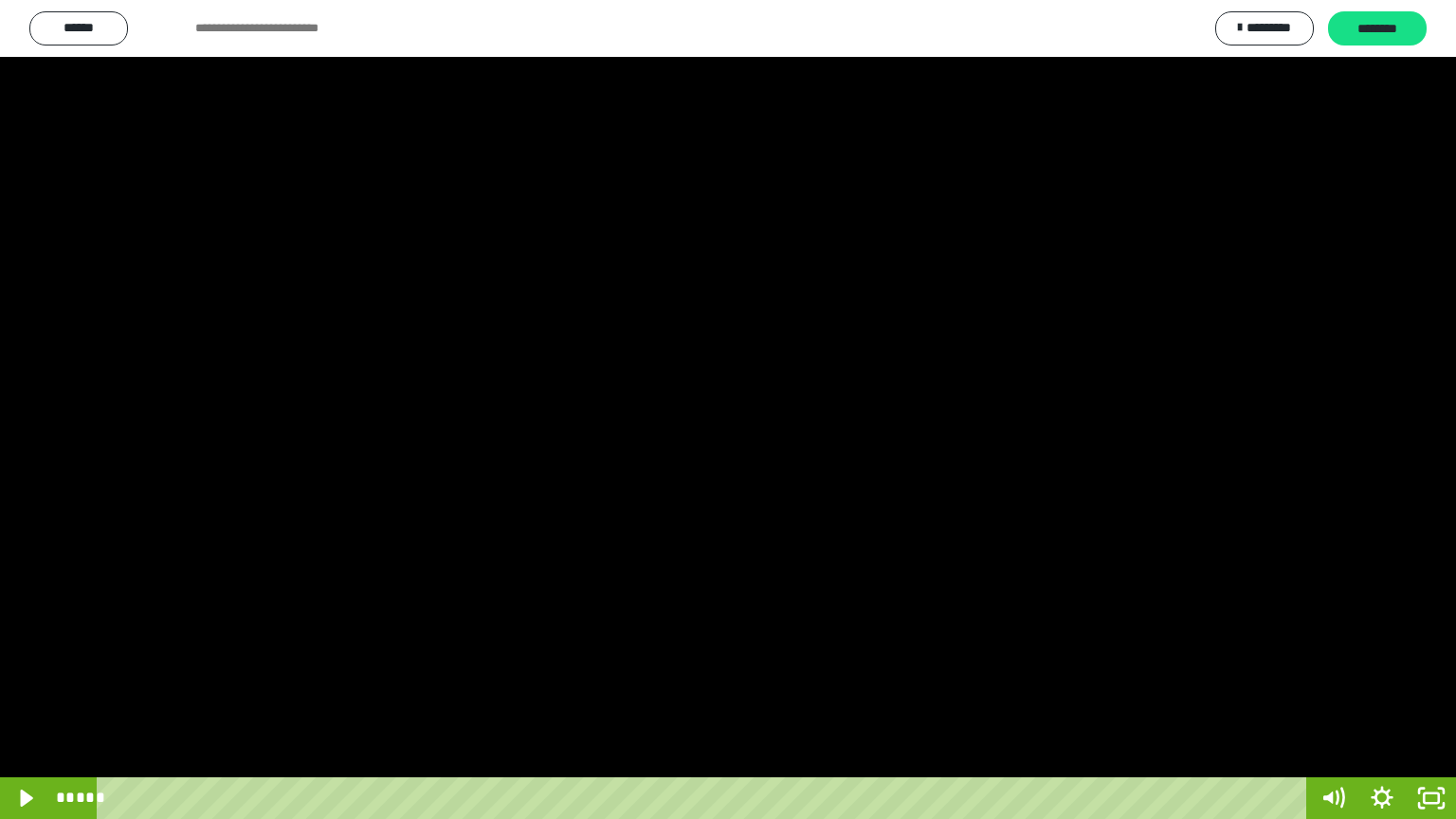 click at bounding box center (728, 410) 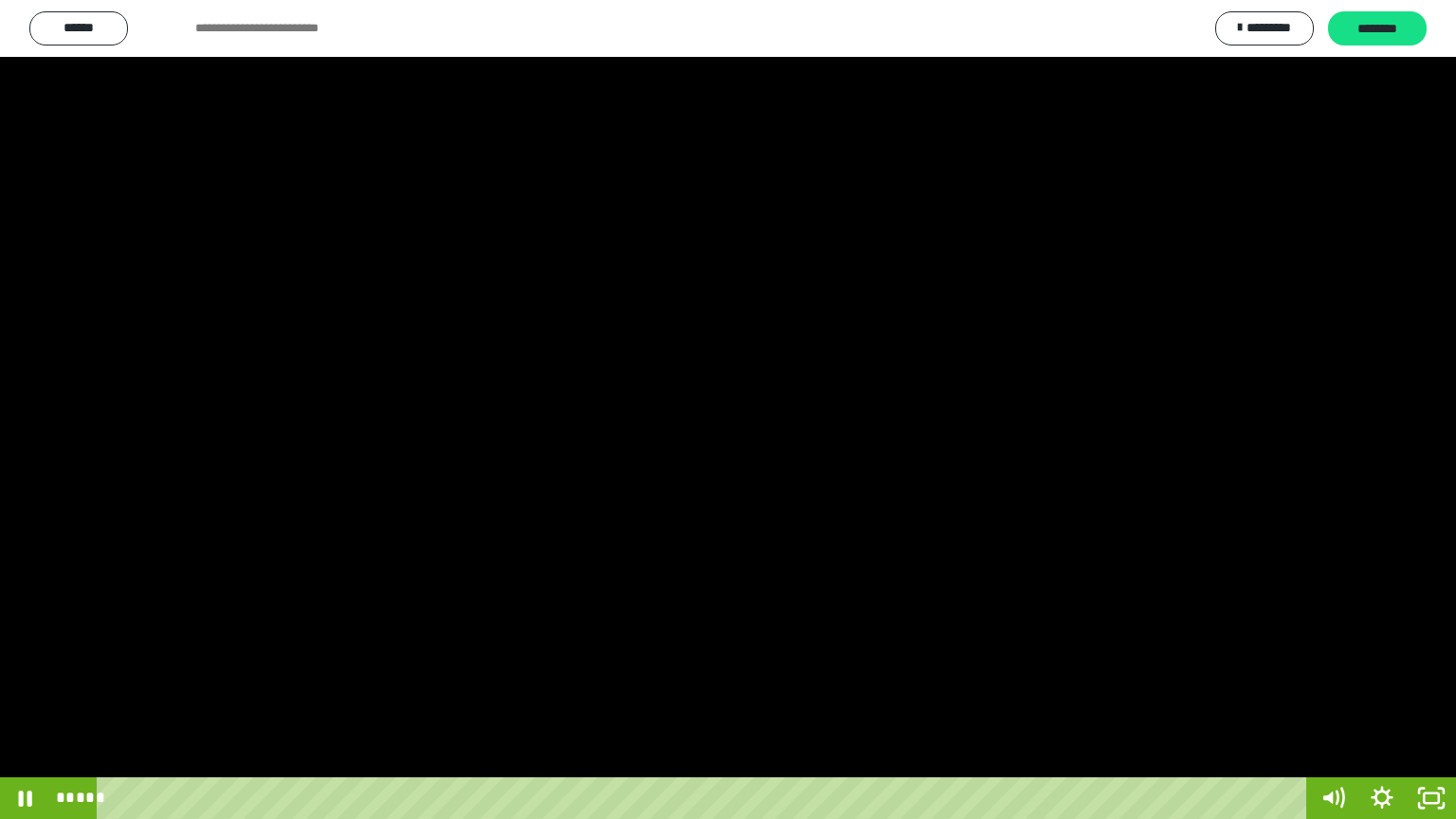 click at bounding box center [728, 410] 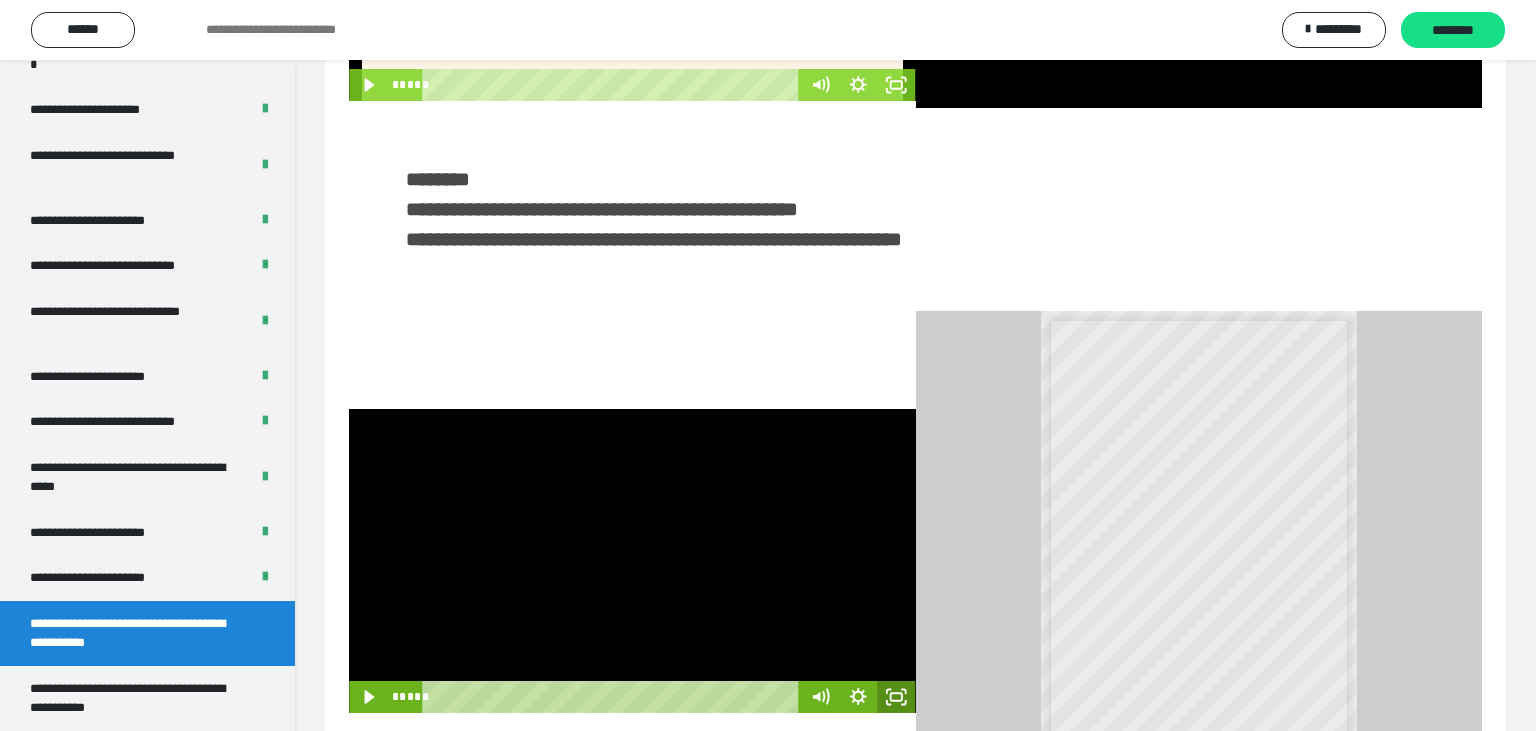 click 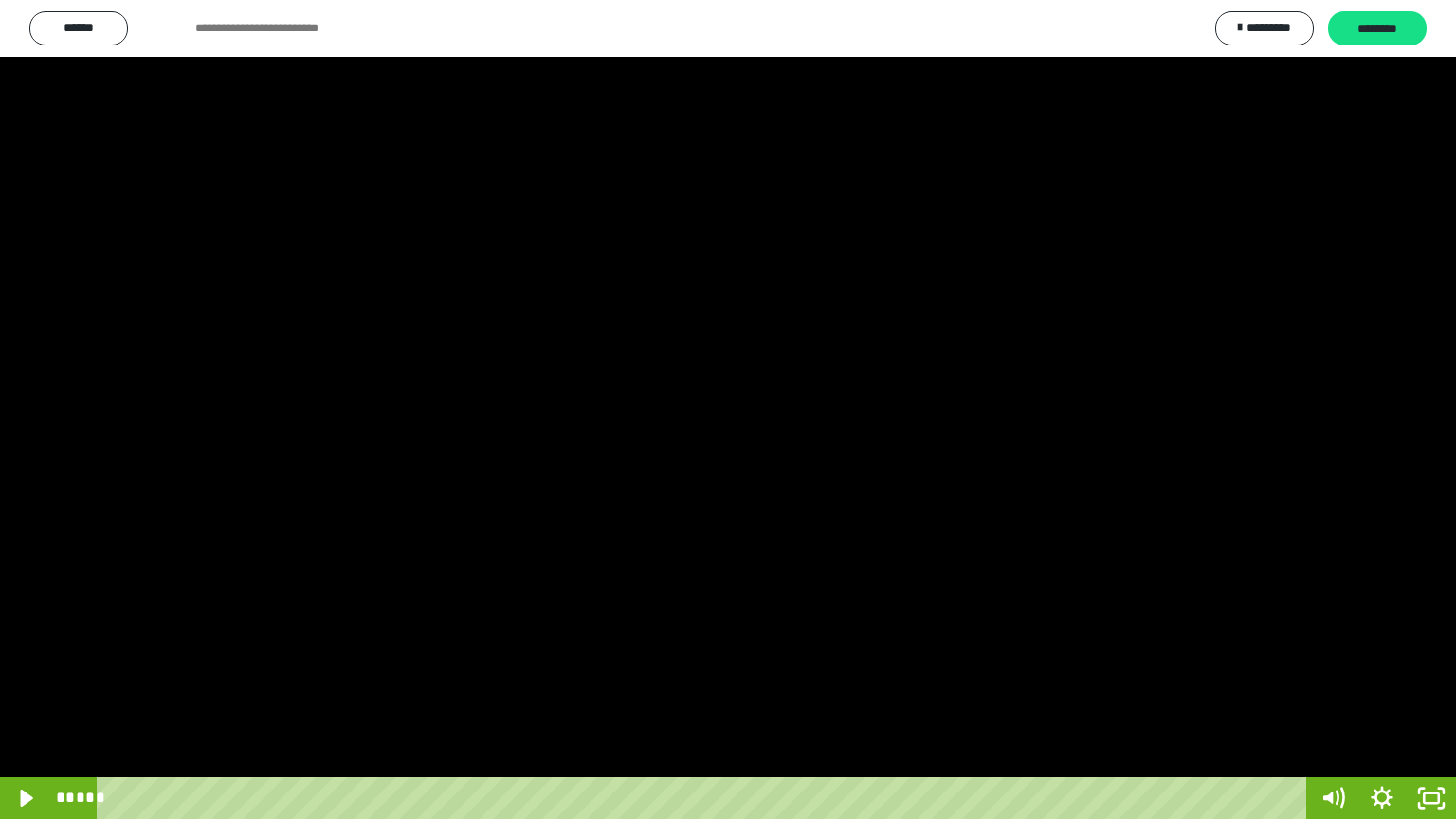 click at bounding box center (728, 410) 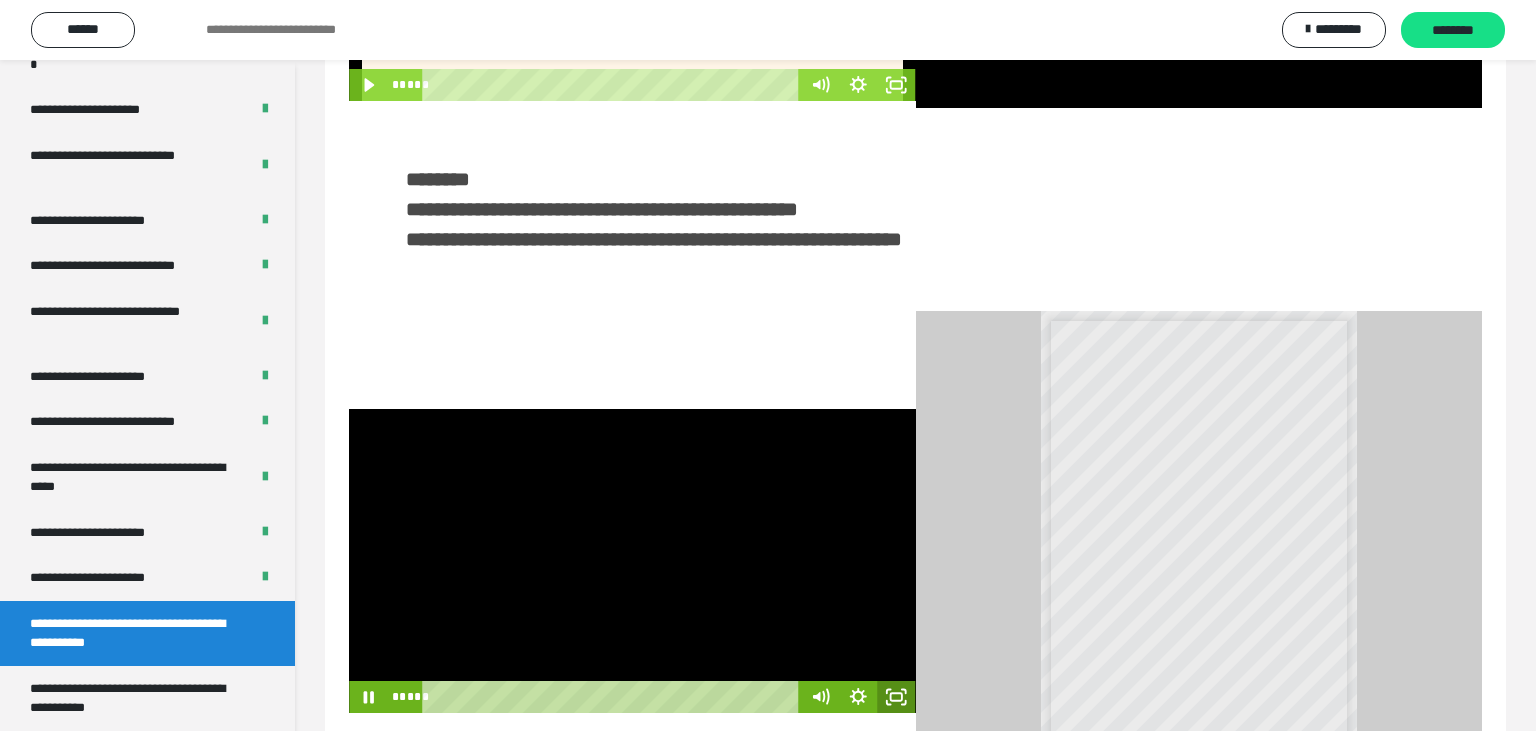 click 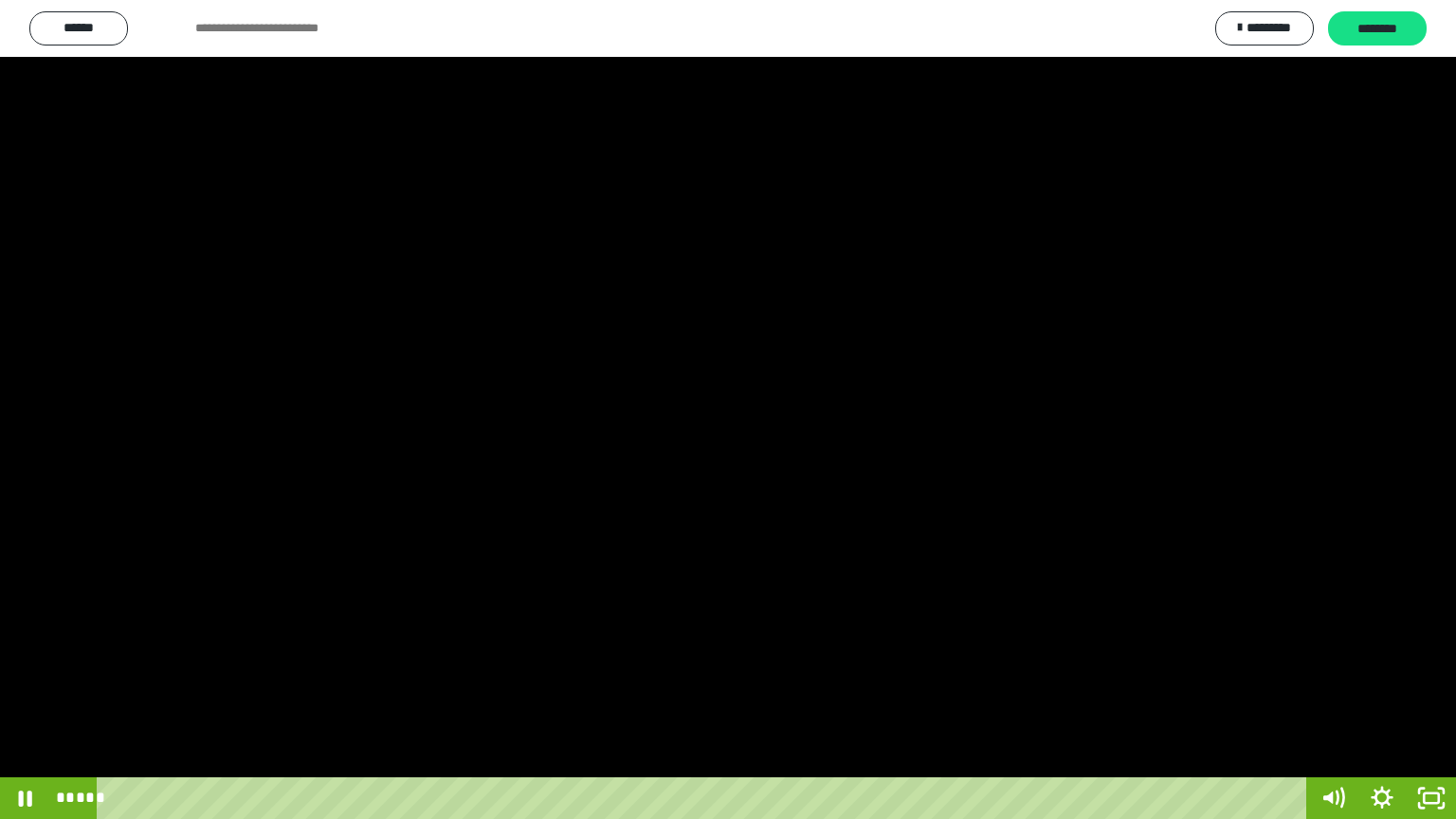 click at bounding box center [728, 410] 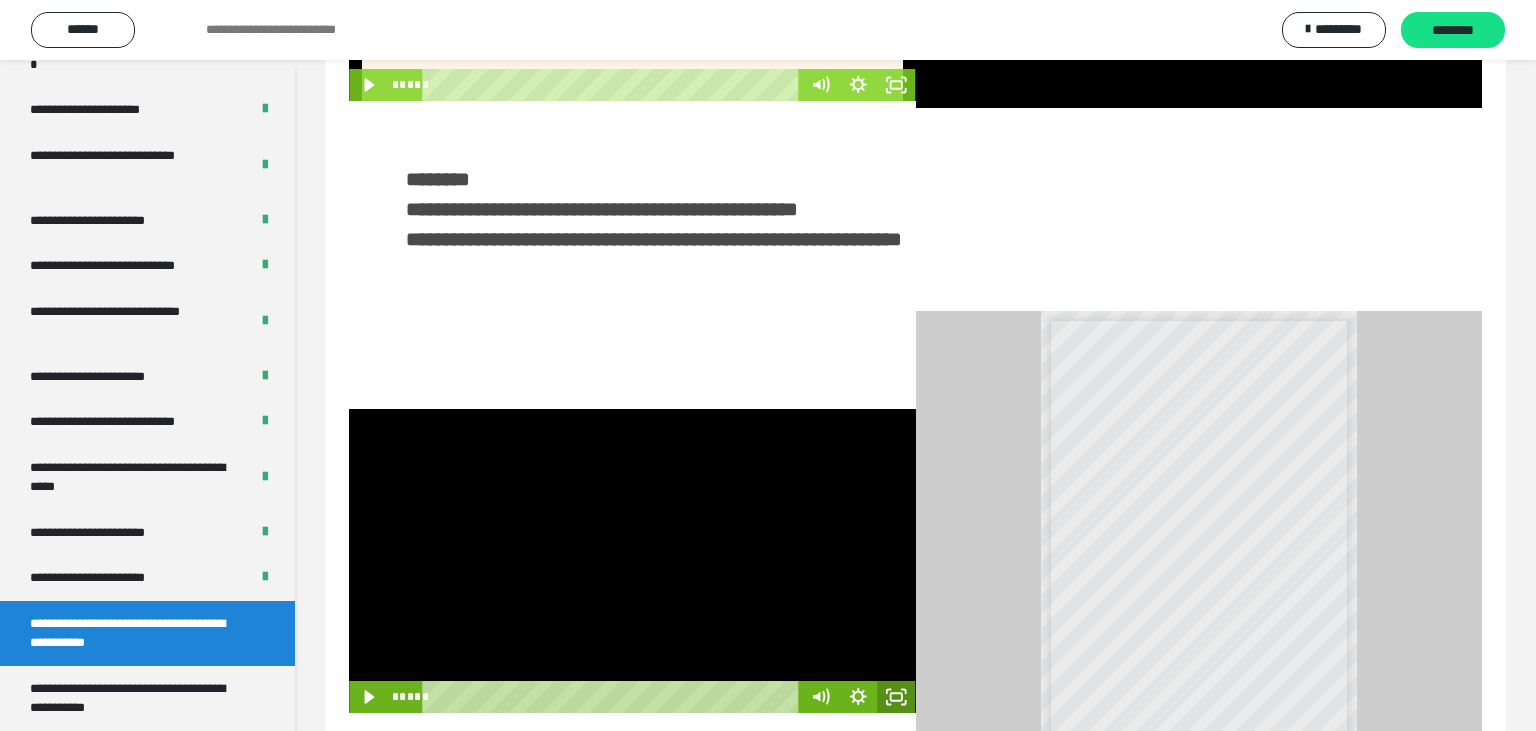 click 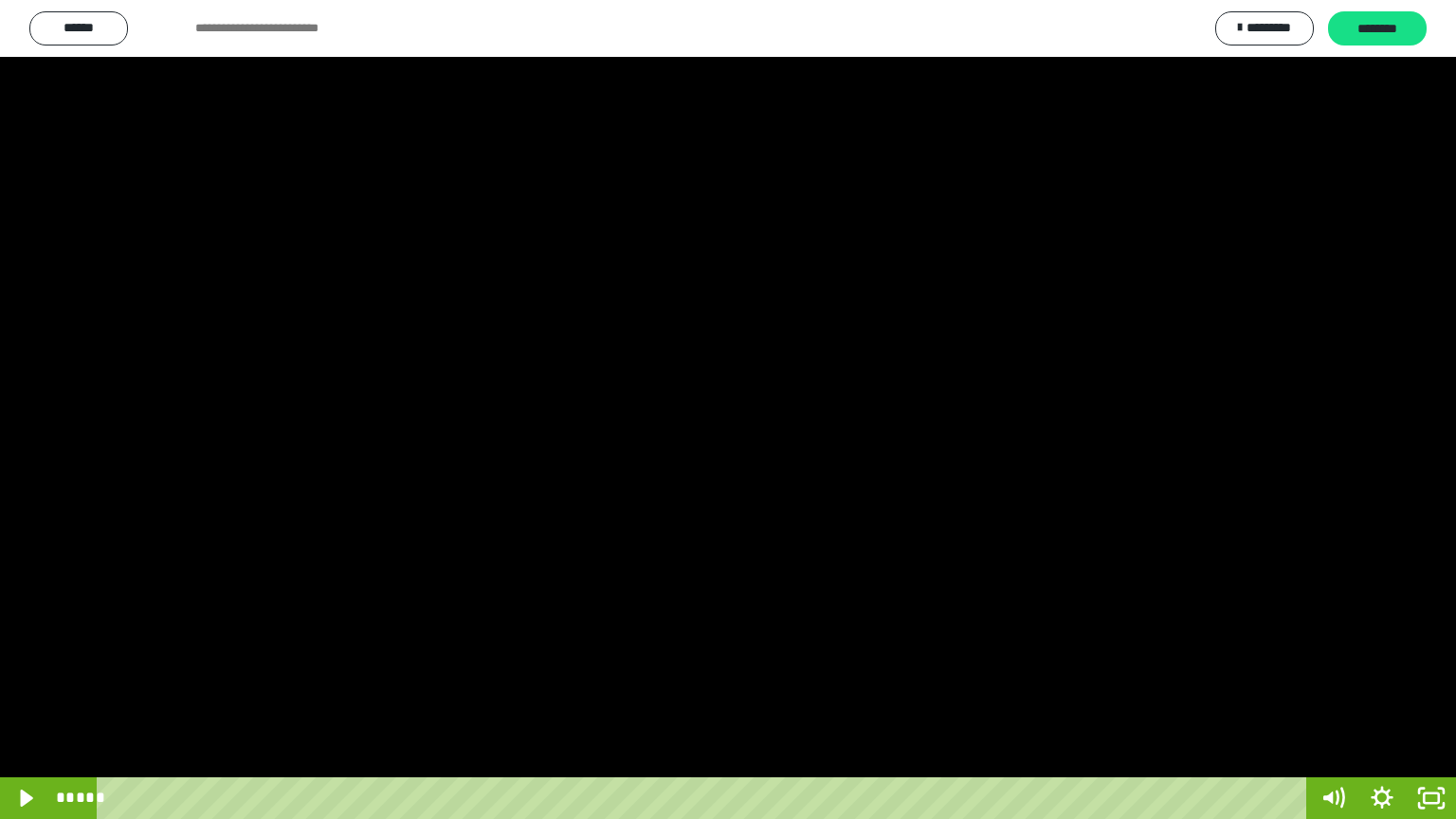 click at bounding box center [728, 410] 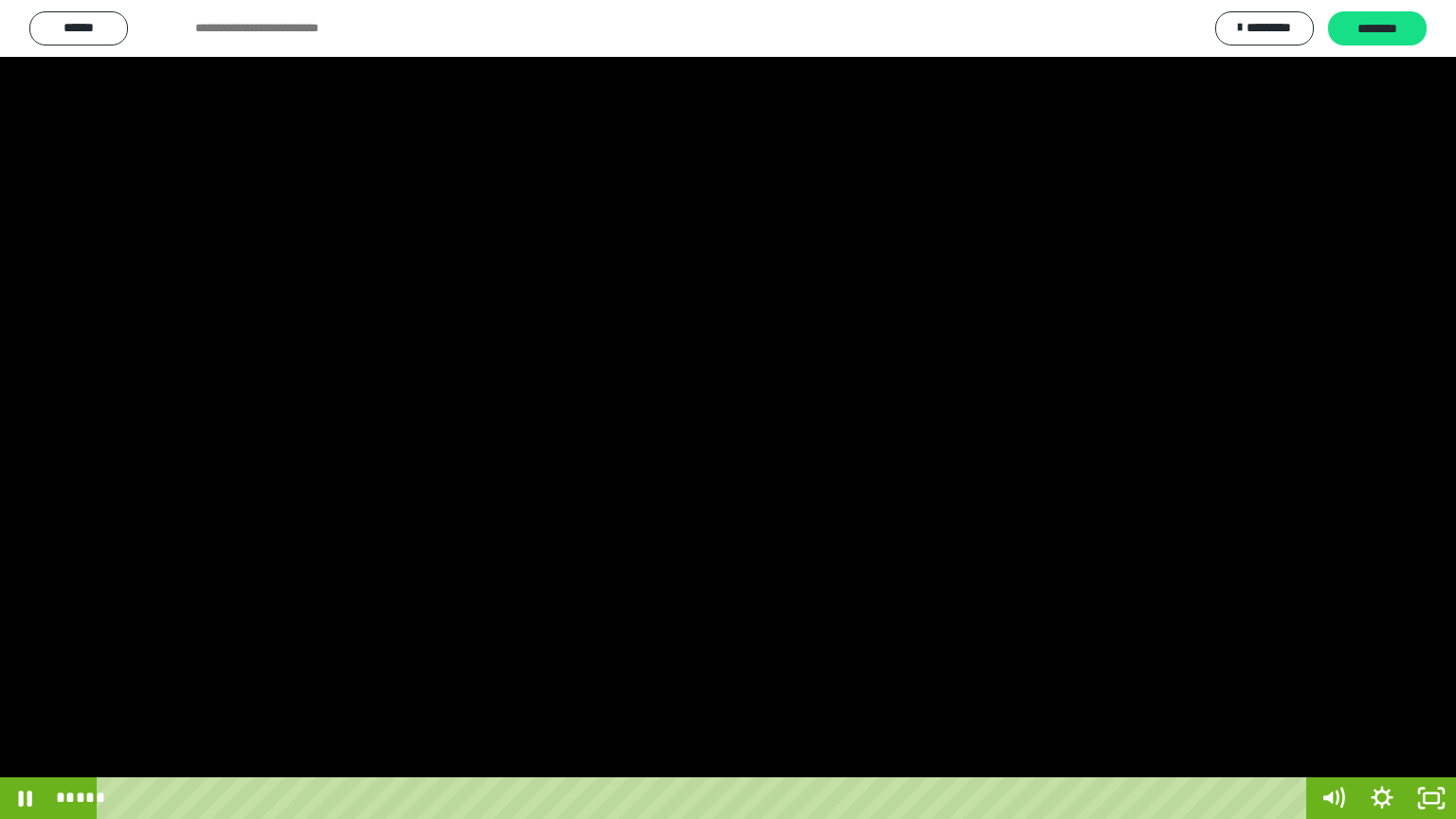 click at bounding box center [728, 410] 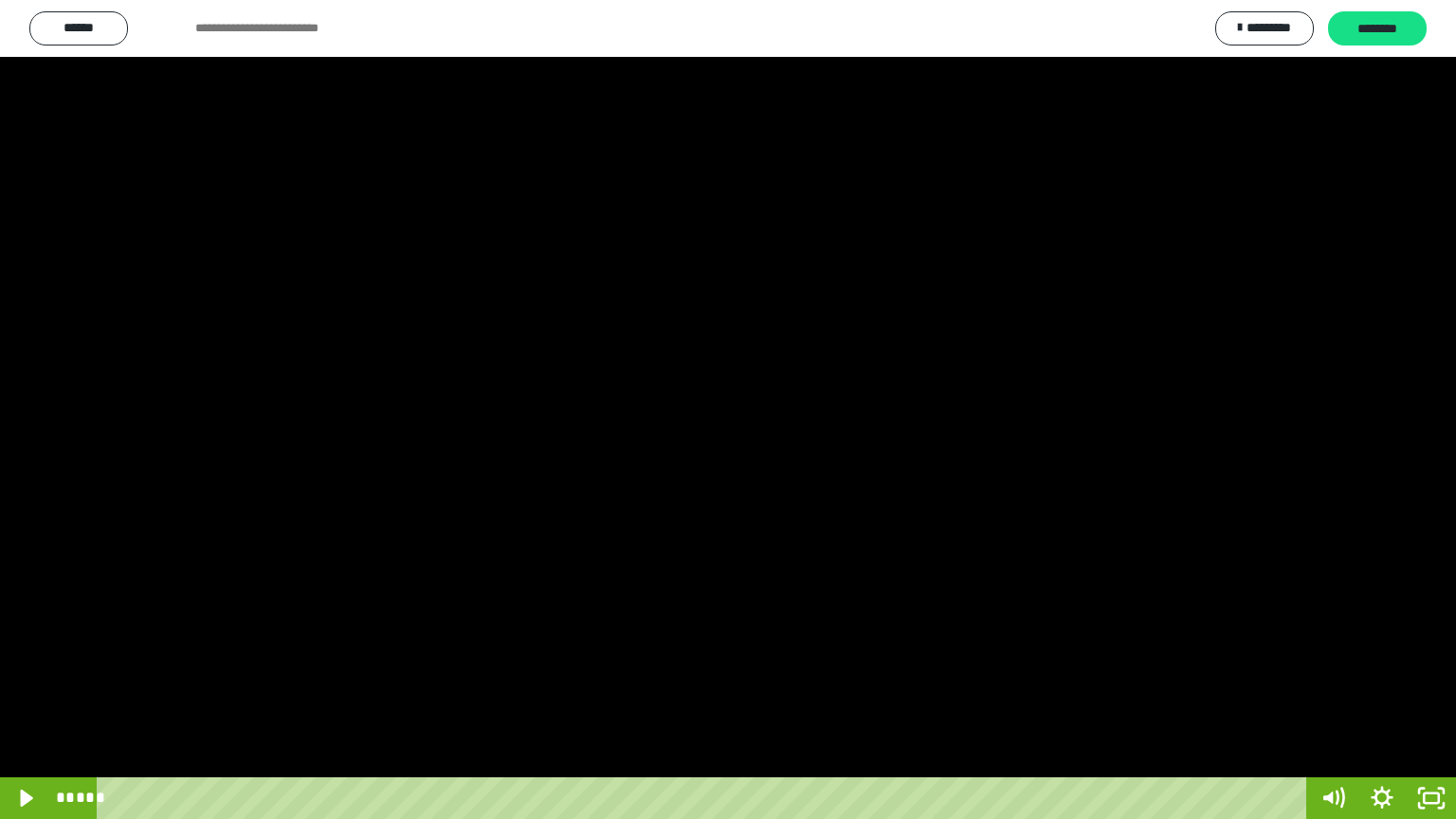 click at bounding box center (728, 410) 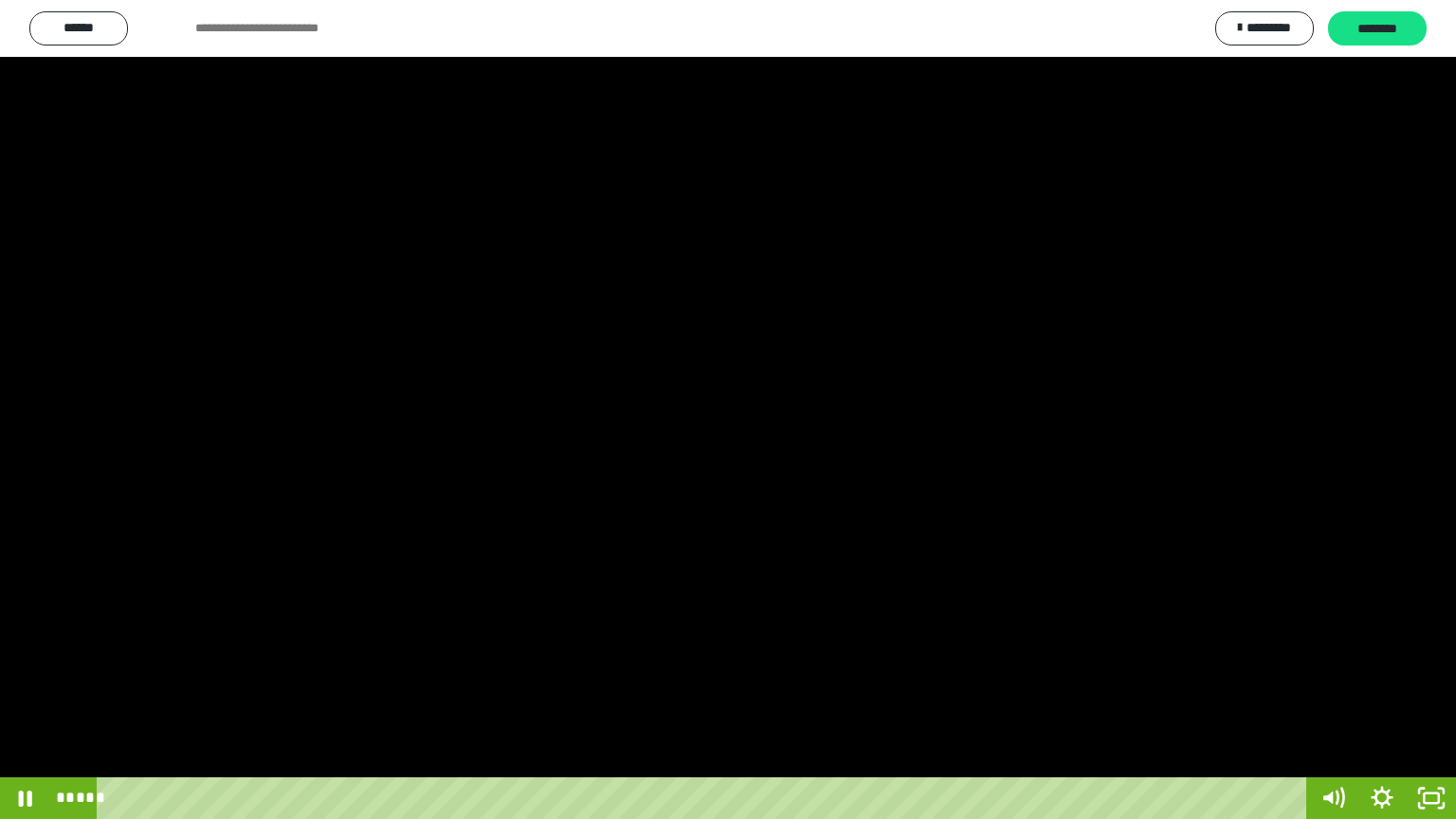 click at bounding box center [728, 410] 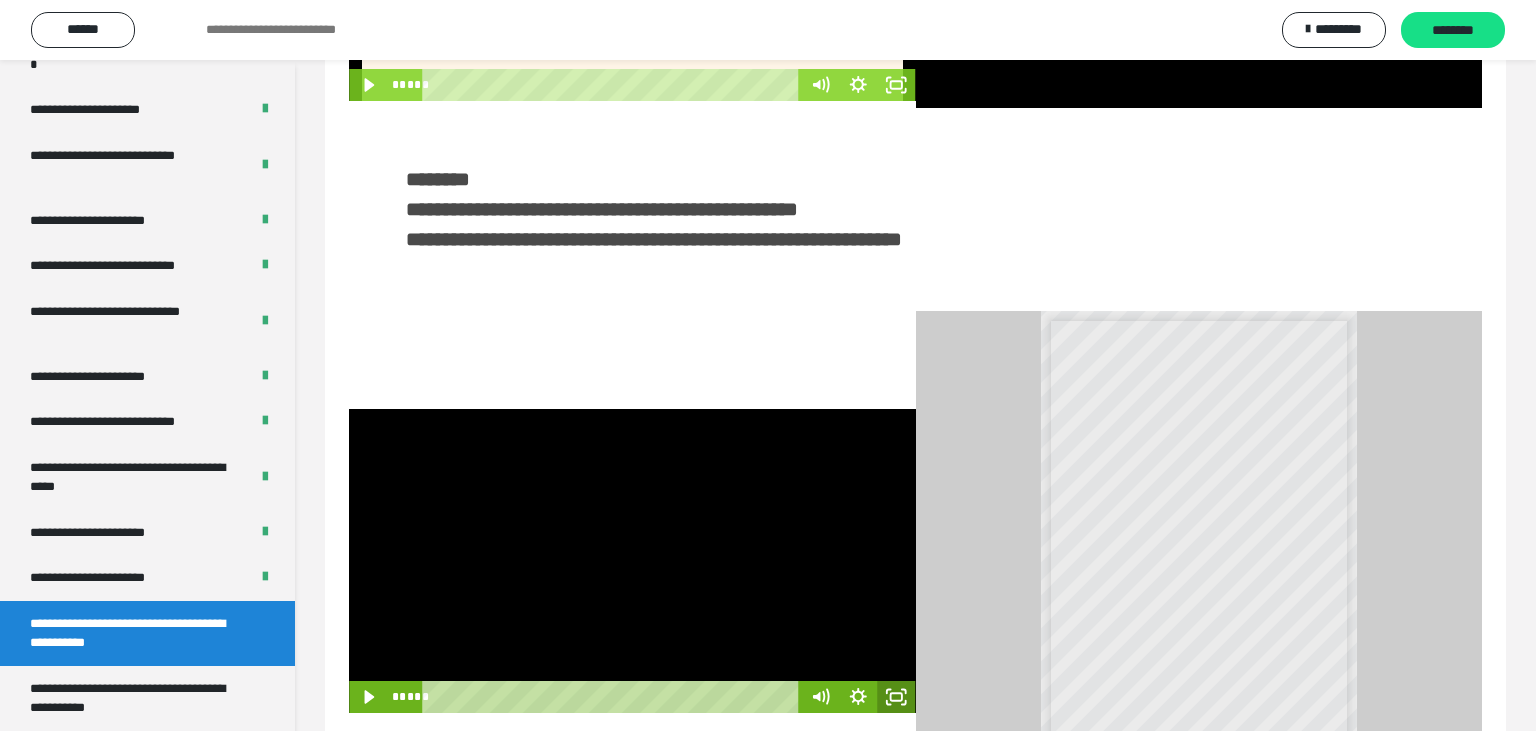 click 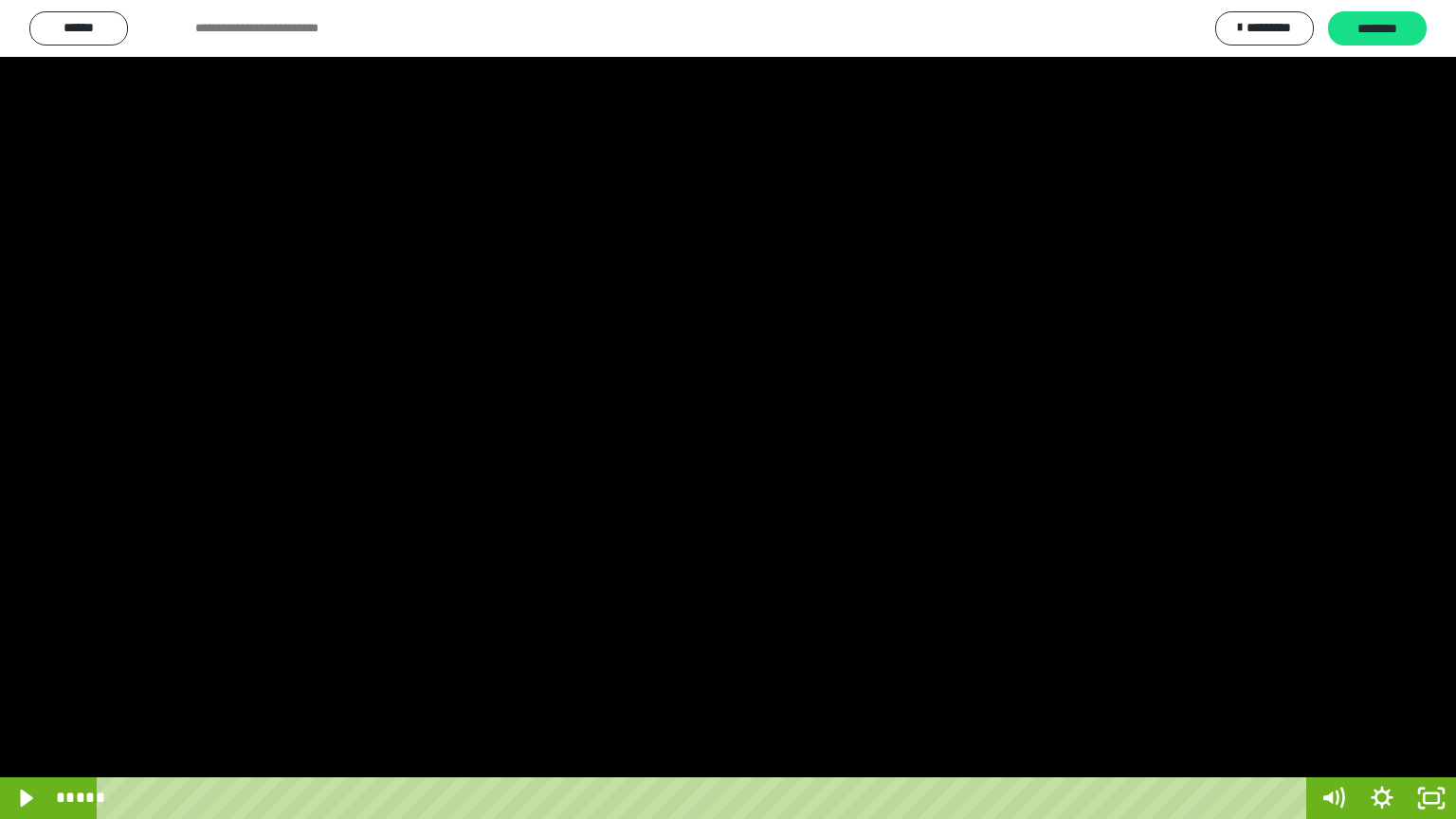 click at bounding box center (728, 410) 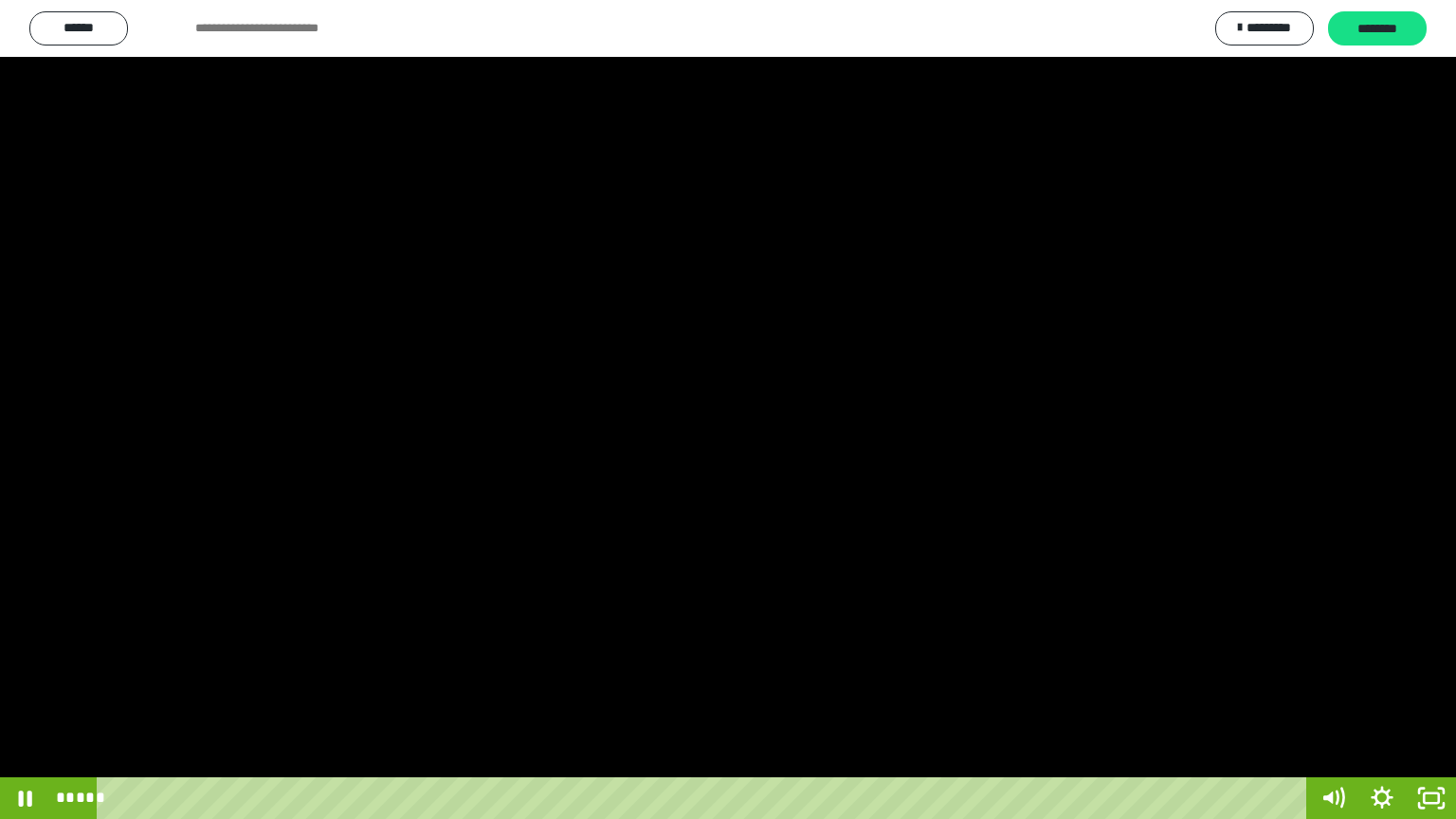 click at bounding box center (728, 410) 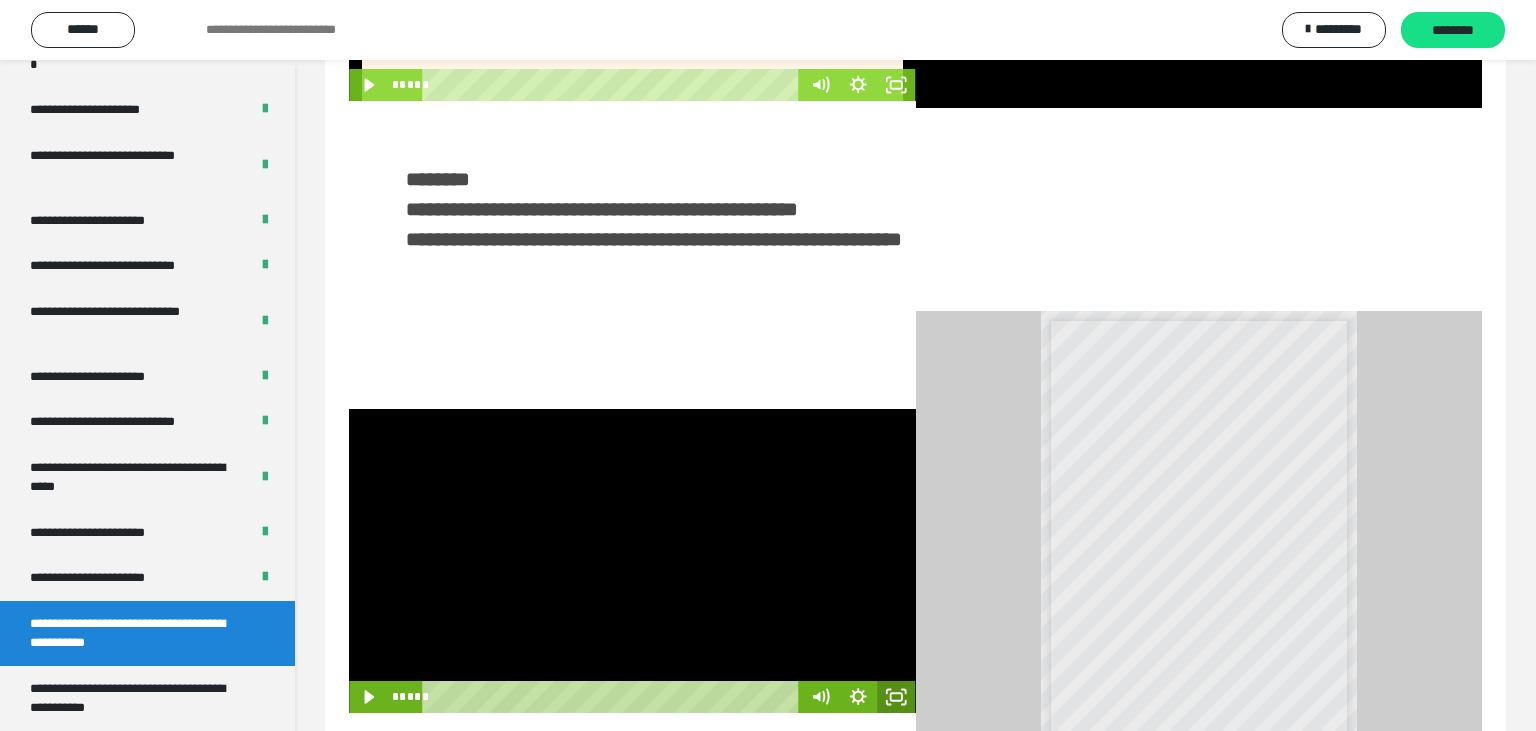 click 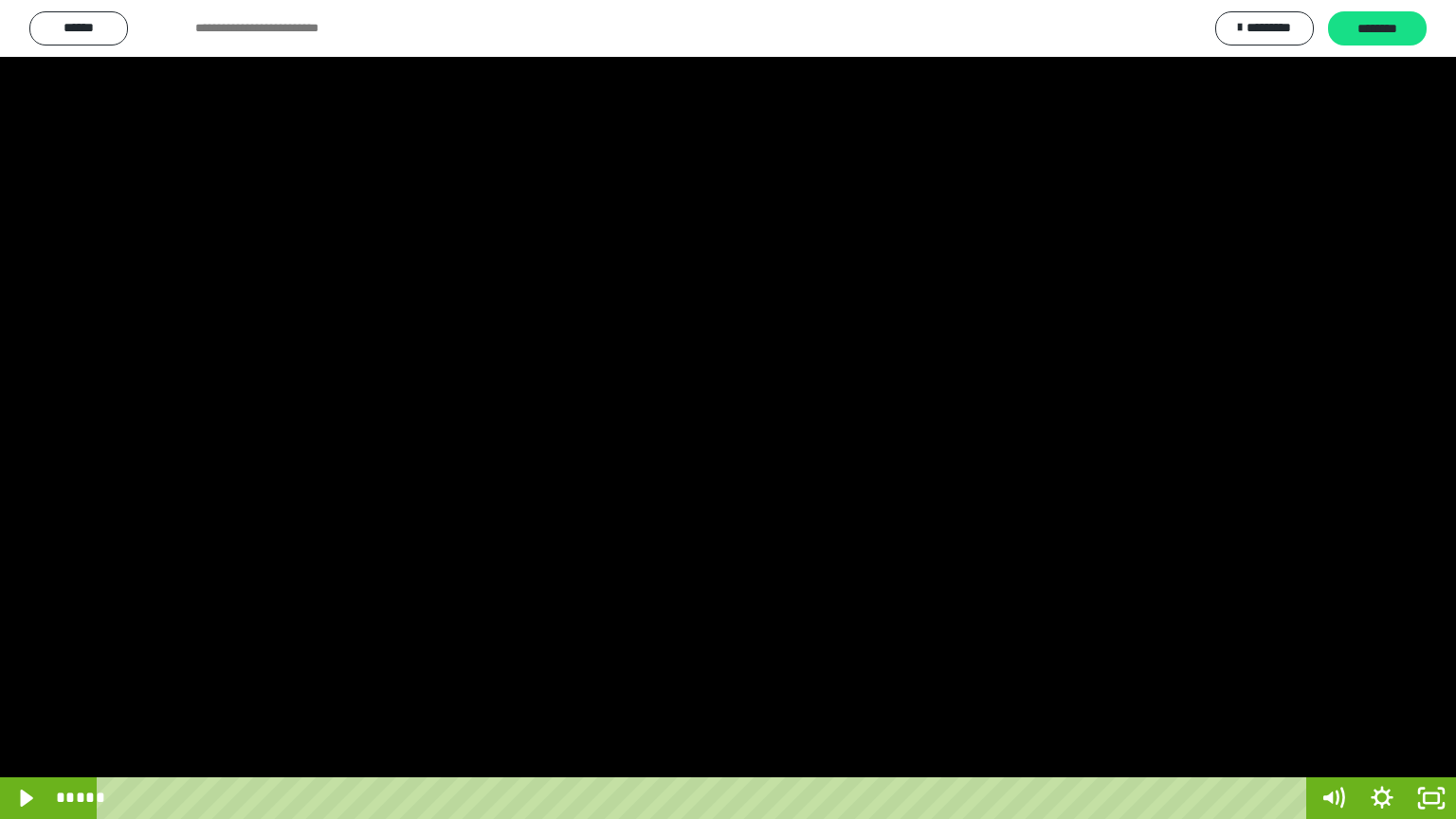 click at bounding box center [728, 410] 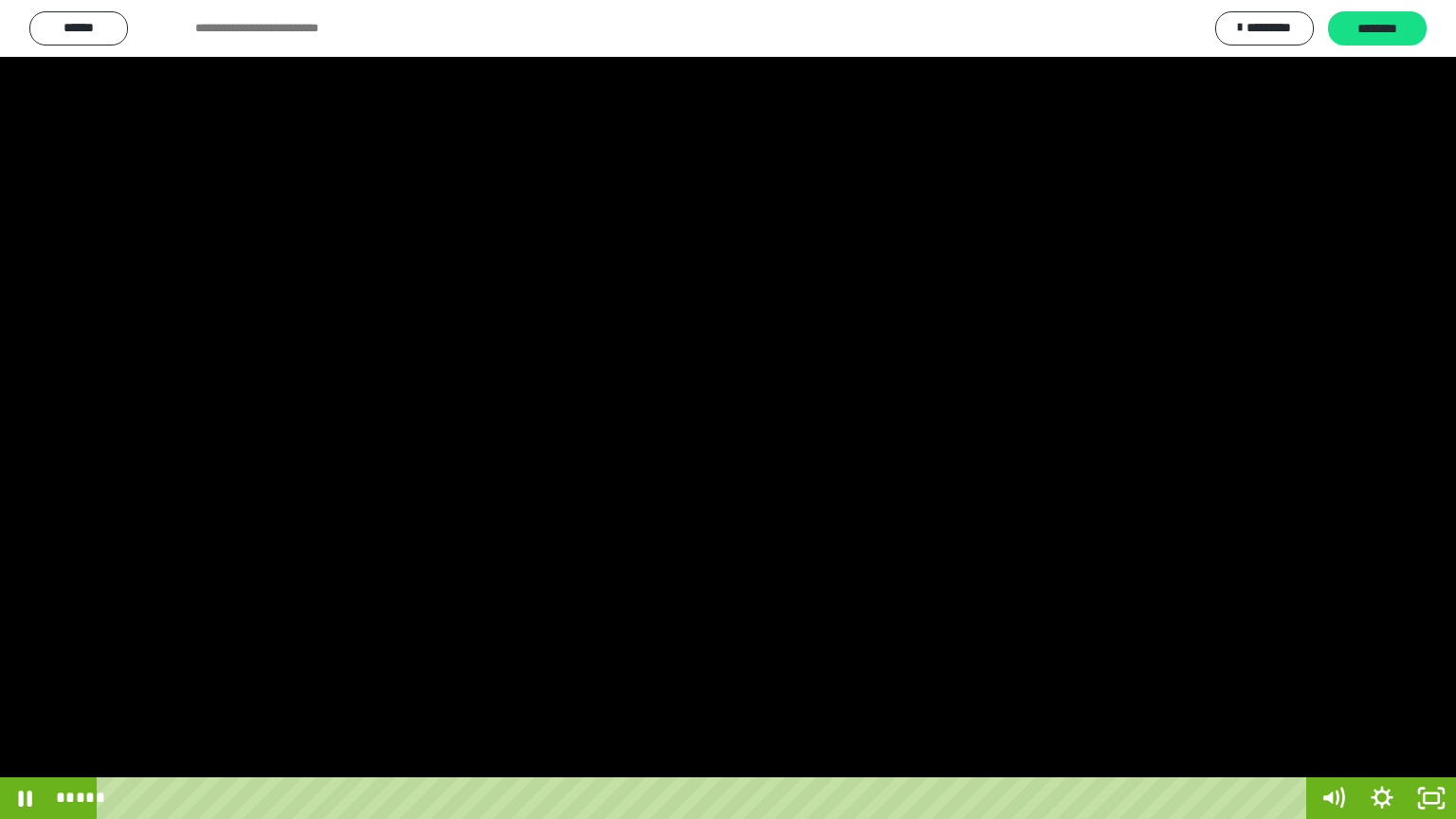click at bounding box center (728, 410) 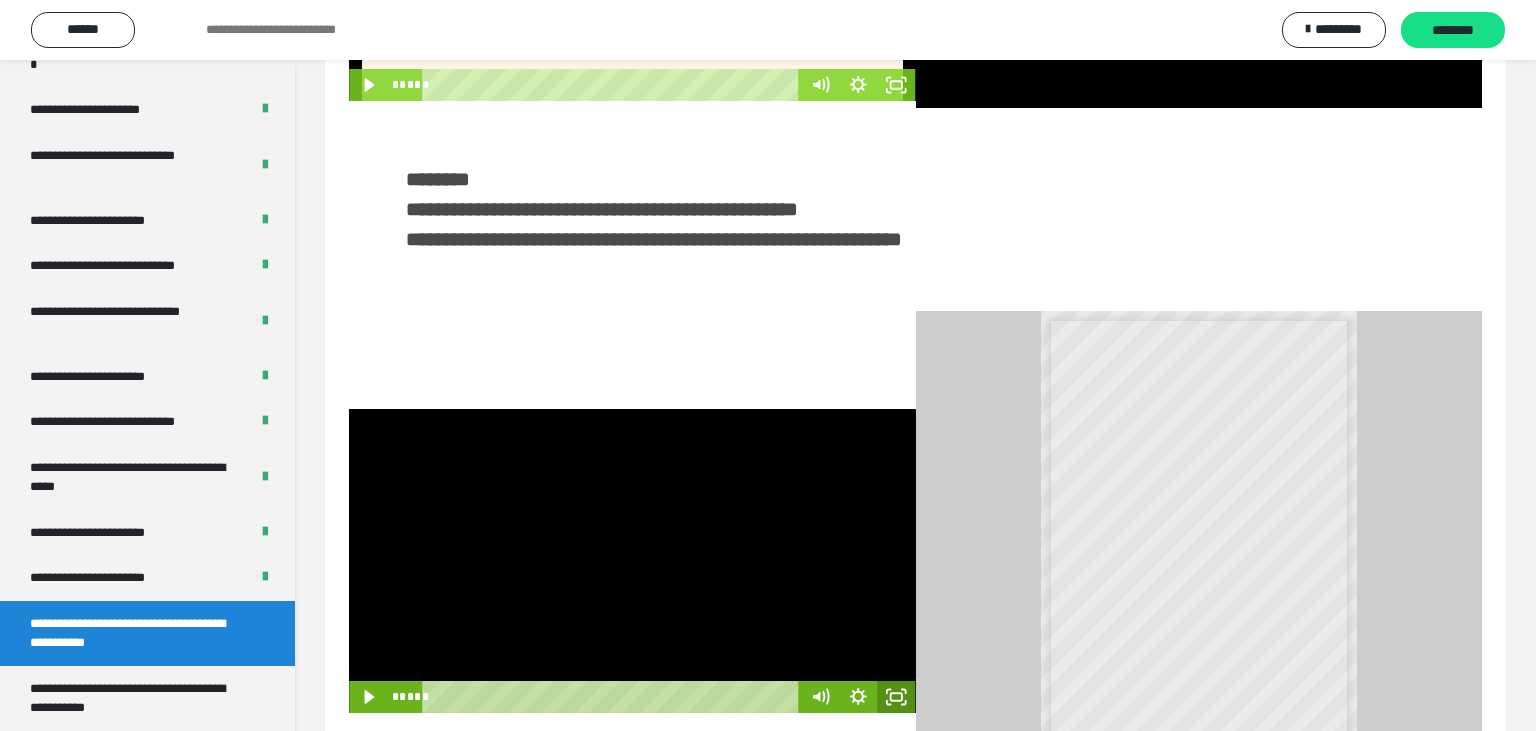 click 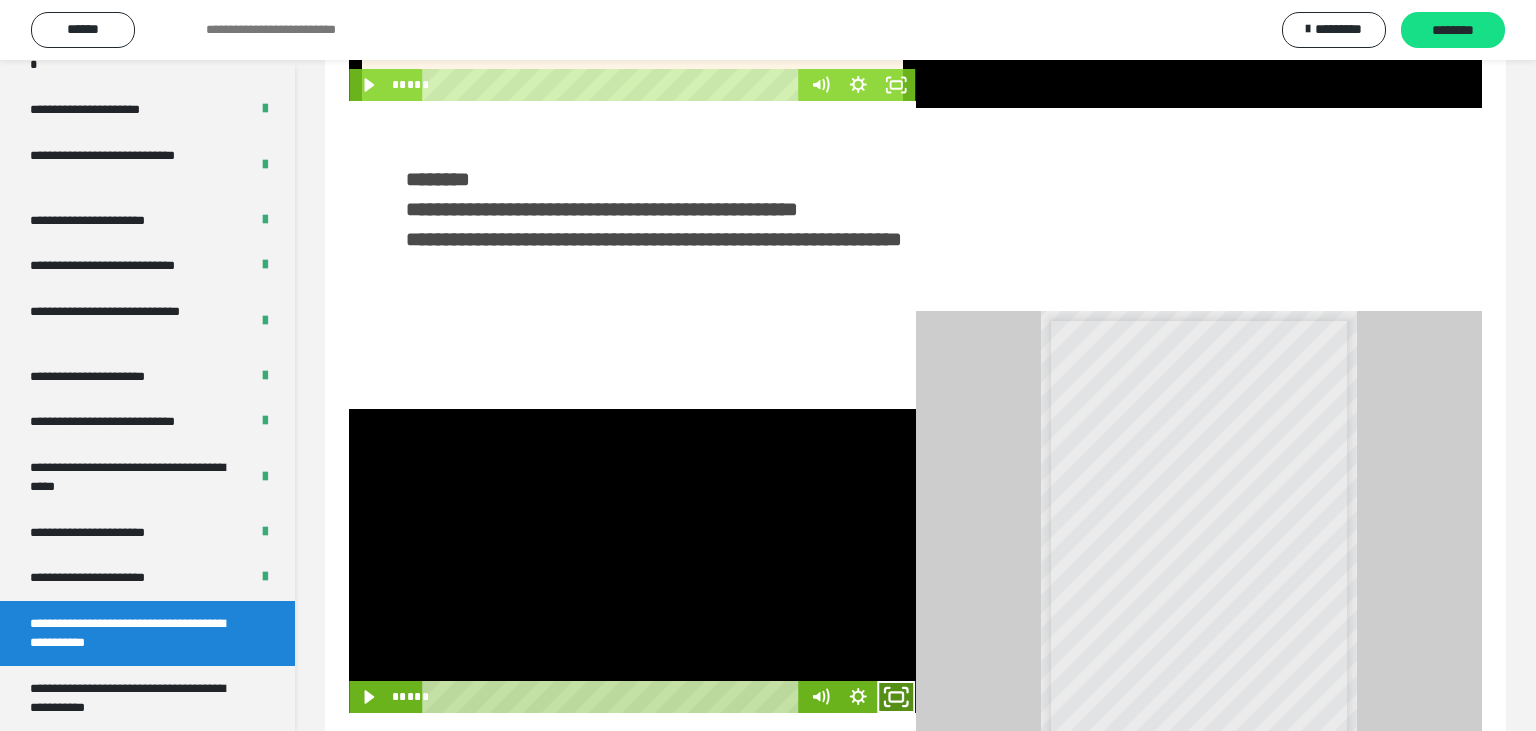 click 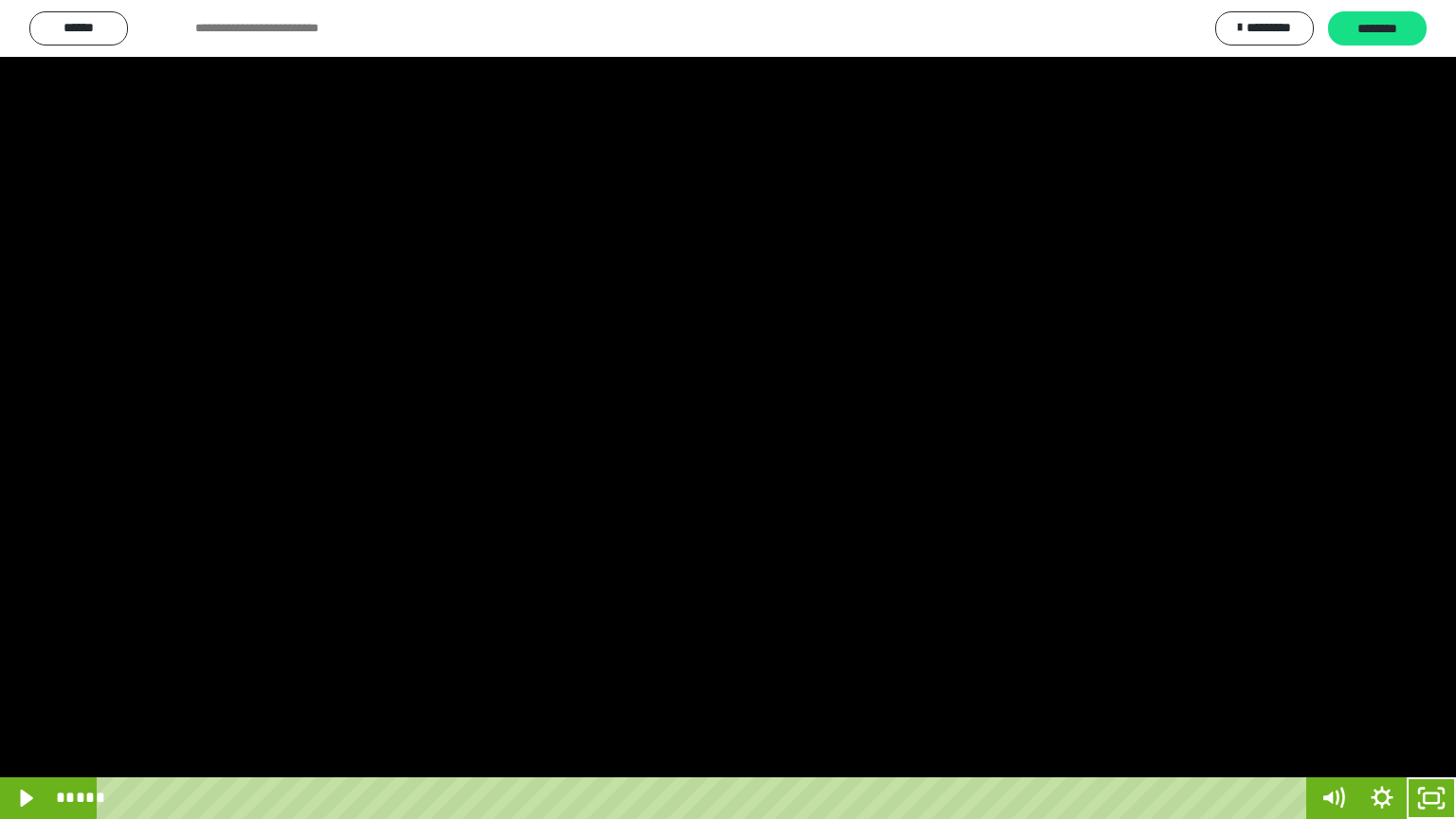 click at bounding box center (728, 410) 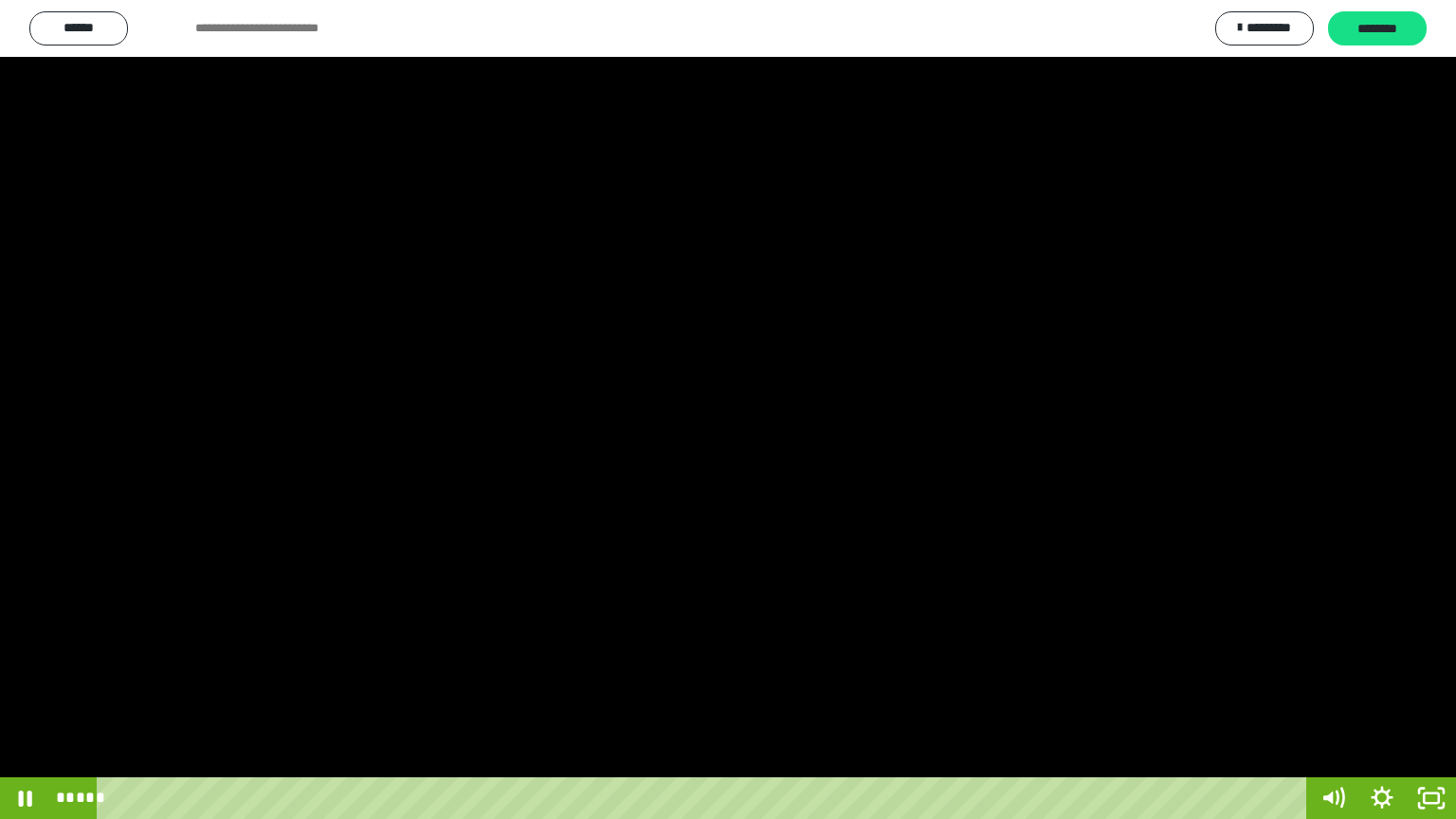 click at bounding box center (728, 410) 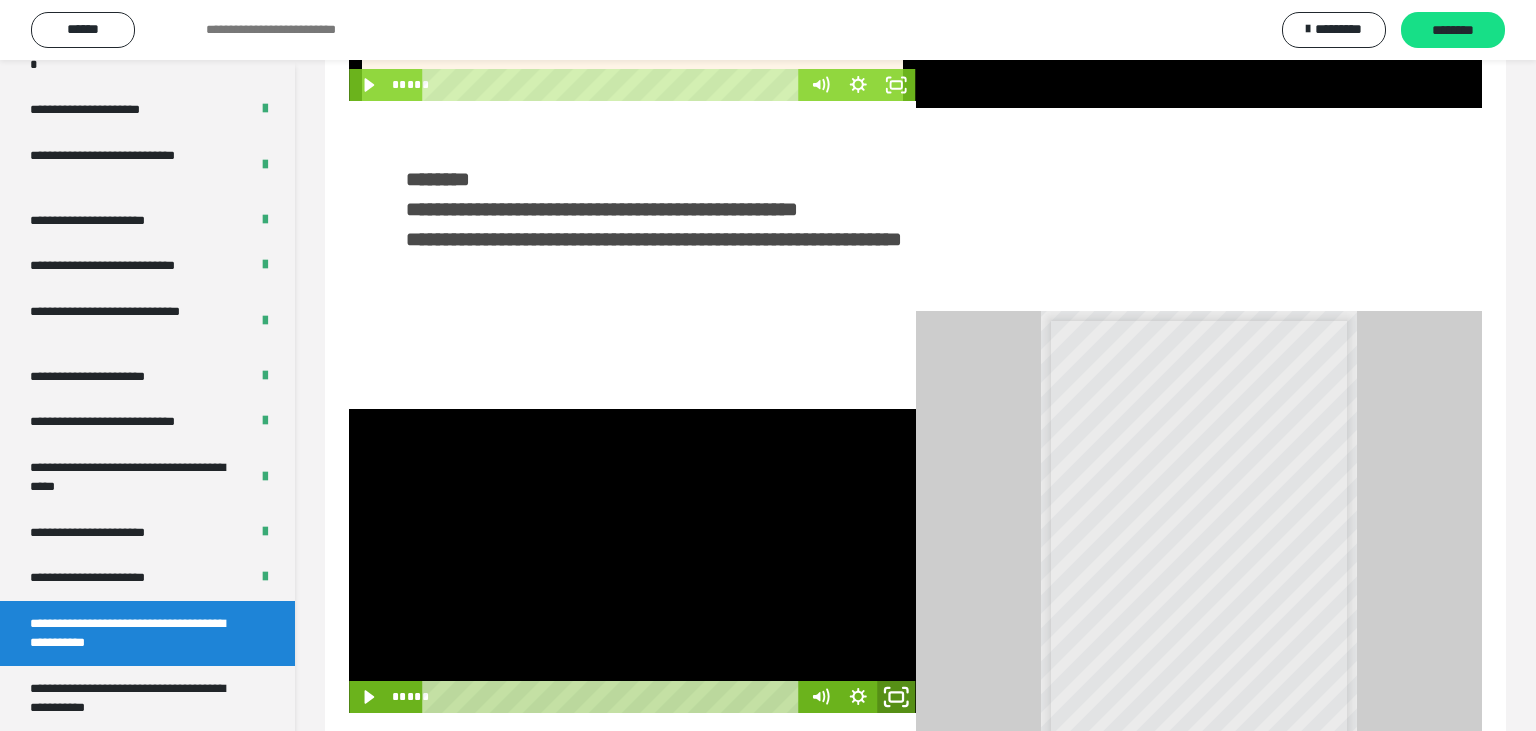 click 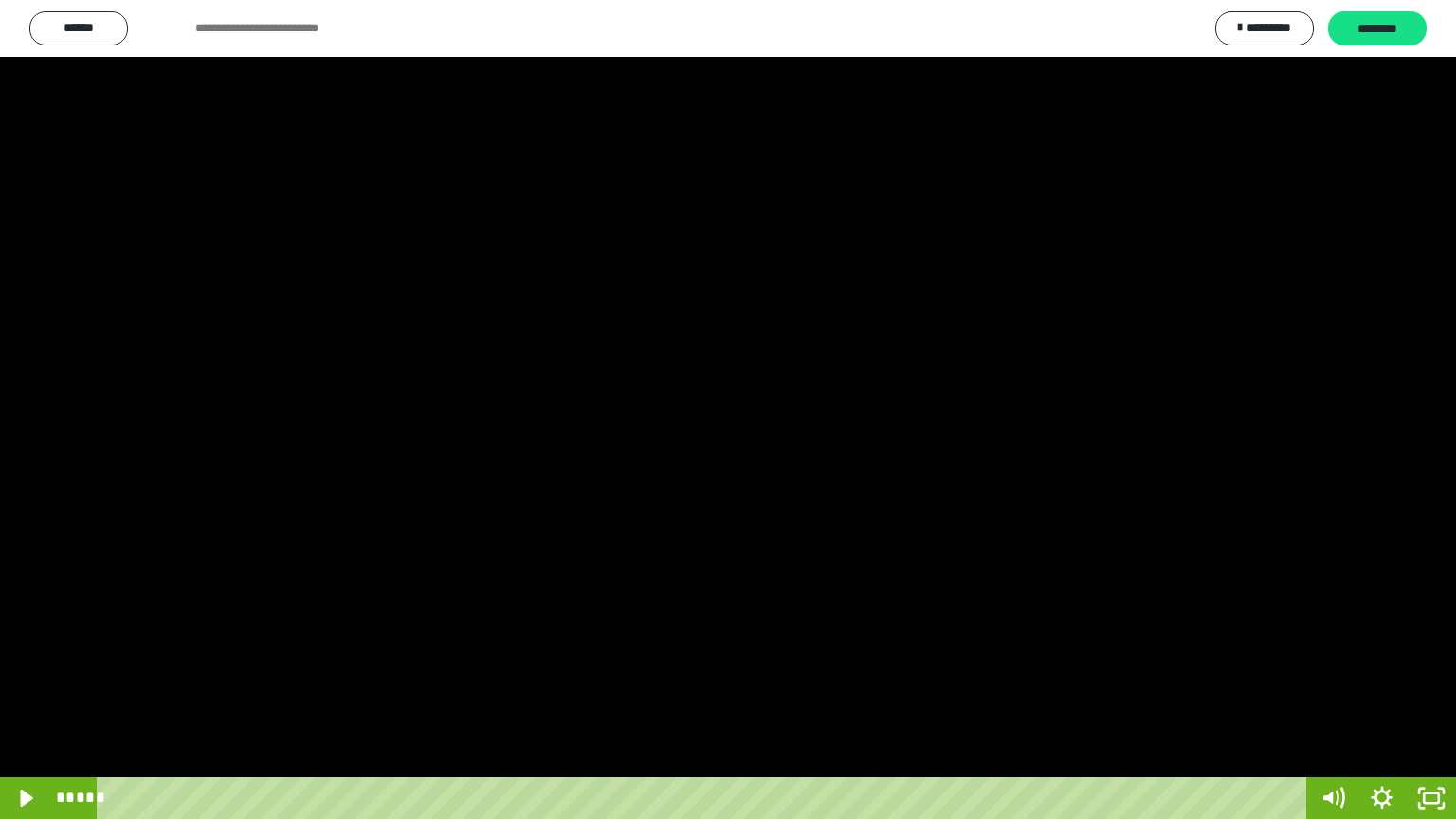 click at bounding box center [728, 410] 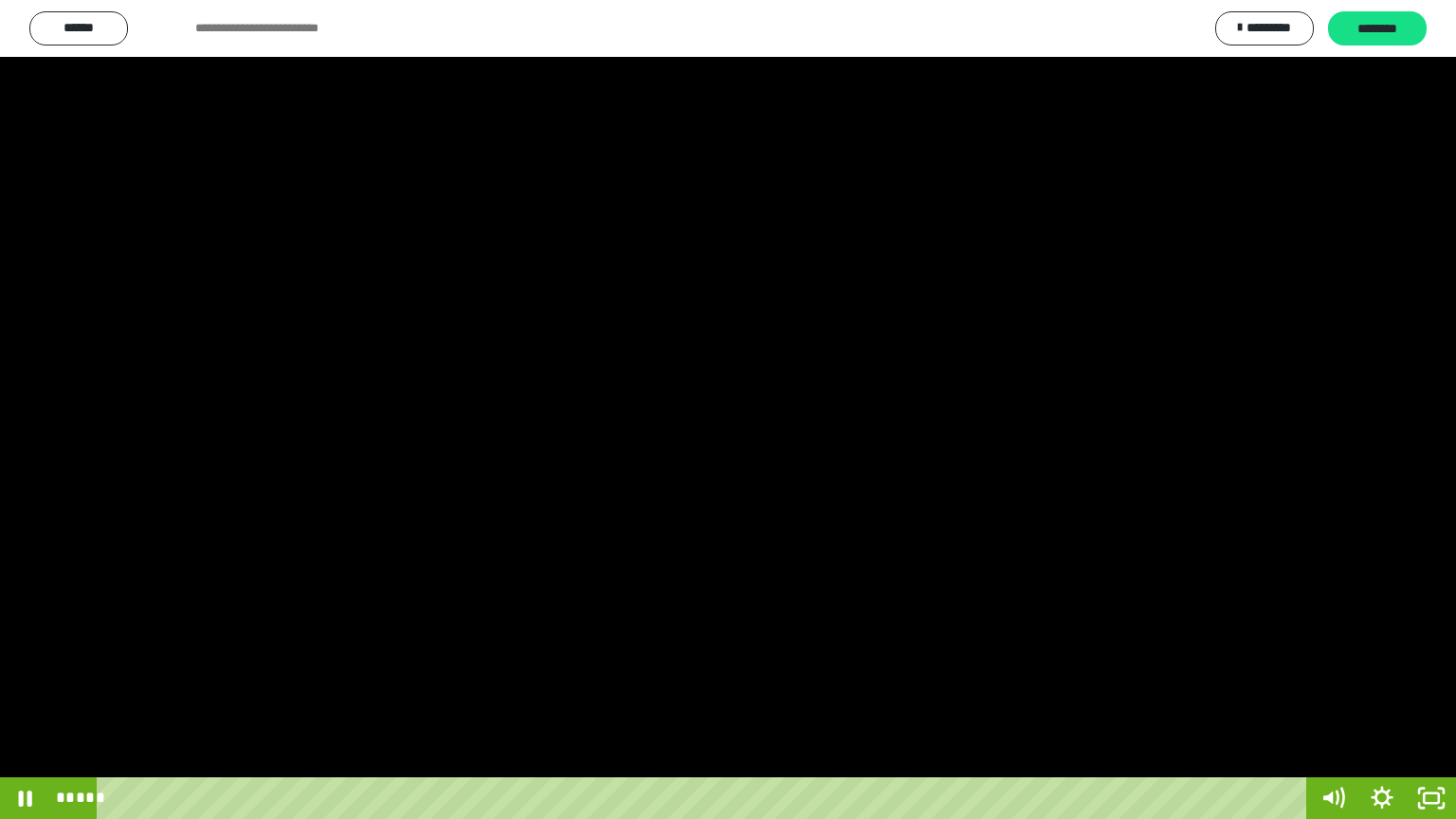click at bounding box center [728, 410] 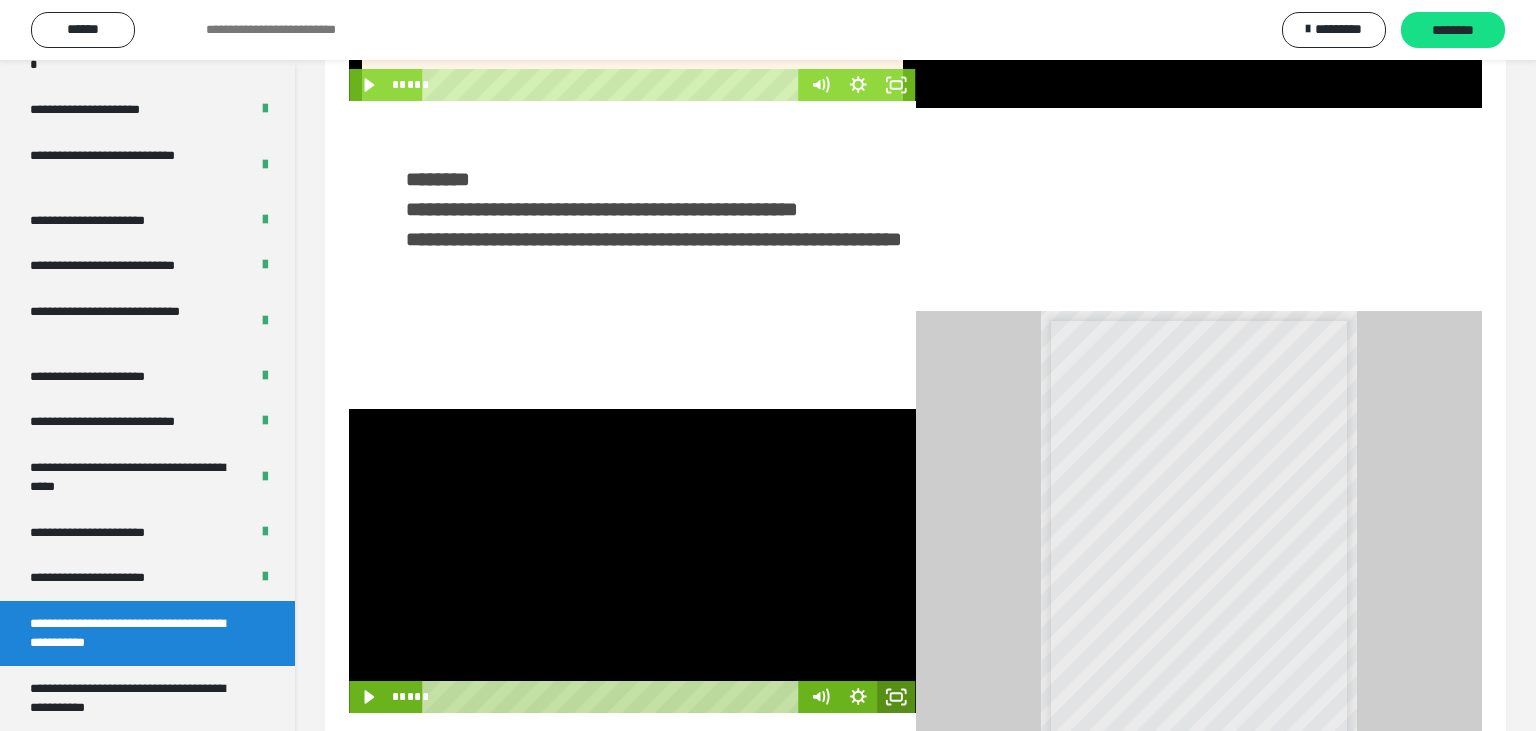 click 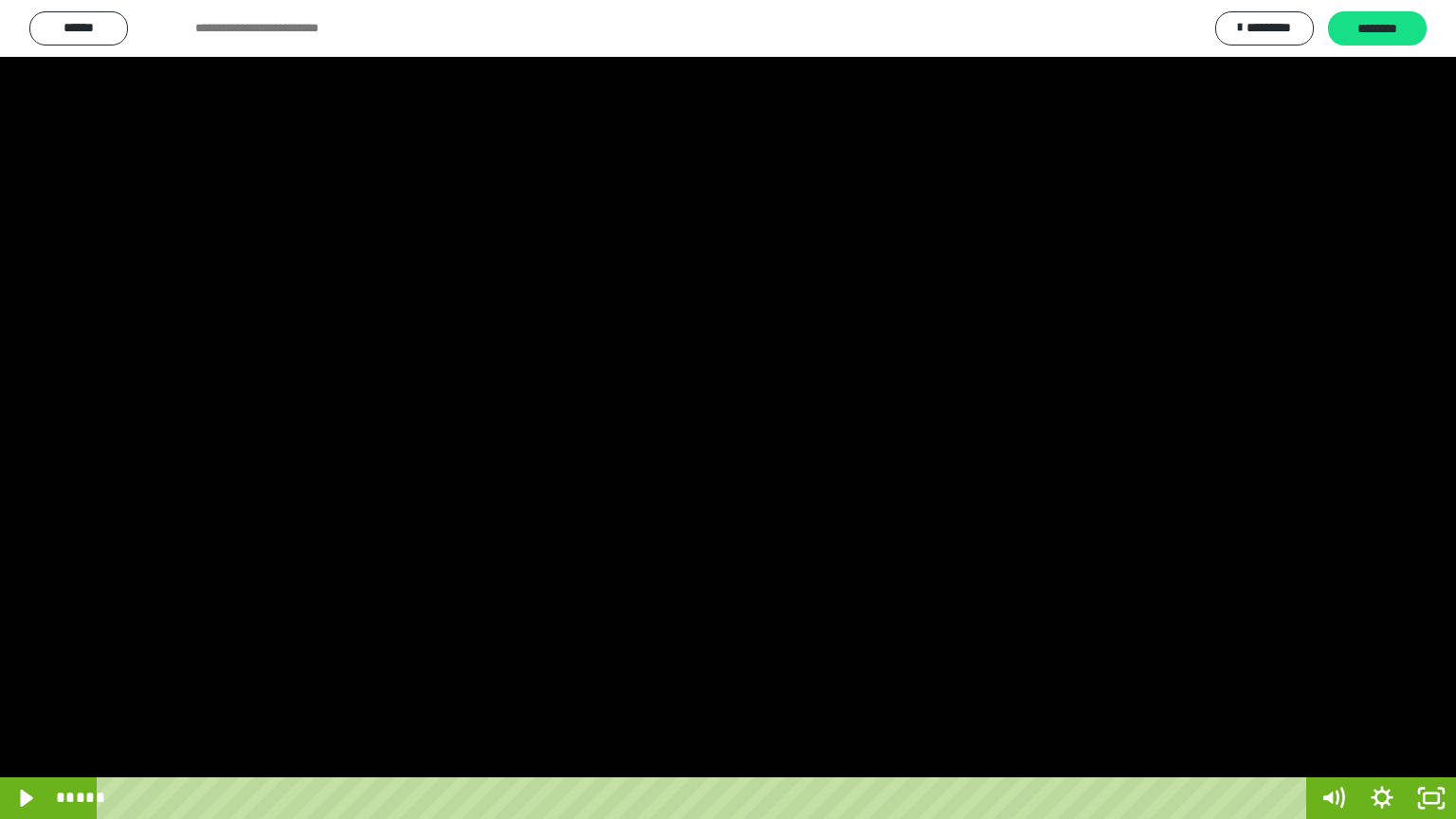 click at bounding box center [728, 410] 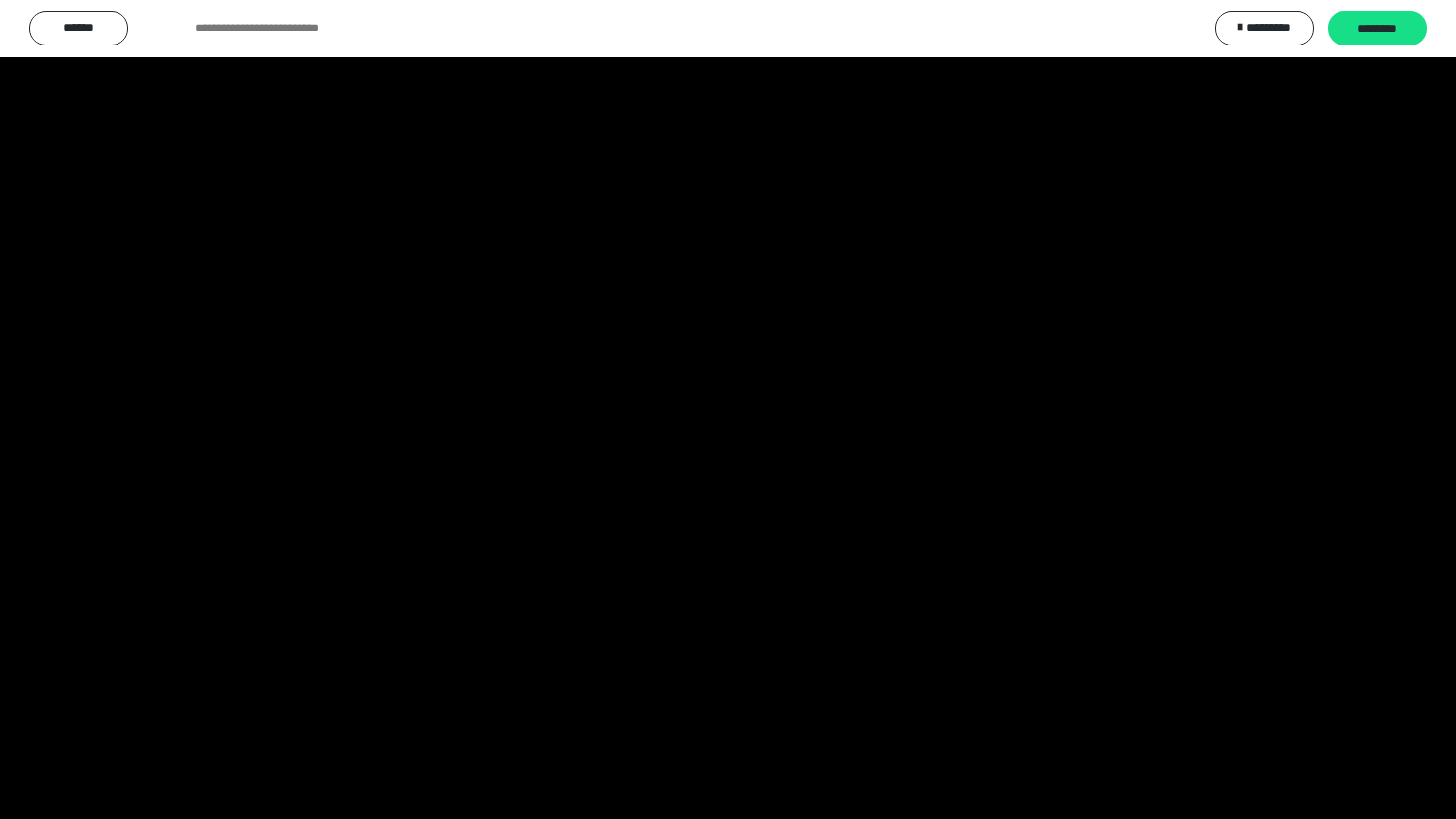 click at bounding box center (728, 410) 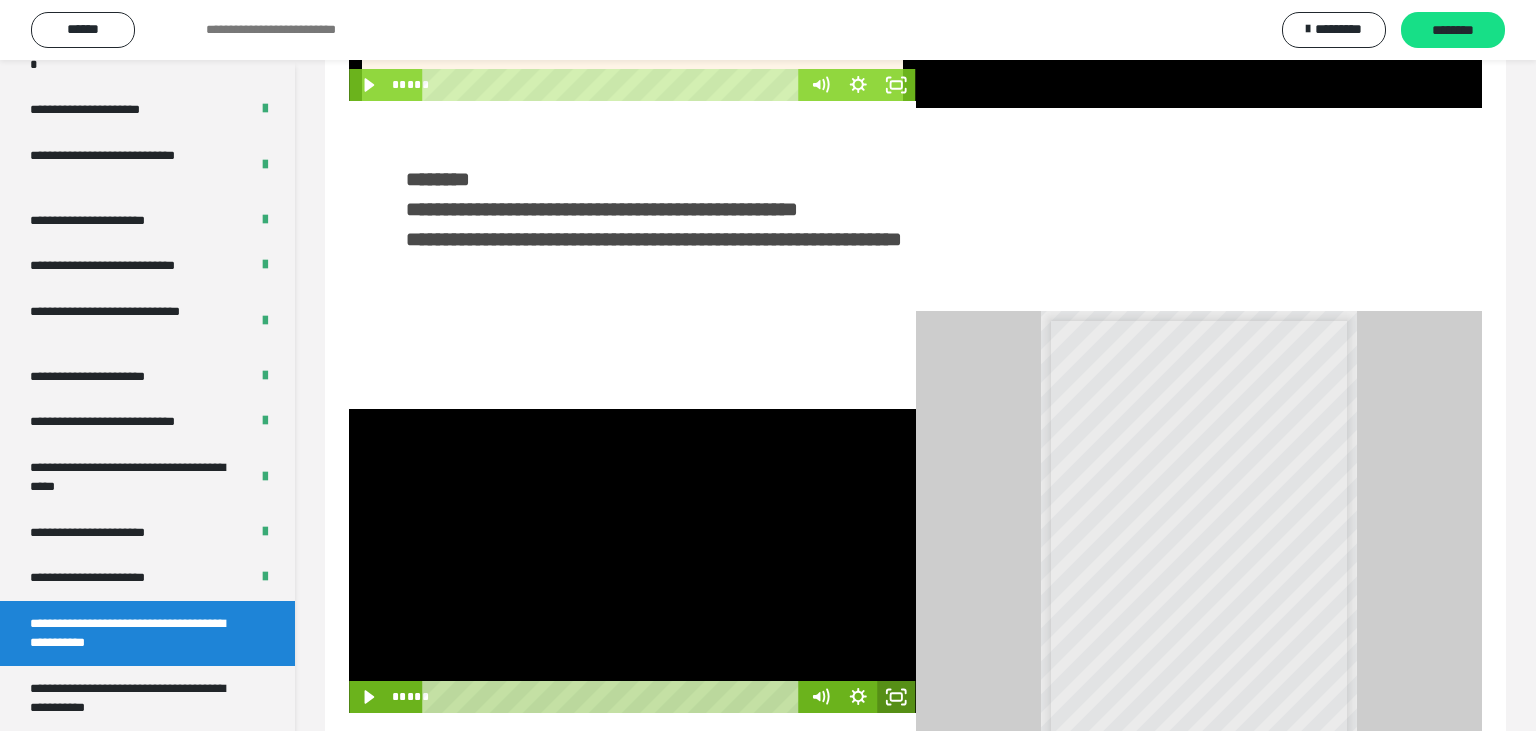 click 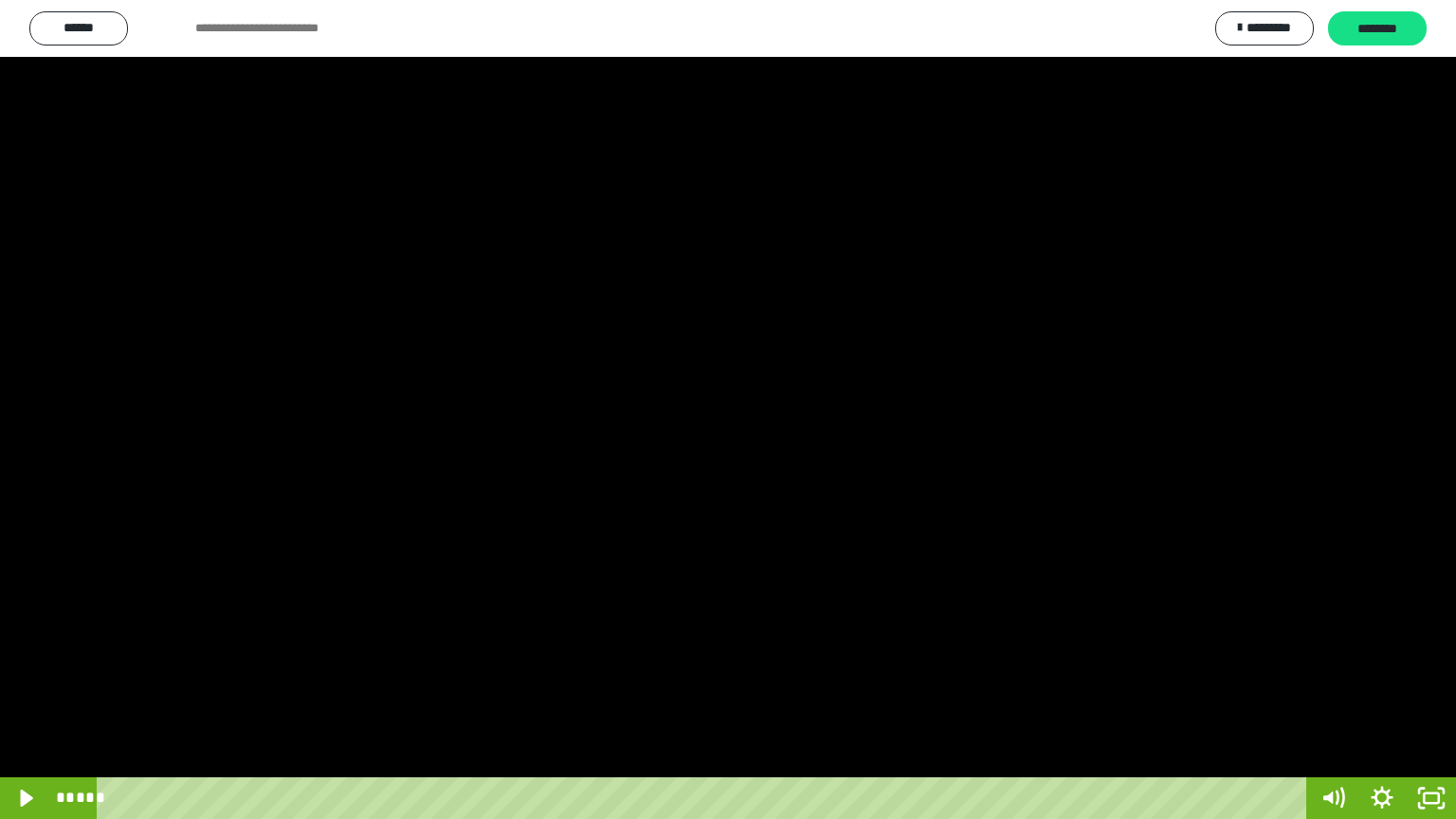drag, startPoint x: 819, startPoint y: 610, endPoint x: 682, endPoint y: 476, distance: 191.63768 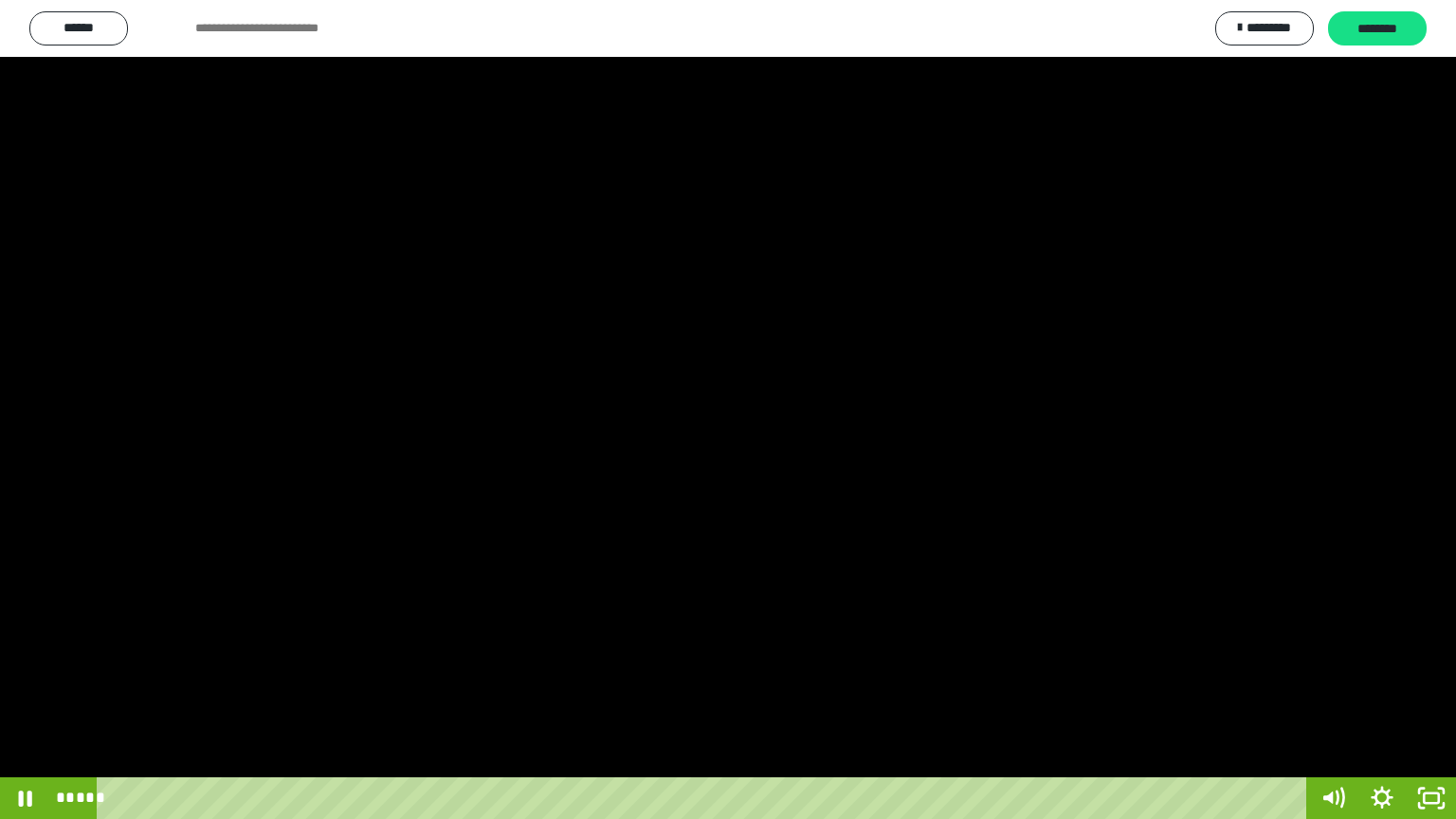 click at bounding box center (728, 410) 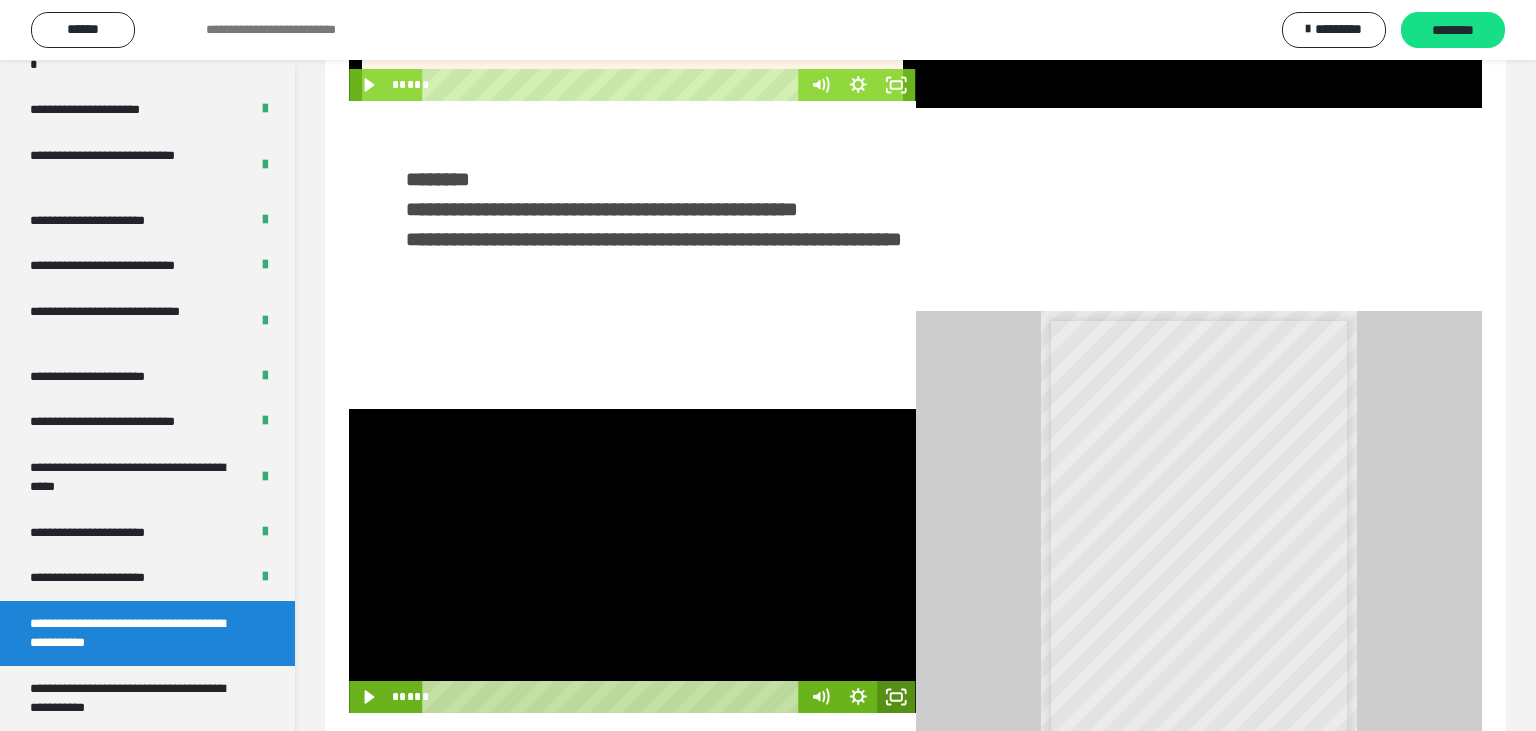 click 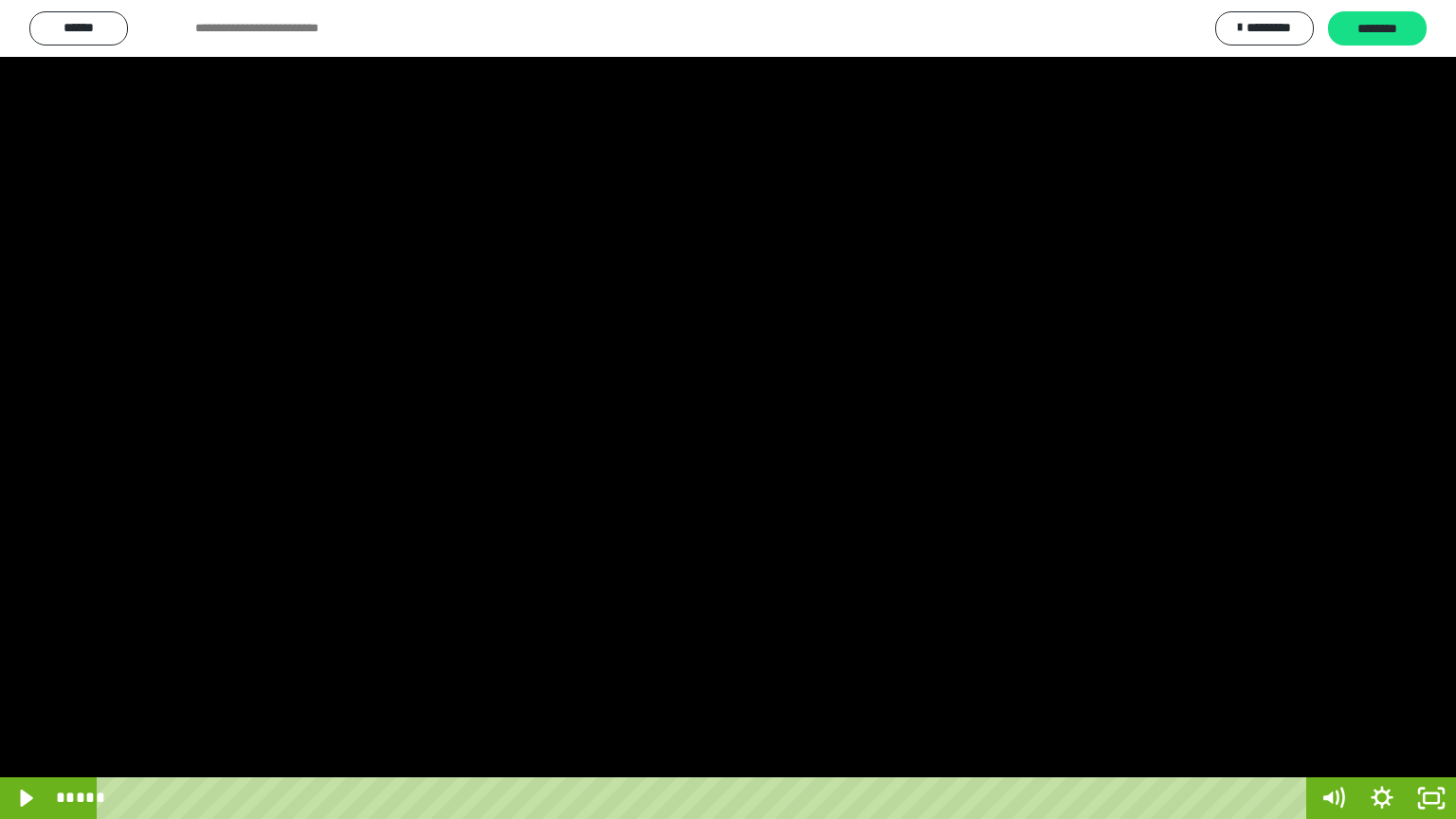 click at bounding box center (728, 410) 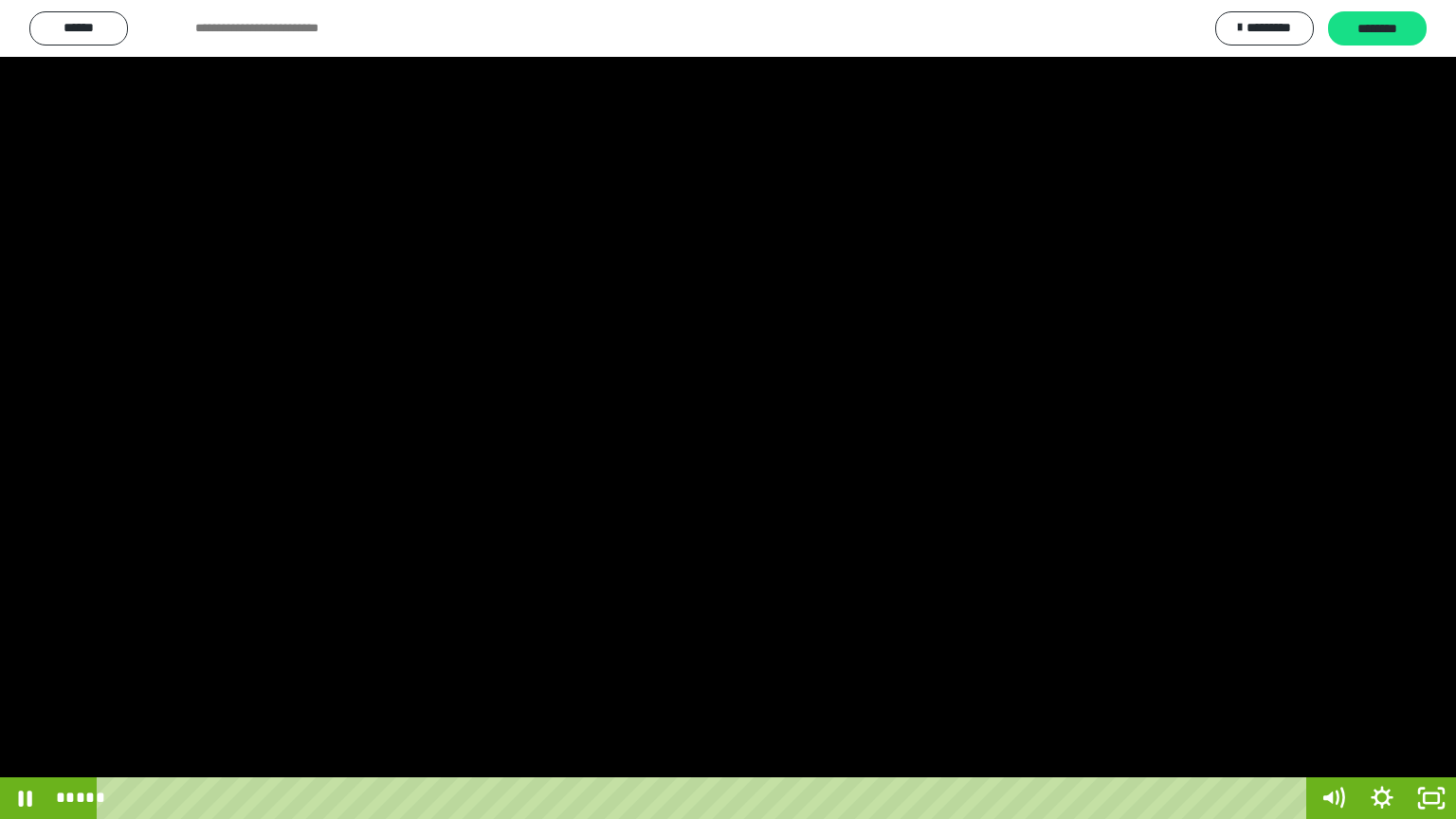 click at bounding box center (728, 410) 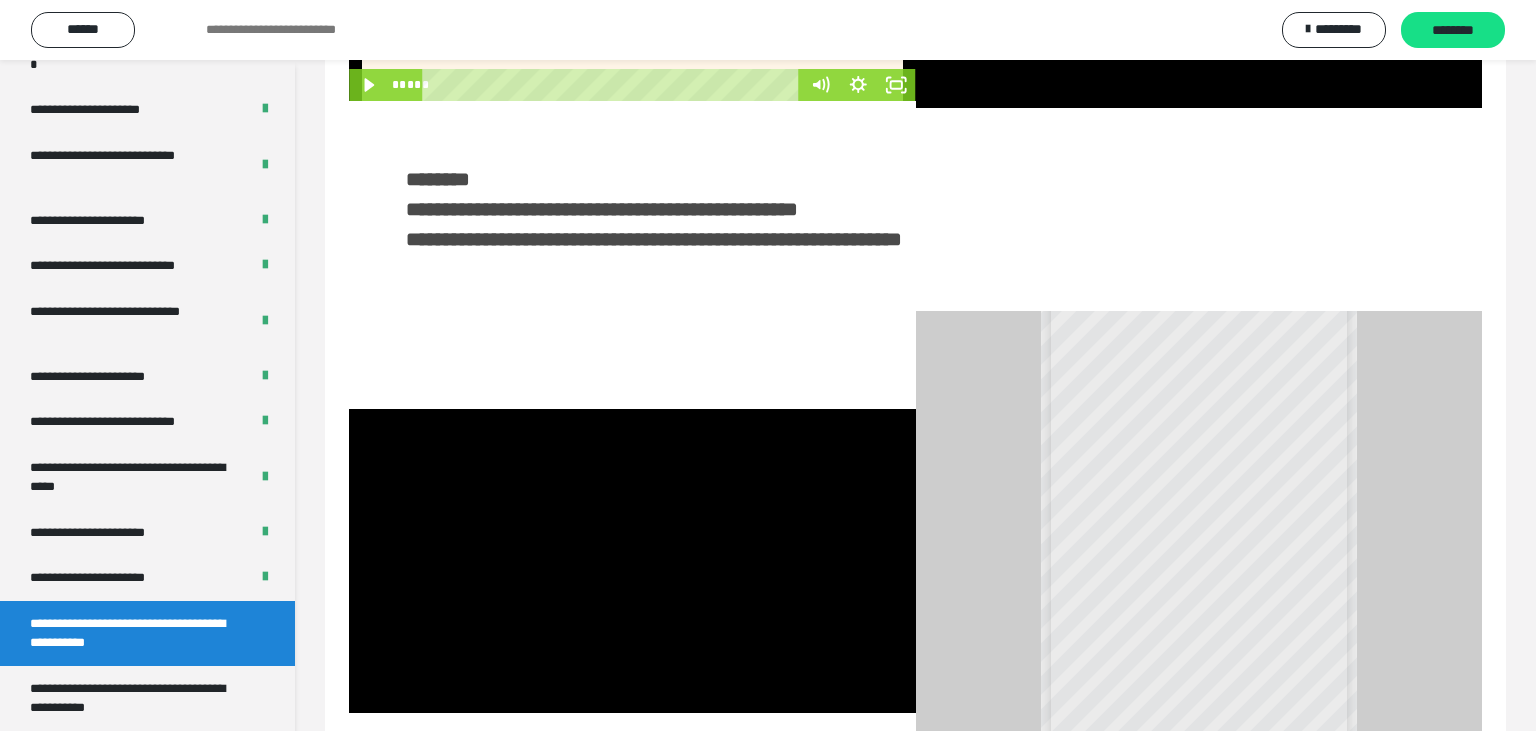 scroll, scrollTop: 26, scrollLeft: 0, axis: vertical 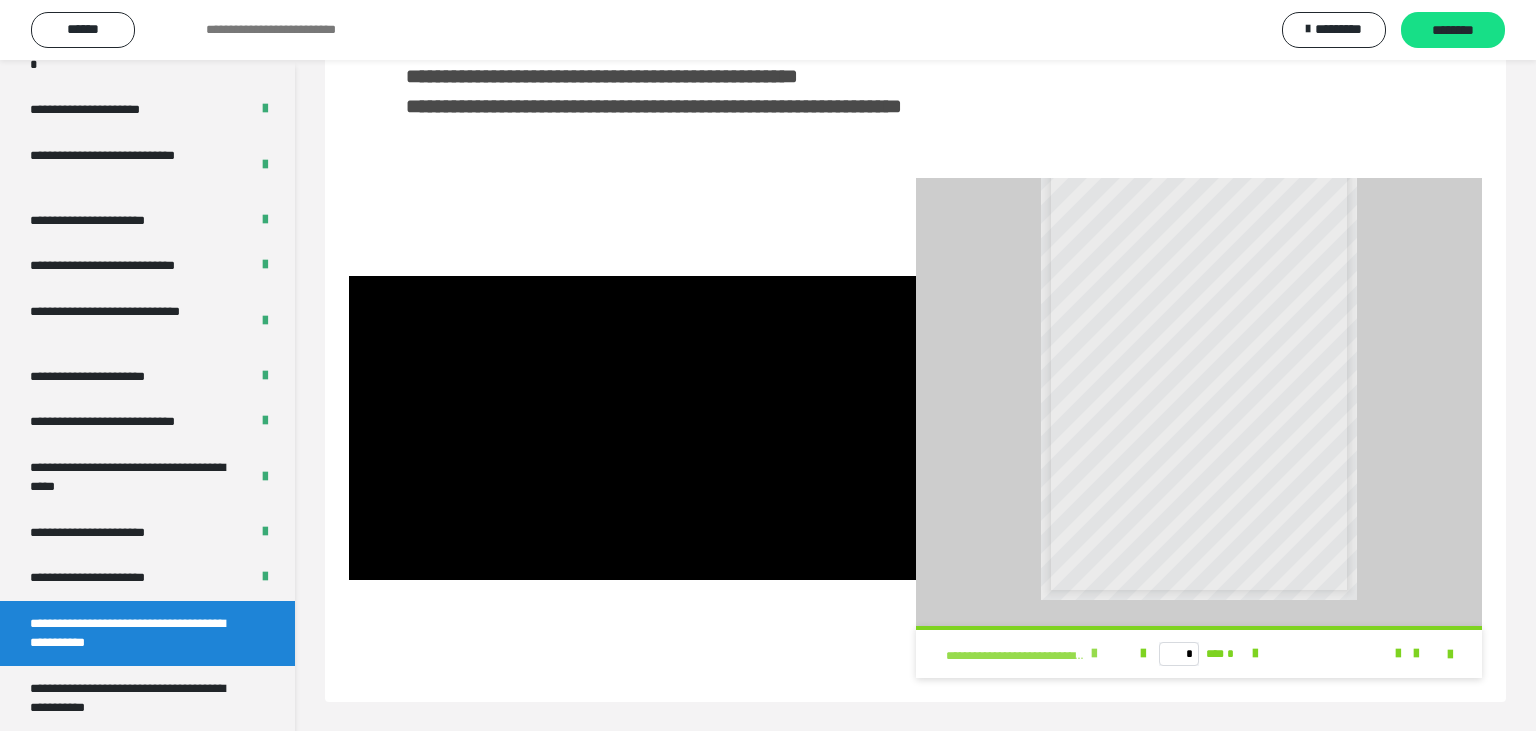 click at bounding box center (1094, 654) 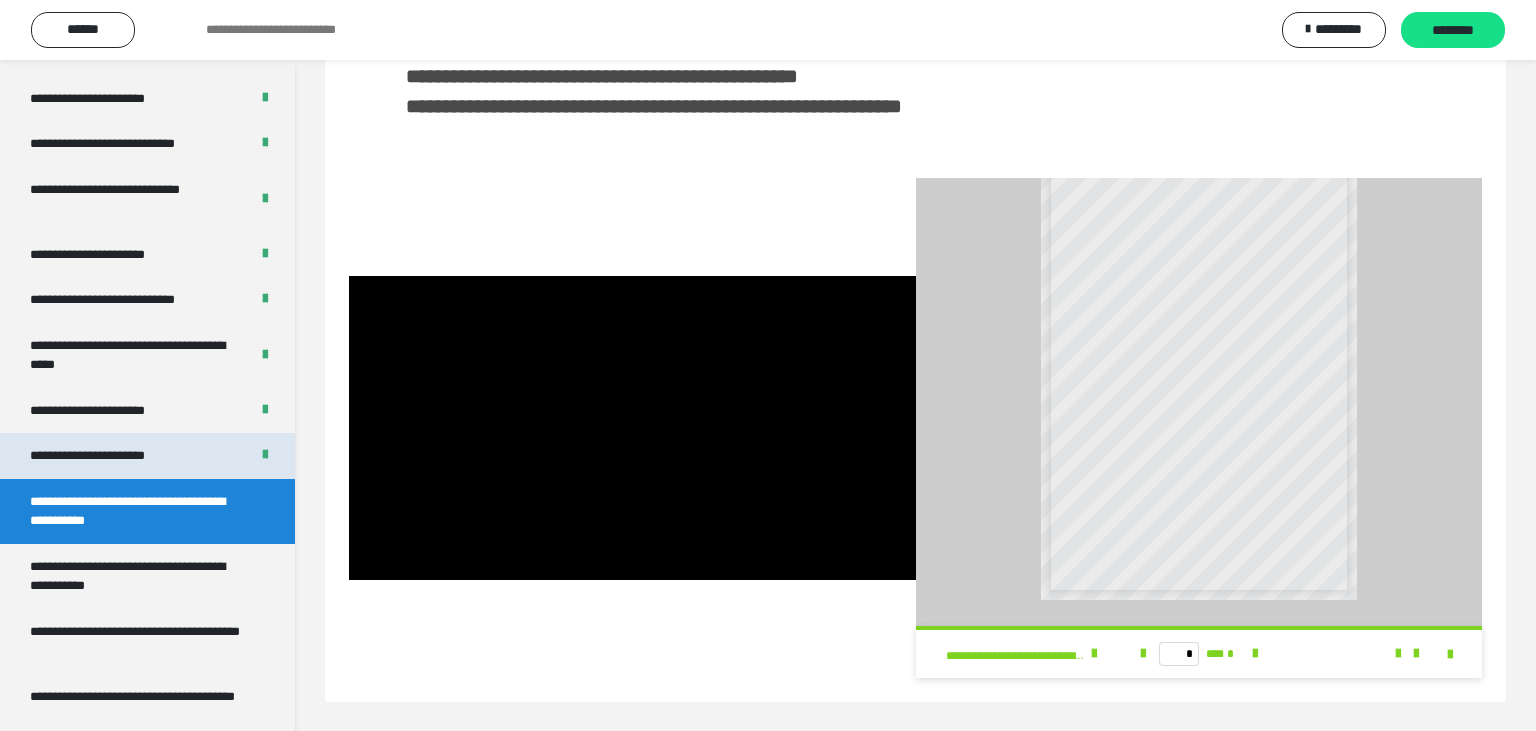 scroll, scrollTop: 3781, scrollLeft: 0, axis: vertical 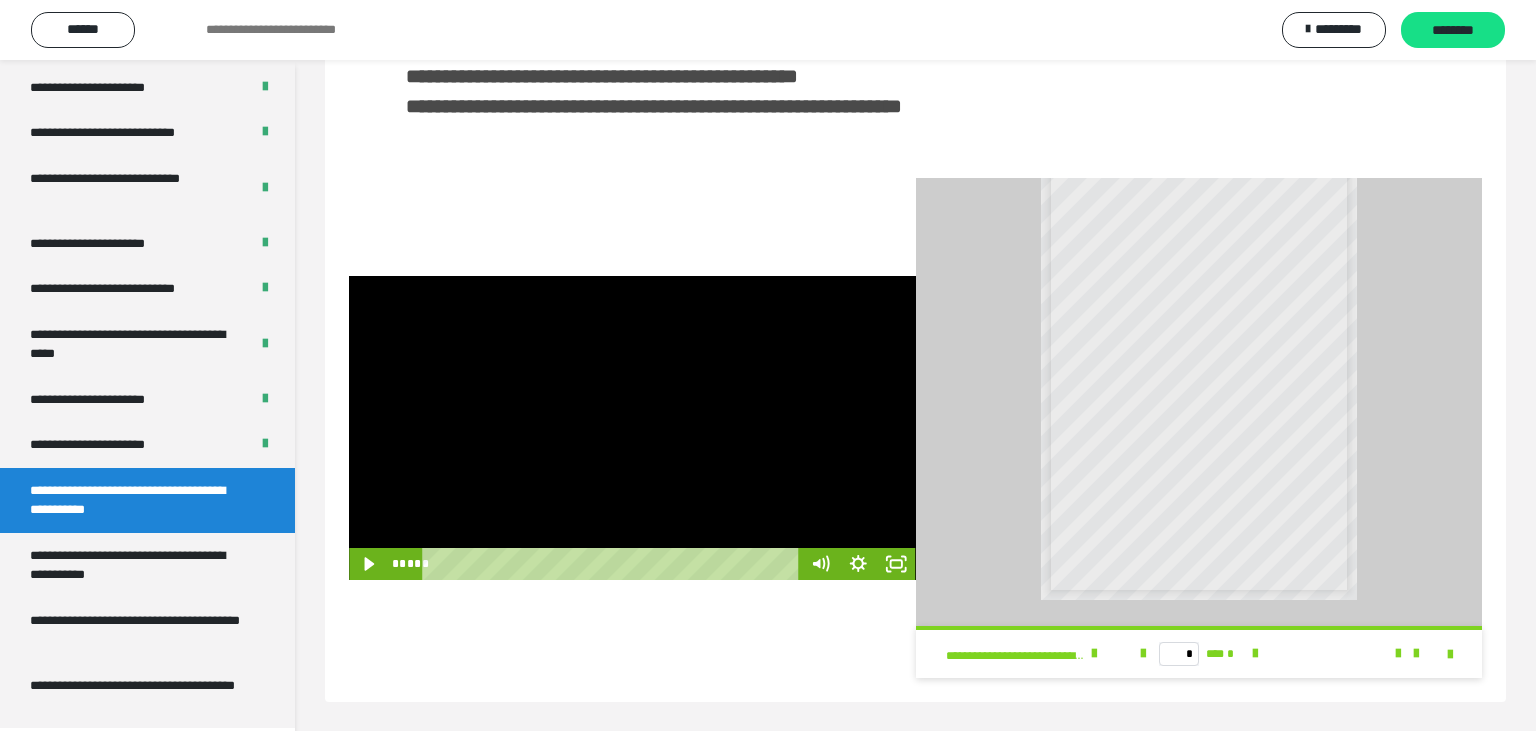 click at bounding box center [632, 428] 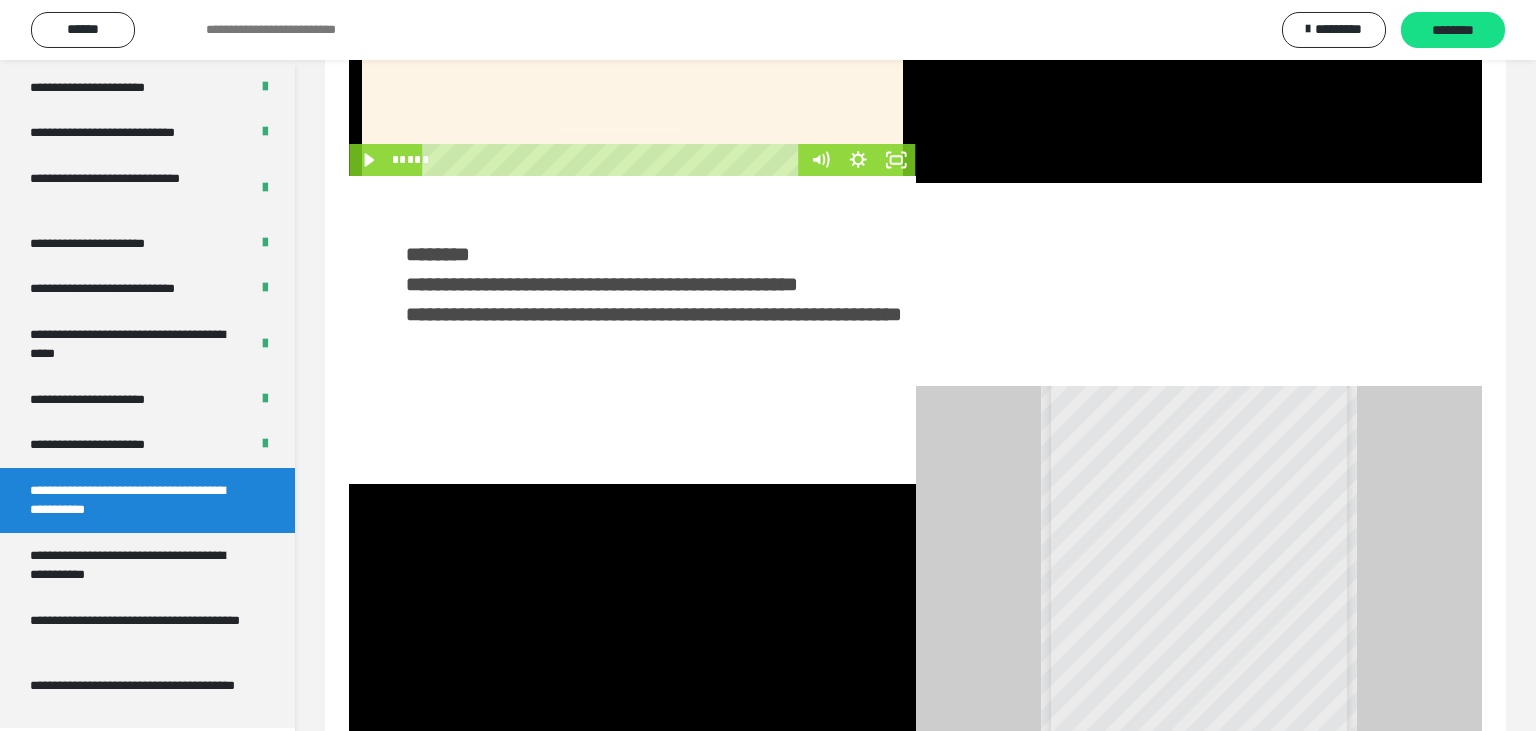 scroll, scrollTop: 274, scrollLeft: 0, axis: vertical 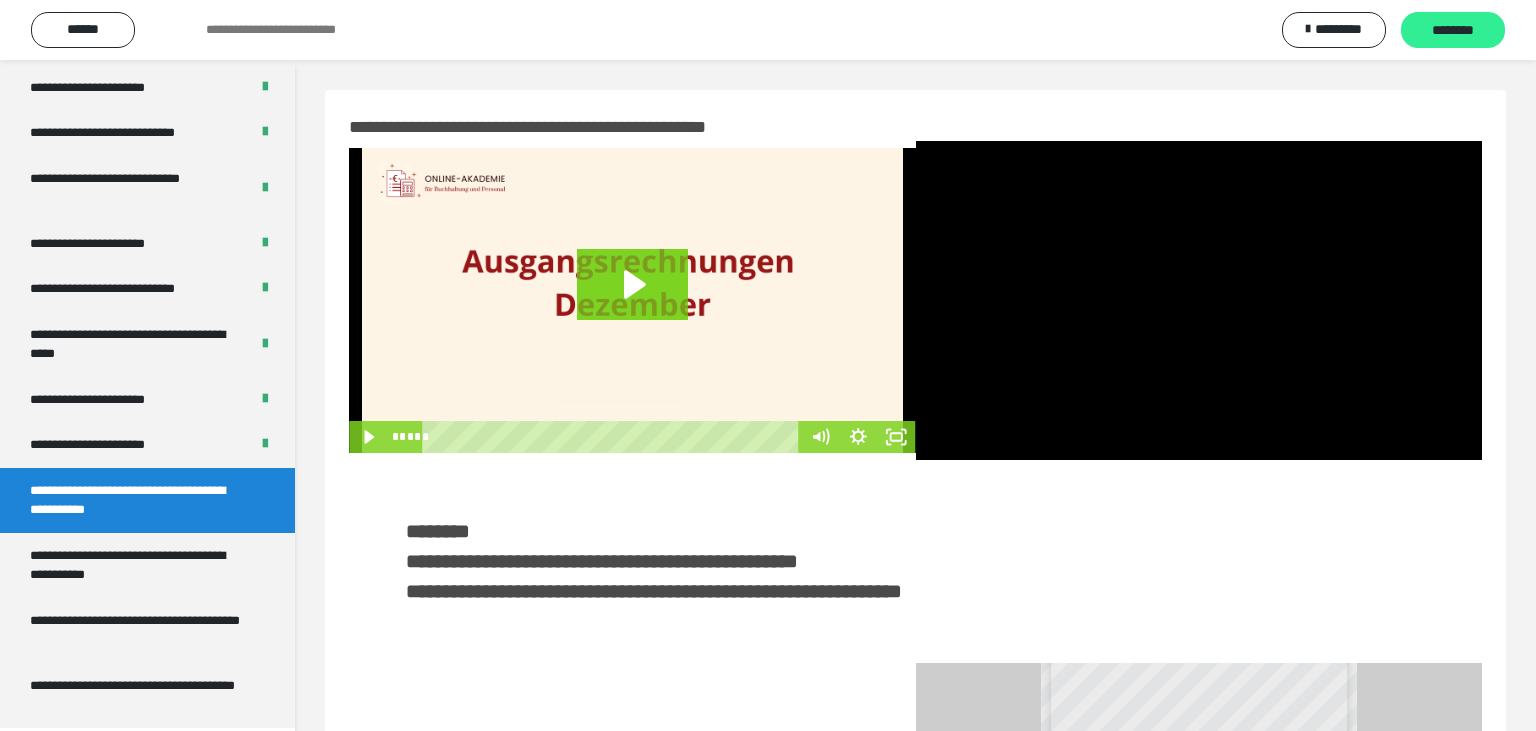 click on "********" at bounding box center [1453, 31] 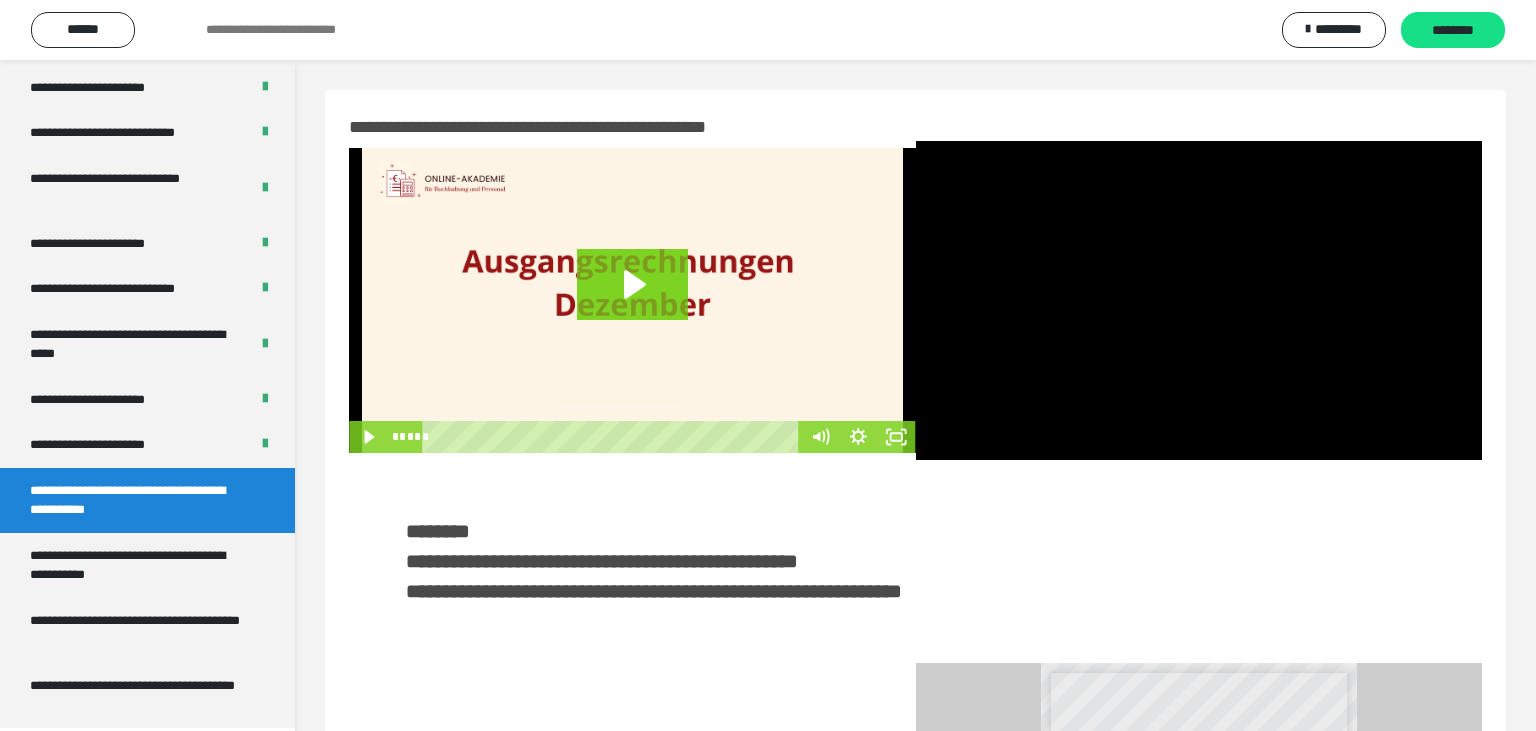 scroll, scrollTop: 0, scrollLeft: 0, axis: both 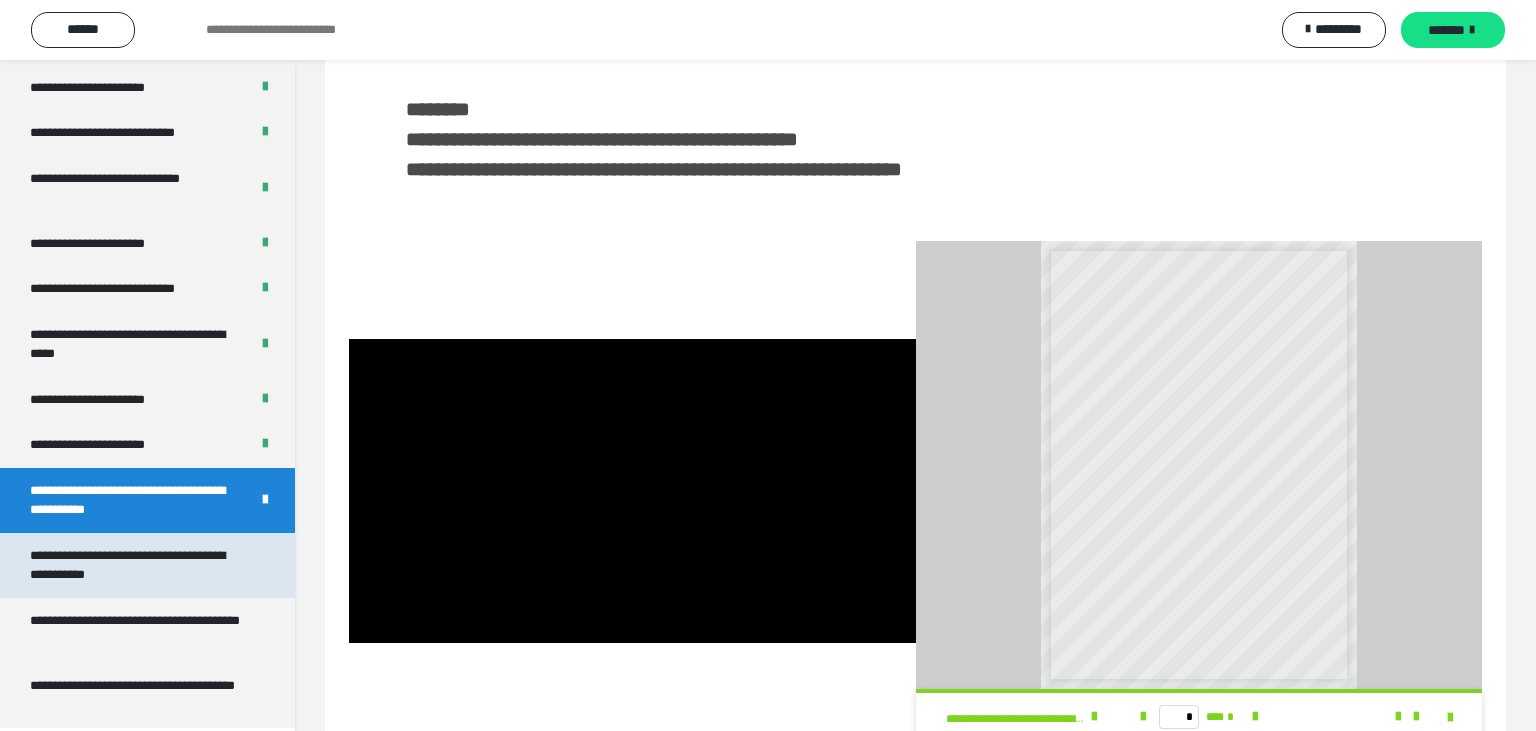 click on "**********" at bounding box center (139, 565) 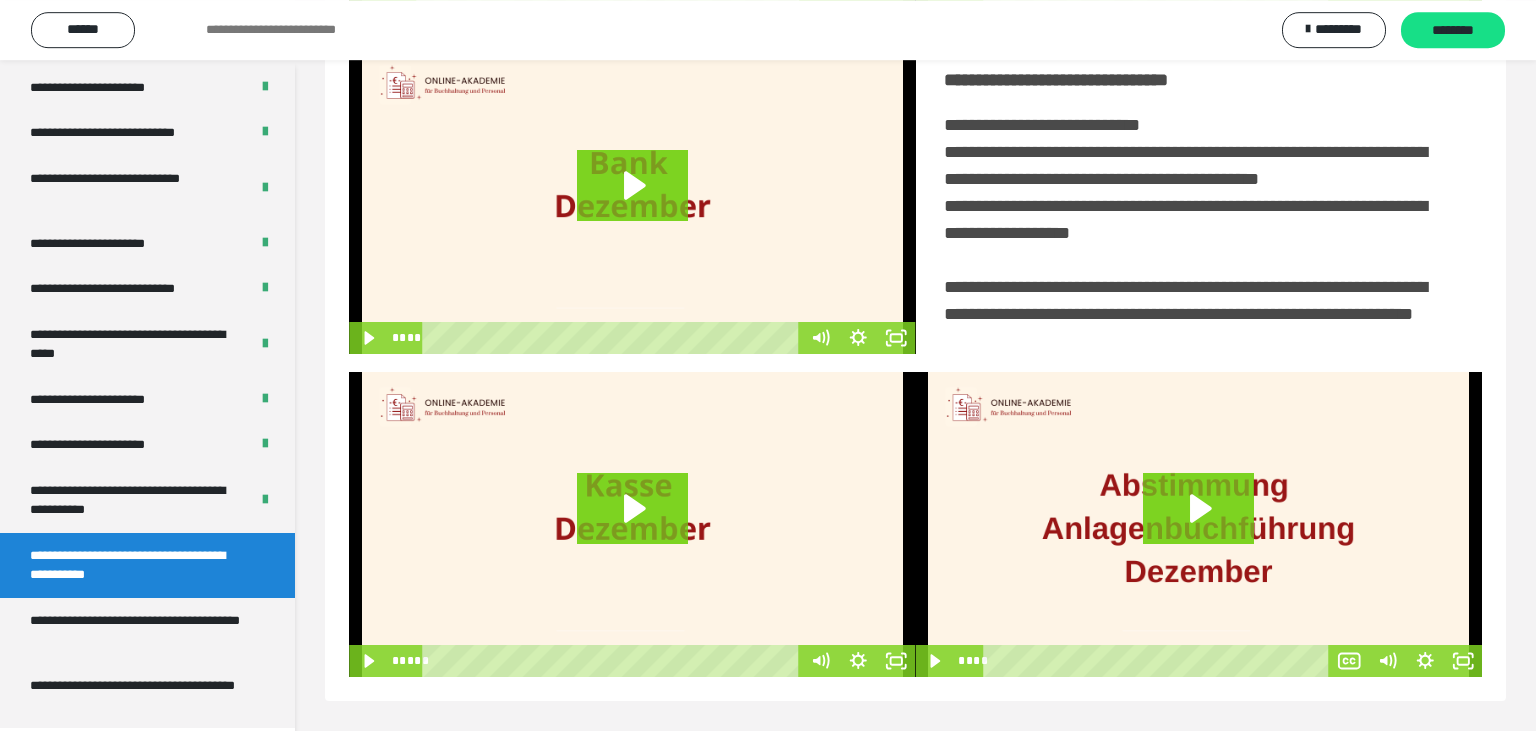 scroll, scrollTop: 467, scrollLeft: 0, axis: vertical 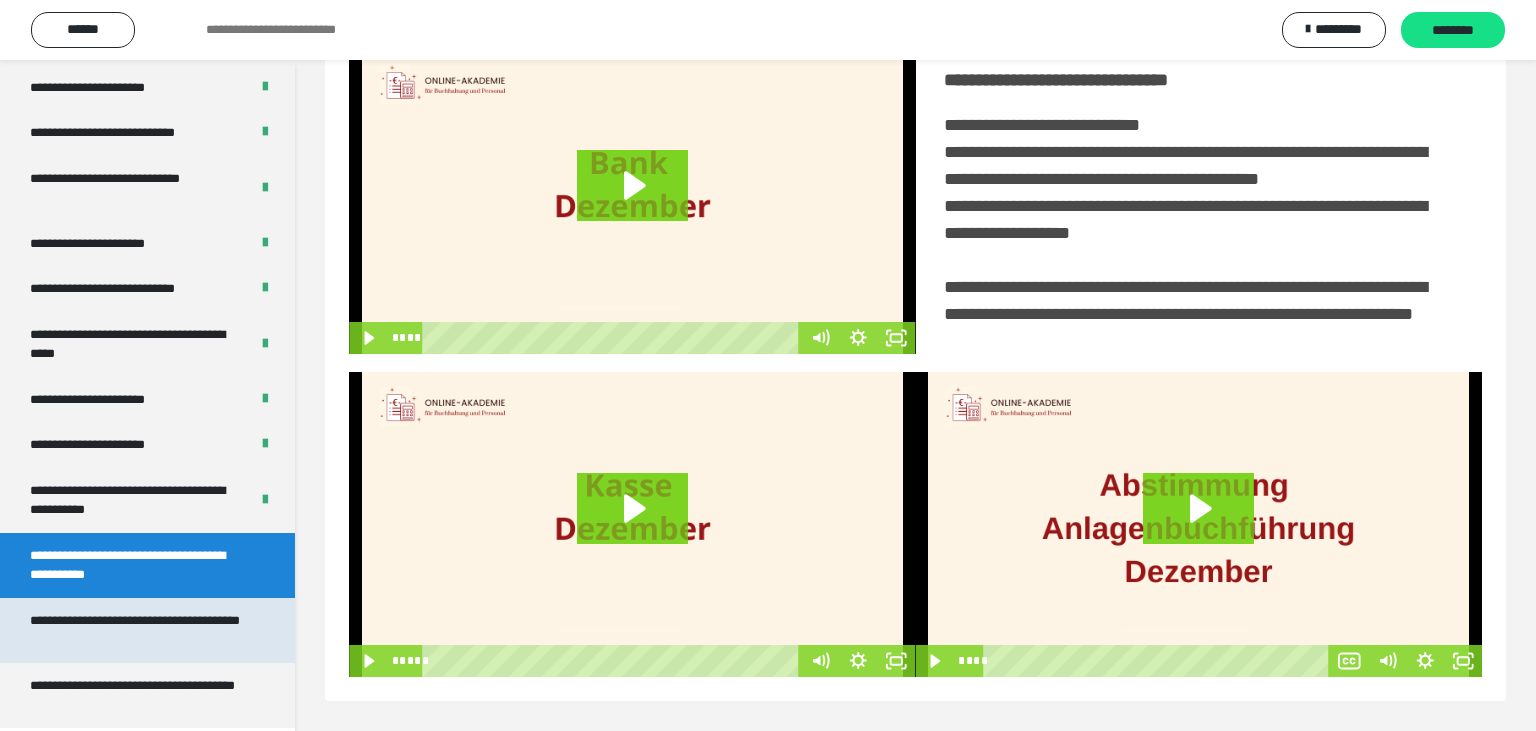click on "**********" at bounding box center [139, 630] 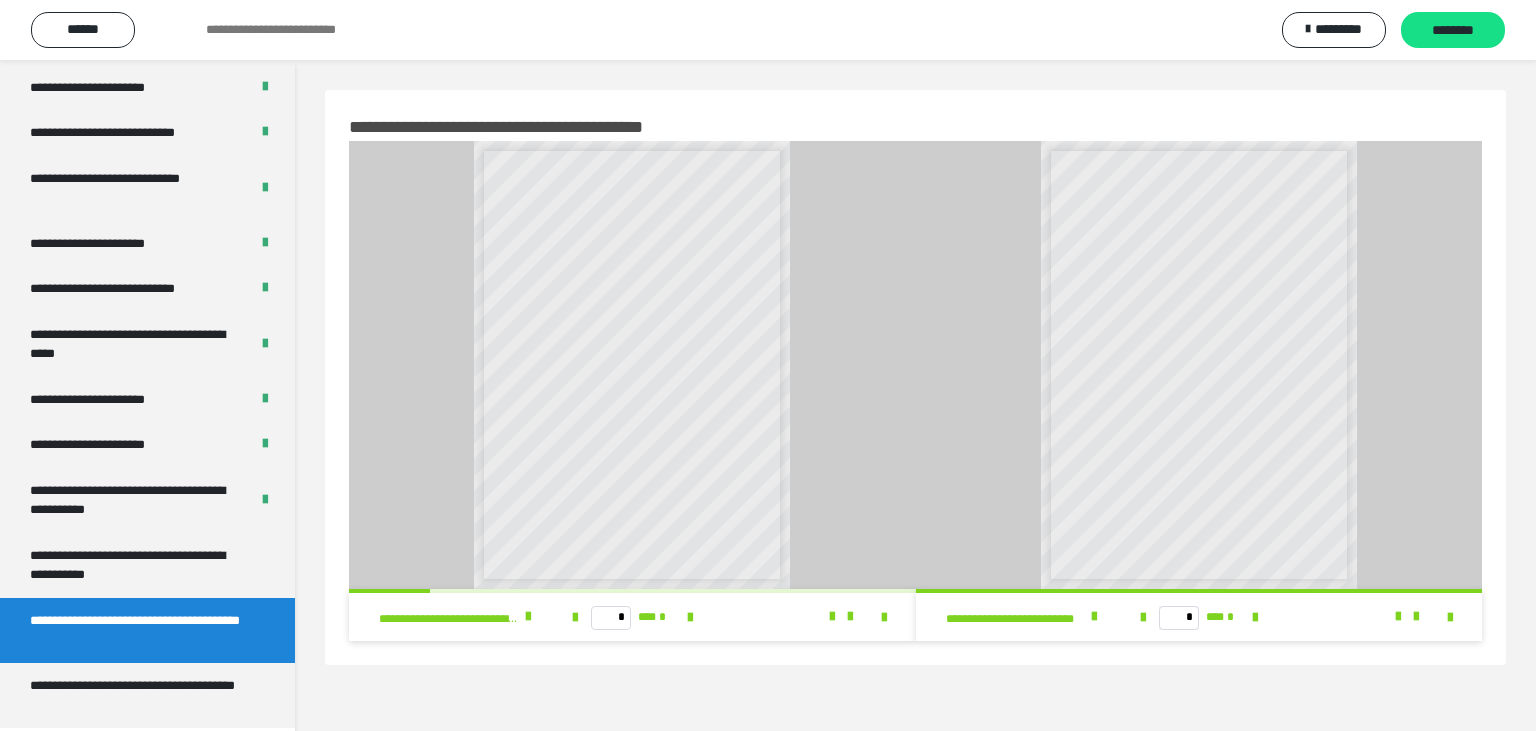 scroll, scrollTop: 60, scrollLeft: 0, axis: vertical 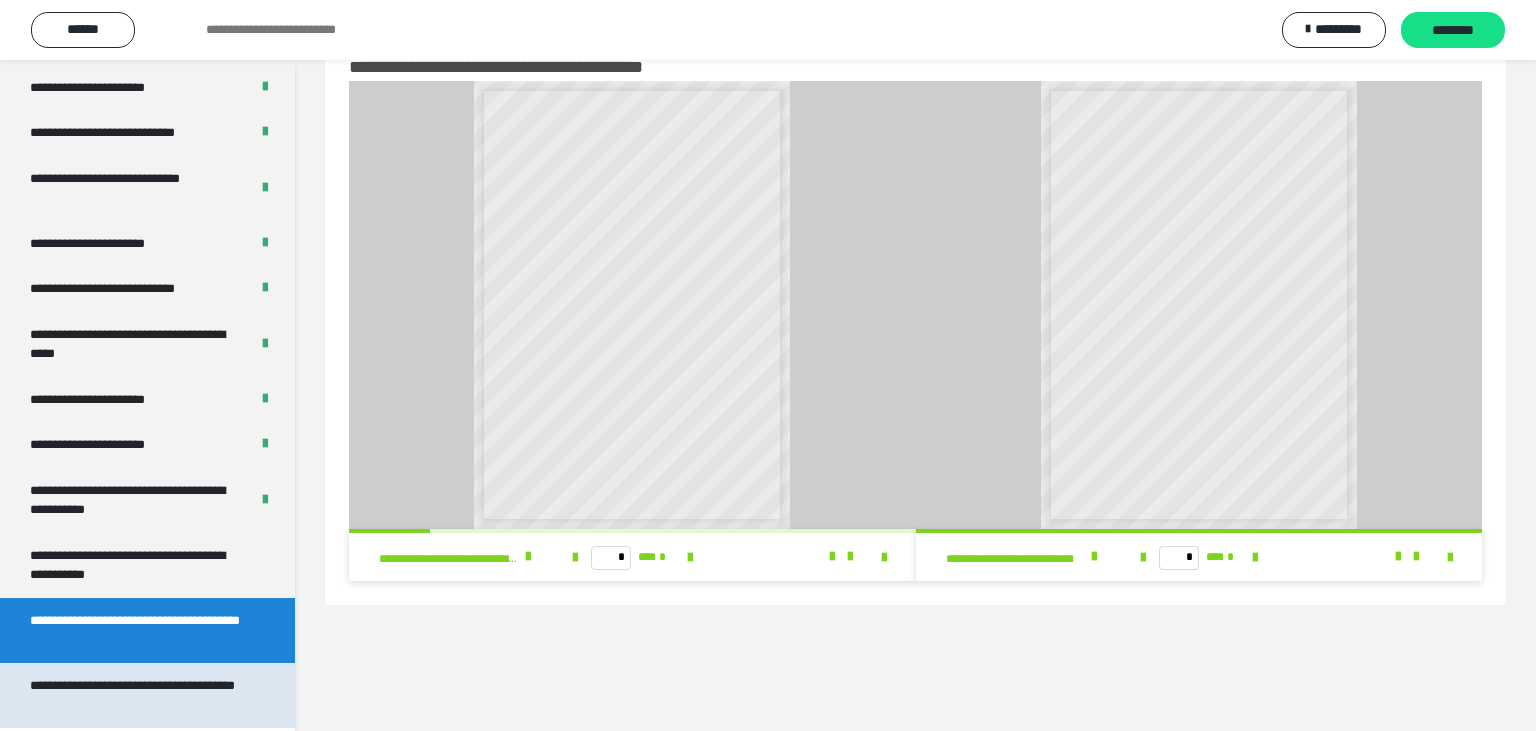 click on "**********" at bounding box center (139, 695) 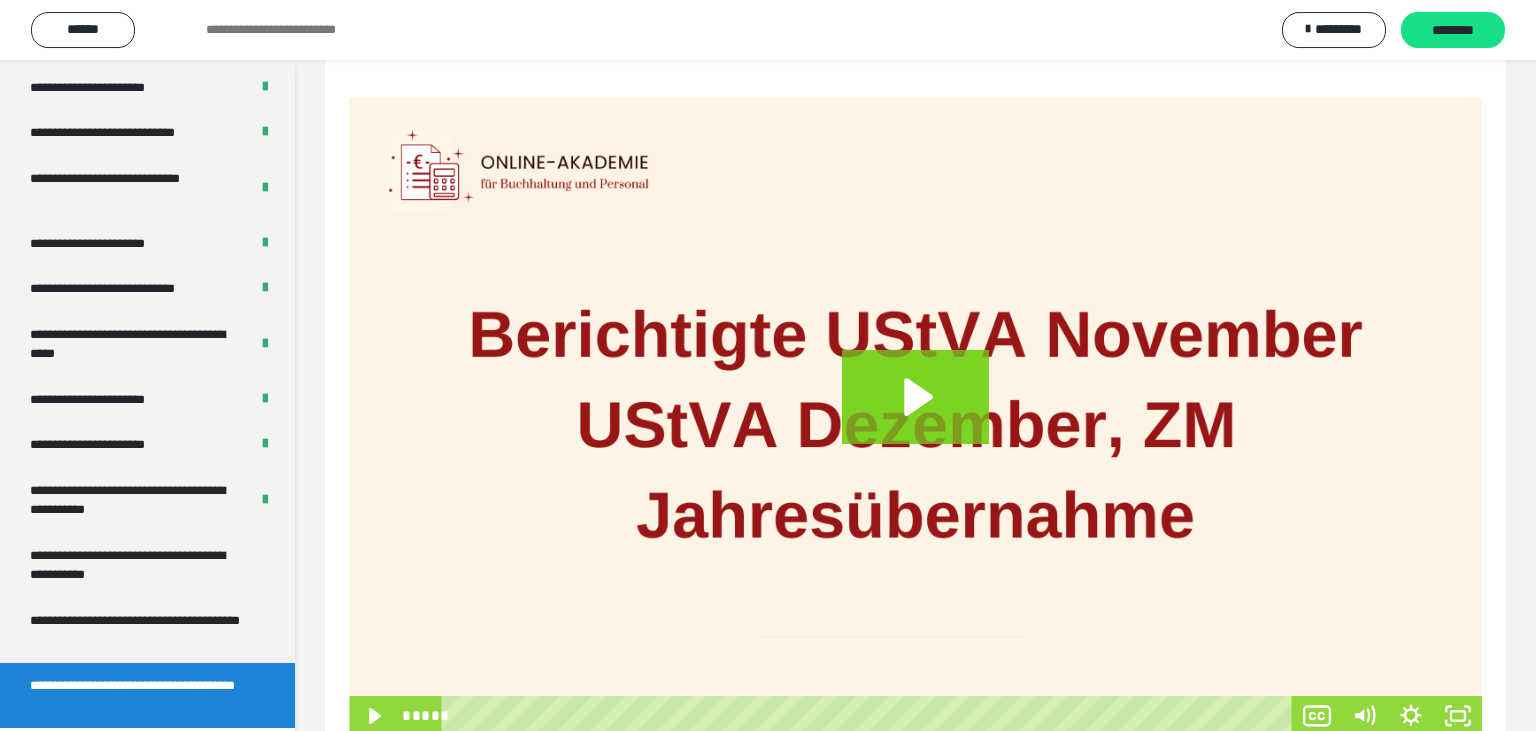 scroll, scrollTop: 320, scrollLeft: 0, axis: vertical 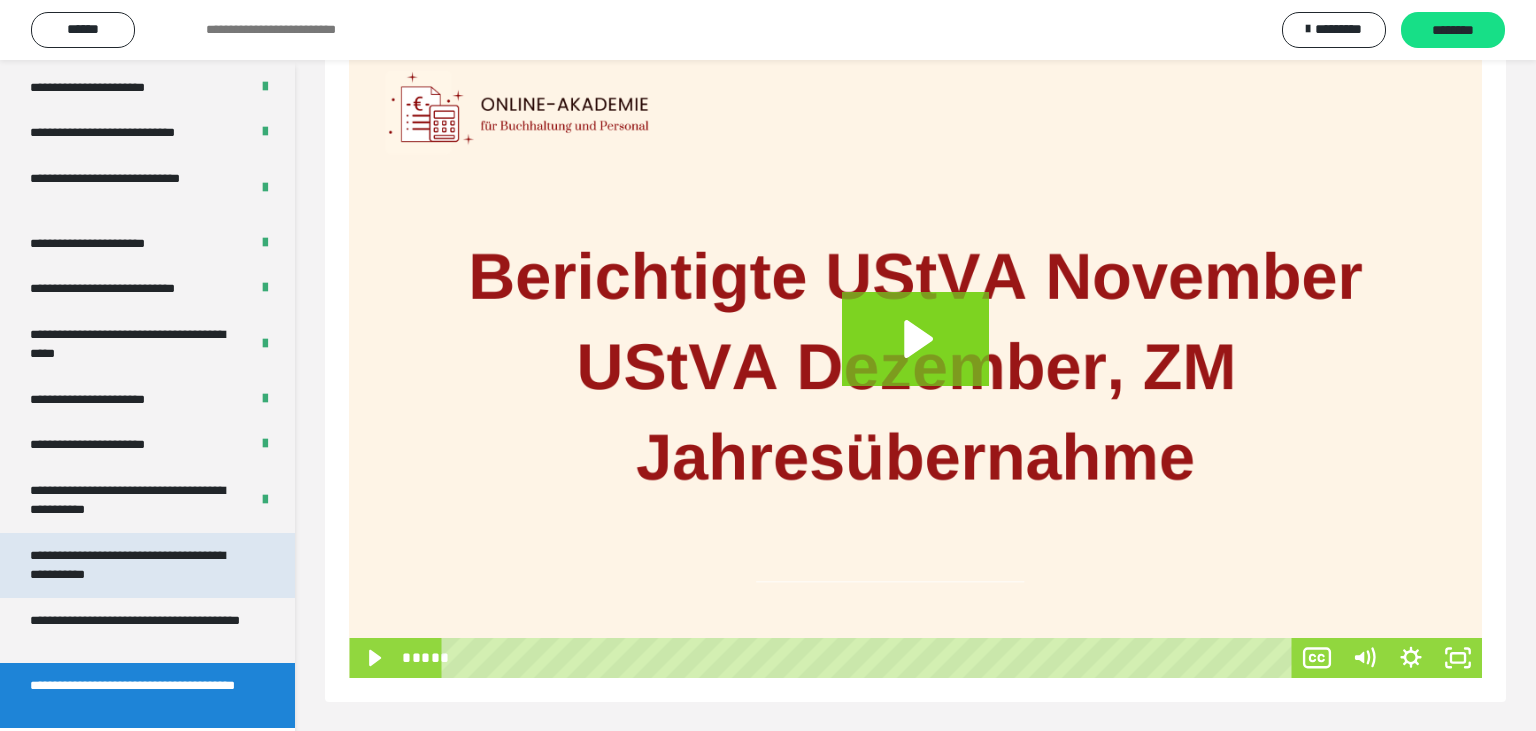 click on "**********" at bounding box center (139, 565) 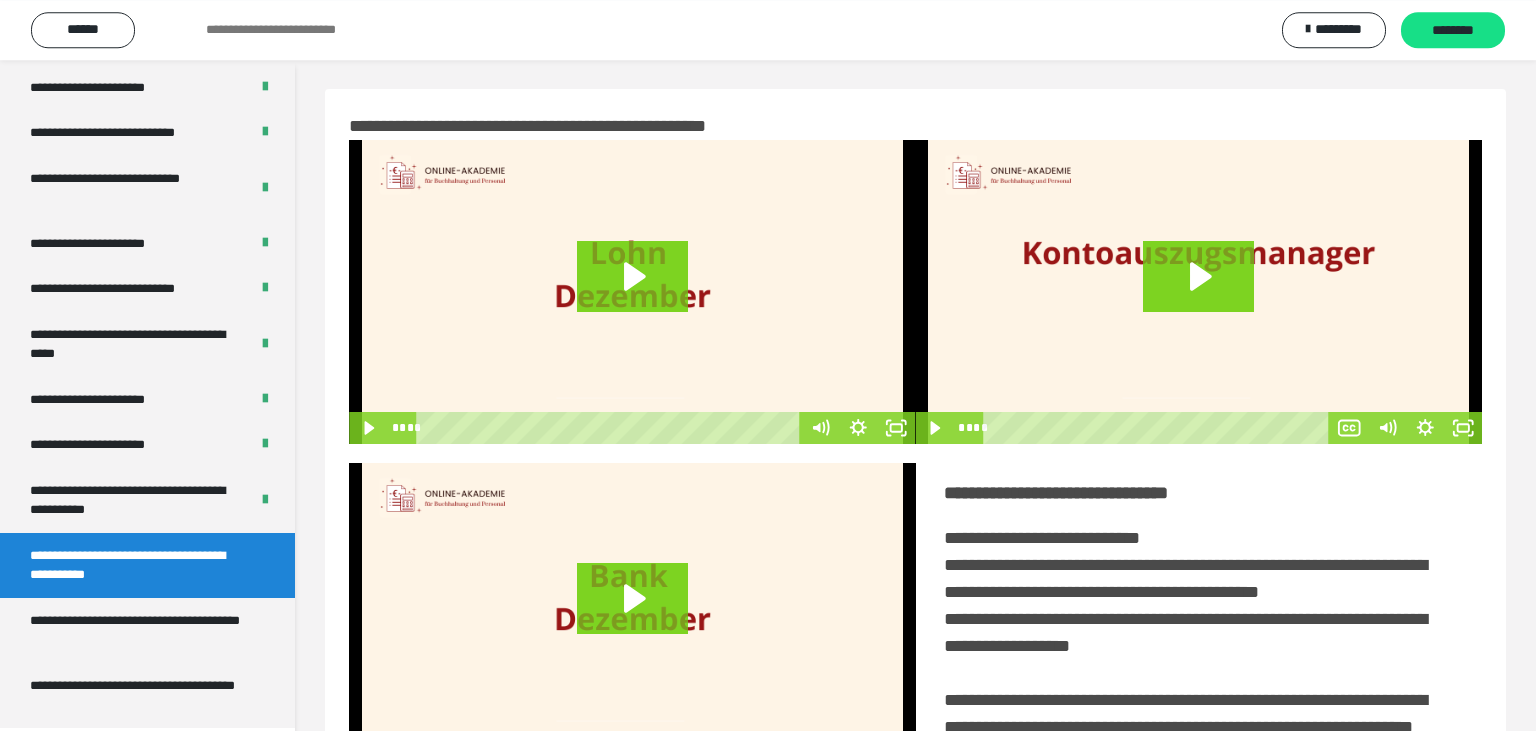 scroll, scrollTop: 0, scrollLeft: 0, axis: both 